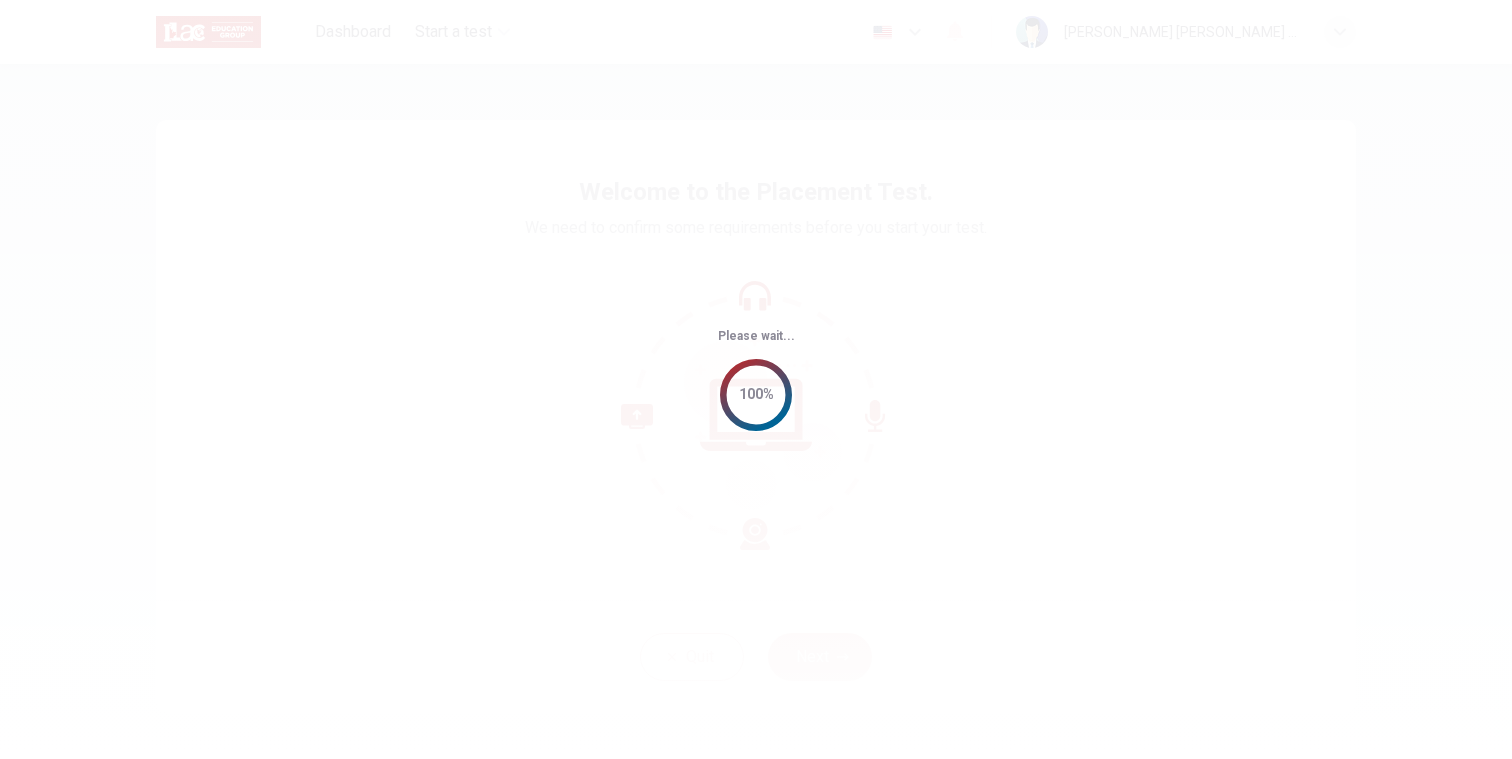 scroll, scrollTop: 0, scrollLeft: 0, axis: both 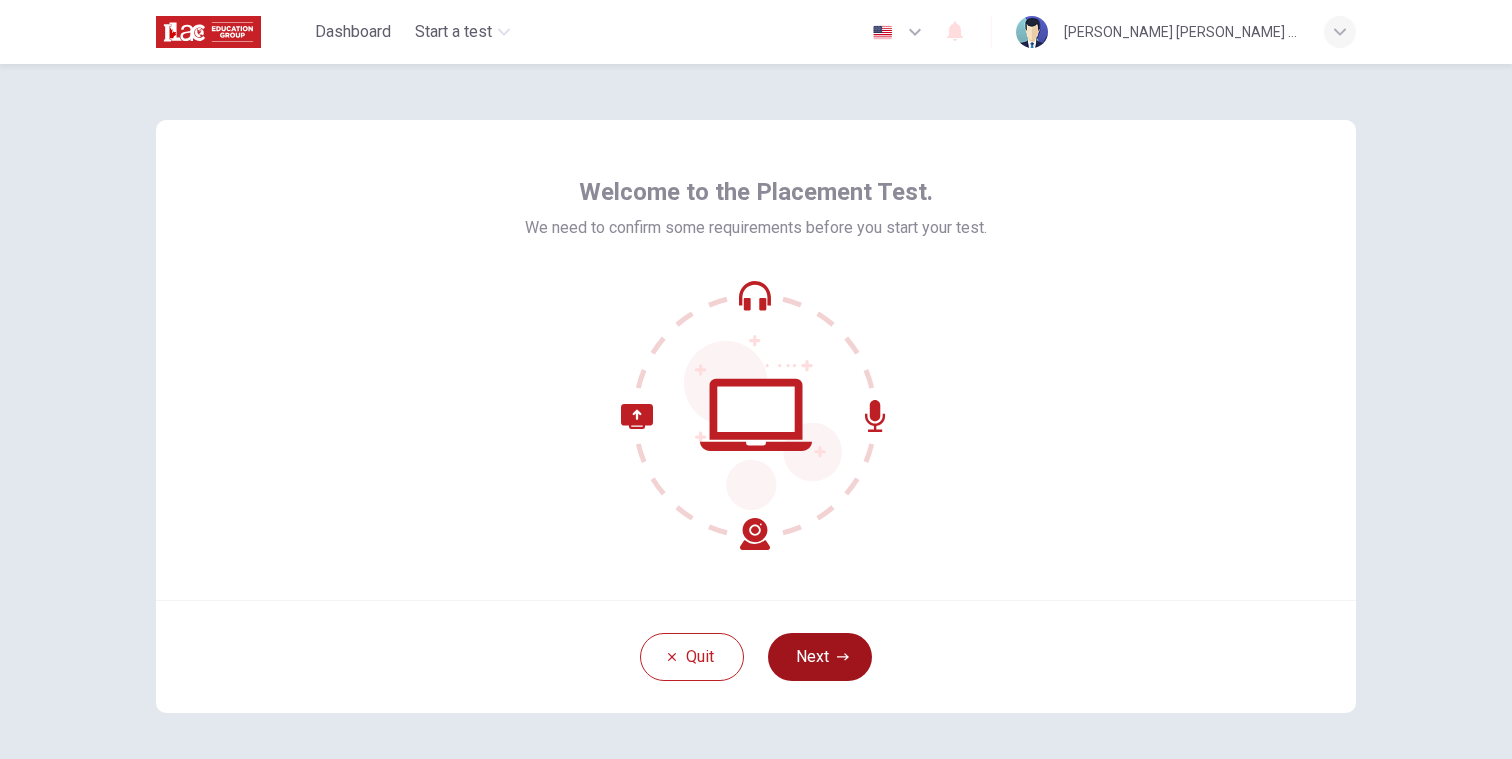 click on "Next" at bounding box center (820, 657) 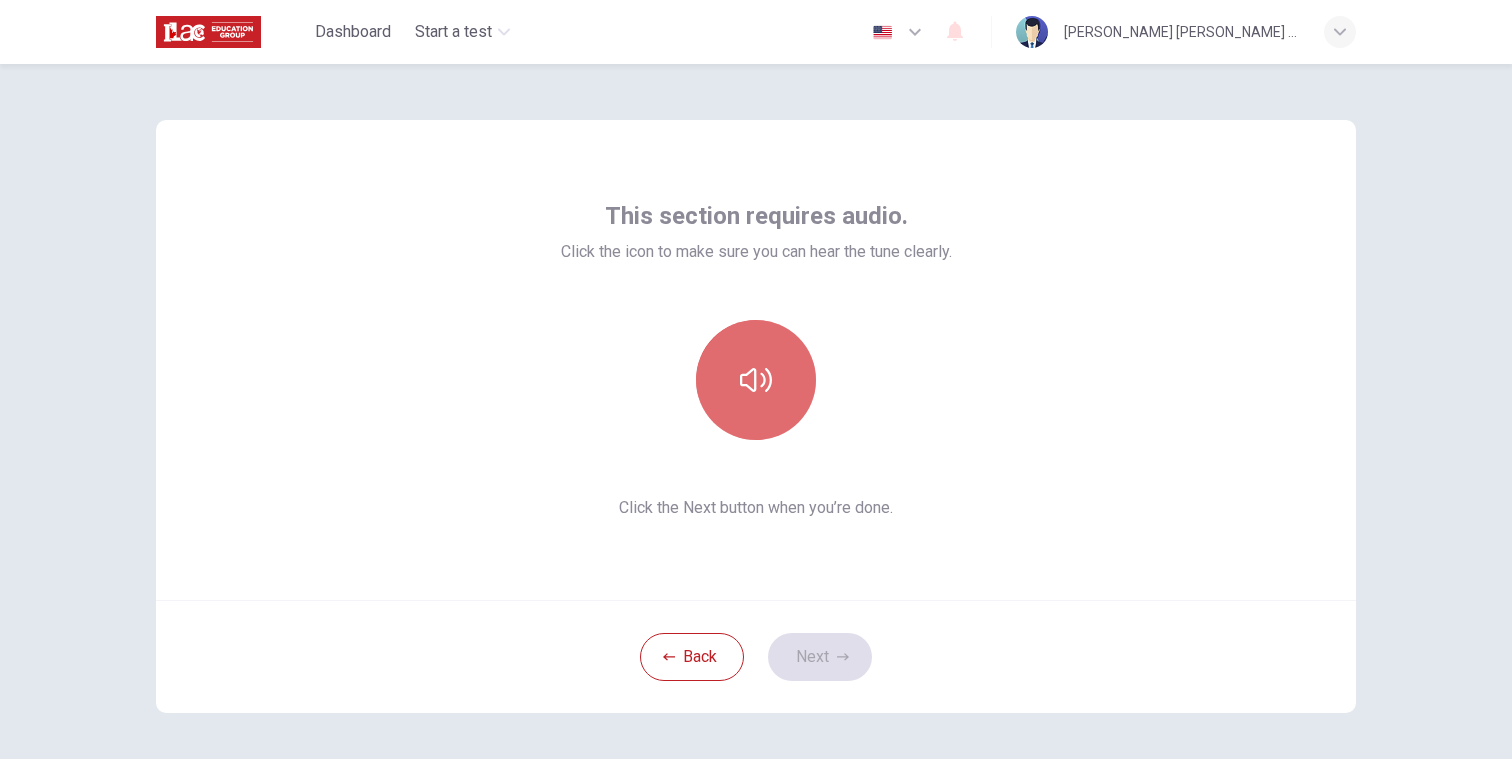 click 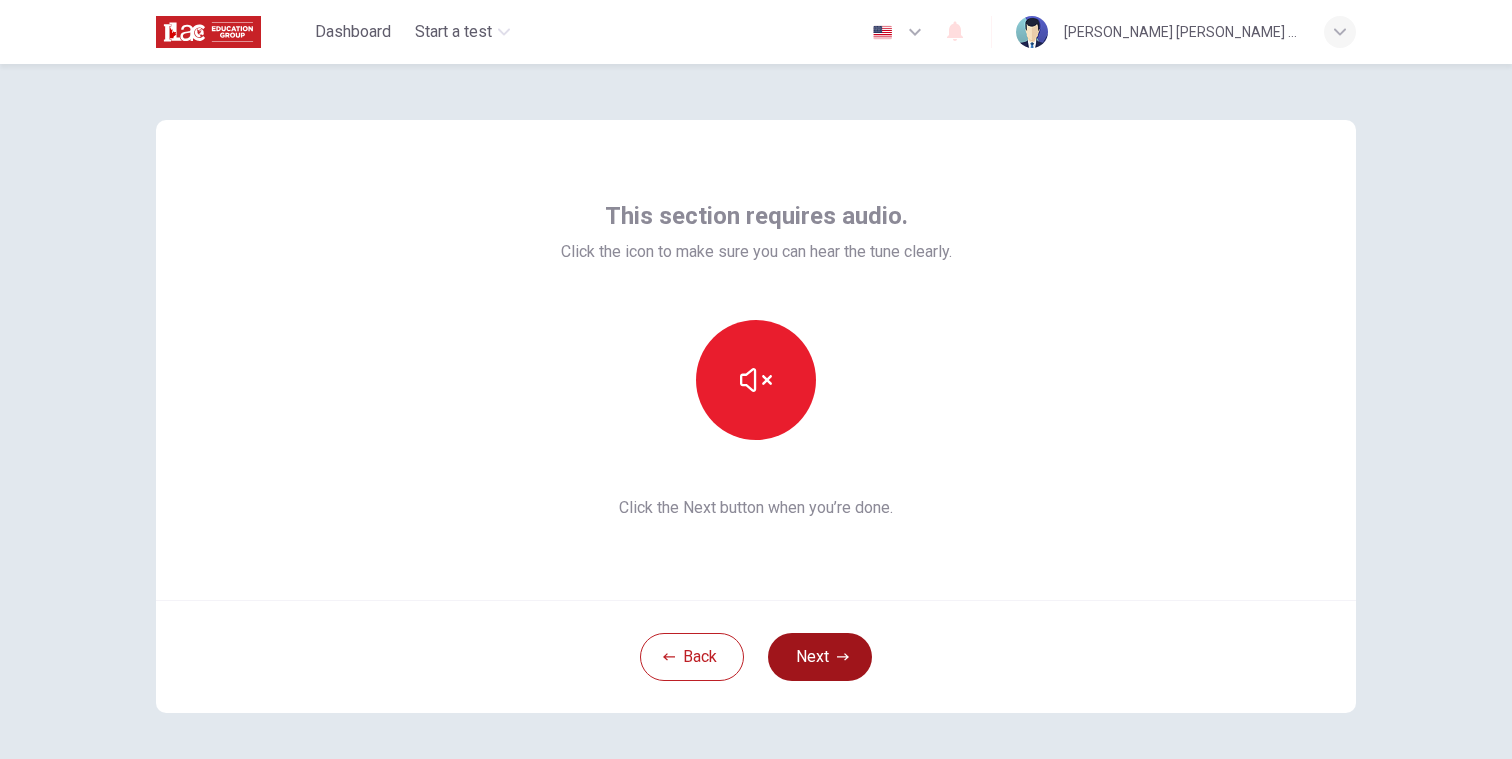 click on "Next" at bounding box center (820, 657) 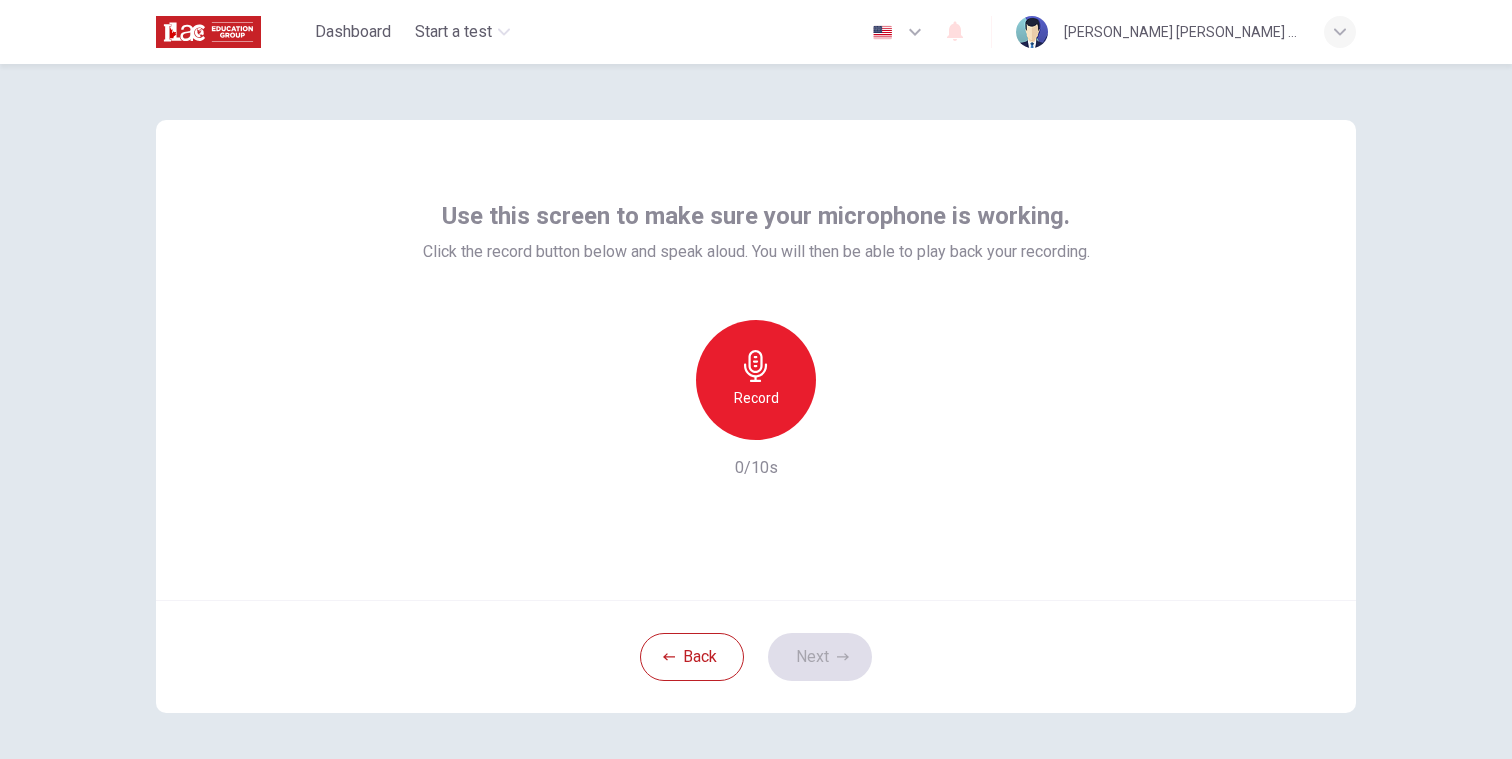click on "Record" at bounding box center (756, 398) 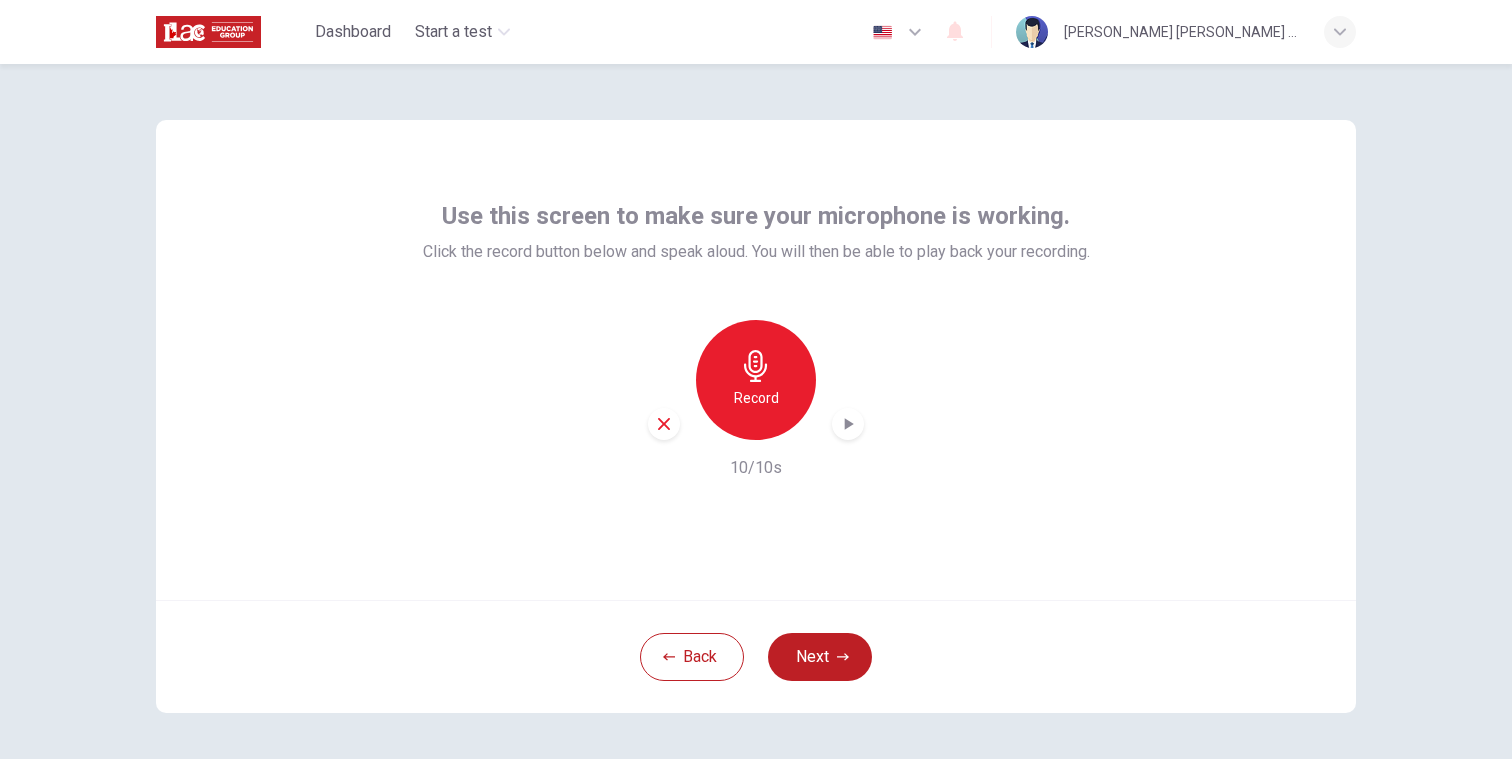 click 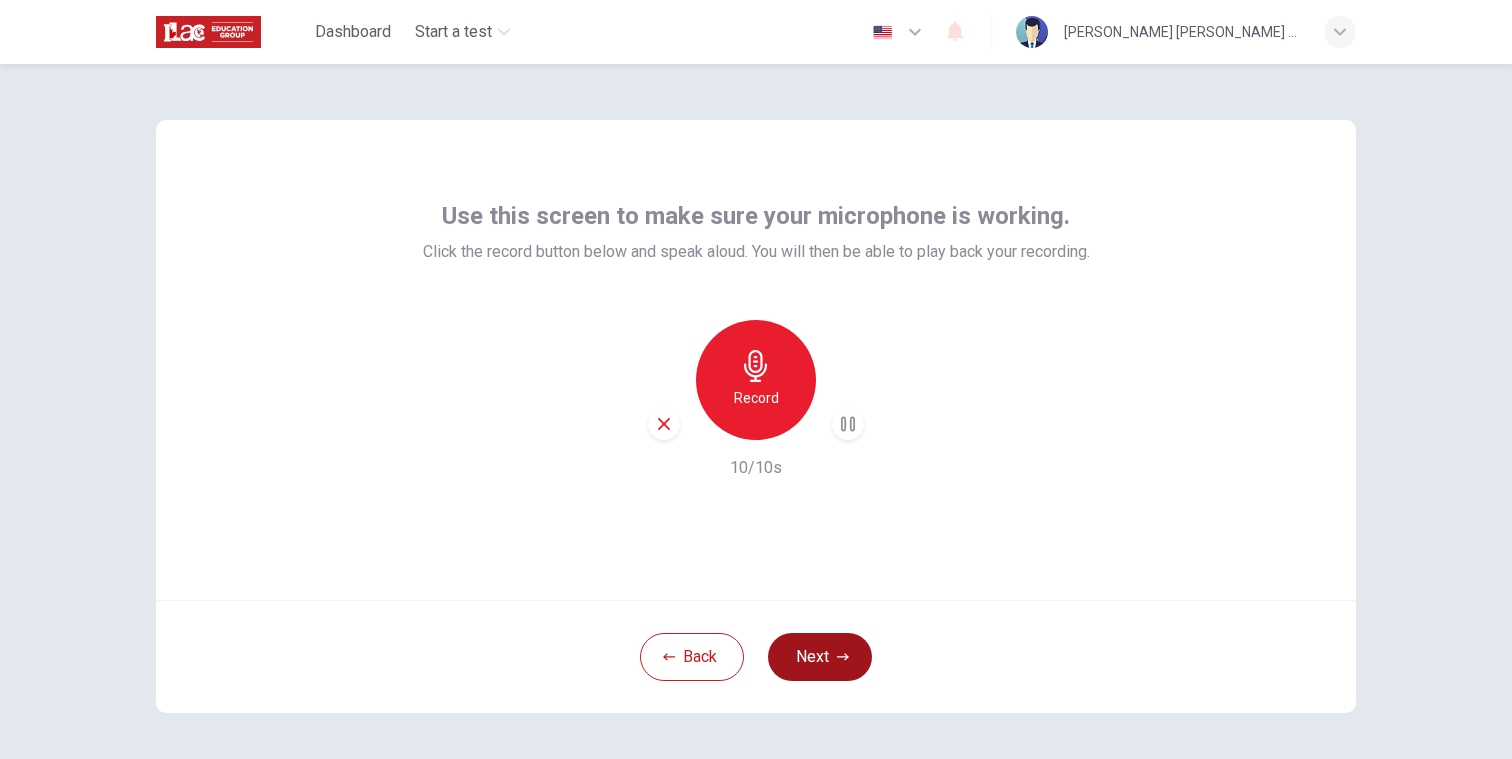click on "Next" at bounding box center (820, 657) 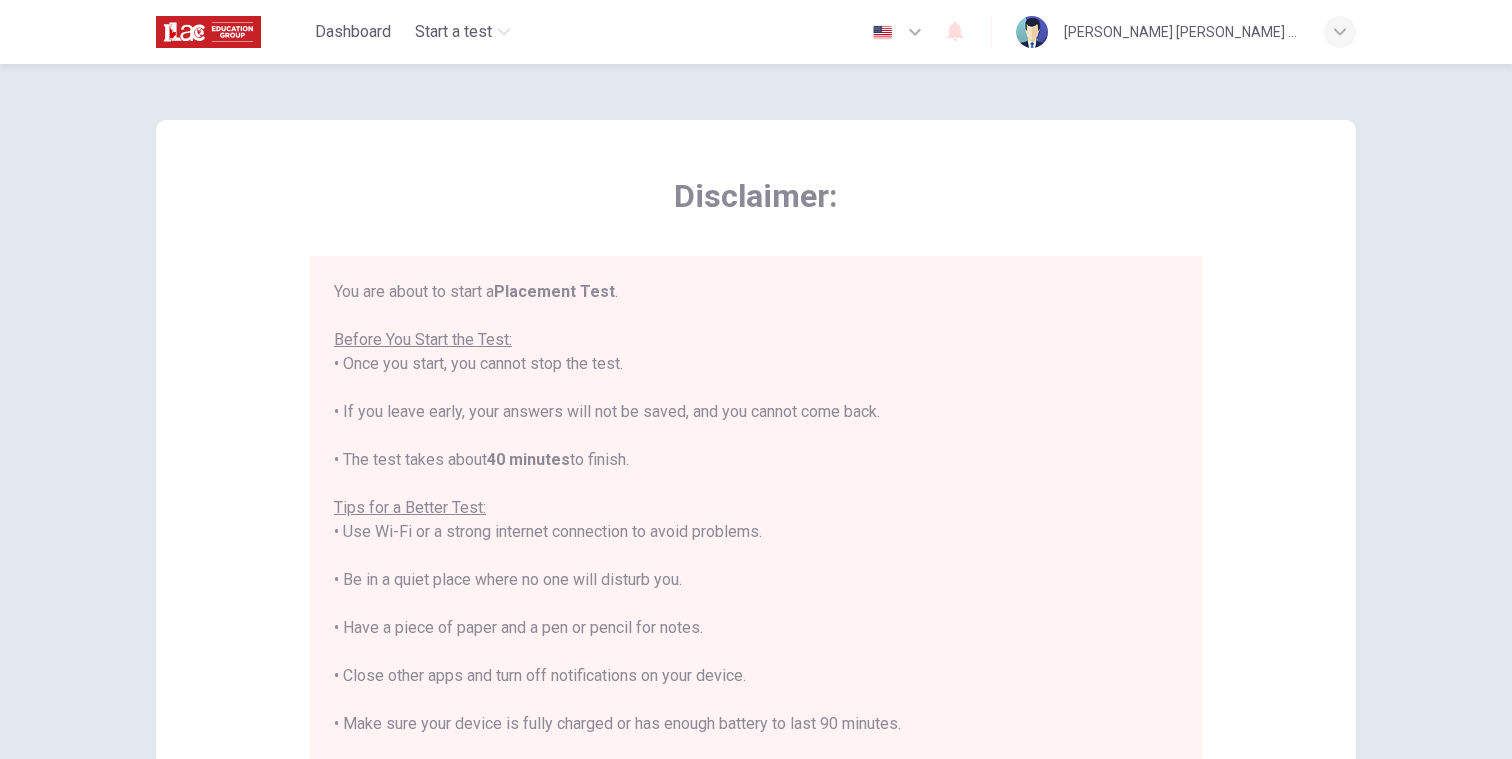 scroll, scrollTop: 23, scrollLeft: 0, axis: vertical 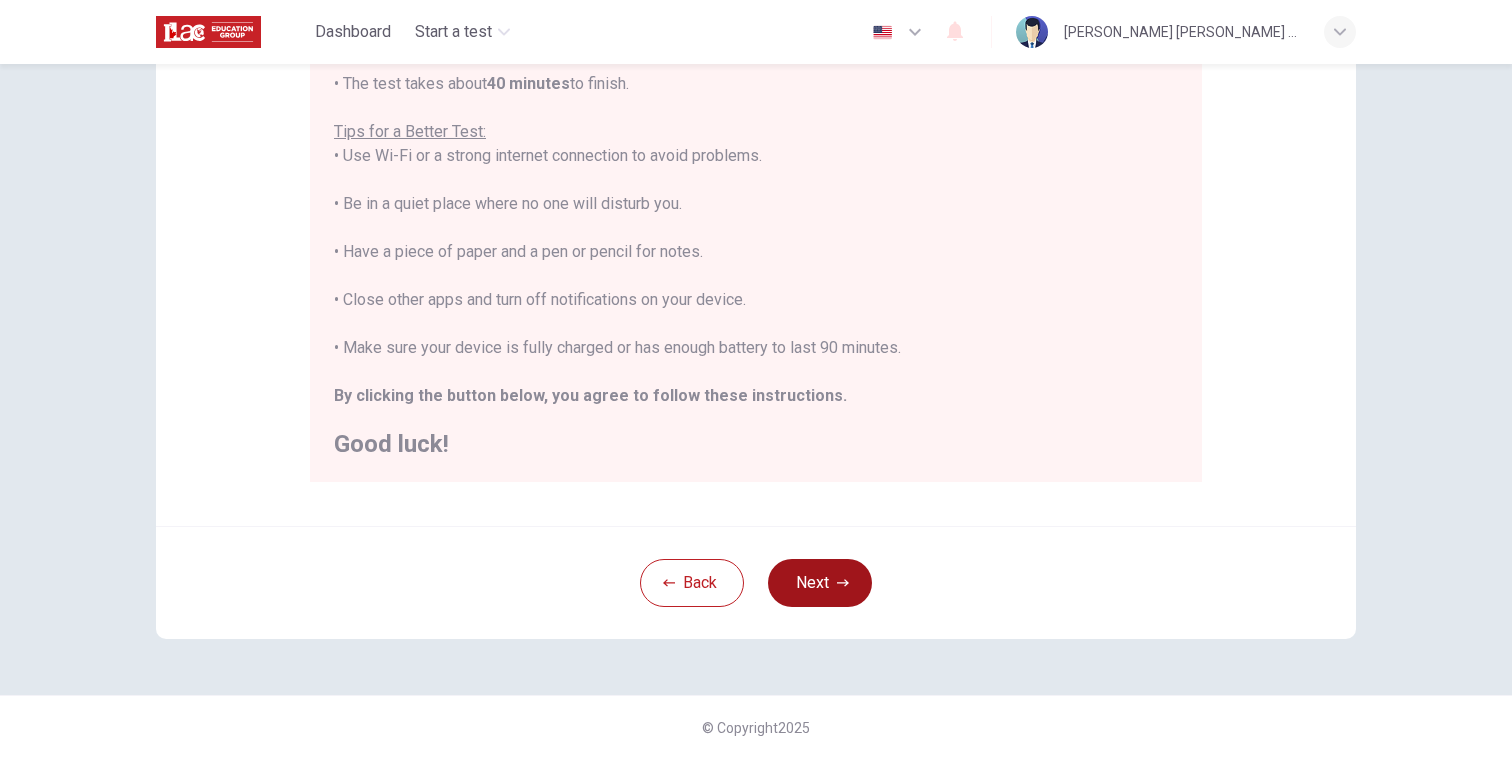 click on "Next" at bounding box center [820, 583] 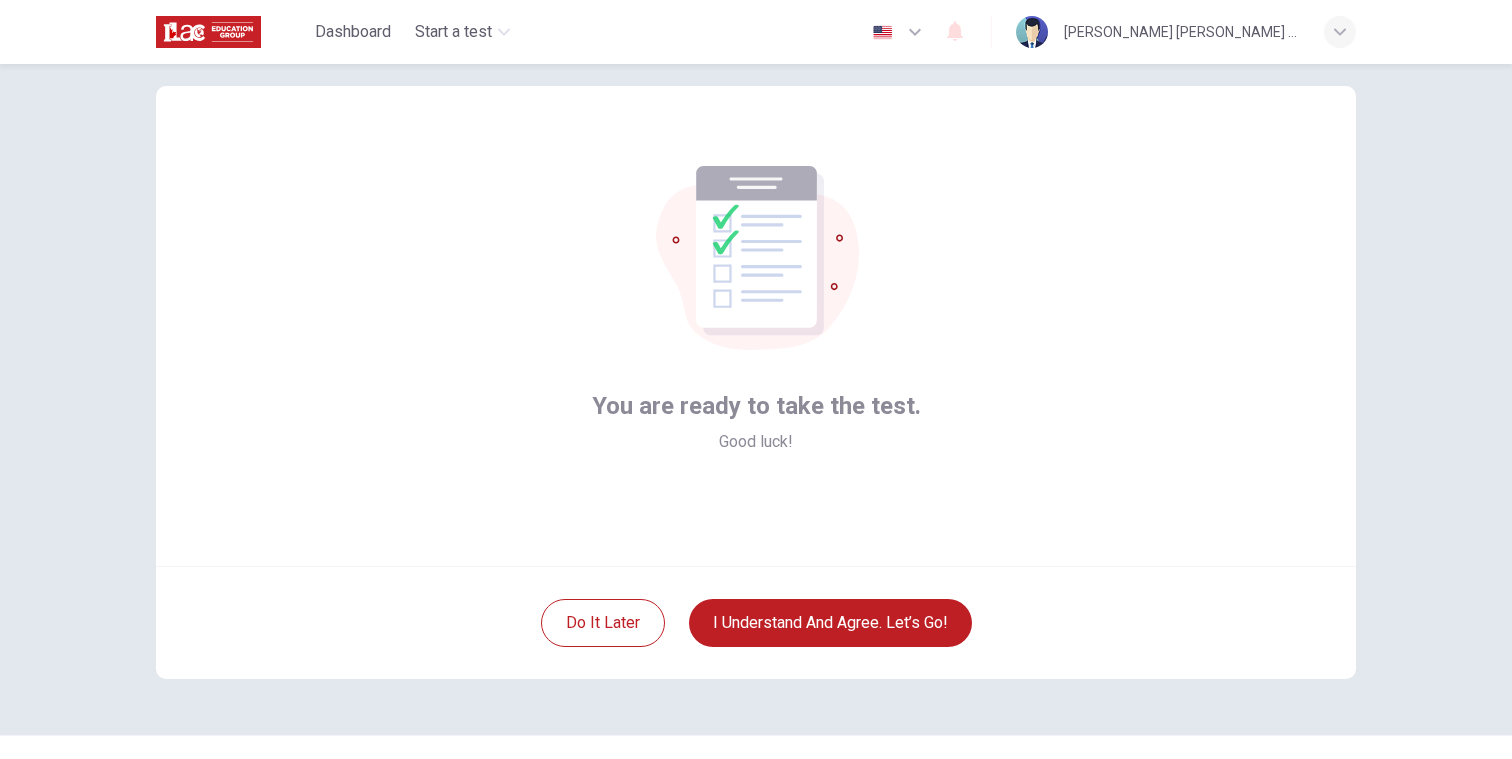 scroll, scrollTop: 74, scrollLeft: 0, axis: vertical 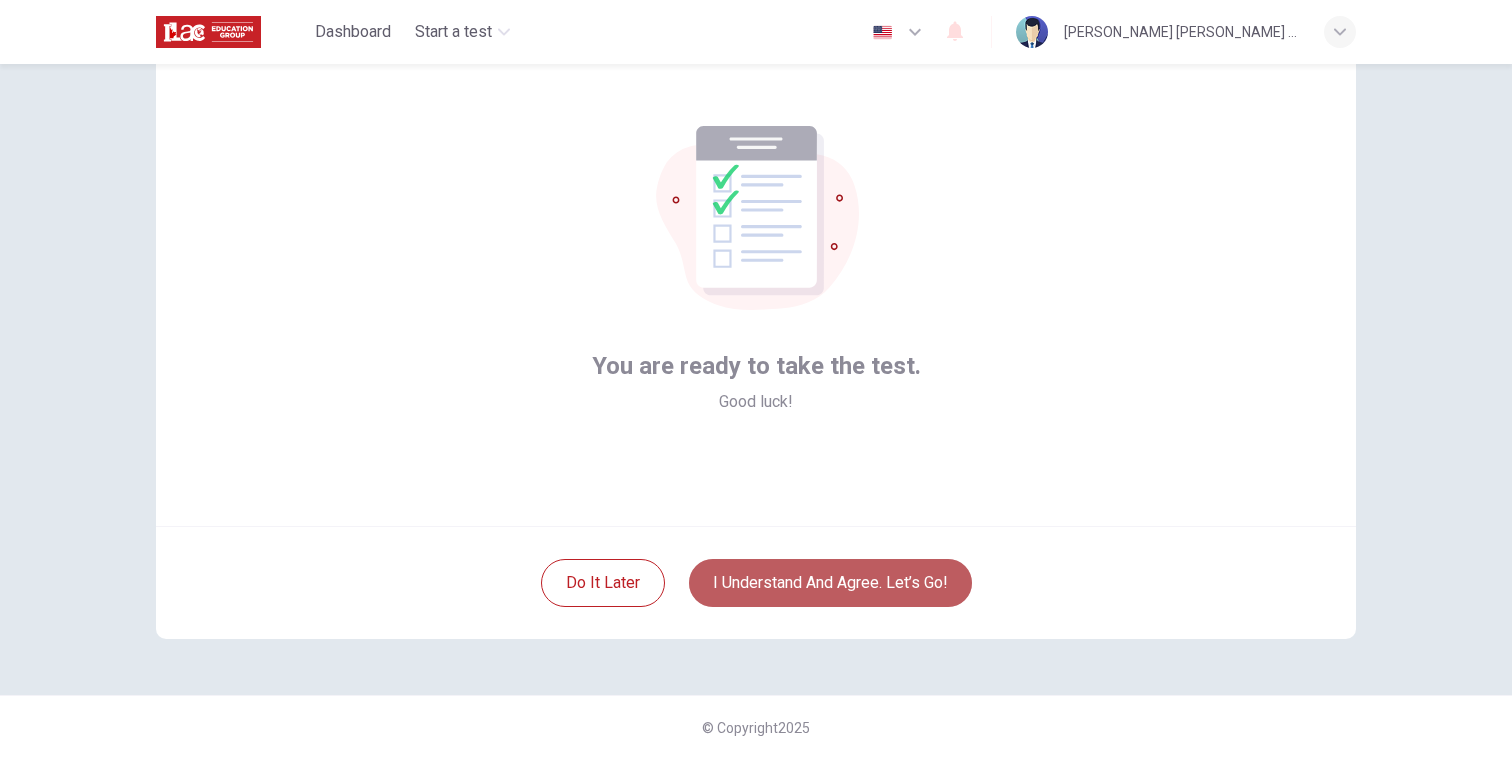 click on "I understand and agree. Let’s go!" at bounding box center [830, 583] 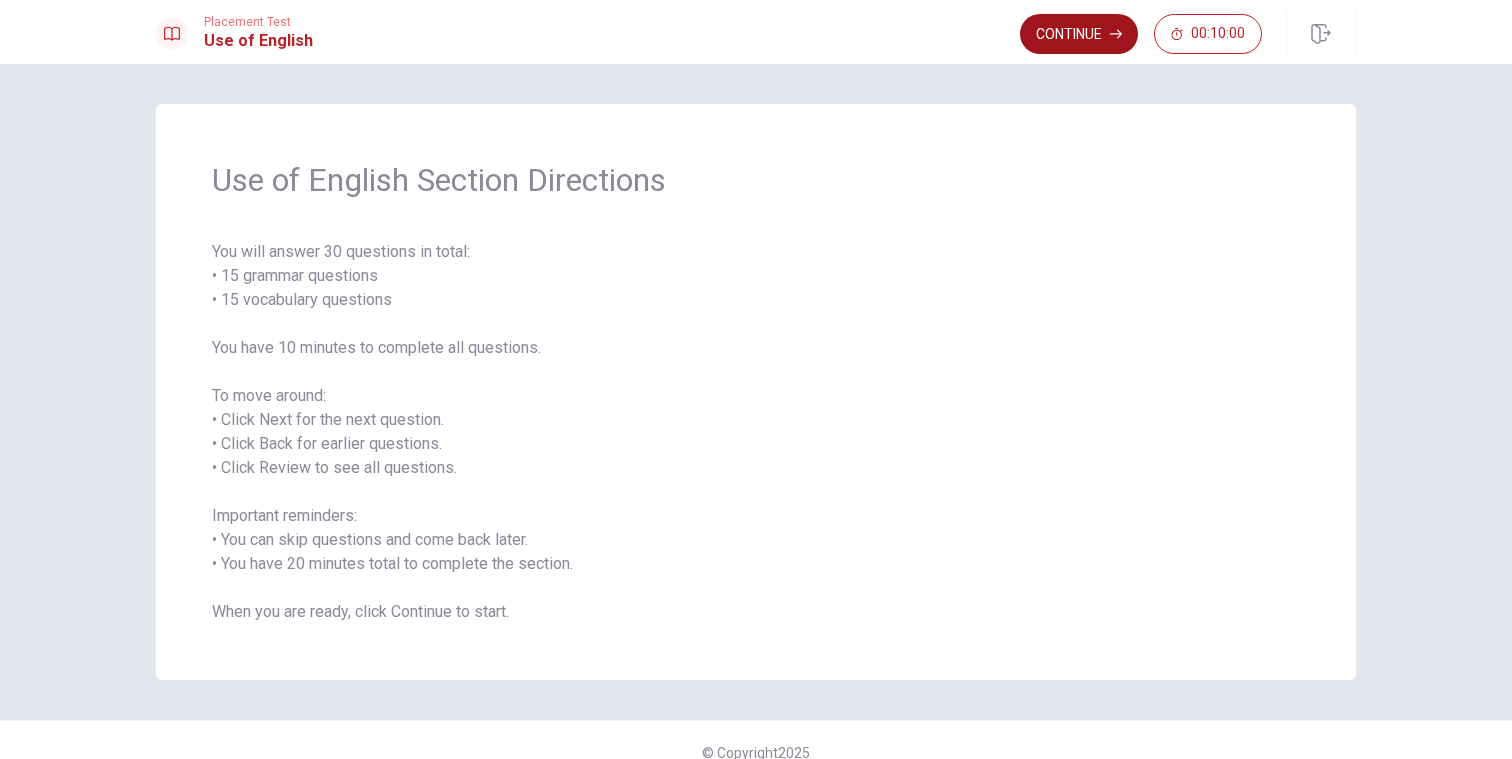 click on "Continue" at bounding box center [1079, 34] 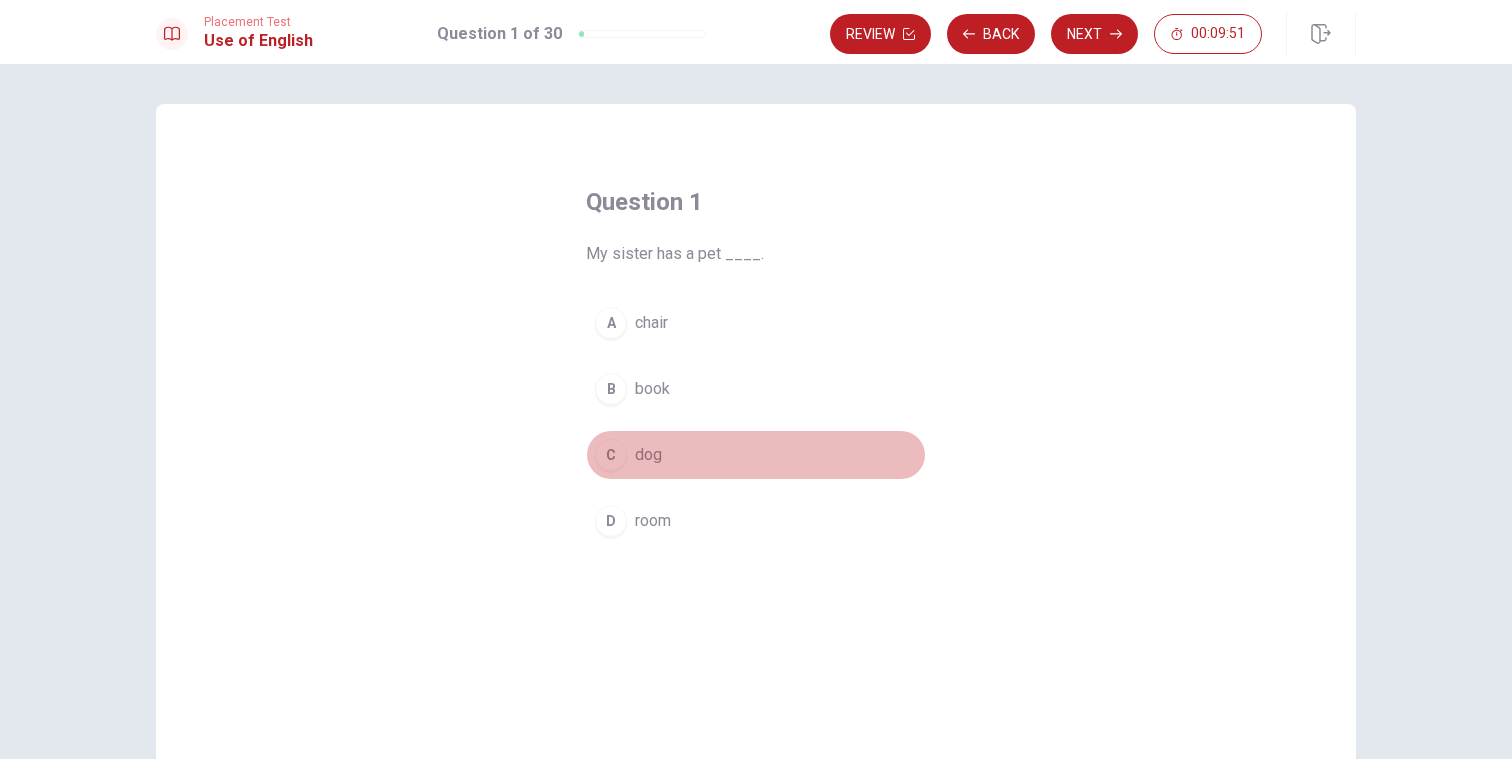 click on "dog" at bounding box center (648, 455) 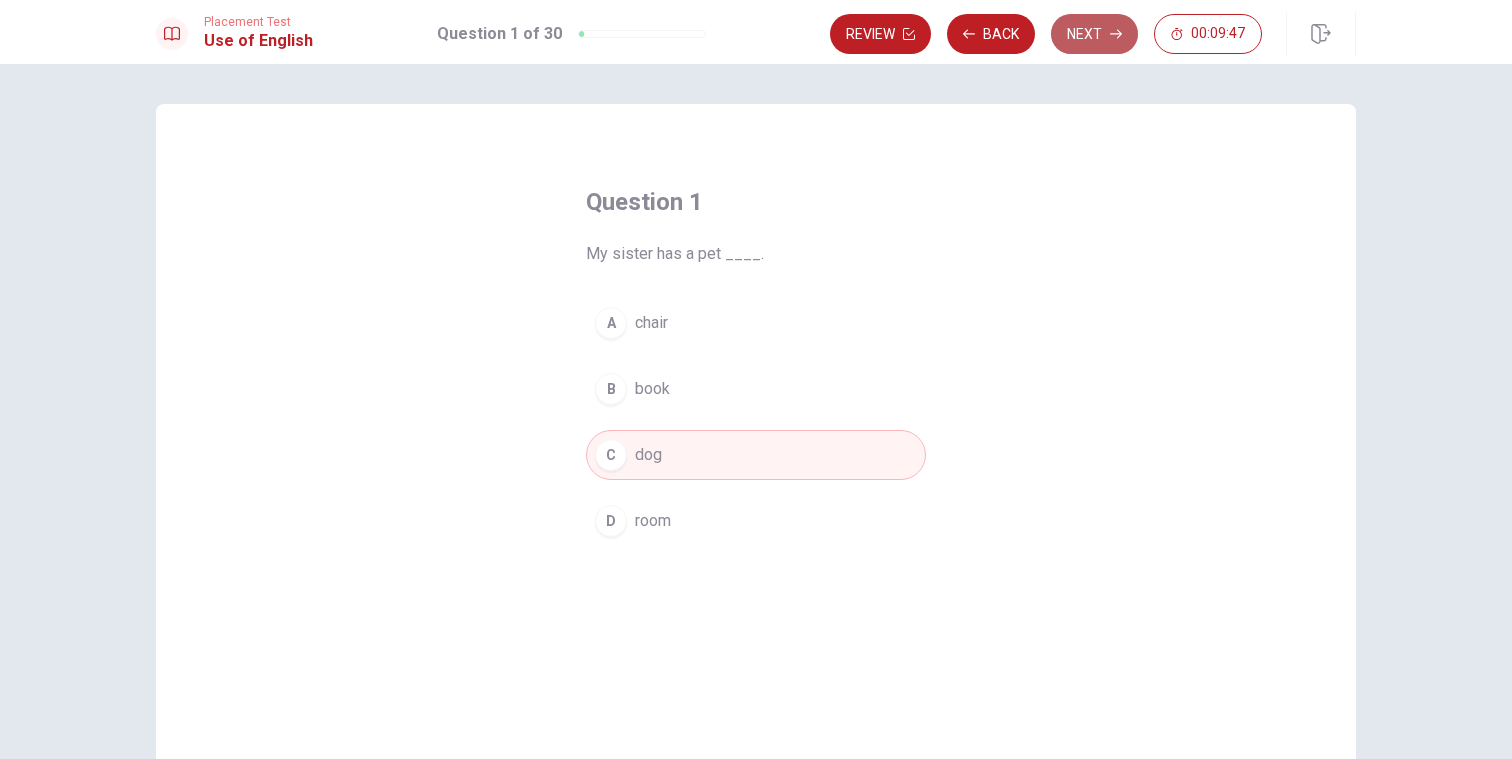 click on "Next" at bounding box center [1094, 34] 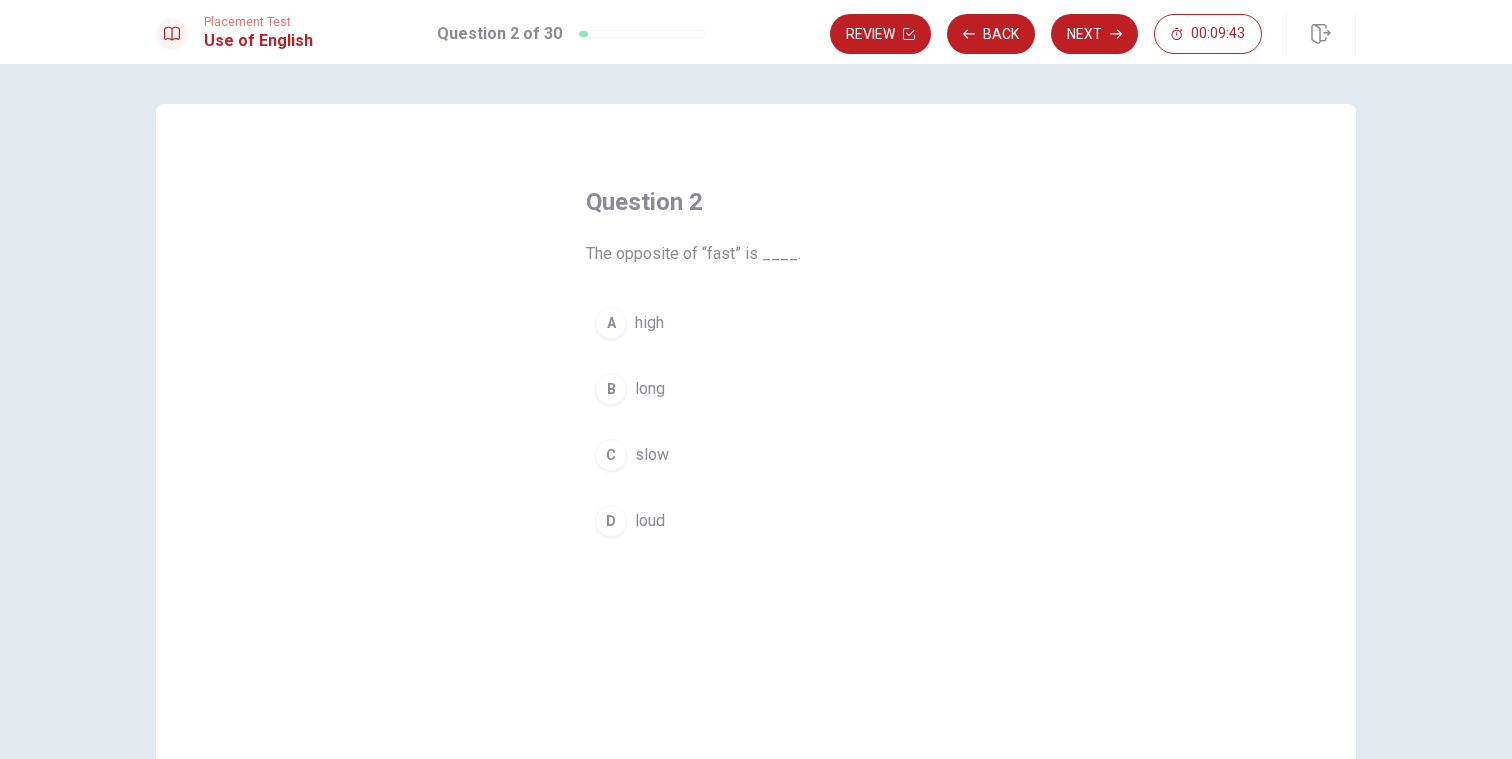 click on "C" at bounding box center [611, 455] 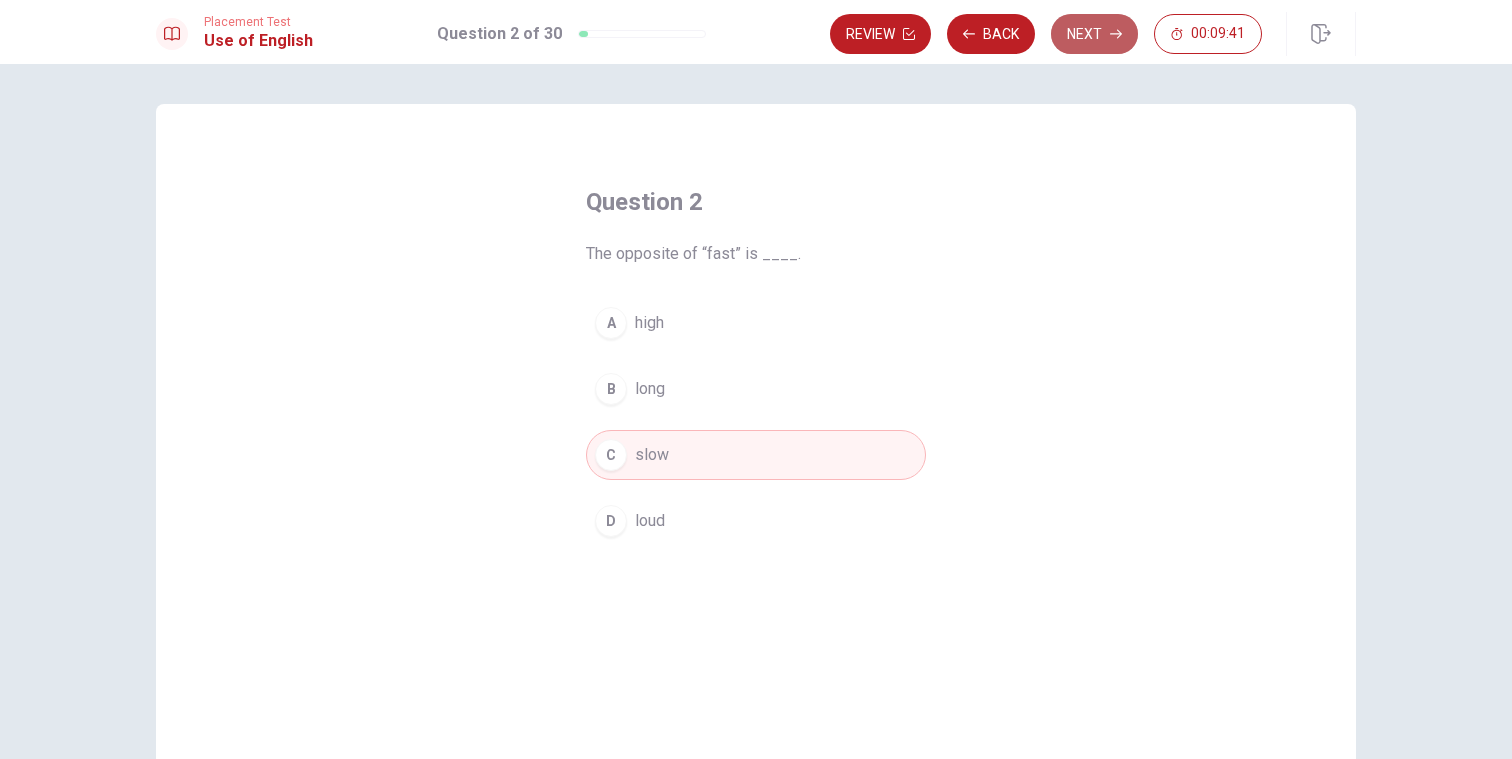 click on "Next" at bounding box center [1094, 34] 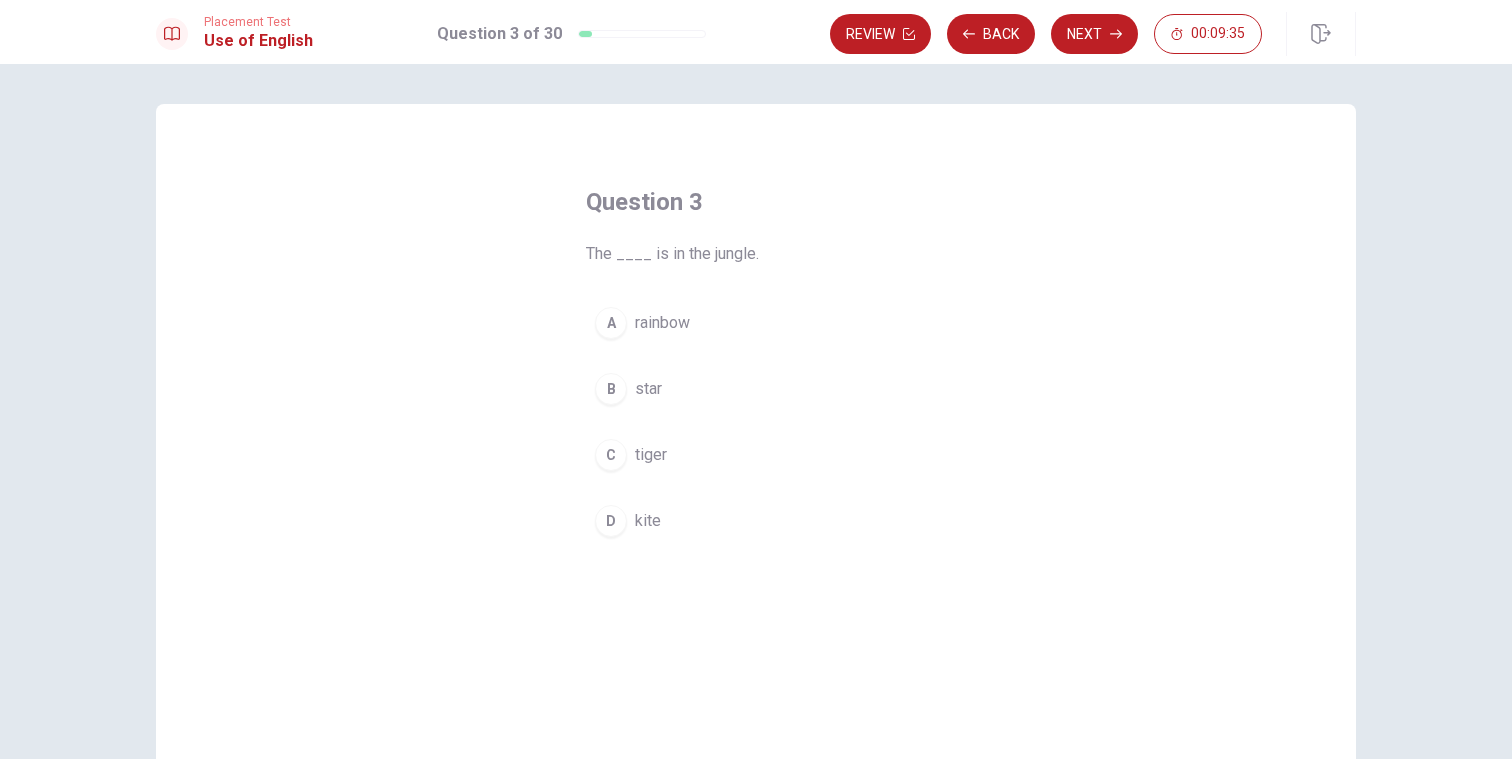 click on "tiger" at bounding box center [651, 455] 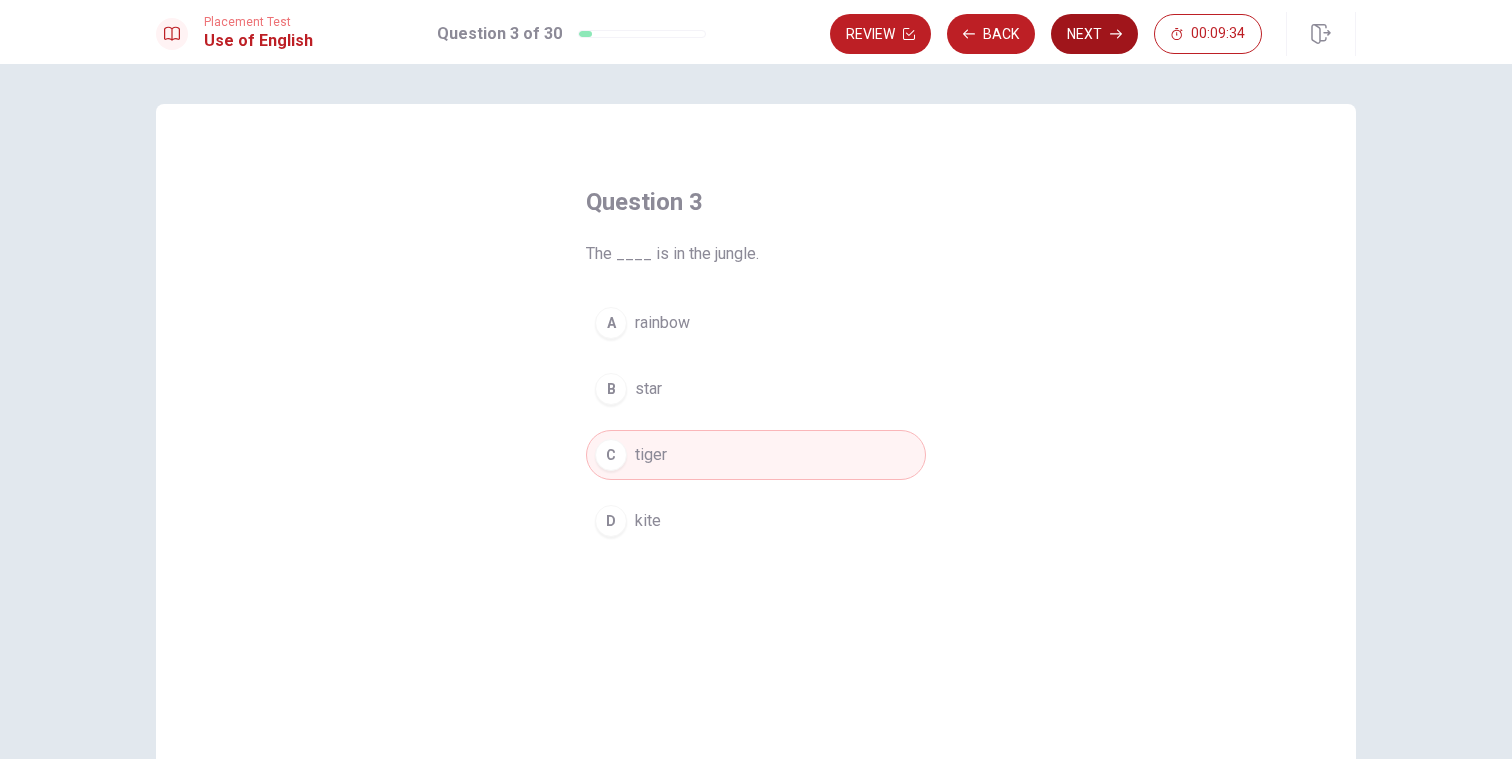 click on "Next" at bounding box center (1094, 34) 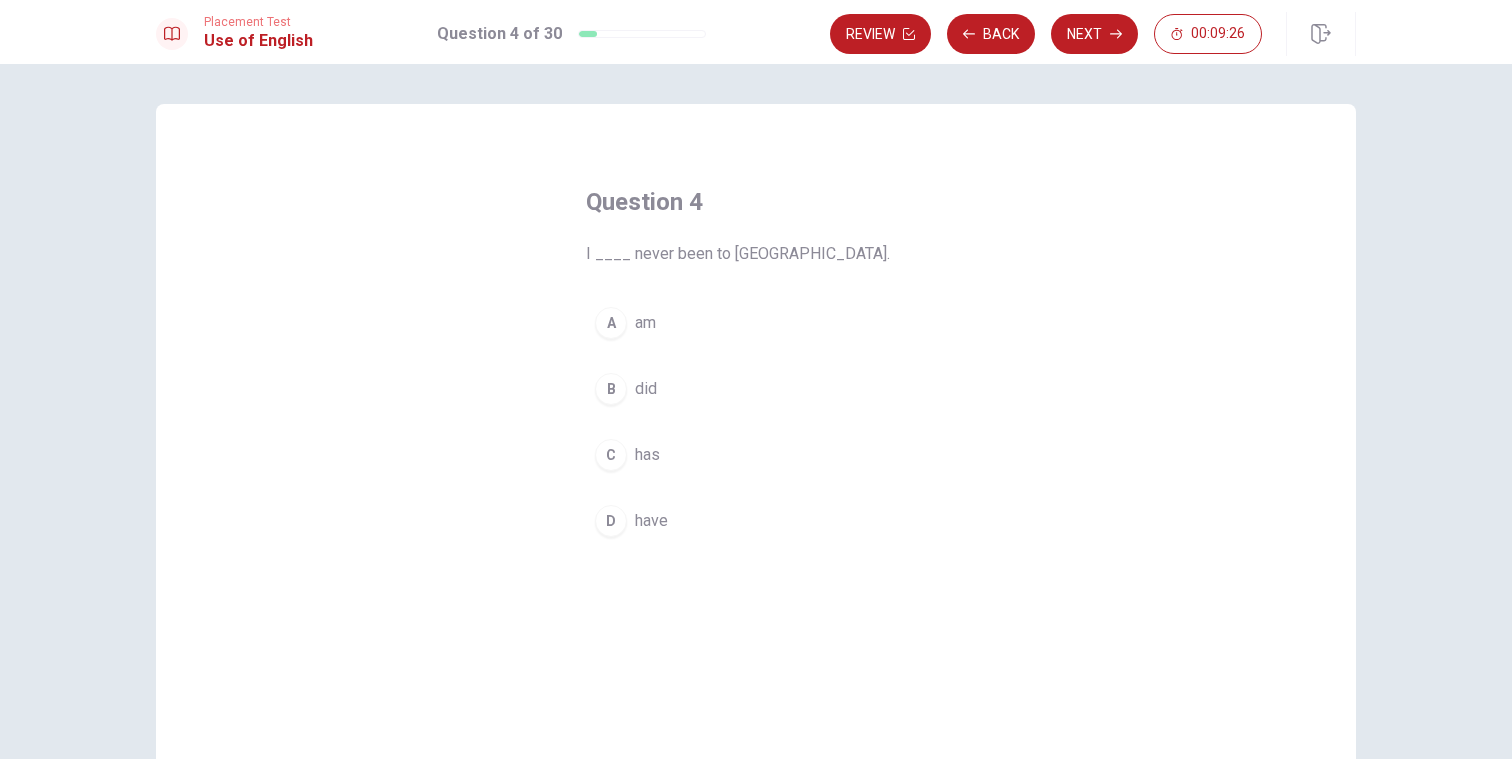 click on "A am" at bounding box center [756, 323] 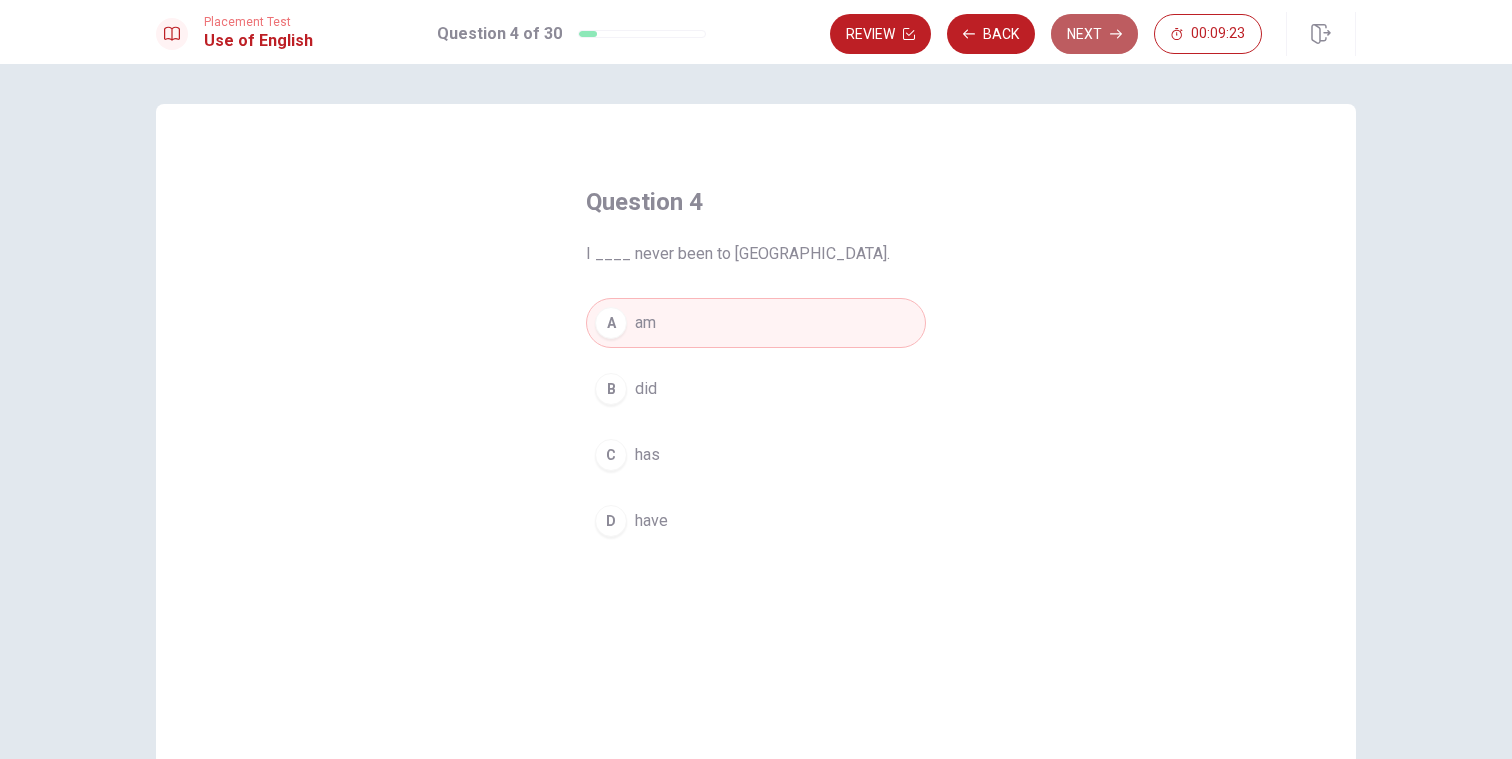 click on "Next" at bounding box center [1094, 34] 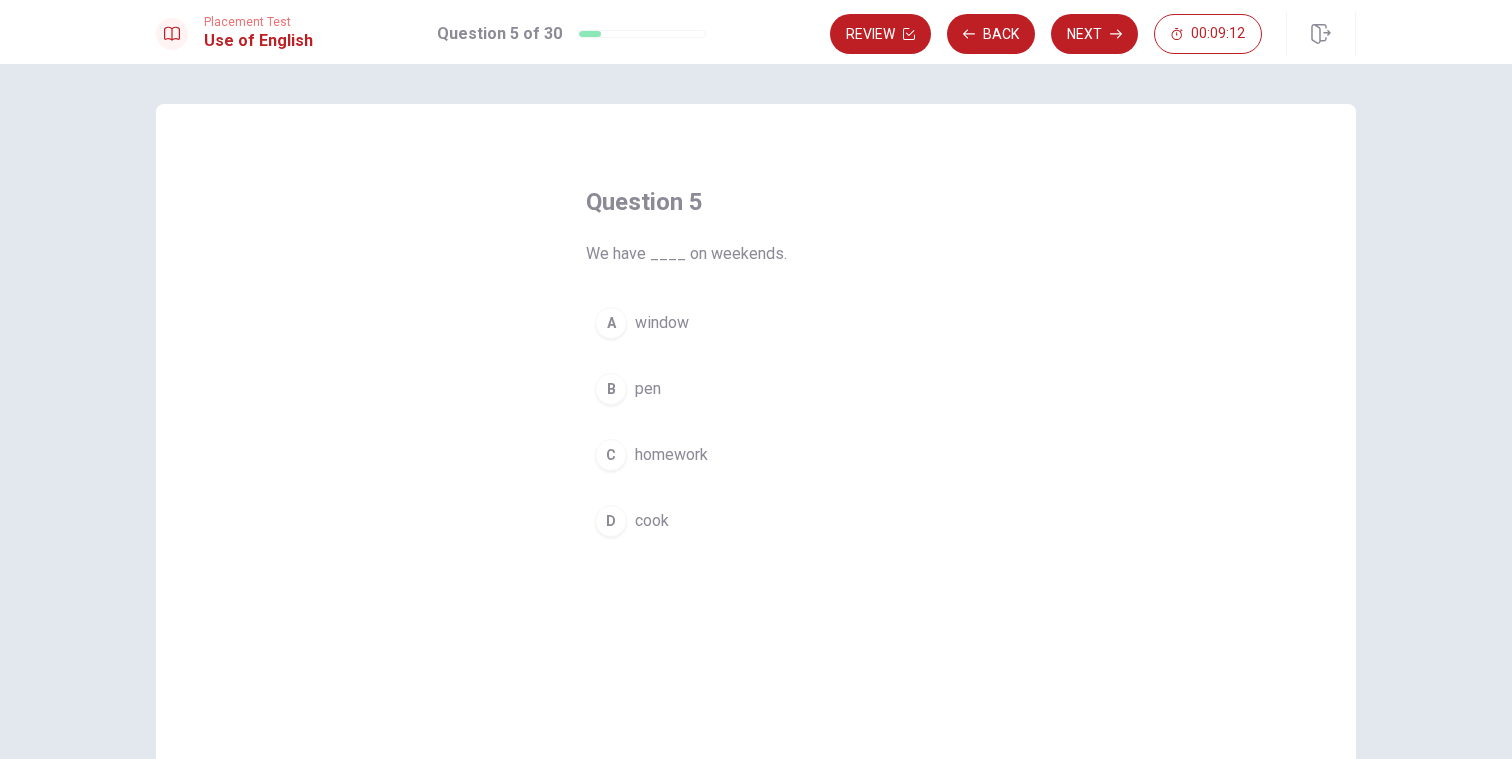 click on "homework" at bounding box center (671, 455) 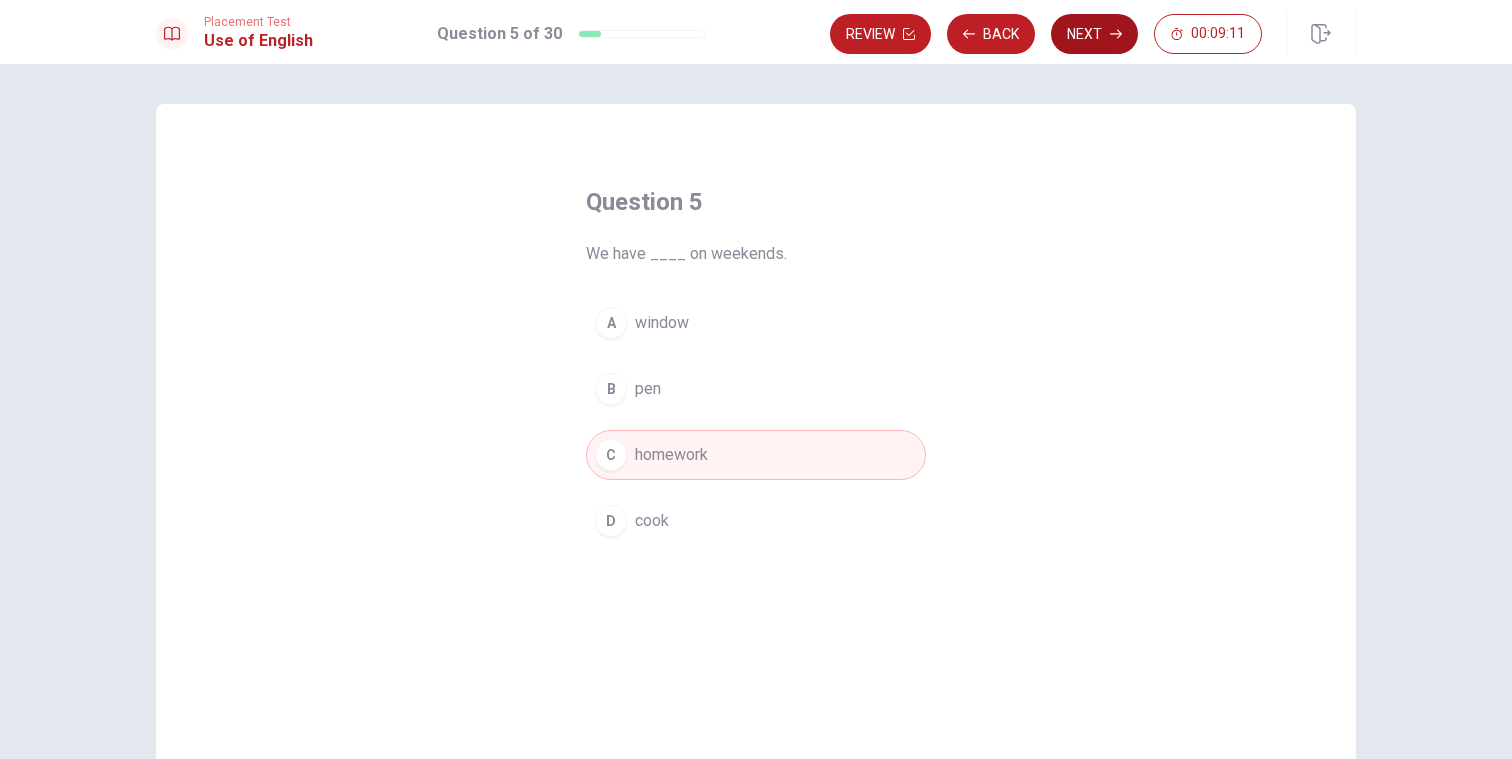 click on "Next" at bounding box center (1094, 34) 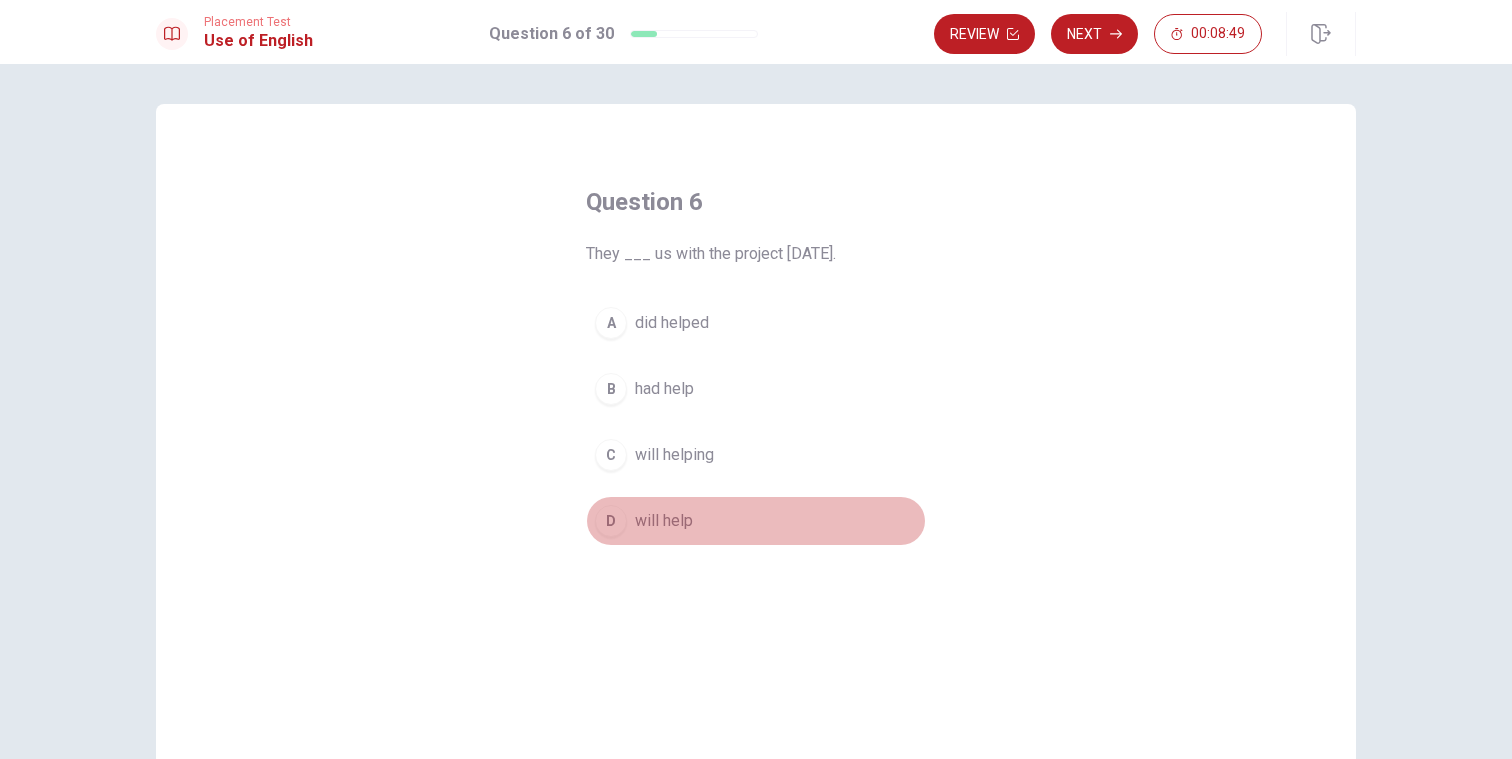 click on "will help" at bounding box center (664, 521) 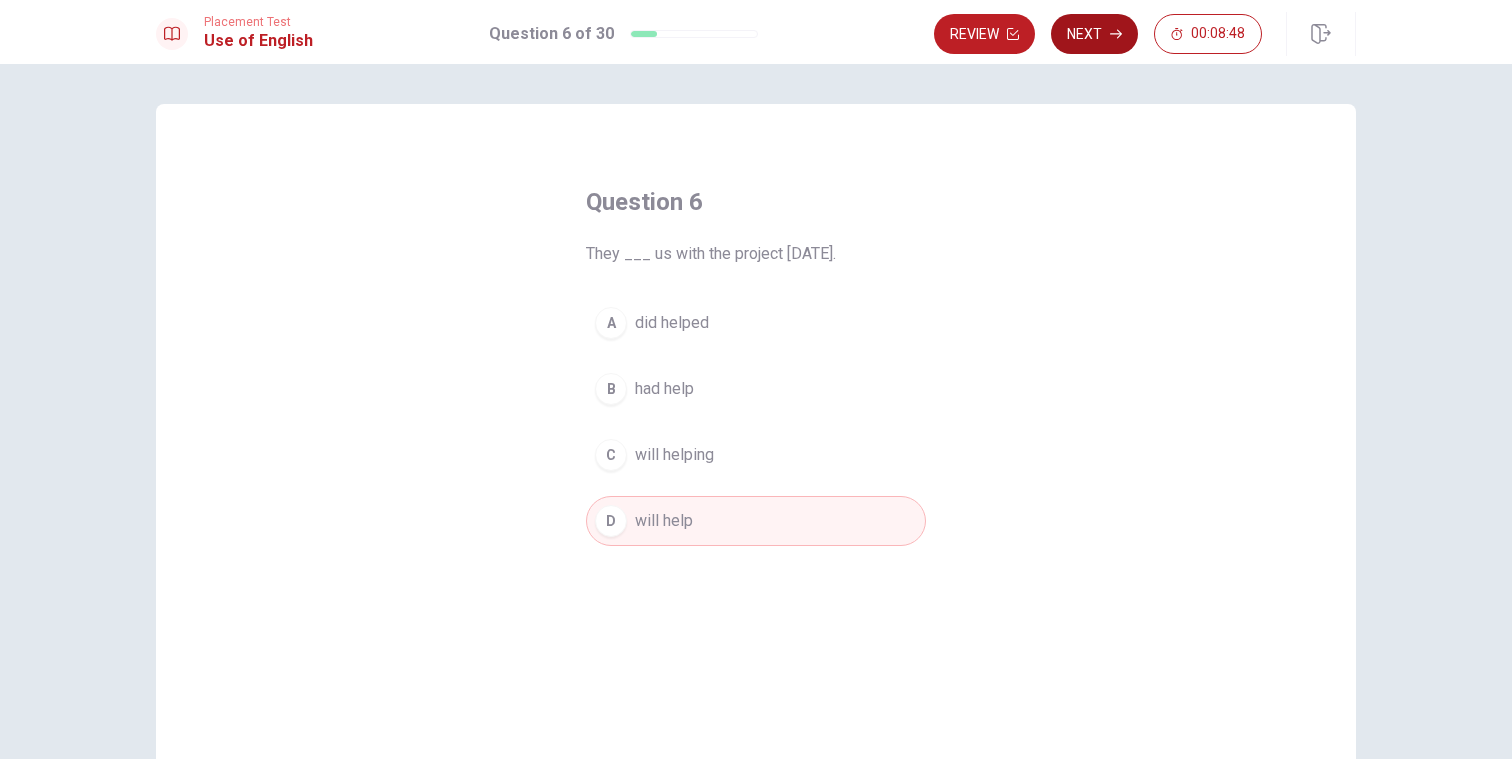 click on "Next" at bounding box center [1094, 34] 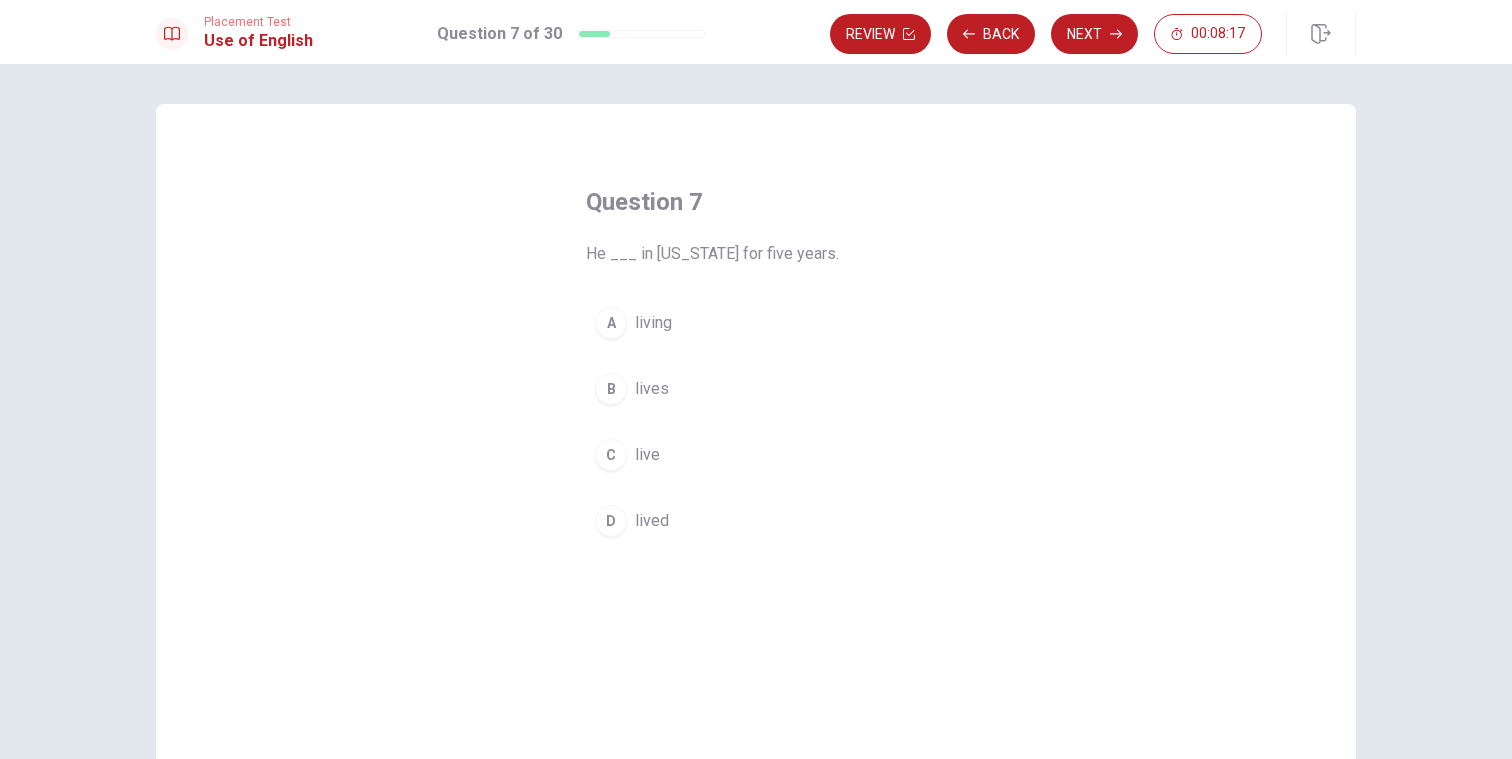click on "lives" at bounding box center [652, 389] 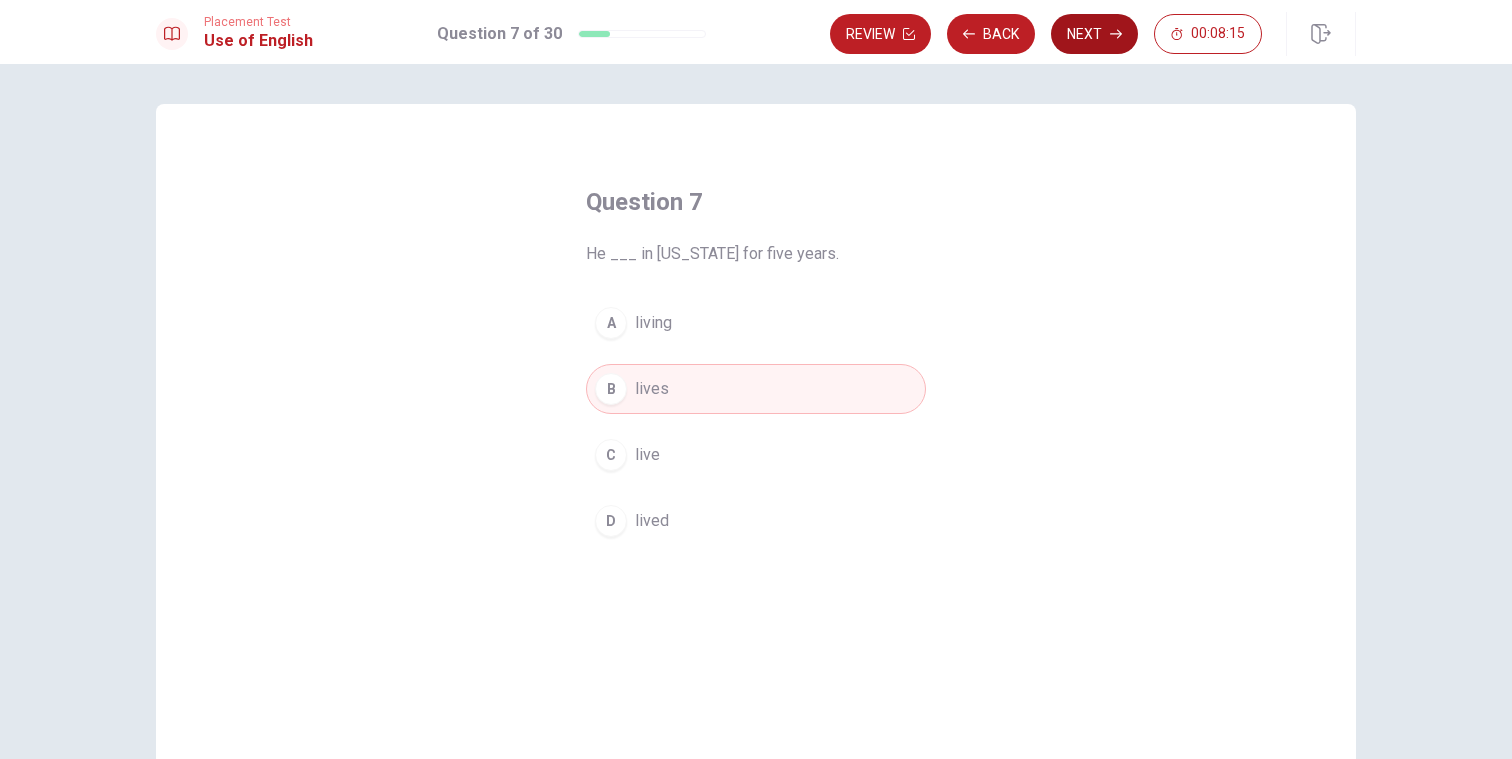 click on "Next" at bounding box center (1094, 34) 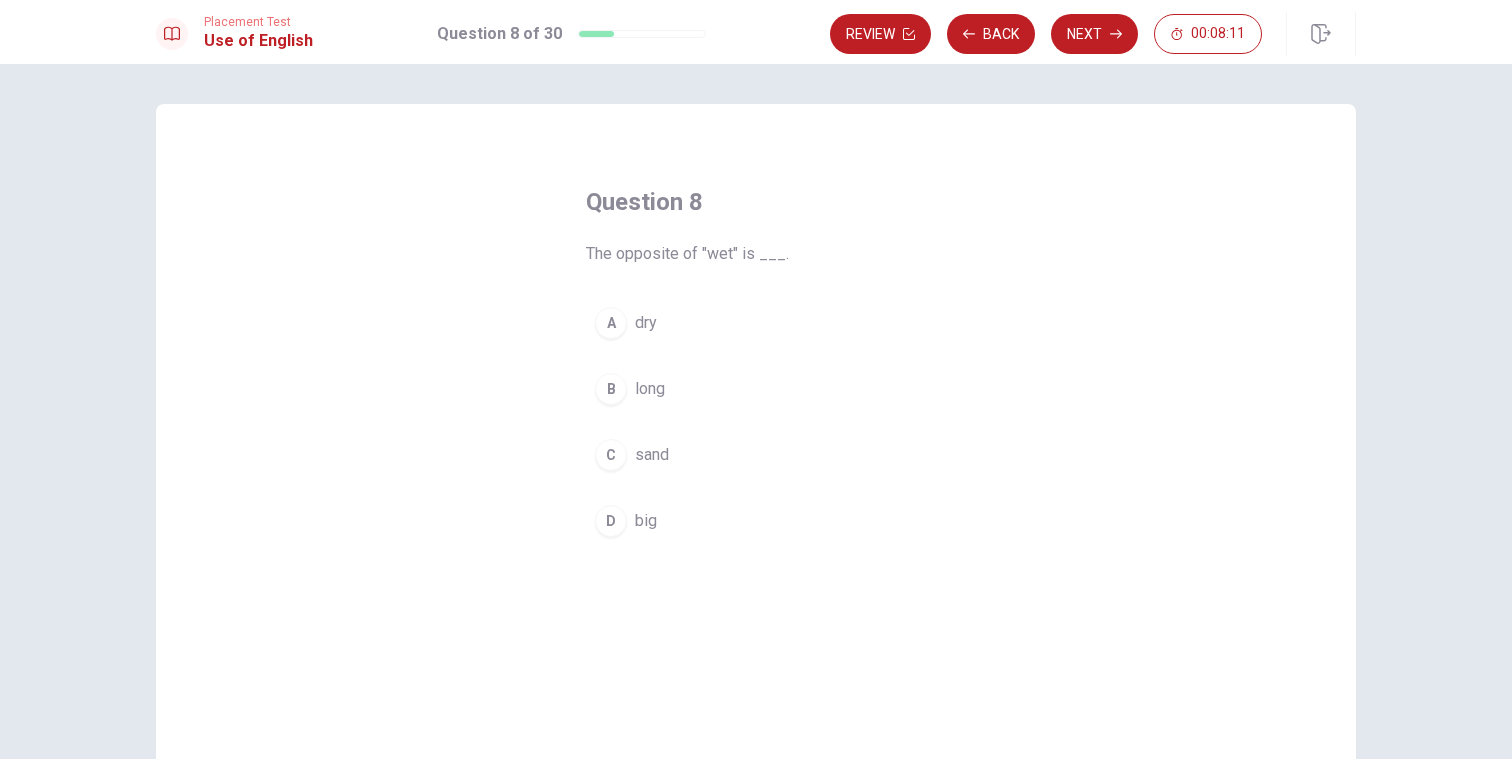 click on "dry" at bounding box center [646, 323] 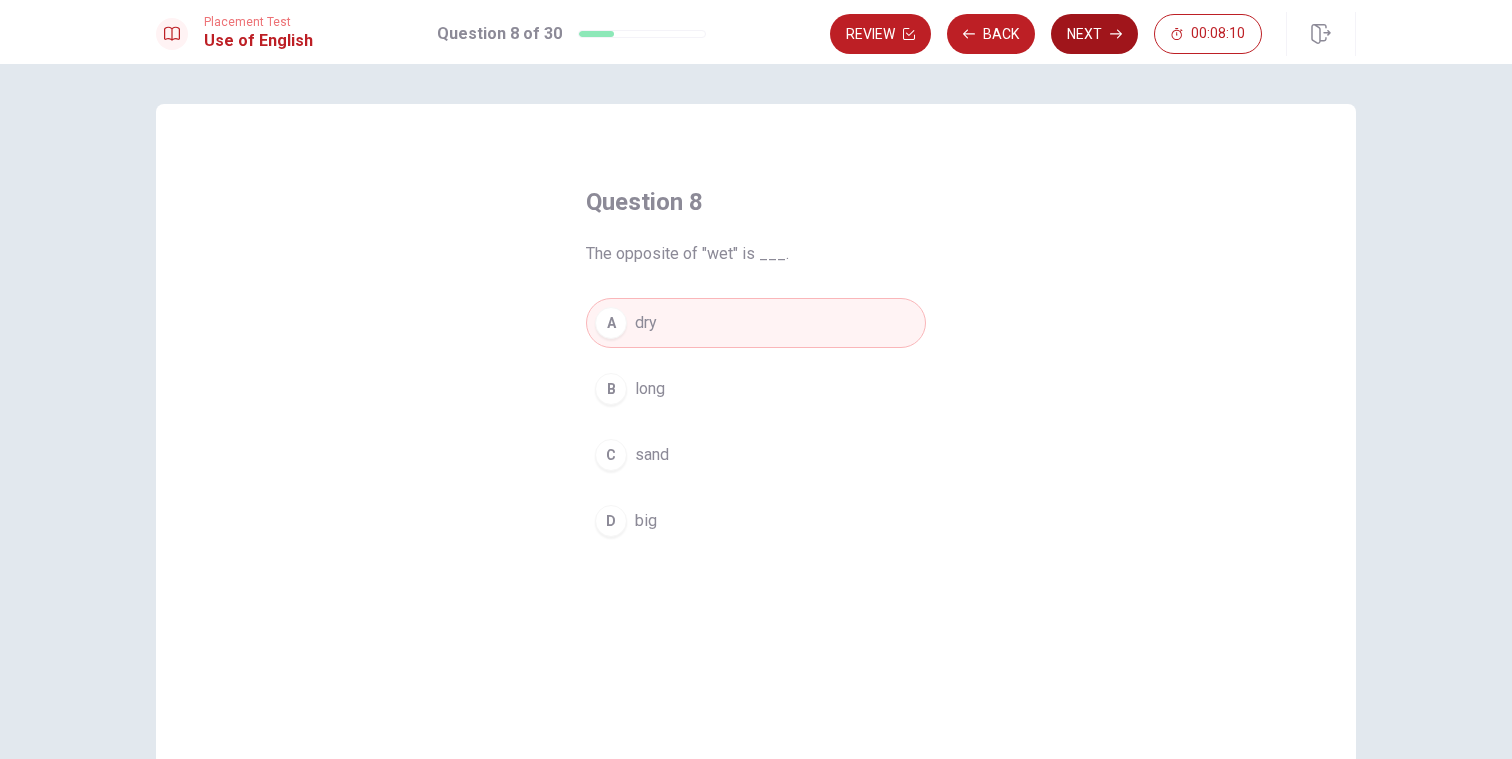 click on "Next" at bounding box center (1094, 34) 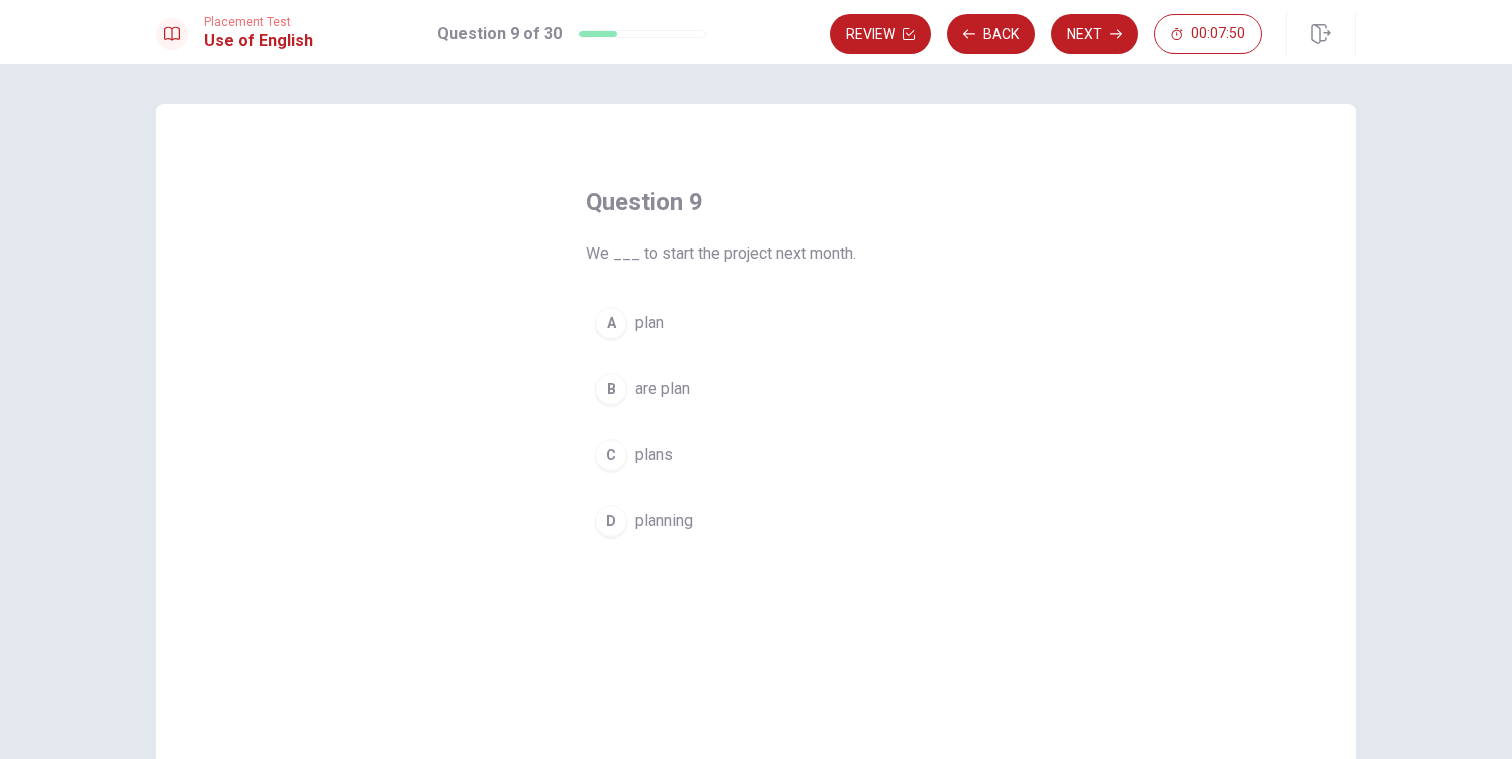 click on "are plan" at bounding box center [662, 389] 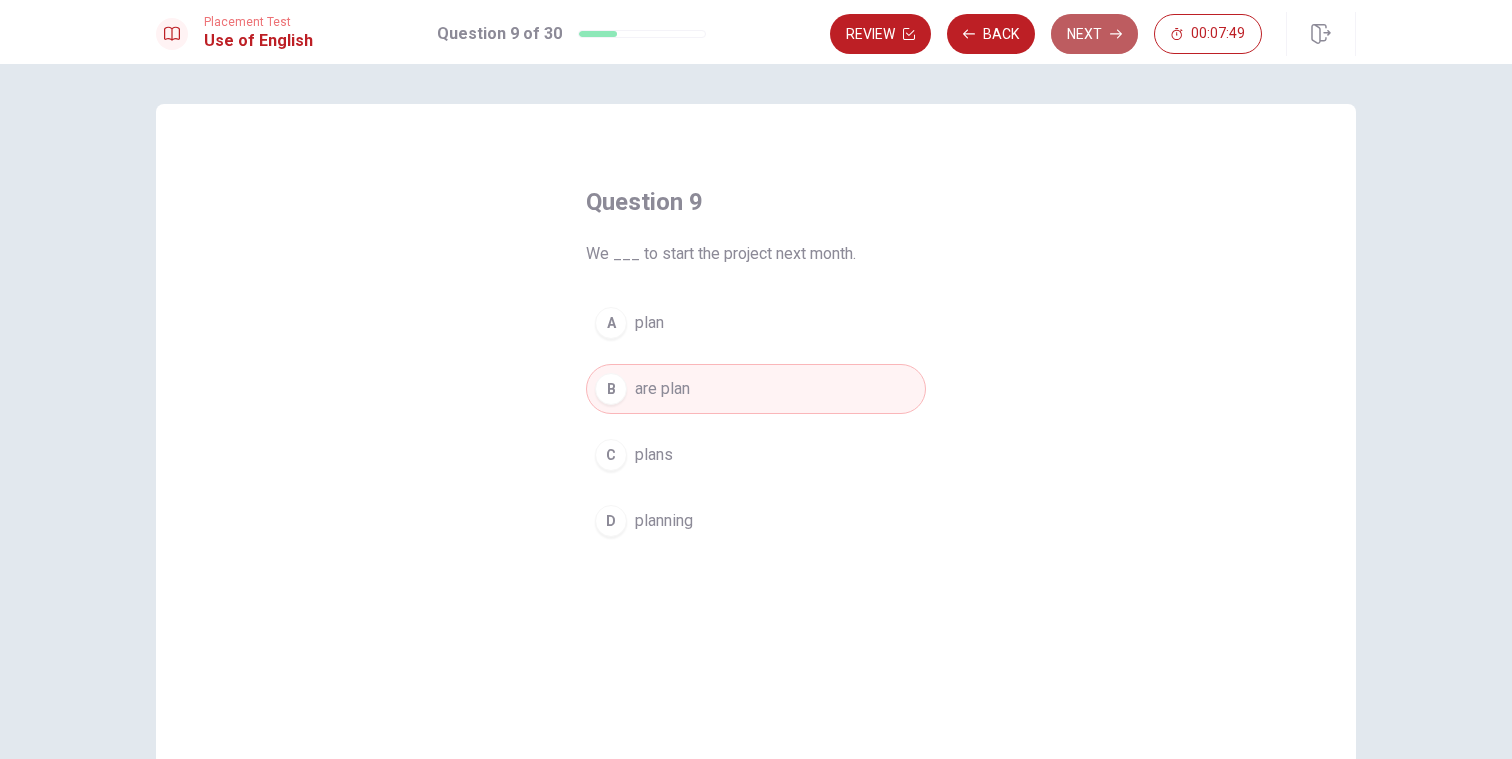 click on "Next" at bounding box center [1094, 34] 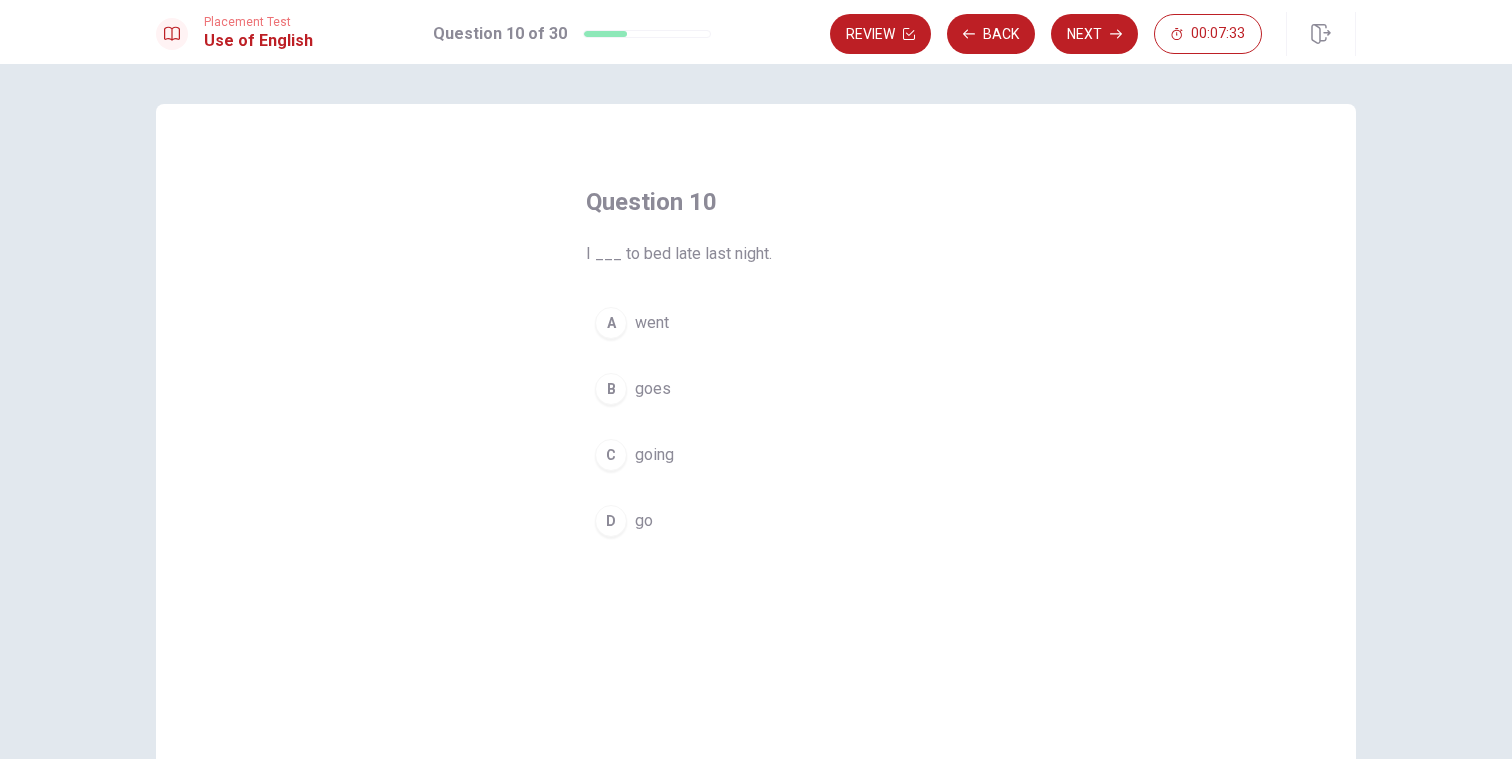 click on "went" at bounding box center [652, 323] 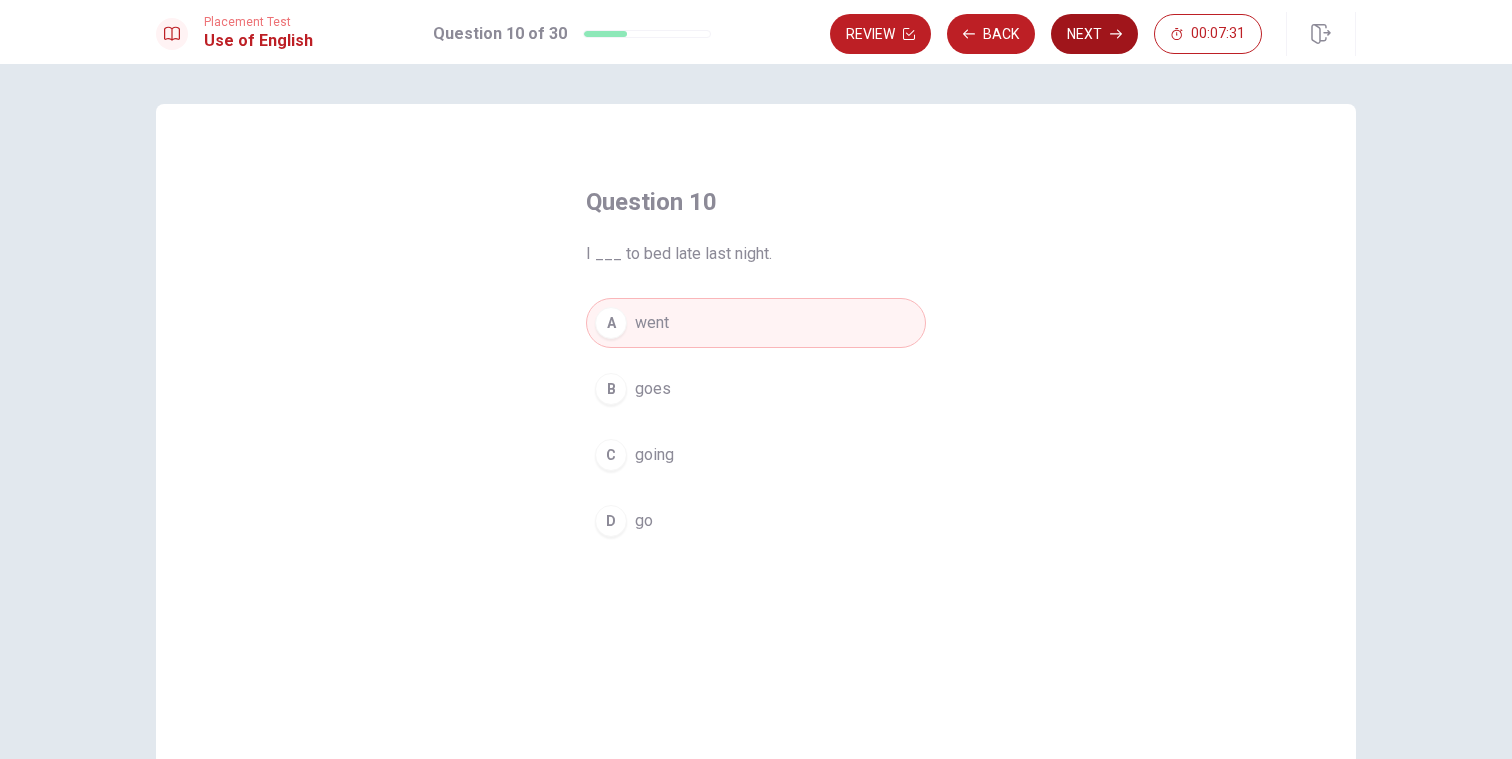 click on "Next" at bounding box center (1094, 34) 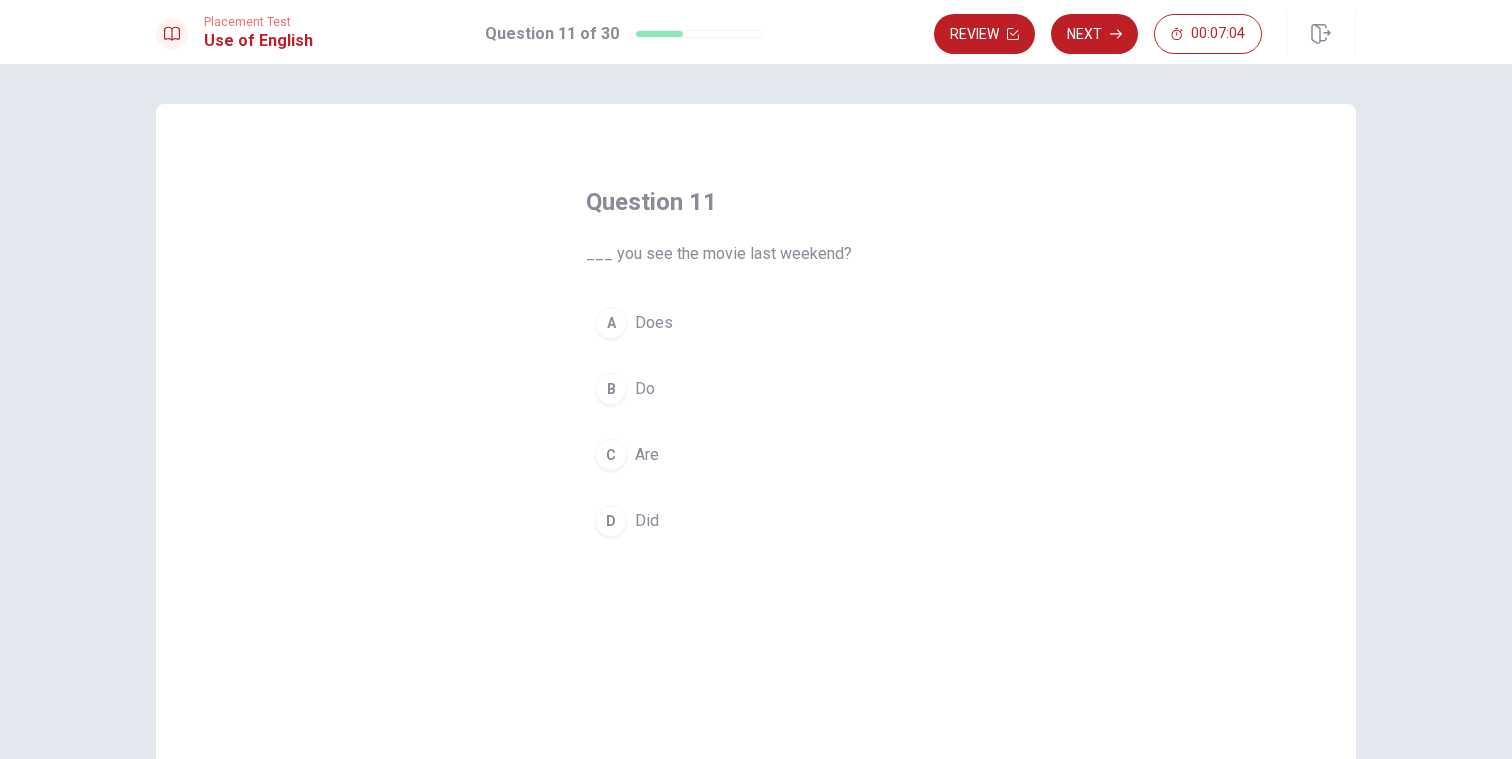 click on "Did" at bounding box center (647, 521) 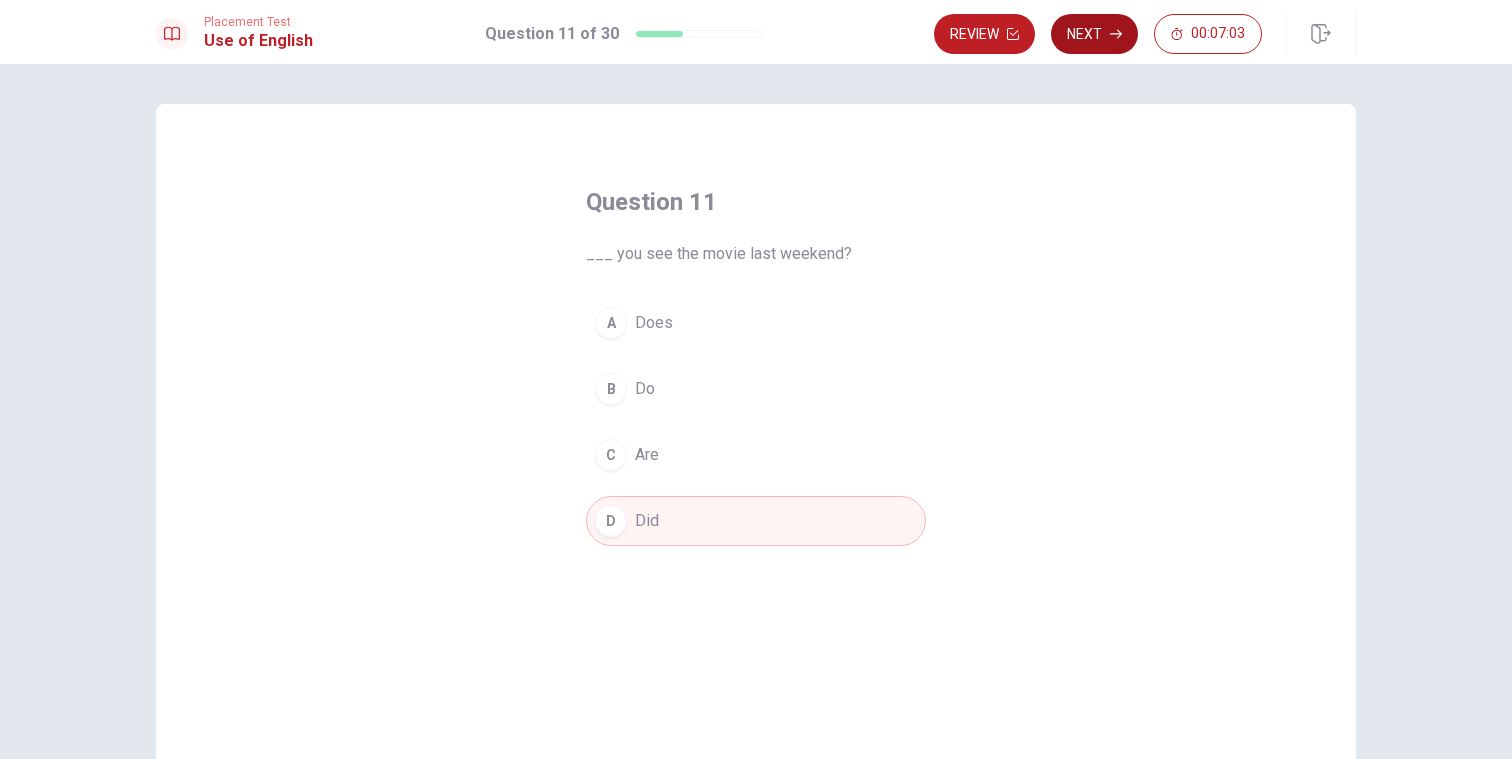 click on "Next" at bounding box center (1094, 34) 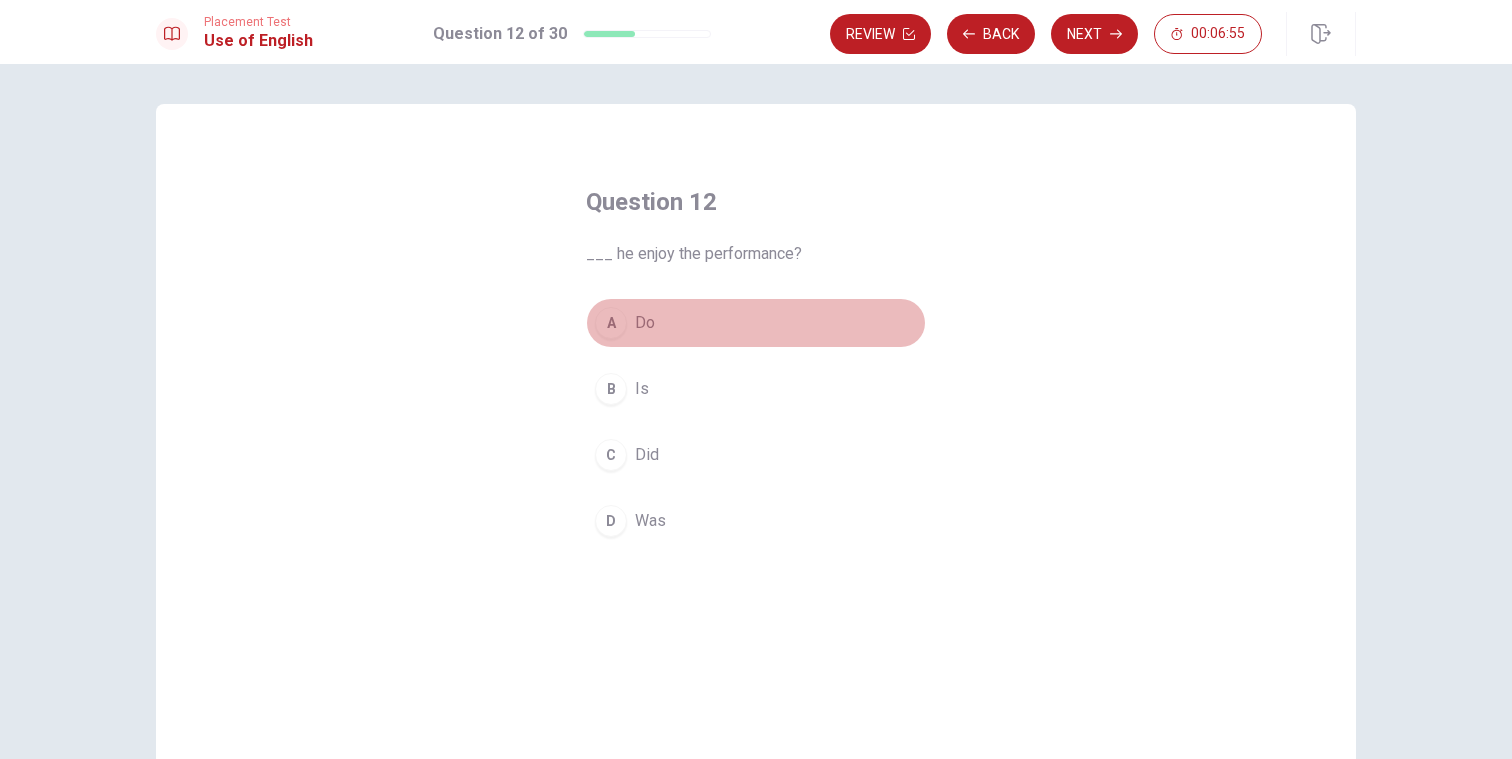 click on "A Do" at bounding box center [756, 323] 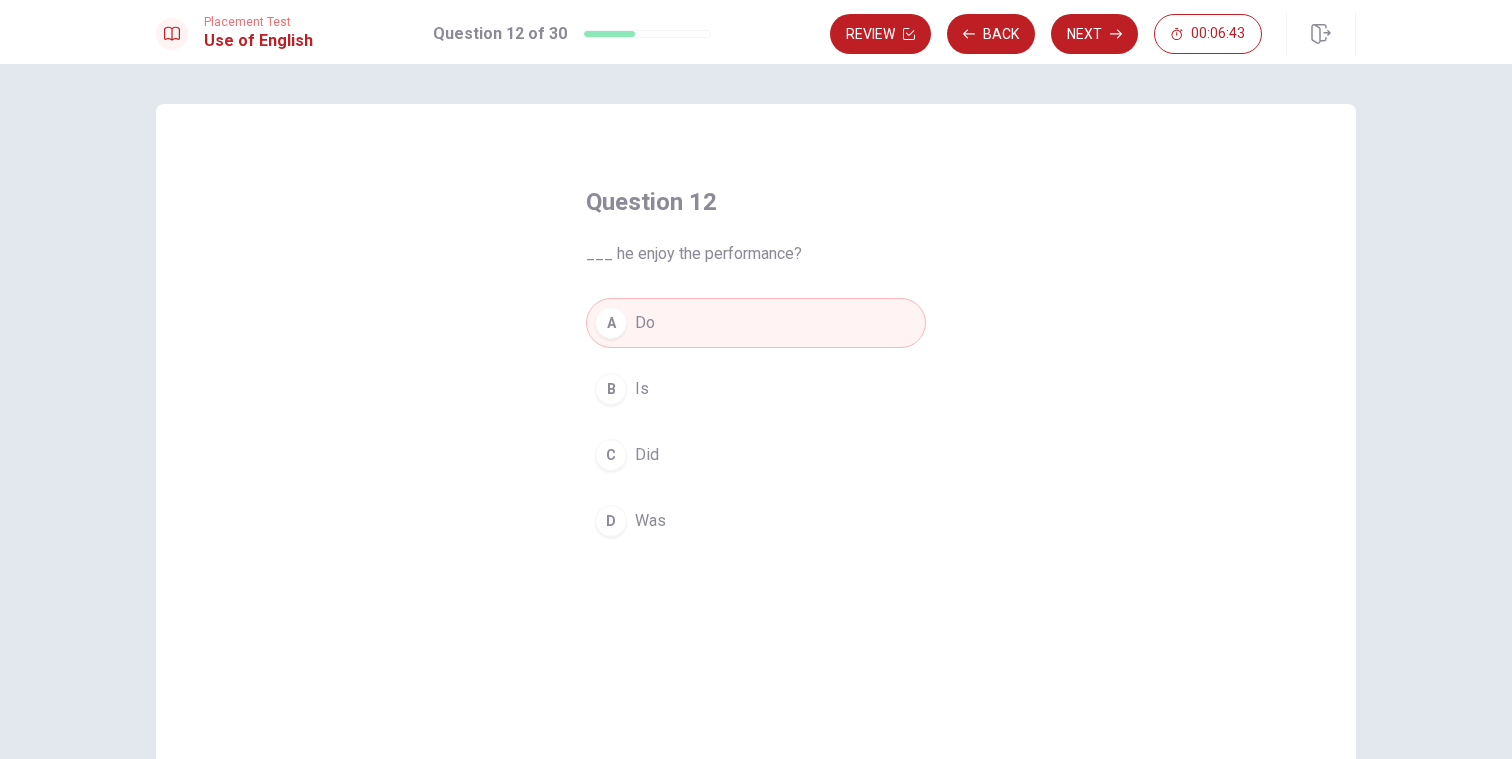 click on "Is" at bounding box center (642, 389) 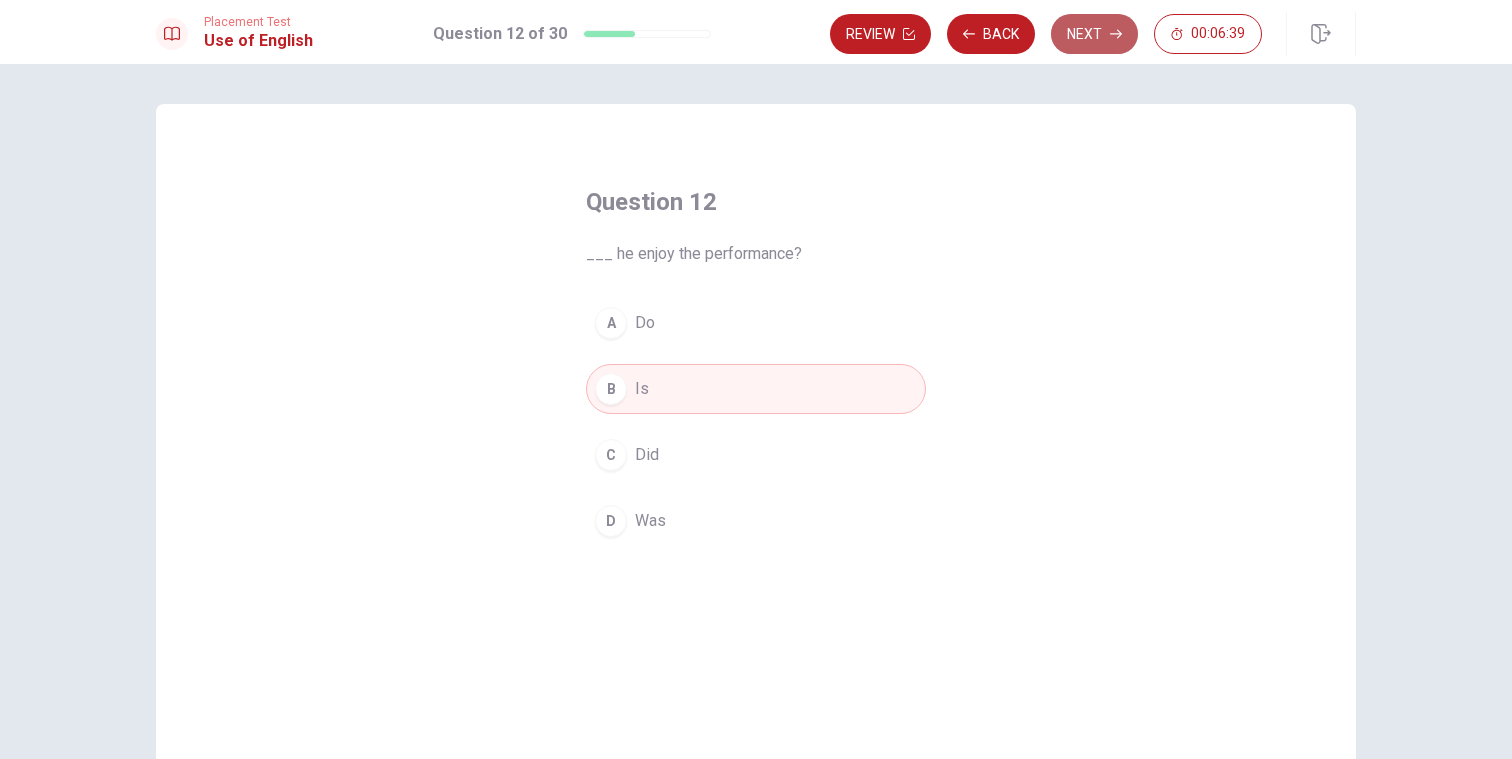 click on "Next" at bounding box center (1094, 34) 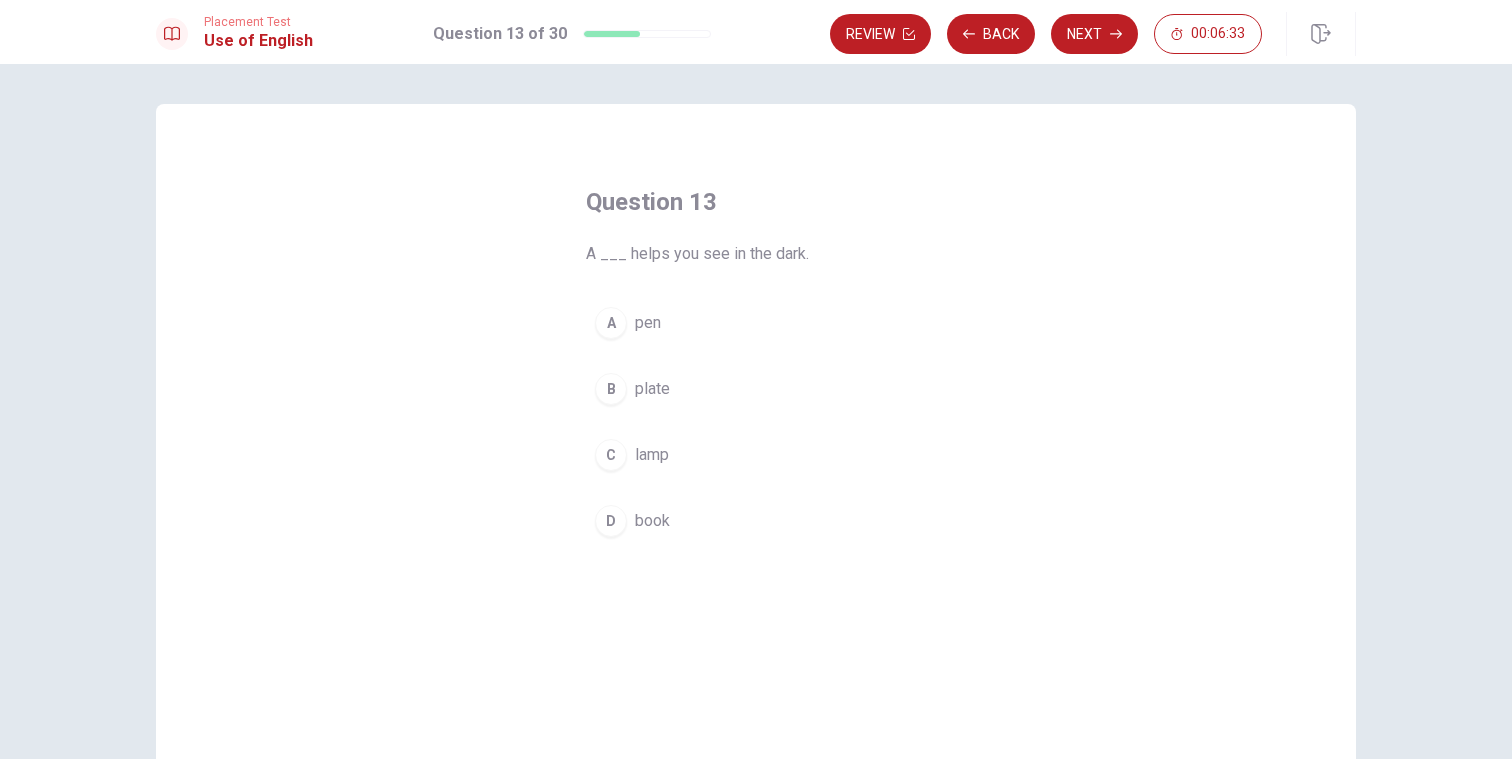 click on "lamp" at bounding box center [652, 455] 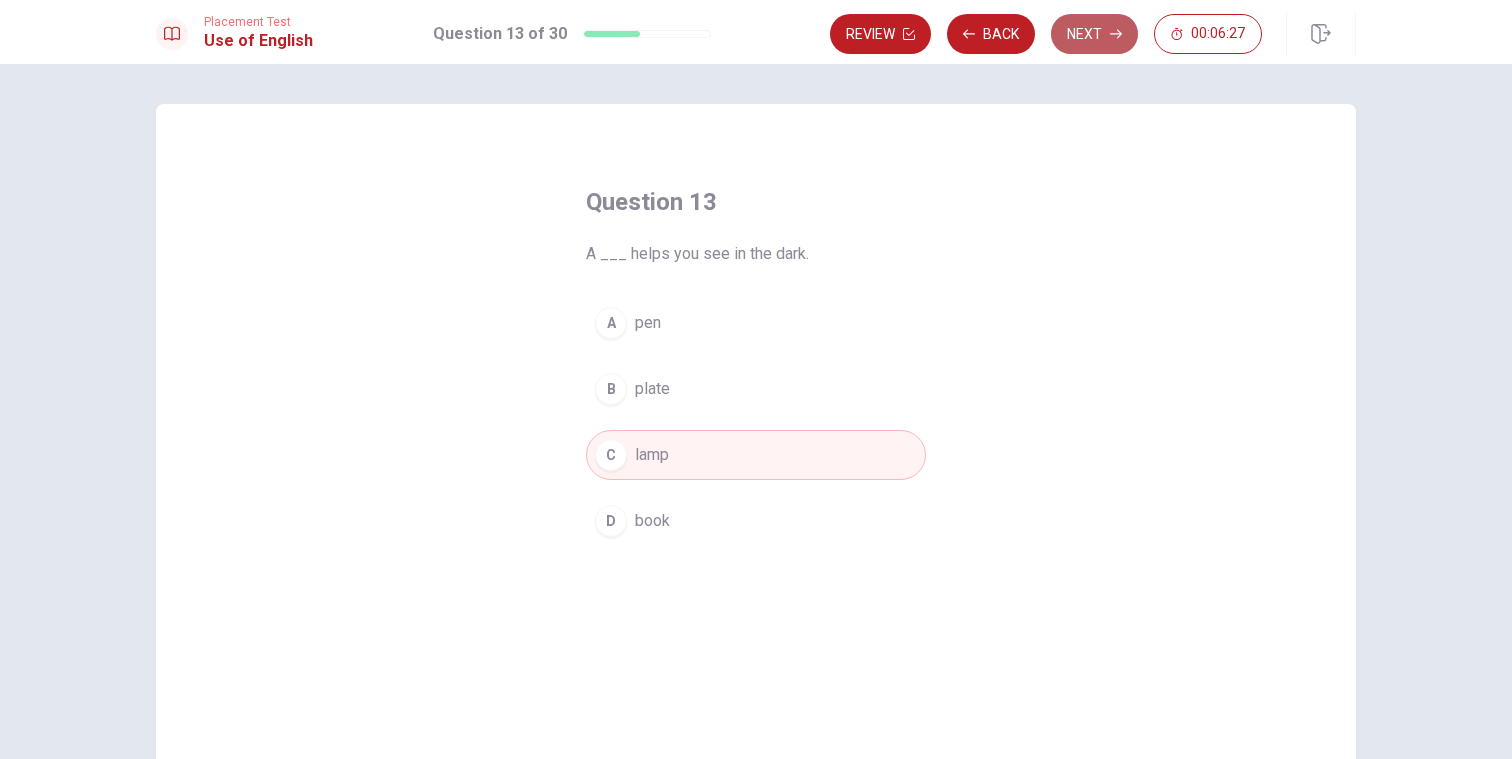 click on "Next" at bounding box center [1094, 34] 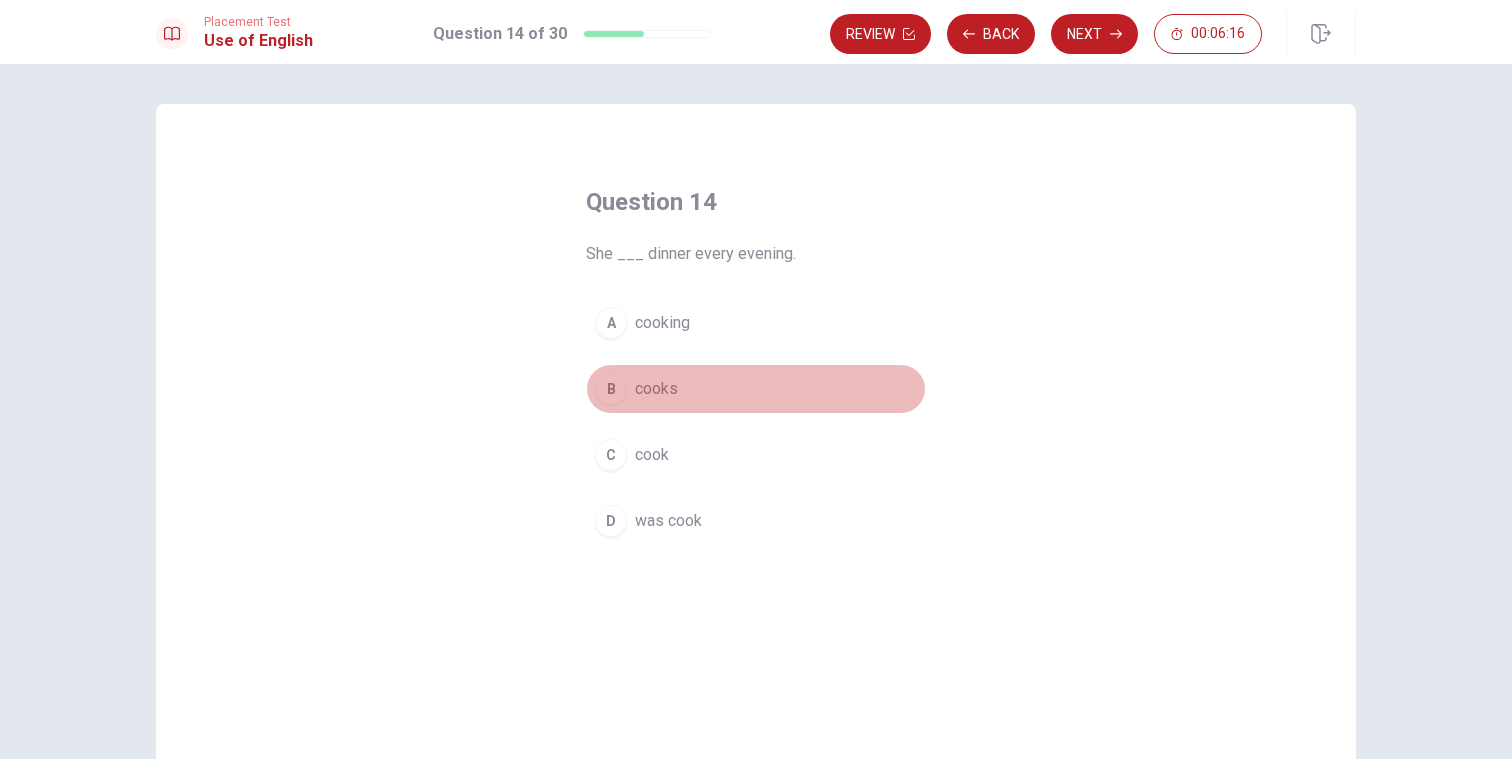 click on "cooks" at bounding box center [656, 389] 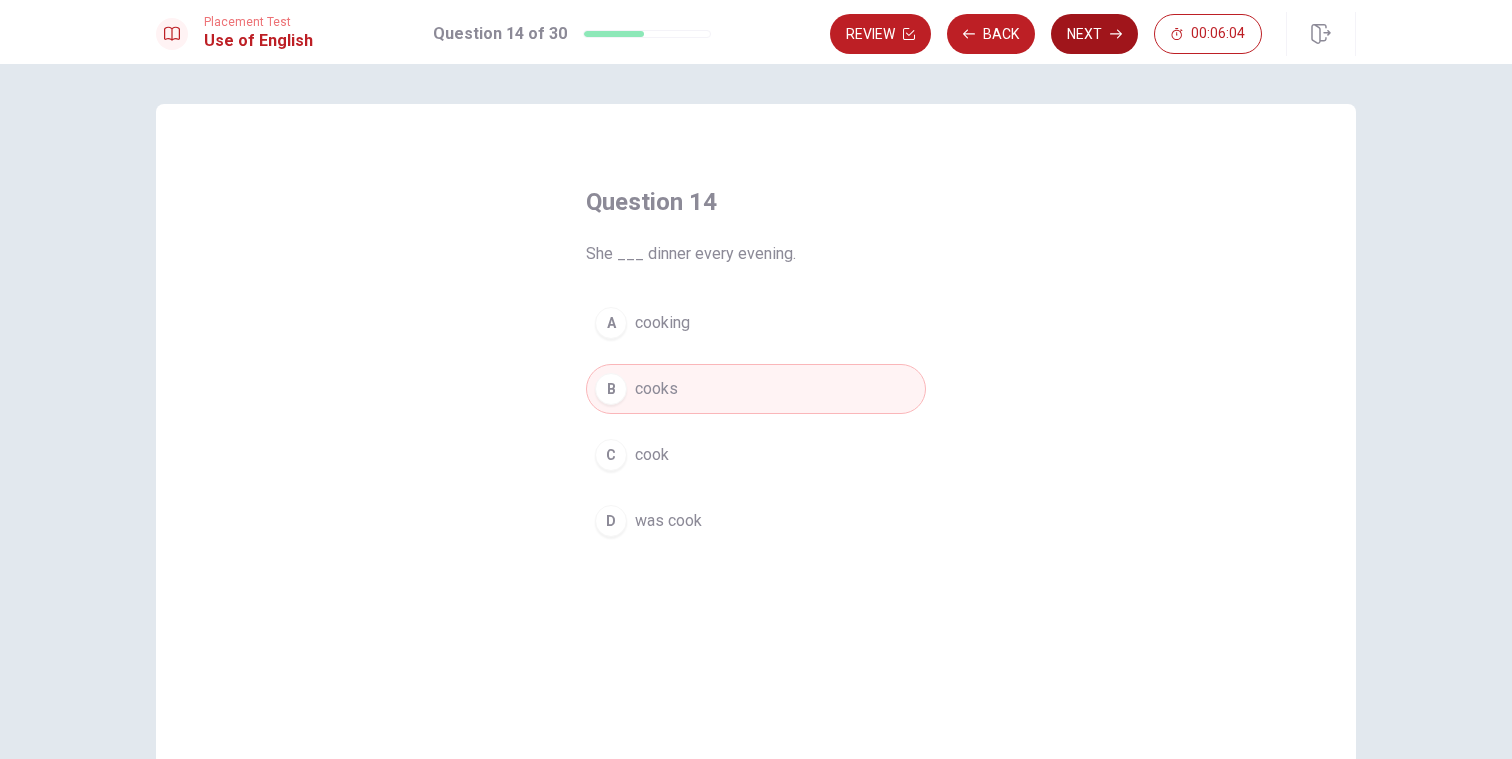 click on "Next" at bounding box center [1094, 34] 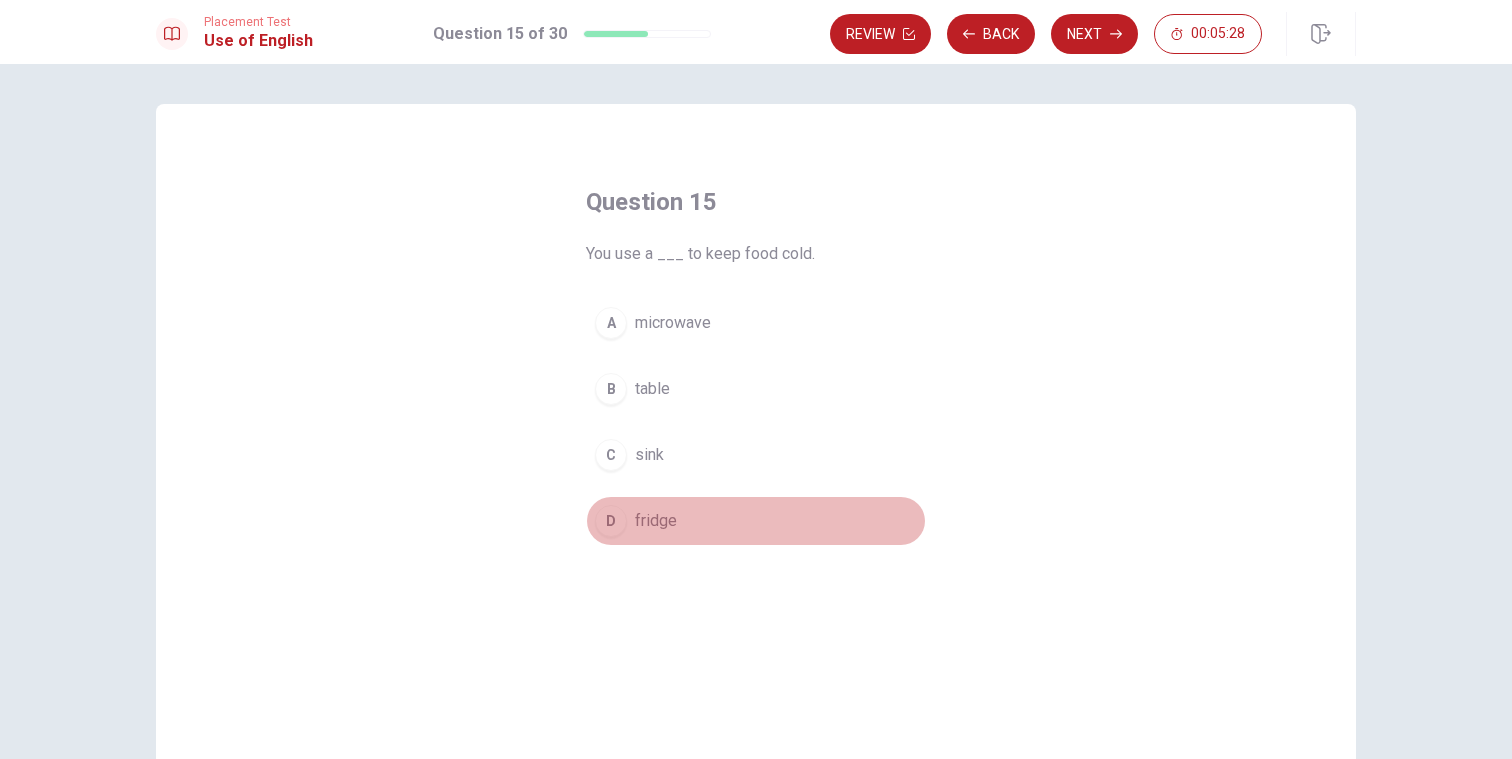 click on "fridge" at bounding box center (656, 521) 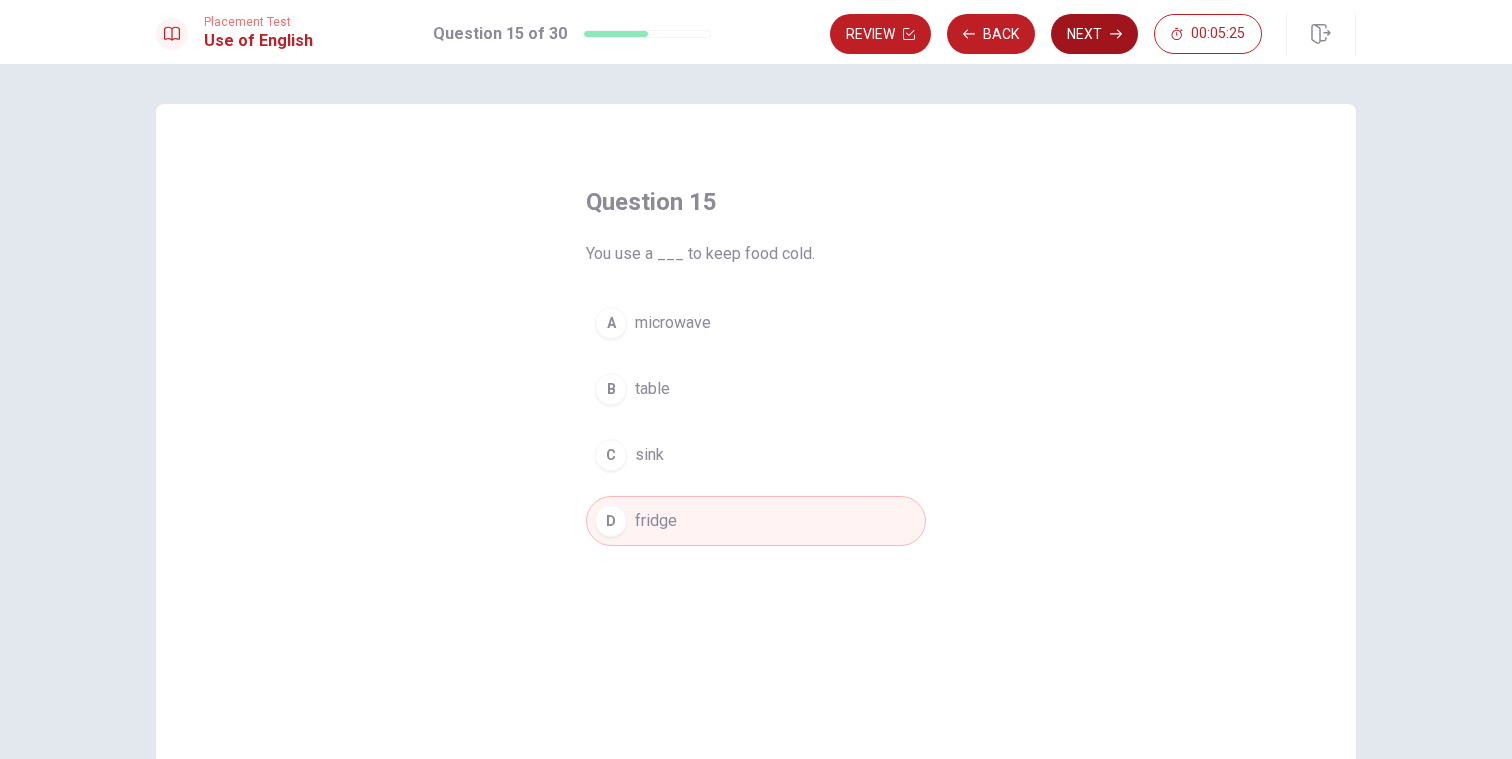 click on "Next" at bounding box center [1094, 34] 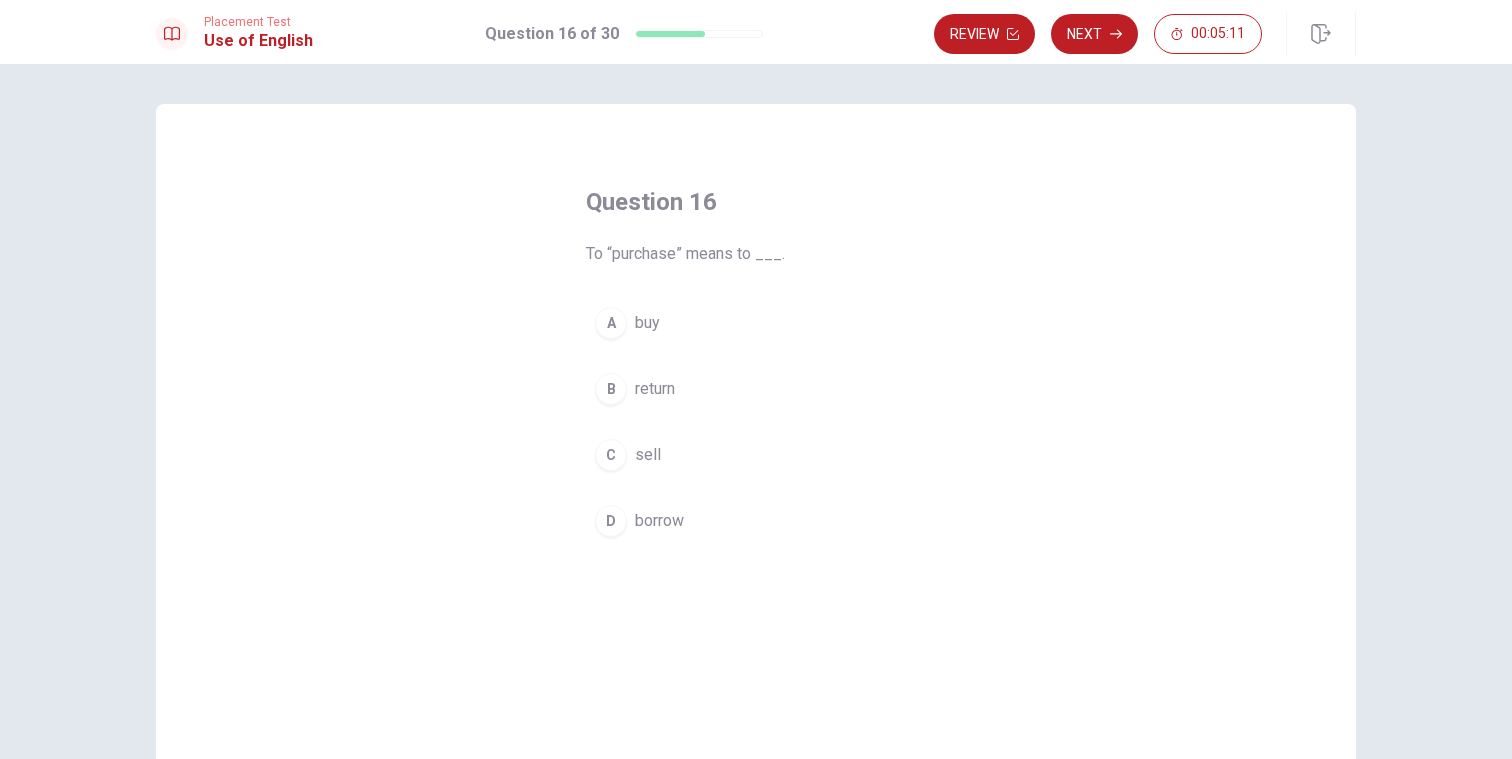 click on "buy" at bounding box center [647, 323] 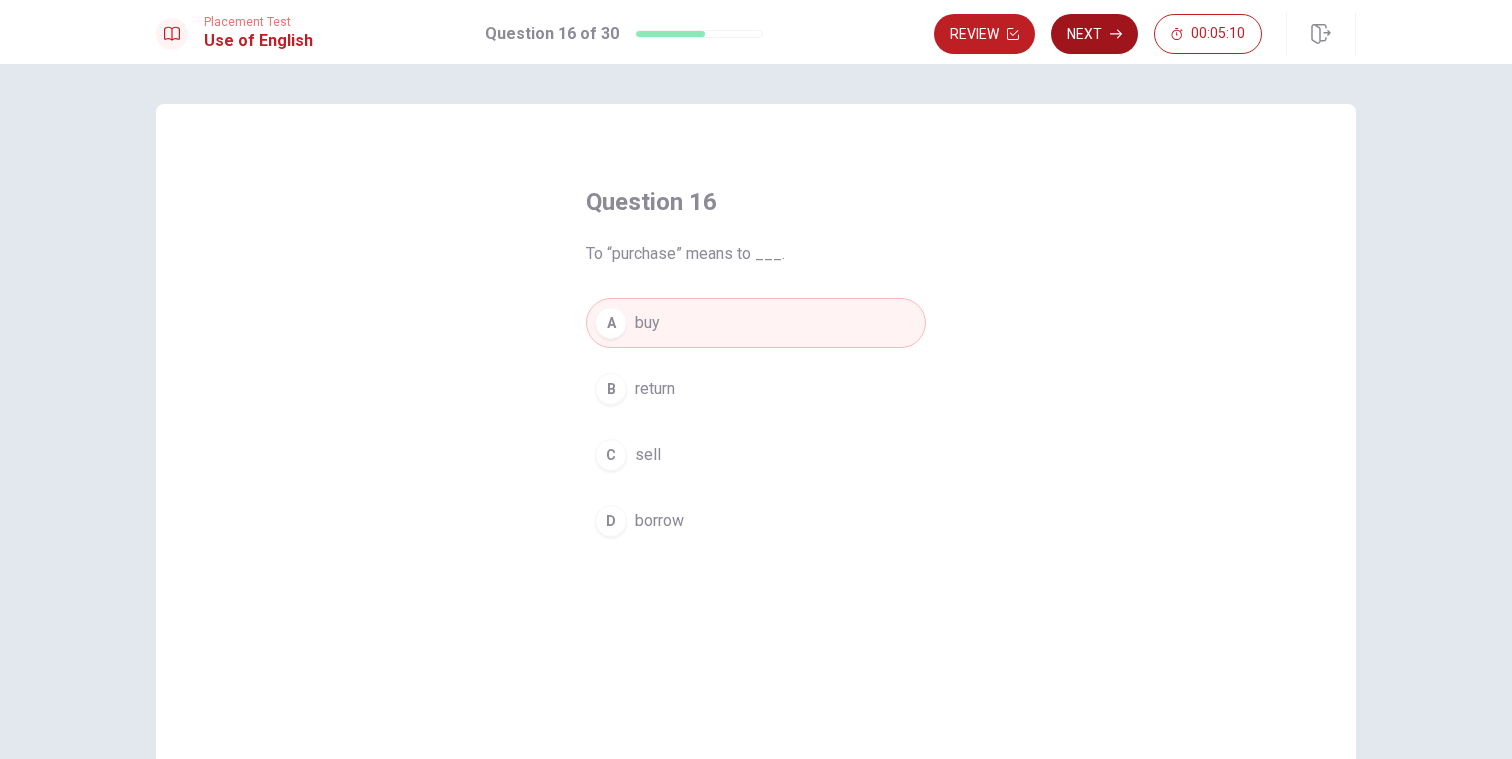 click on "Next" at bounding box center [1094, 34] 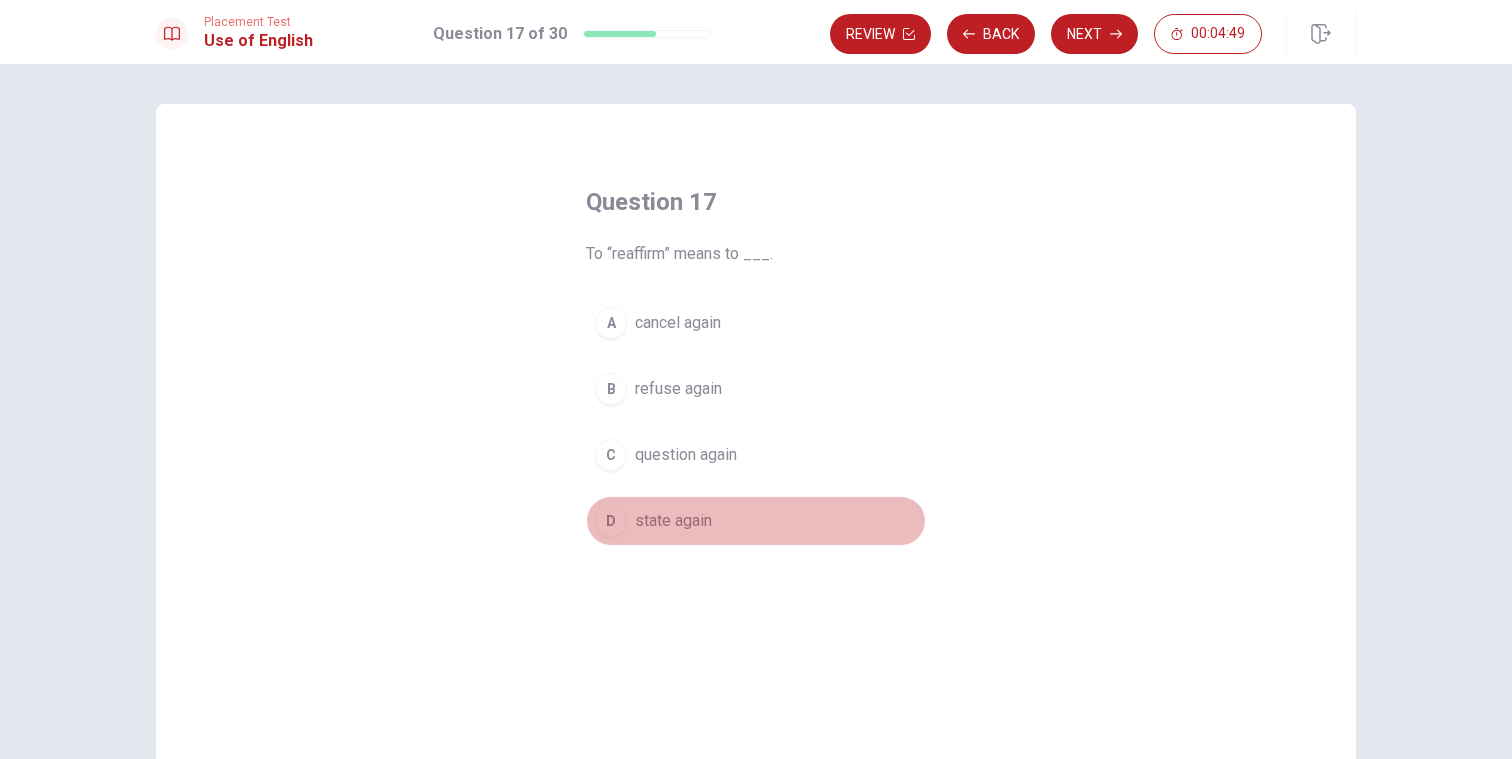 click on "state again" at bounding box center [673, 521] 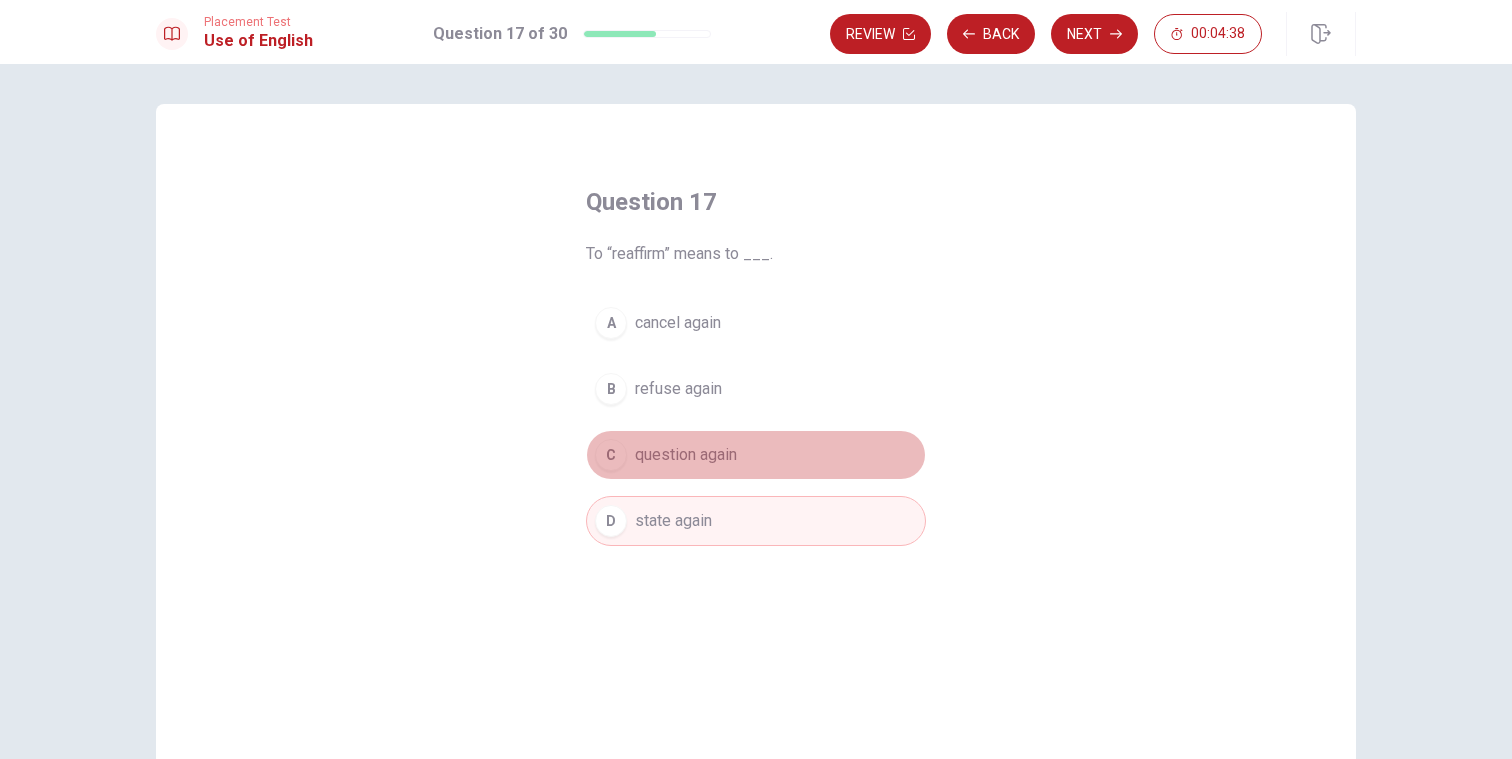 click on "question again" at bounding box center (686, 455) 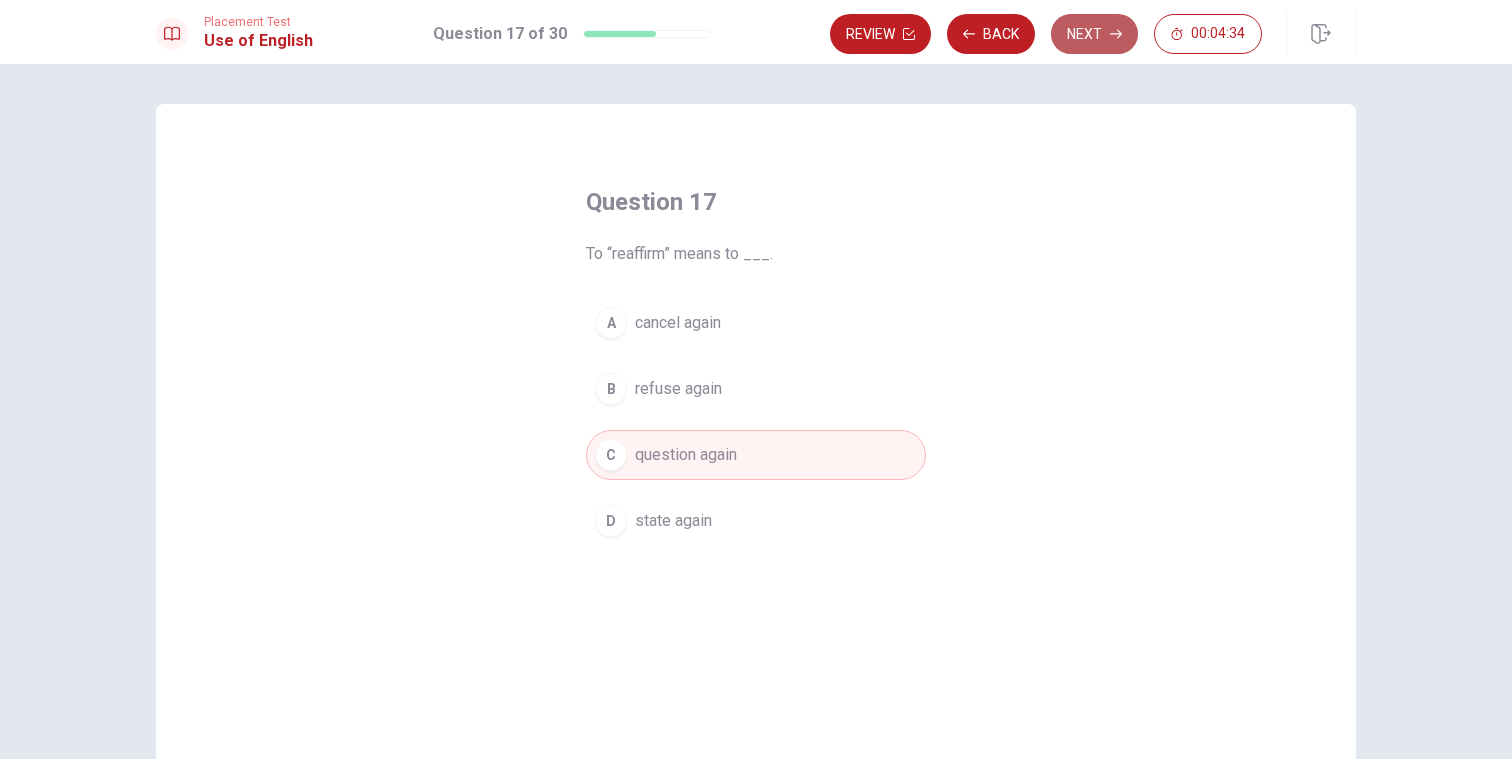 click on "Next" at bounding box center [1094, 34] 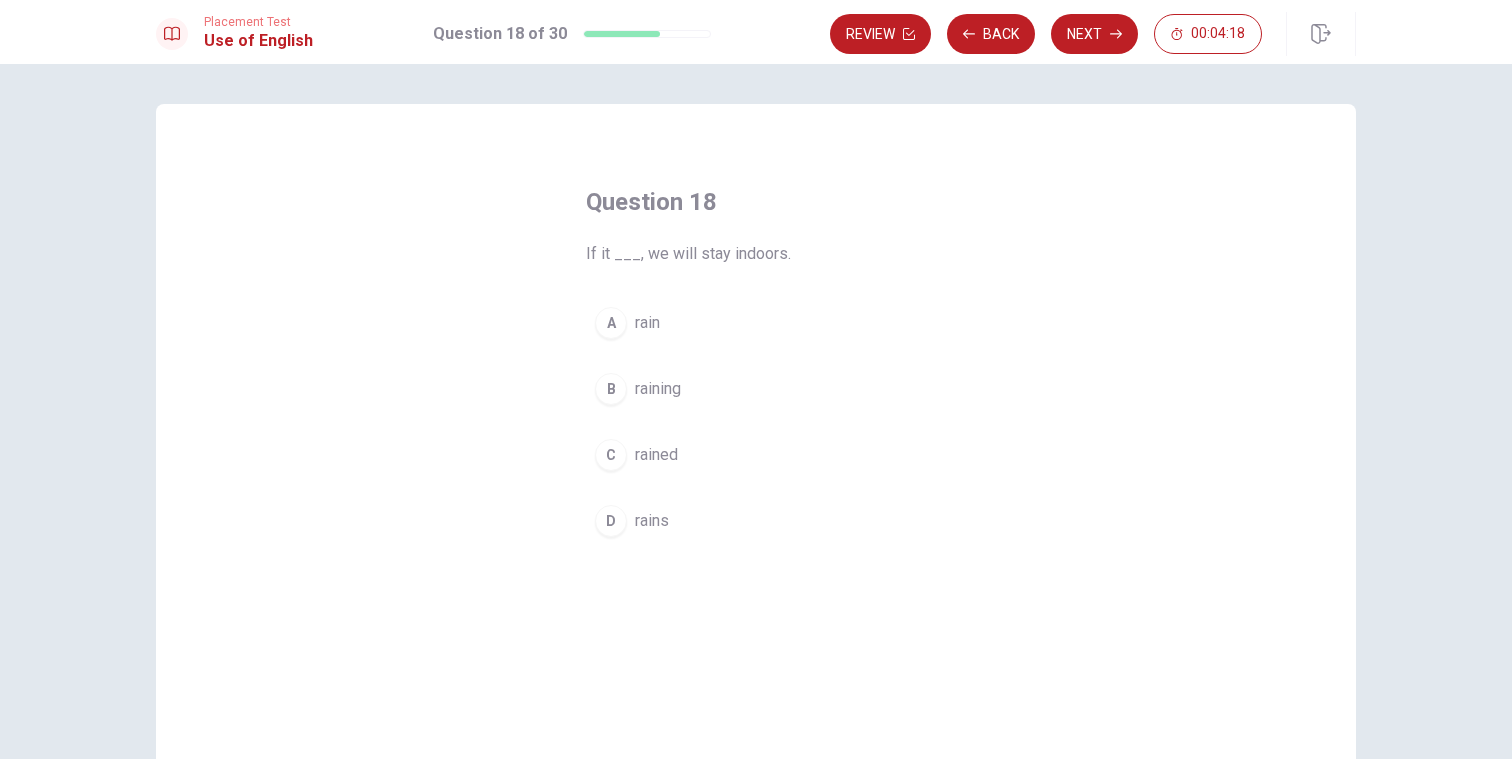 click on "raining" at bounding box center [658, 389] 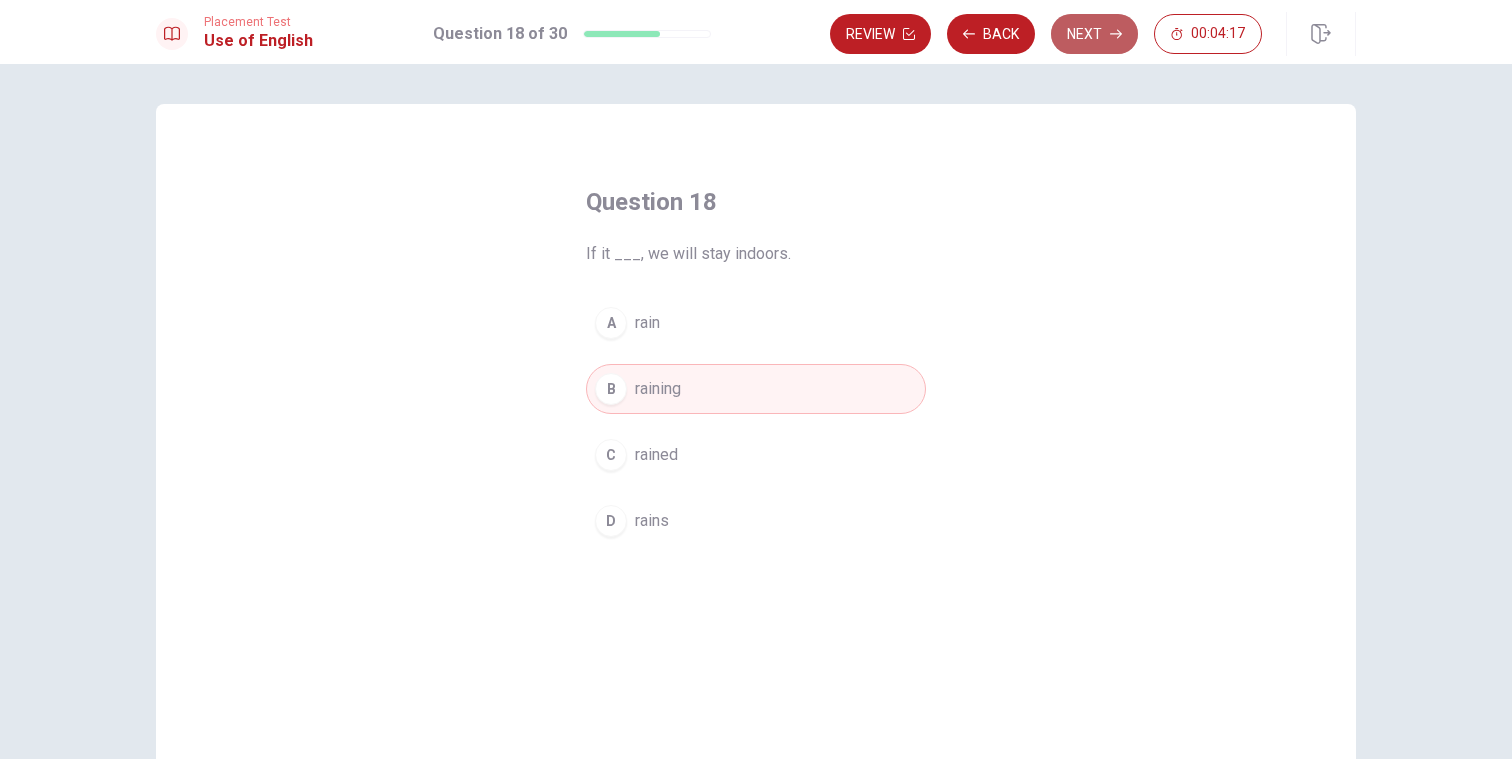 click on "Next" at bounding box center (1094, 34) 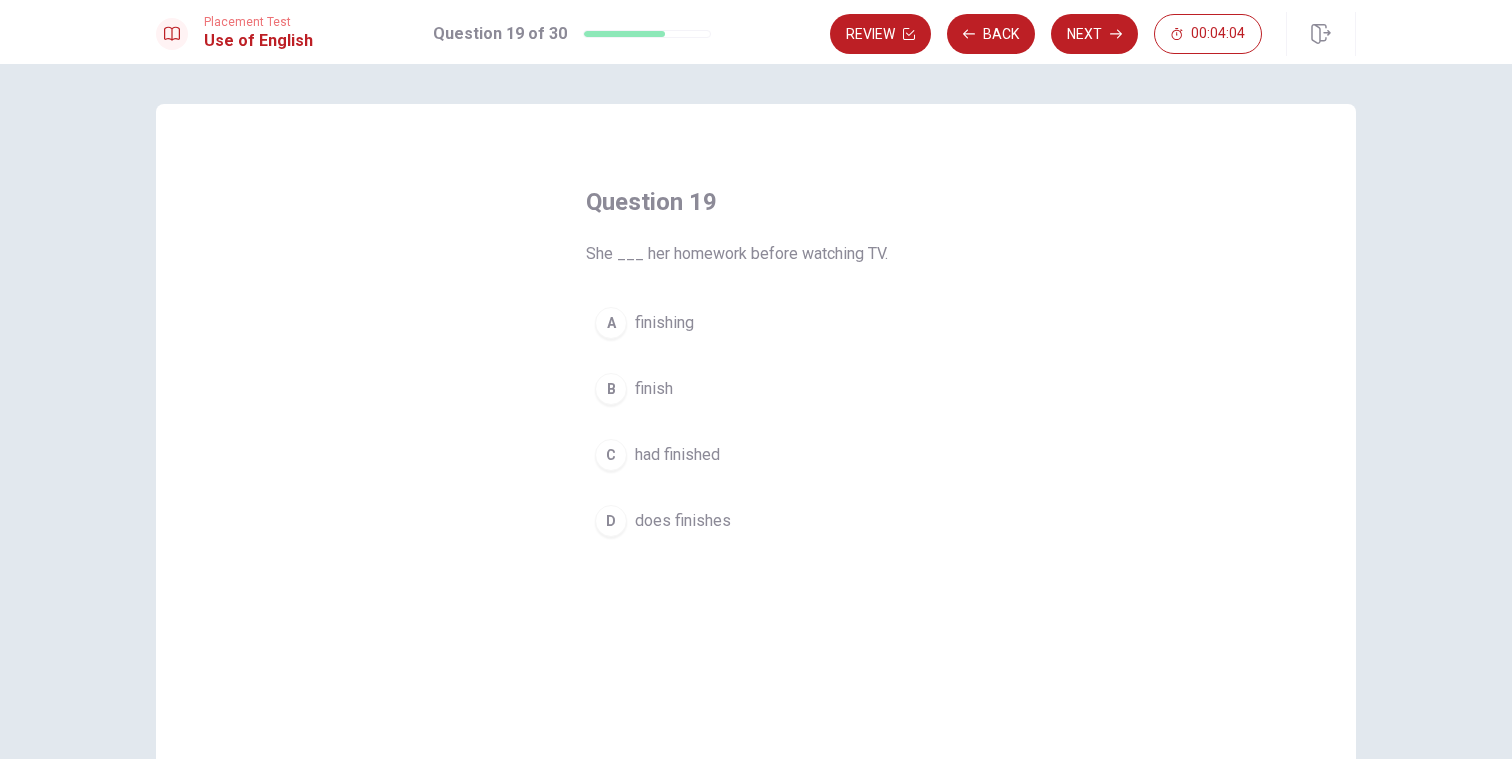 click on "had finished" at bounding box center [677, 455] 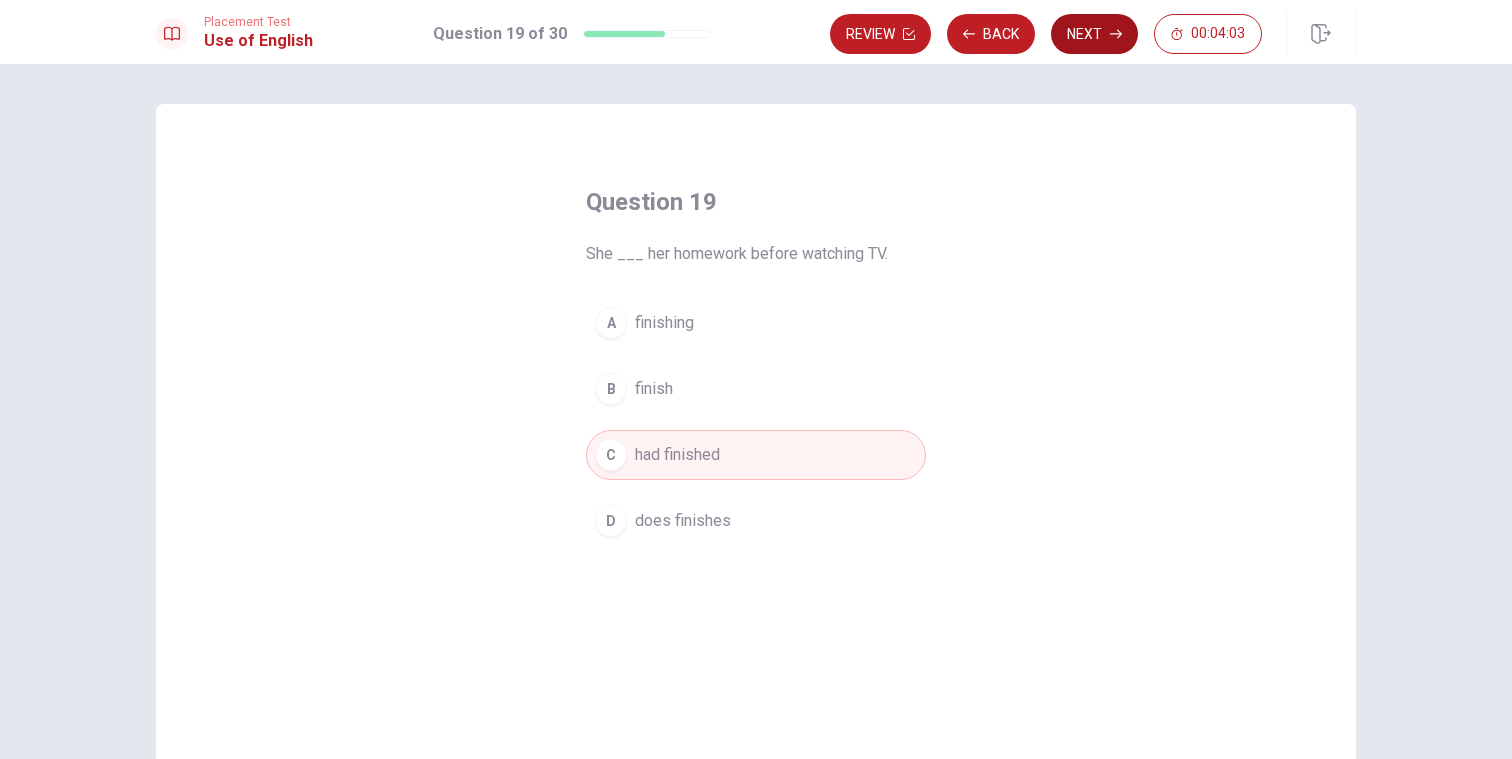 click on "Next" at bounding box center [1094, 34] 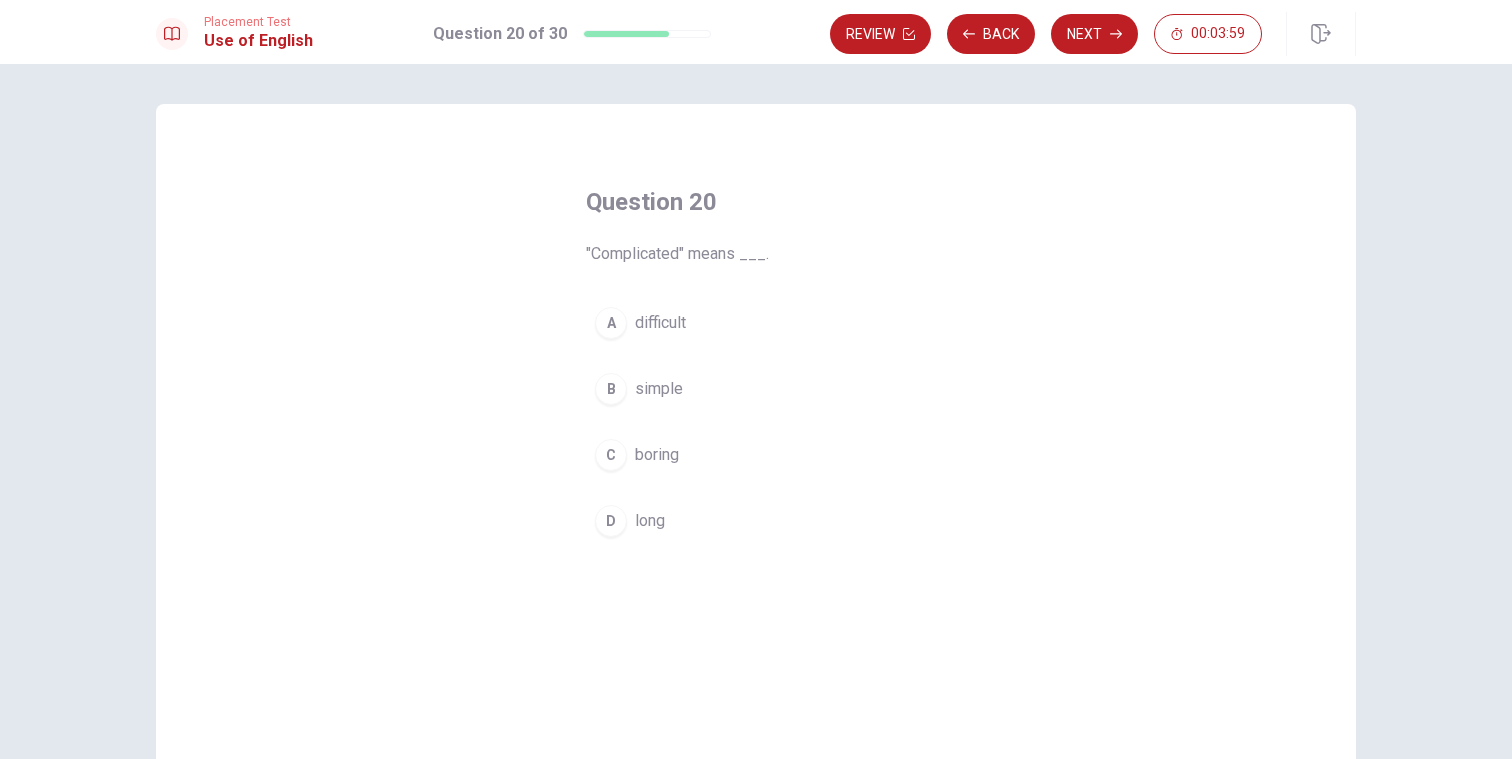 click on "difficult" at bounding box center (660, 323) 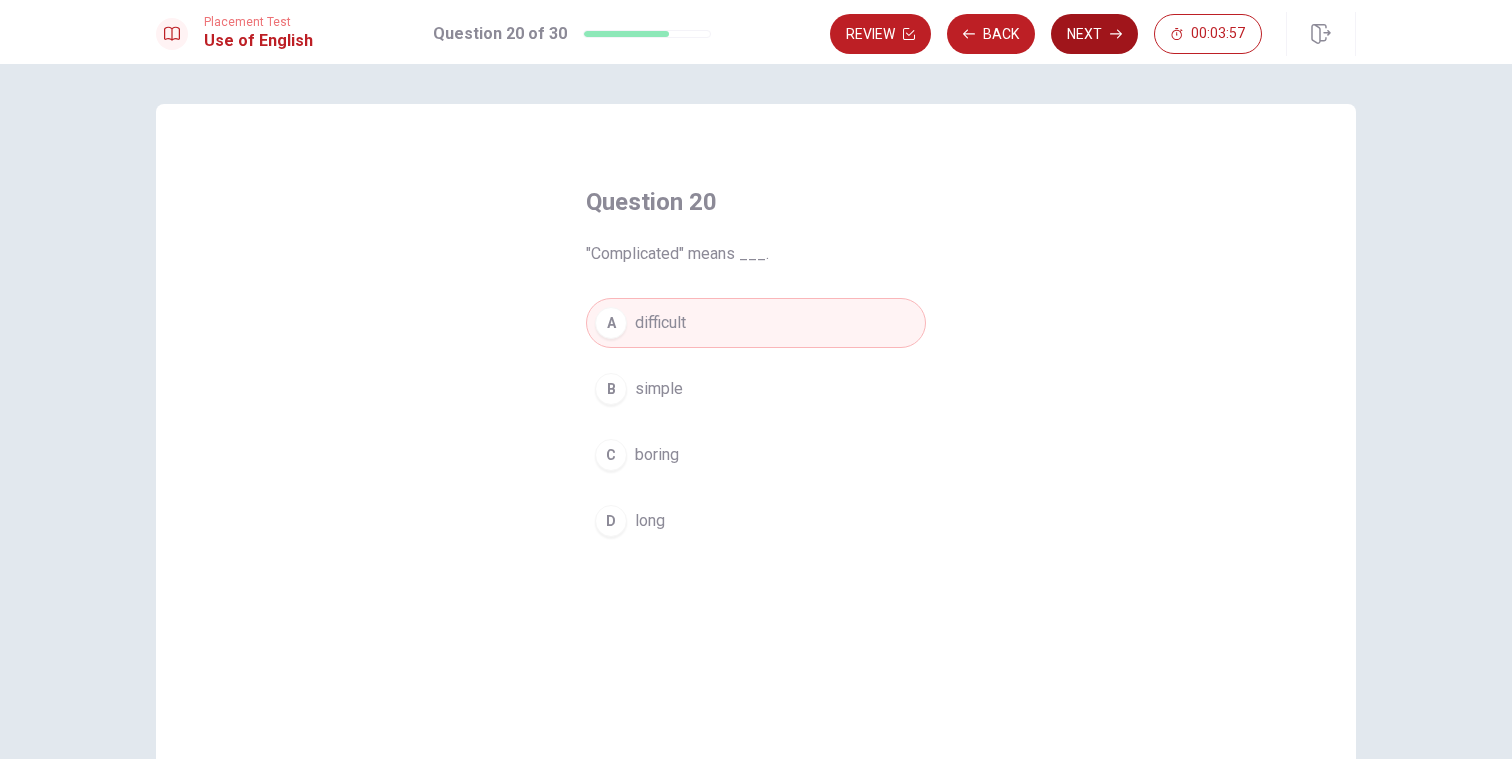 click on "Next" at bounding box center (1094, 34) 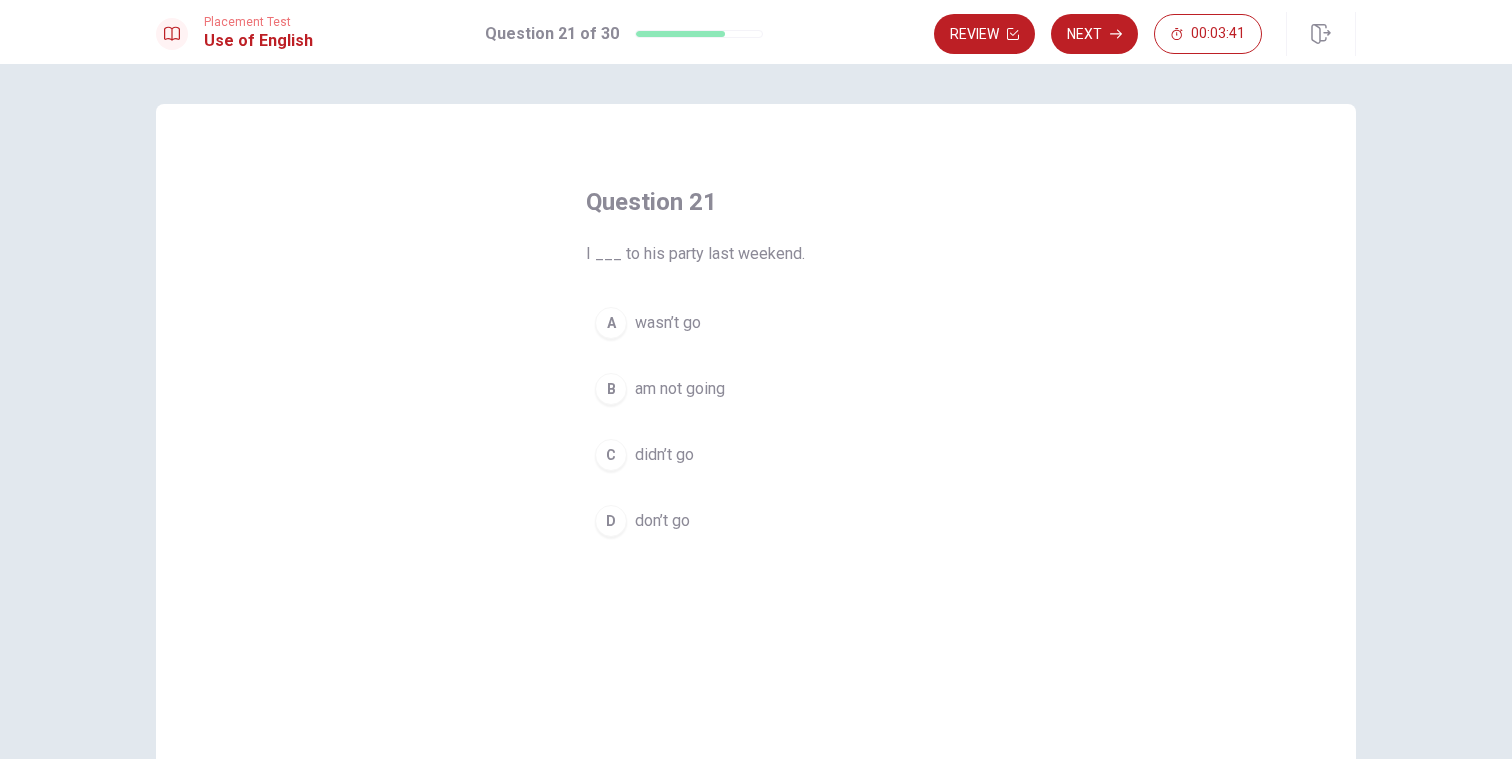 click on "didn’t go" at bounding box center [664, 455] 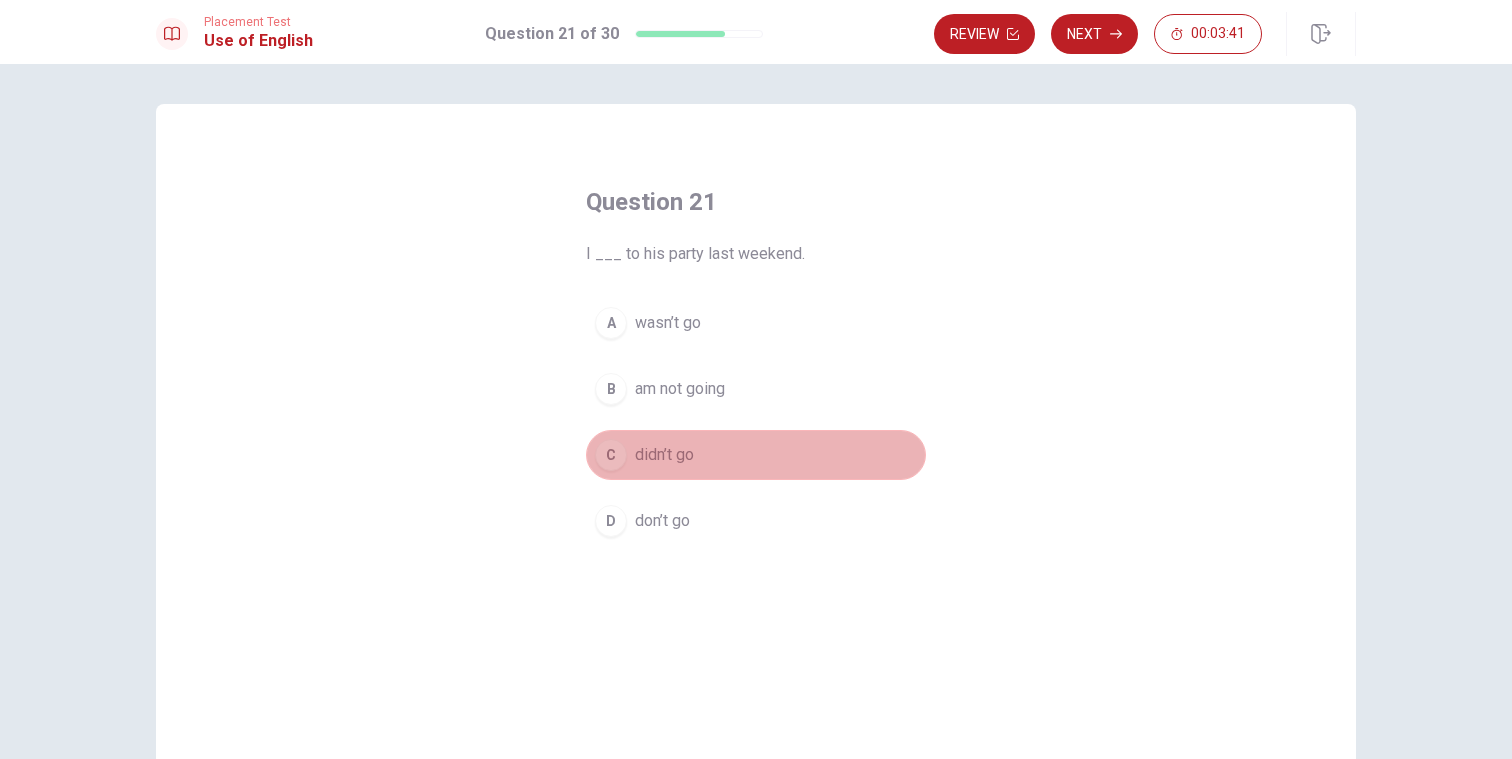click on "didn’t go" at bounding box center (664, 455) 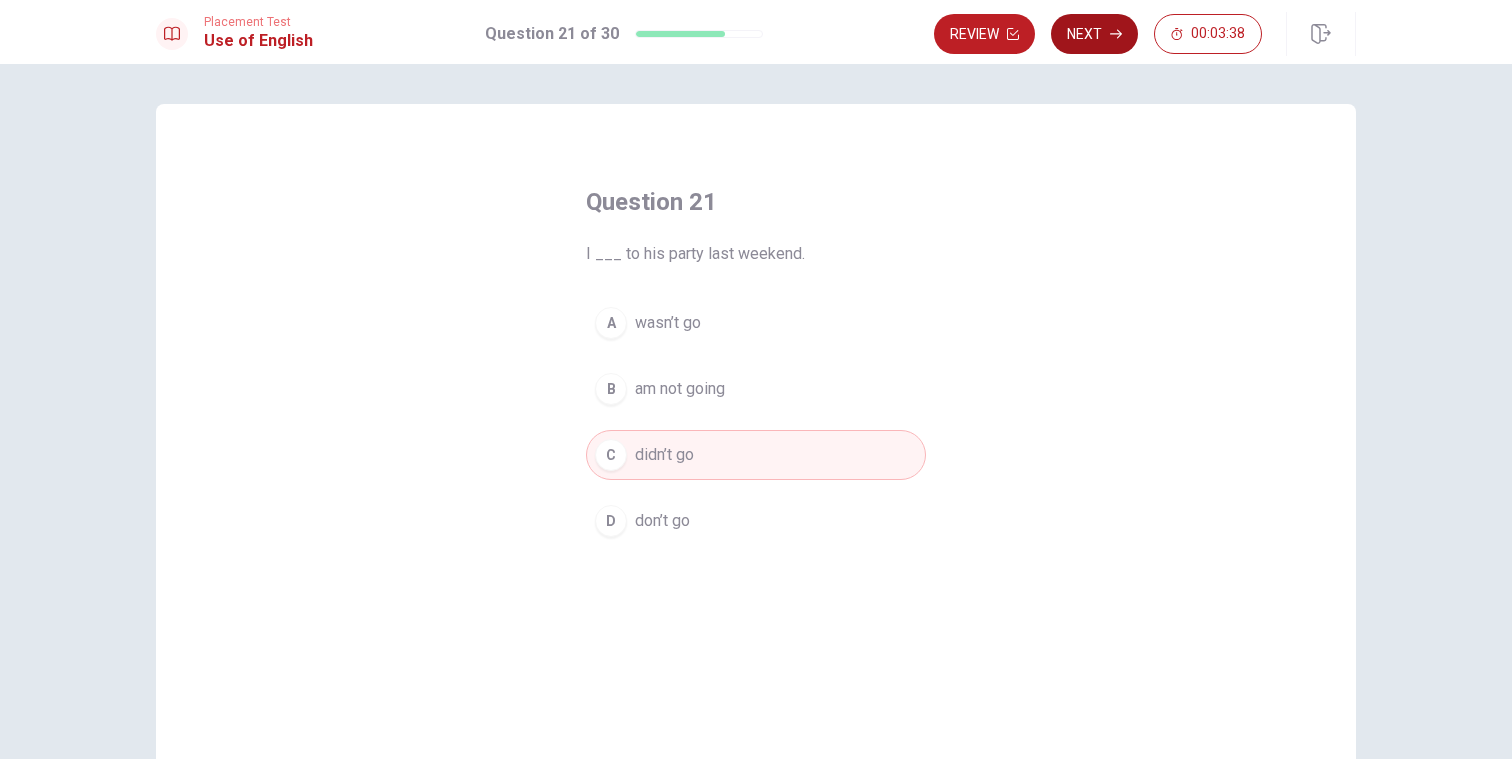 click on "Next" at bounding box center (1094, 34) 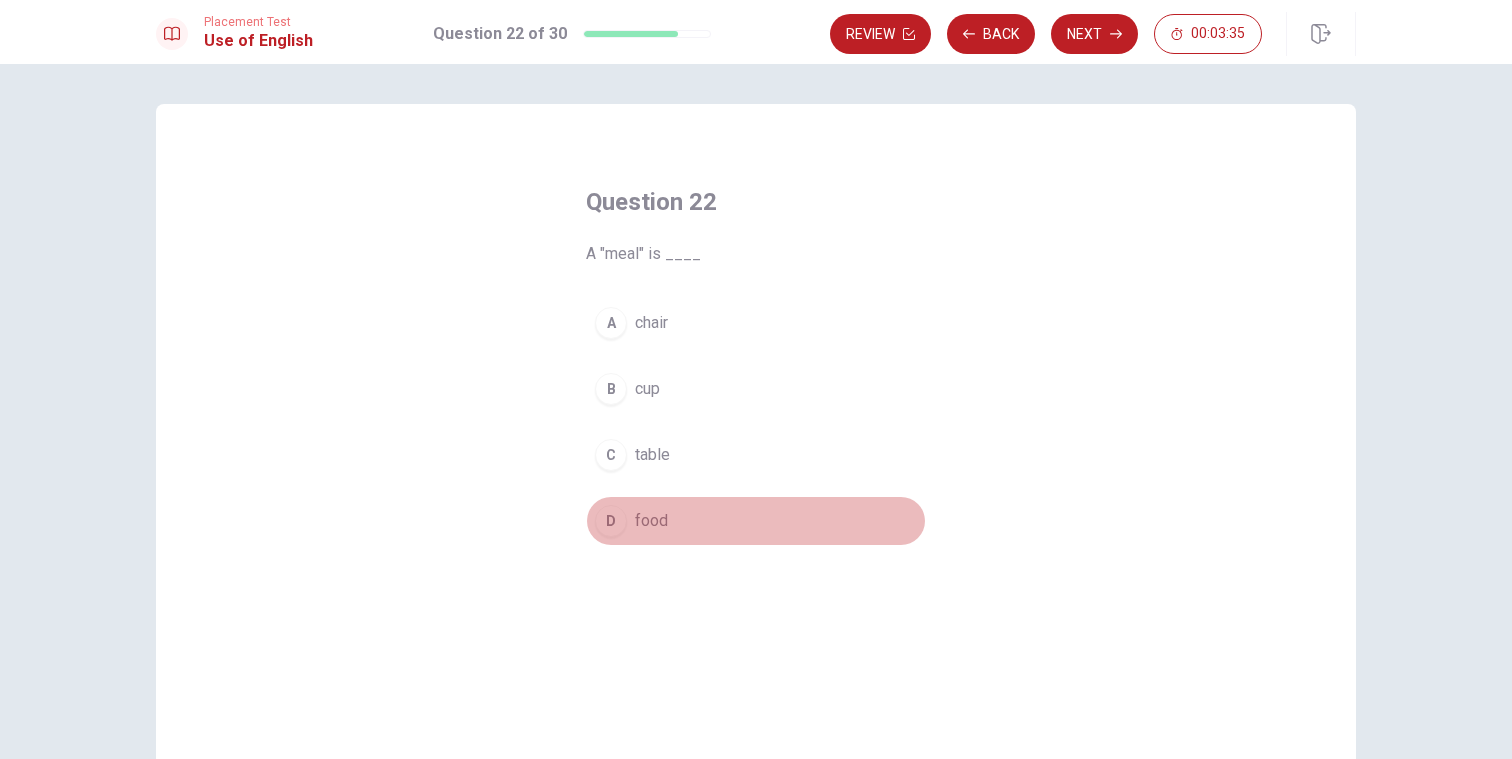 click on "food" at bounding box center [651, 521] 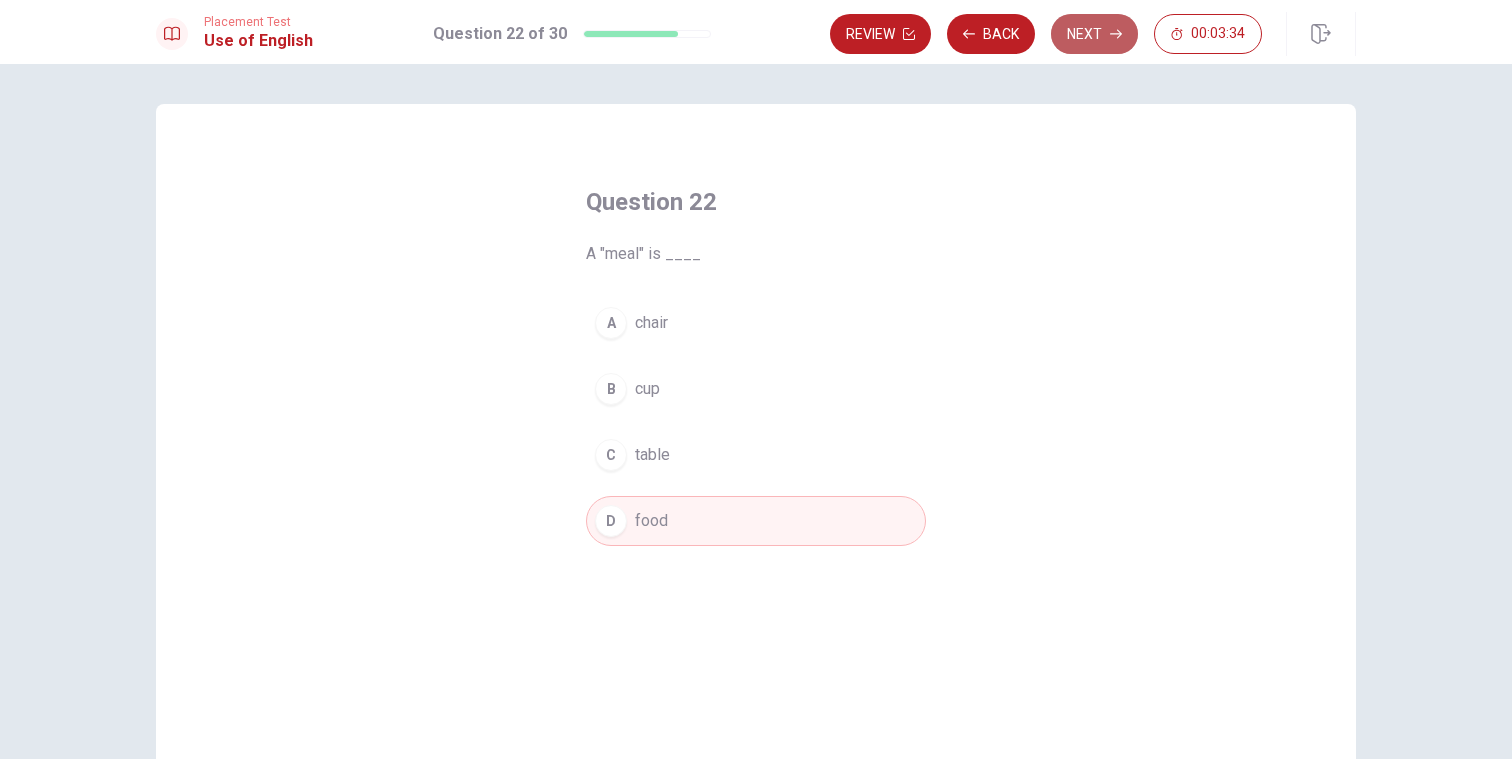 click on "Next" at bounding box center (1094, 34) 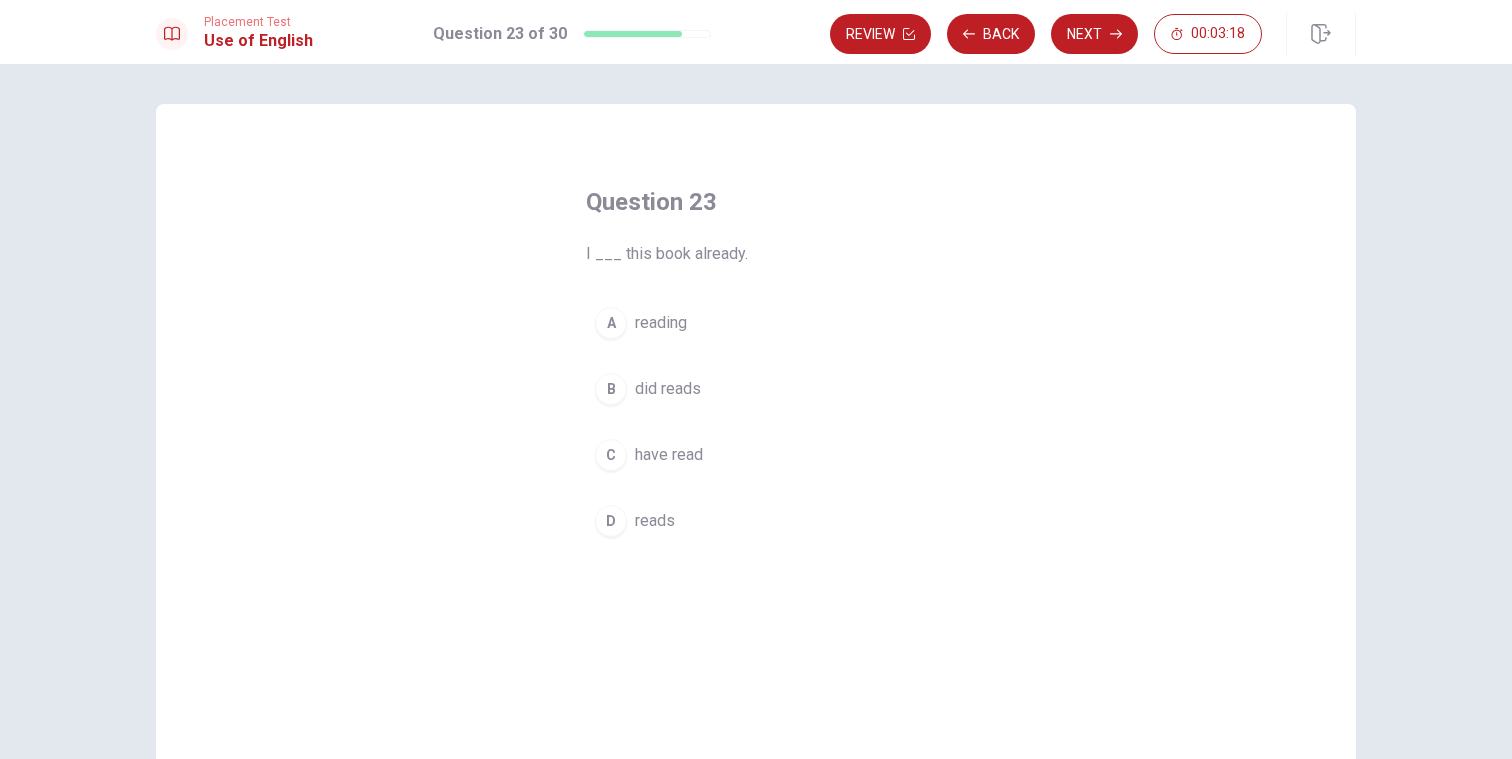 click on "have read" at bounding box center (669, 455) 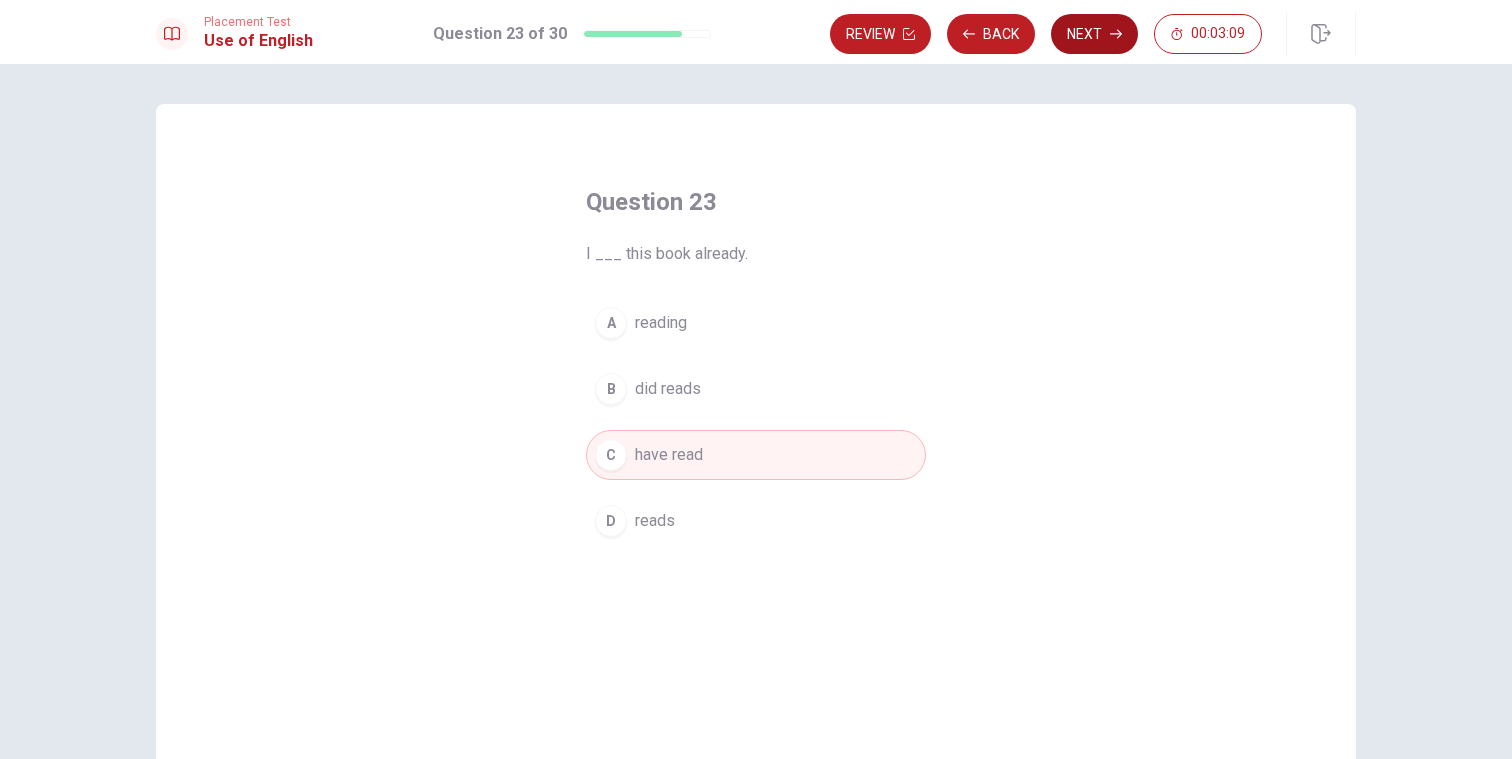 click on "Next" at bounding box center [1094, 34] 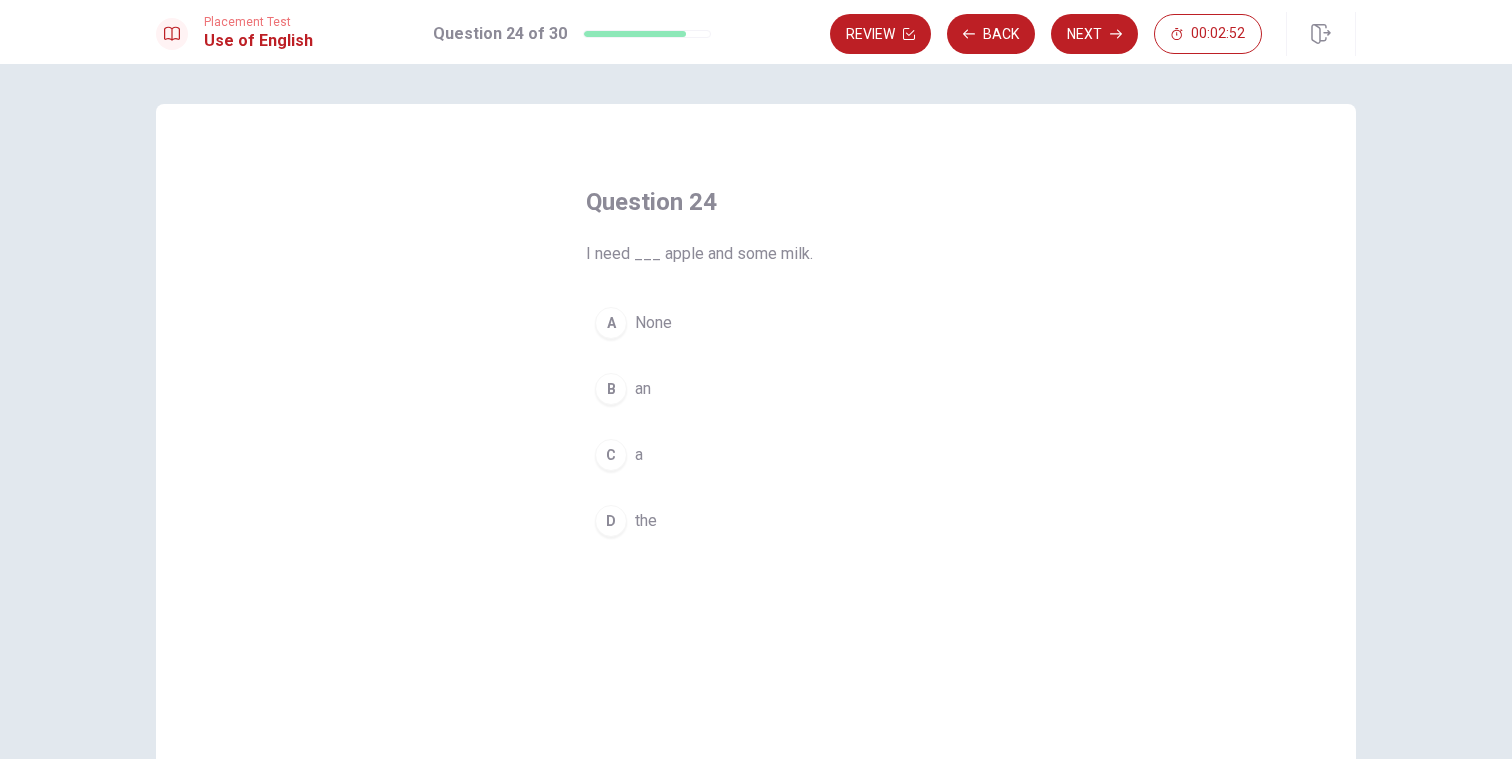 click on "an" at bounding box center [643, 389] 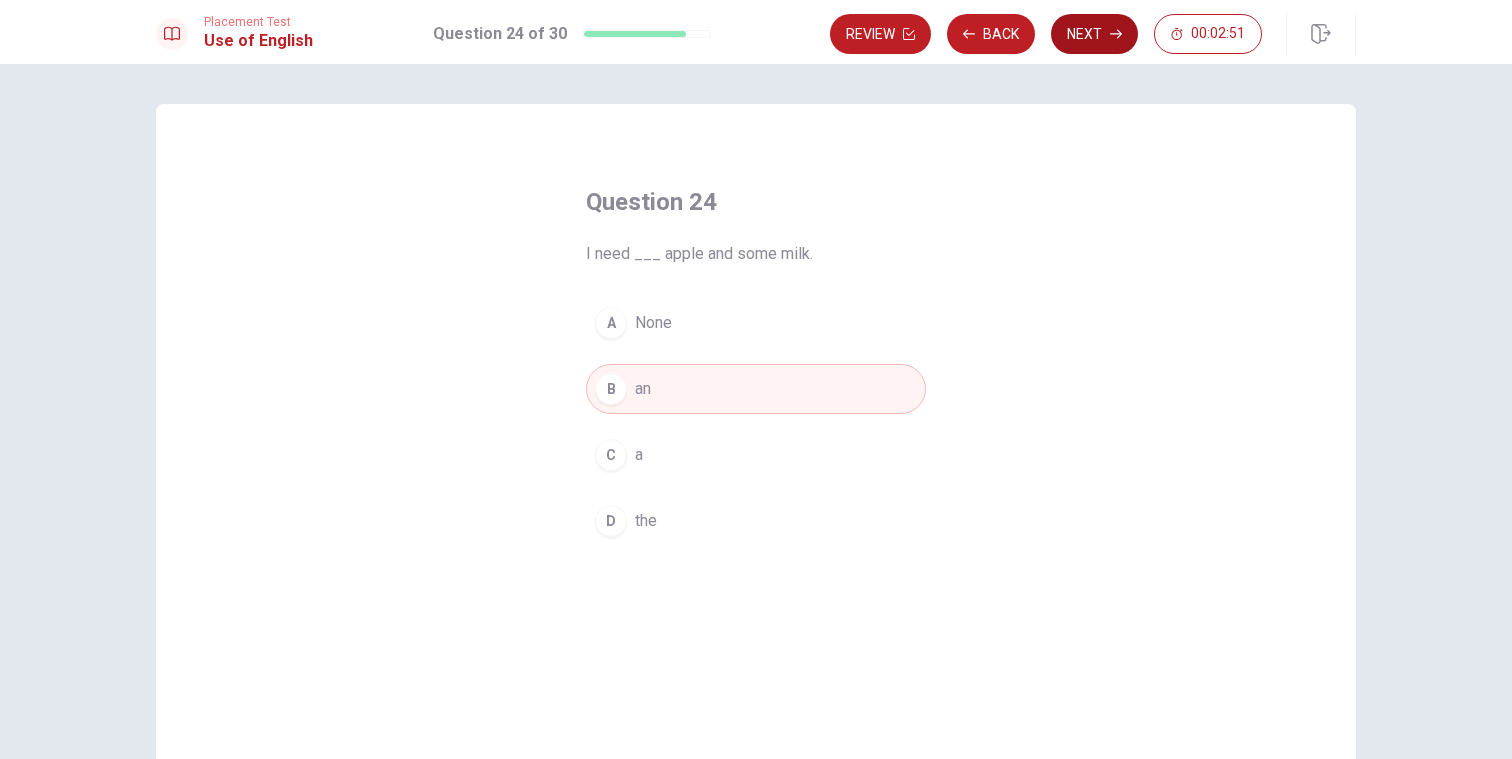 click on "Next" at bounding box center [1094, 34] 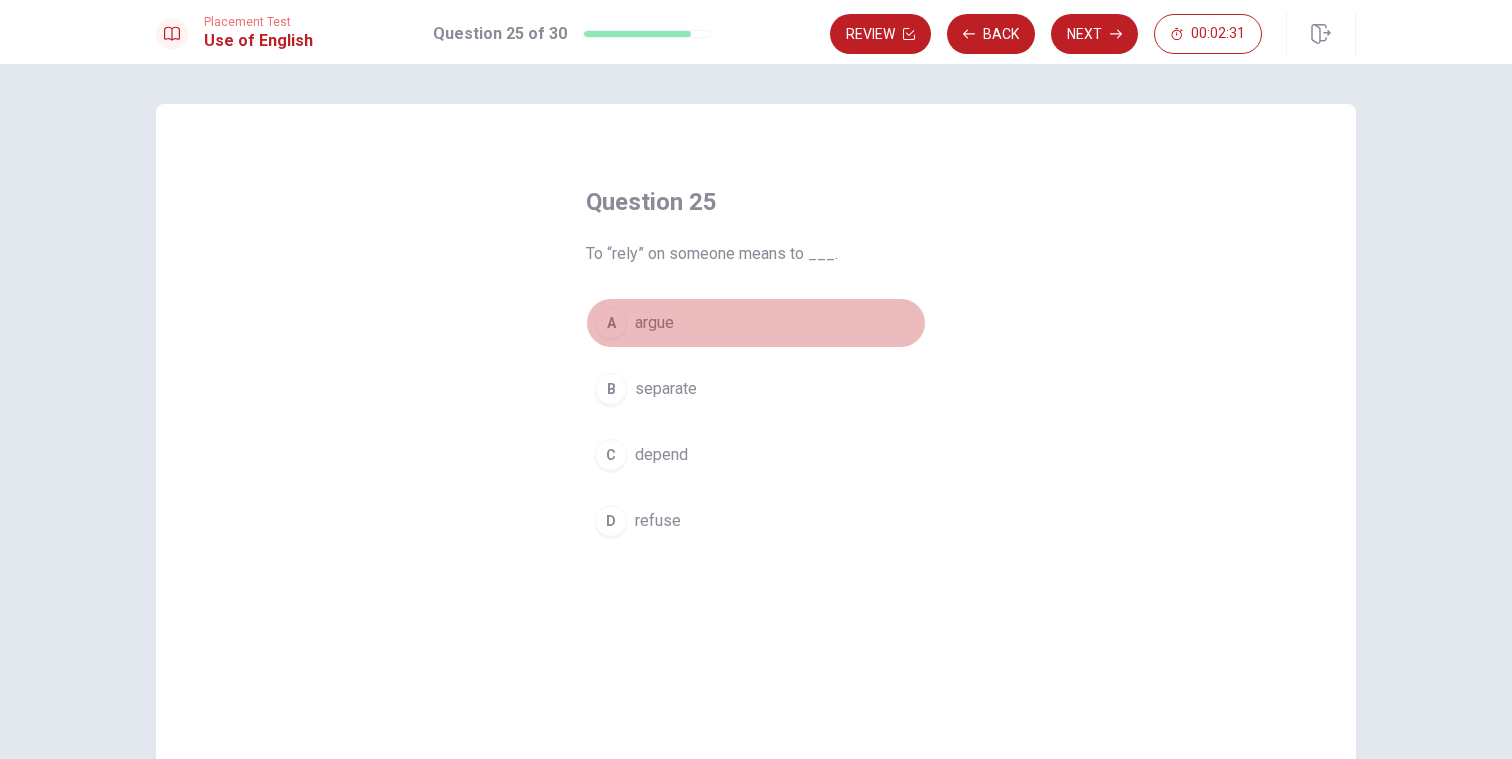 click on "argue" at bounding box center [654, 323] 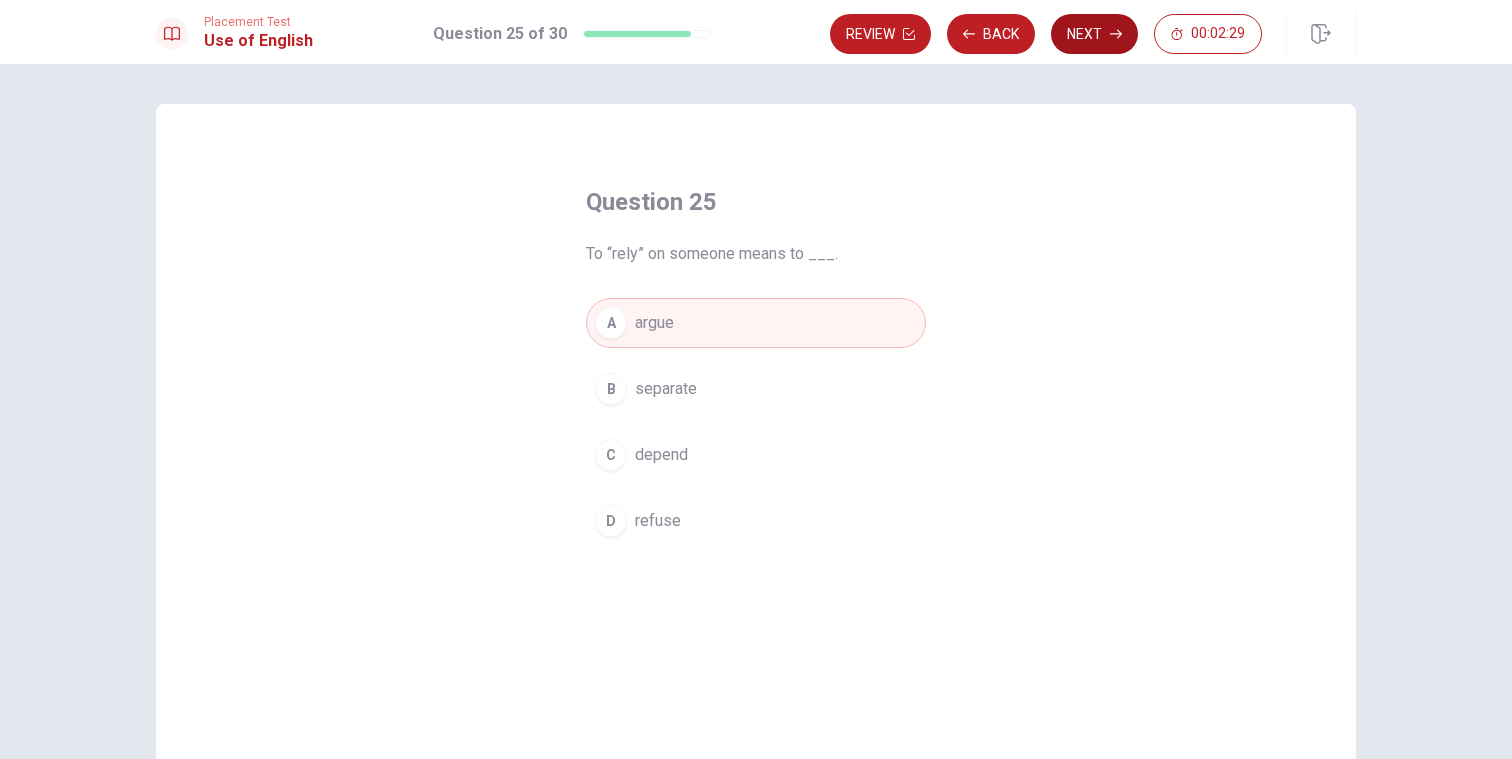 click on "Next" at bounding box center (1094, 34) 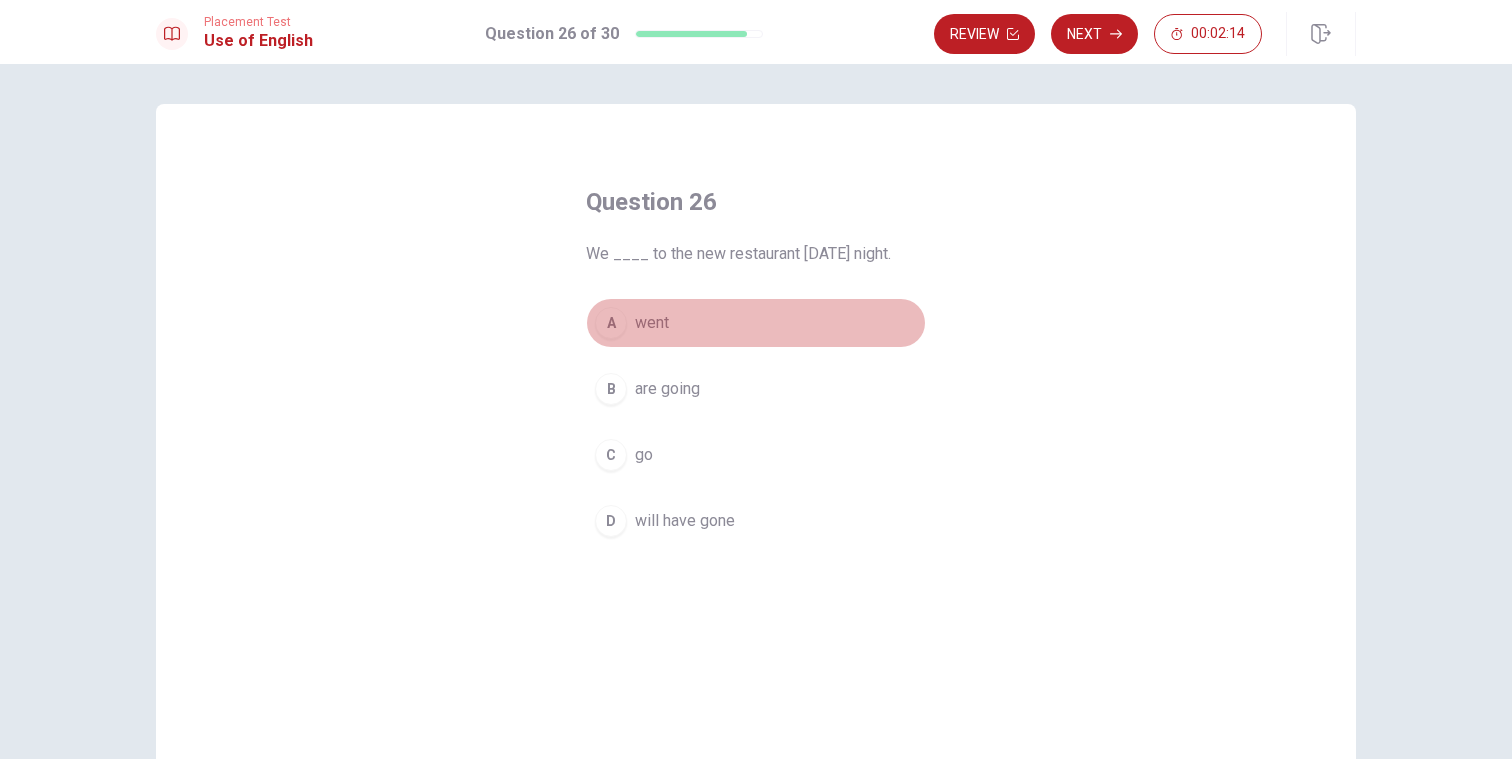 click on "went" at bounding box center [652, 323] 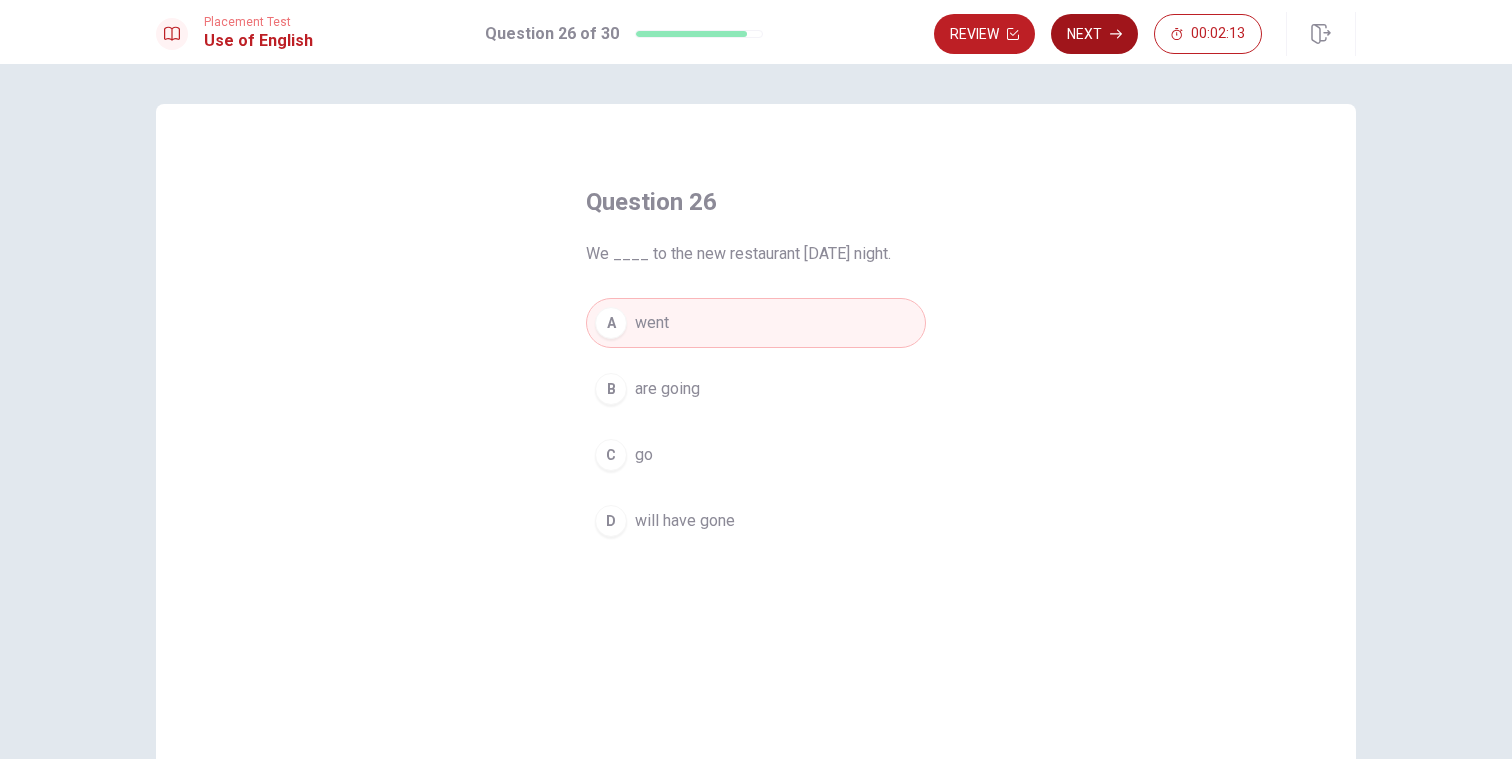 click 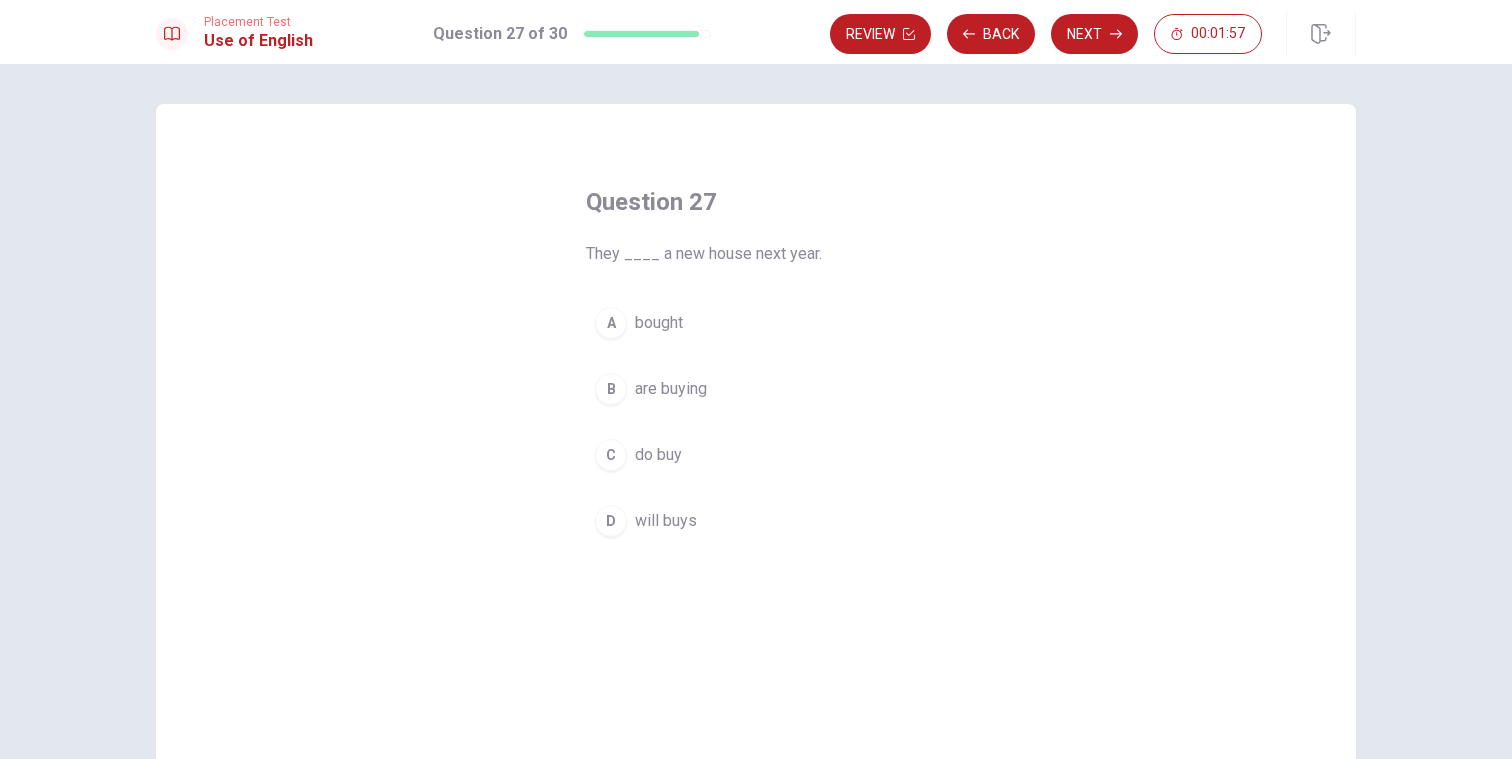 click on "will buys" at bounding box center (666, 521) 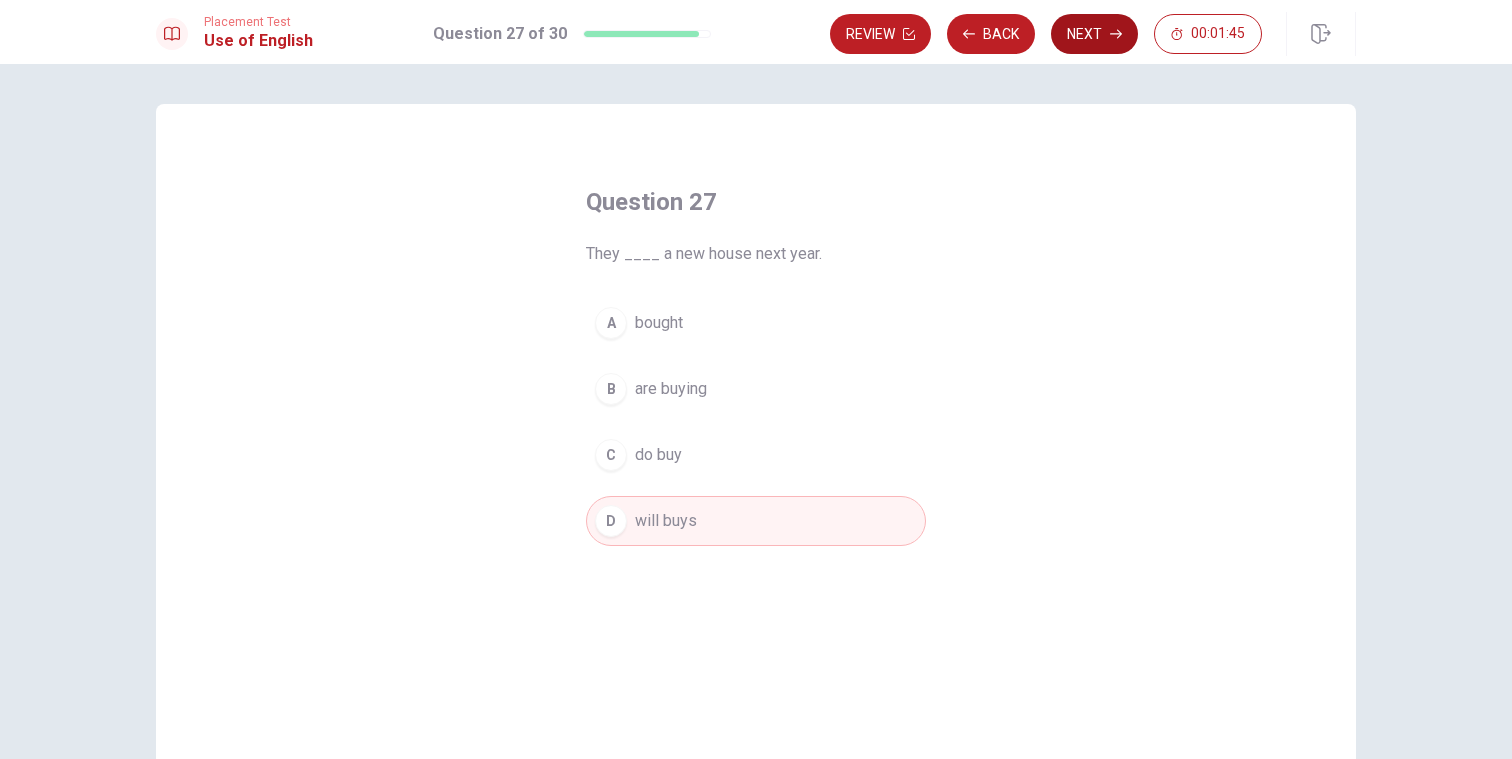 click on "Next" at bounding box center [1094, 34] 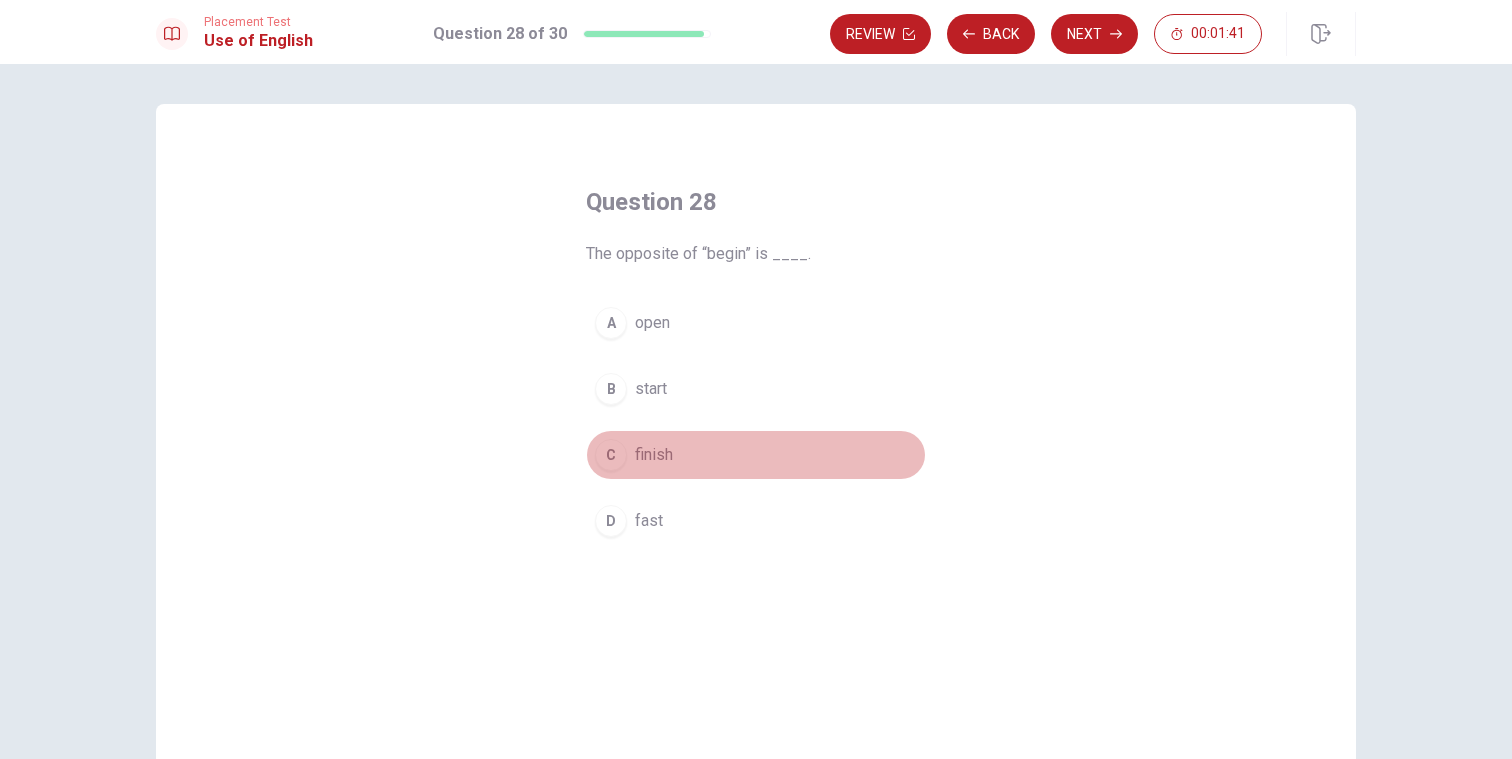 click on "finish" at bounding box center (654, 455) 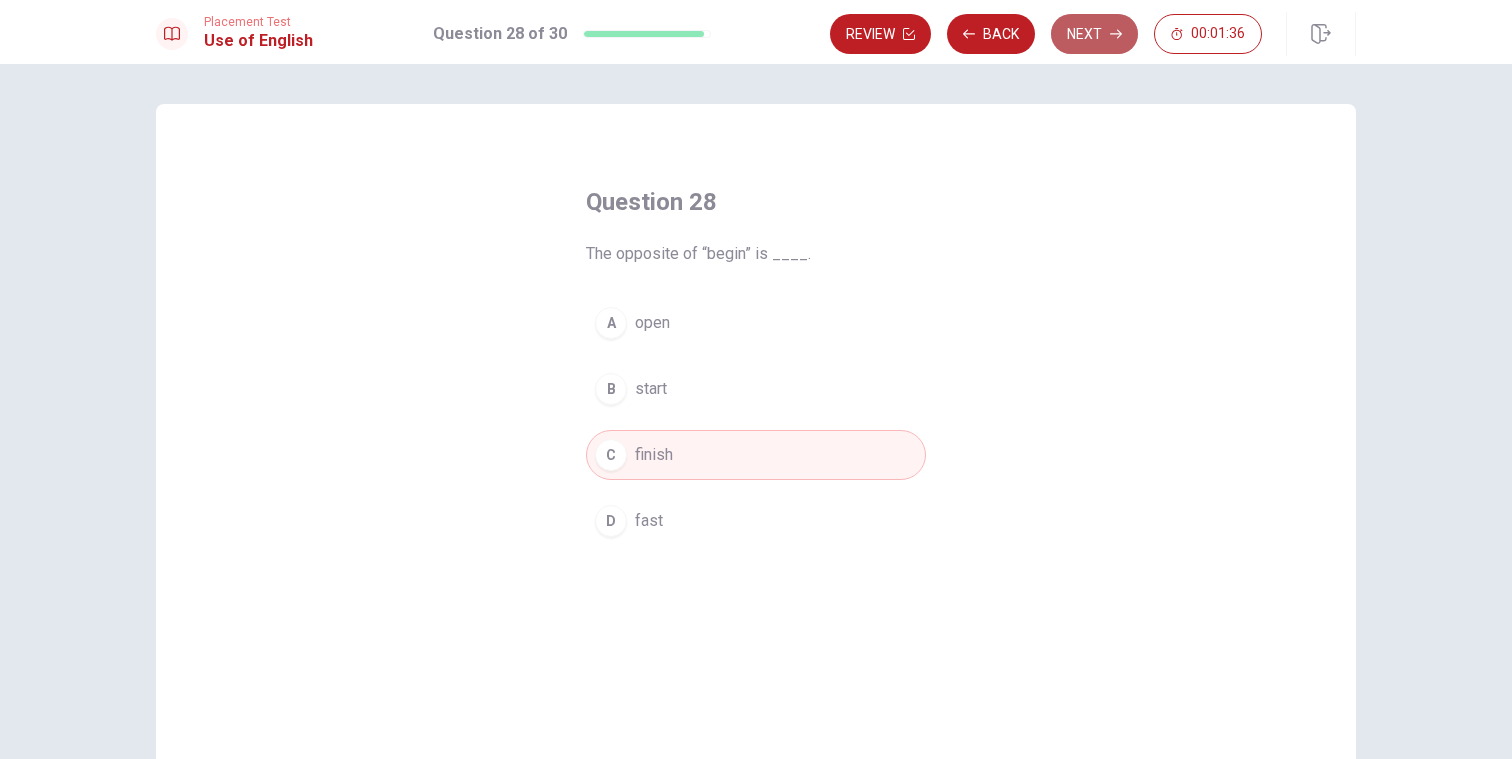 click on "Next" at bounding box center [1094, 34] 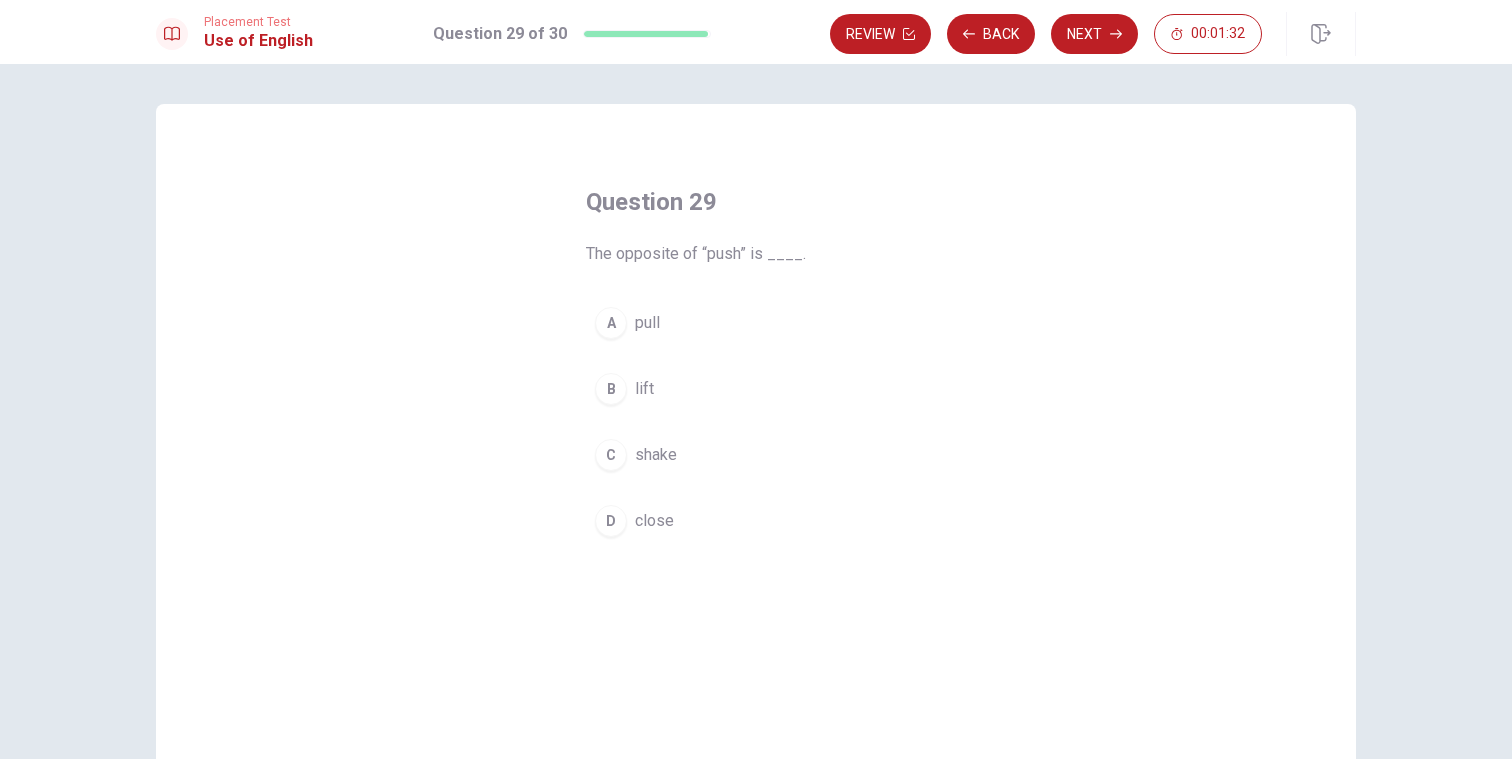click on "pull" at bounding box center [647, 323] 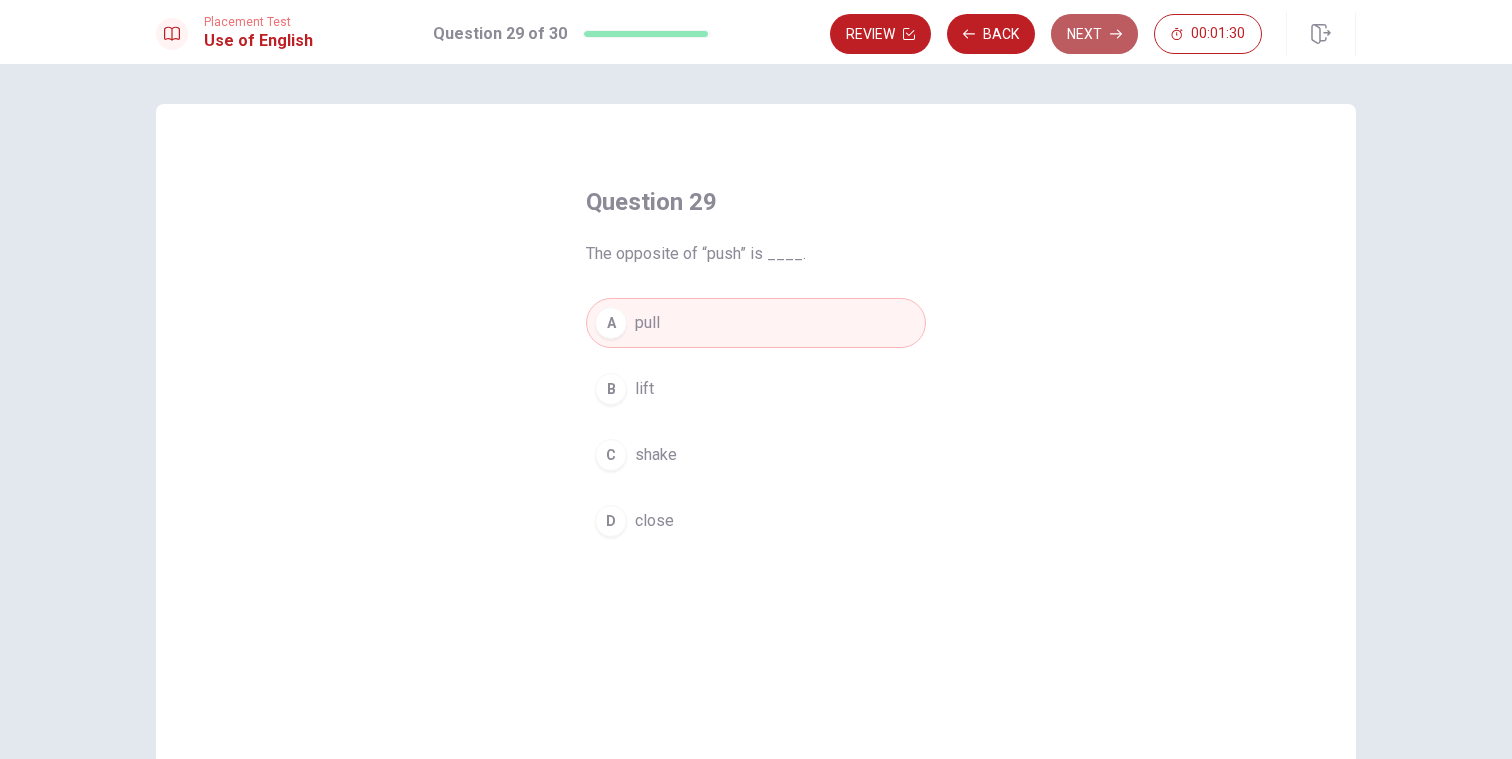 click on "Next" at bounding box center [1094, 34] 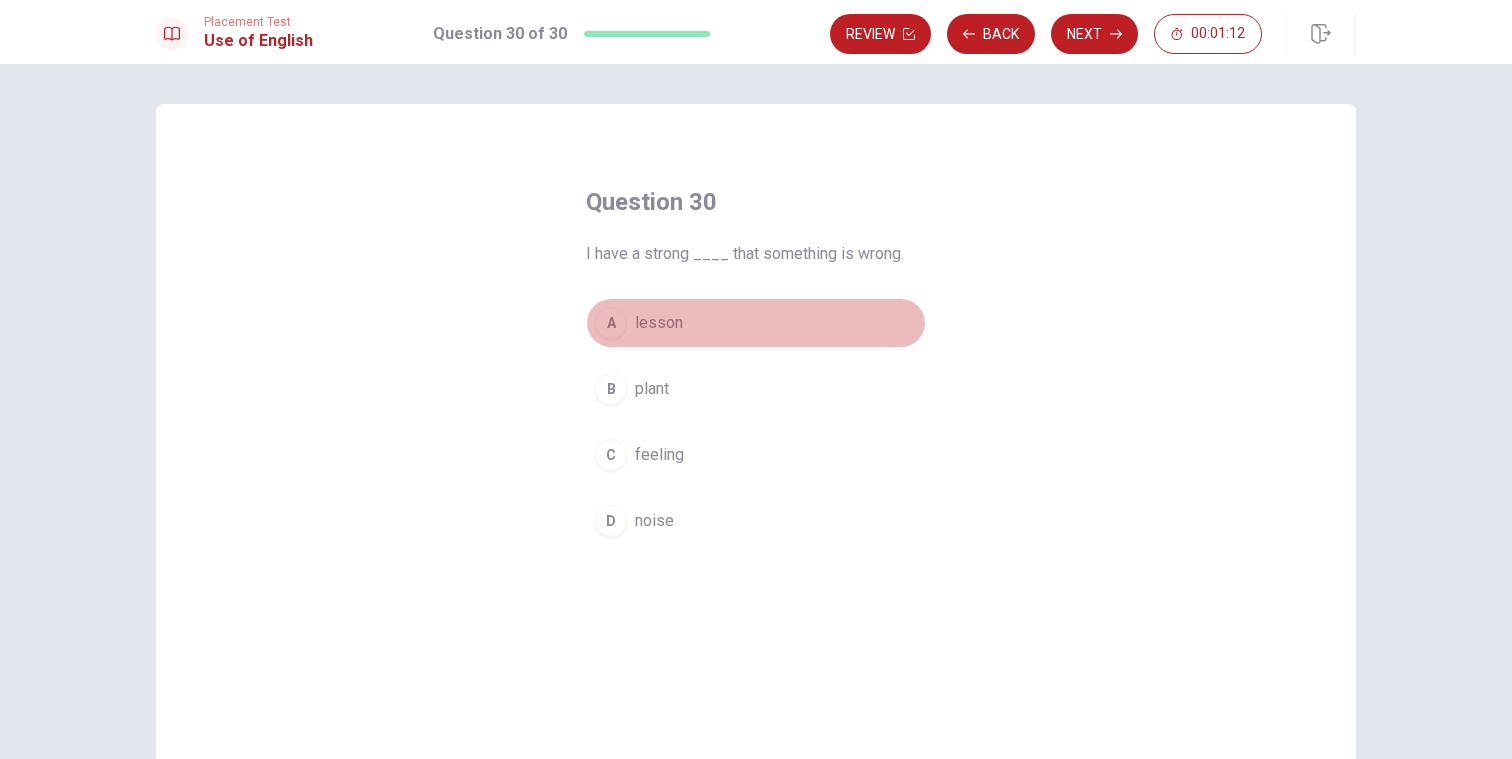 click on "lesson" at bounding box center [659, 323] 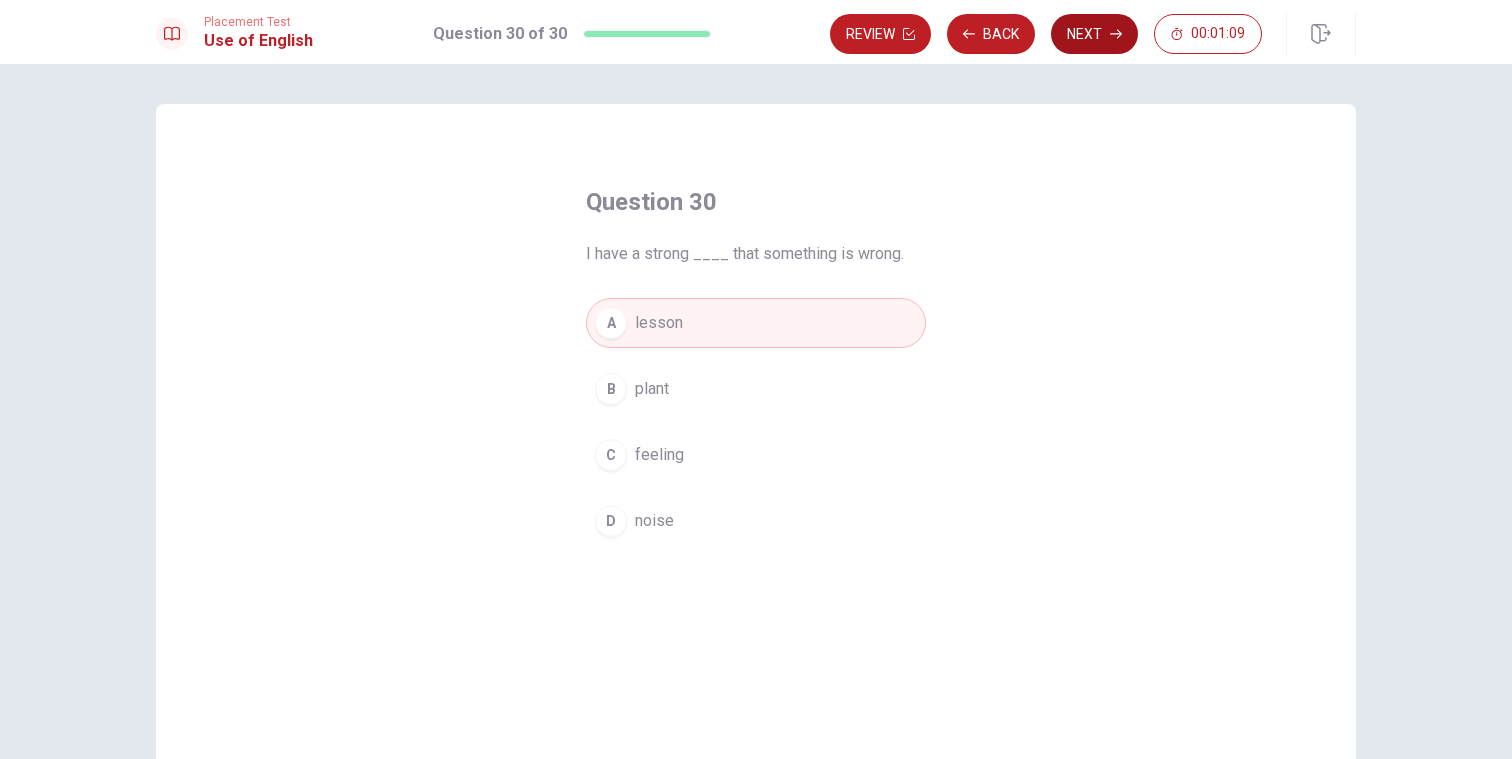 click on "Next" at bounding box center (1094, 34) 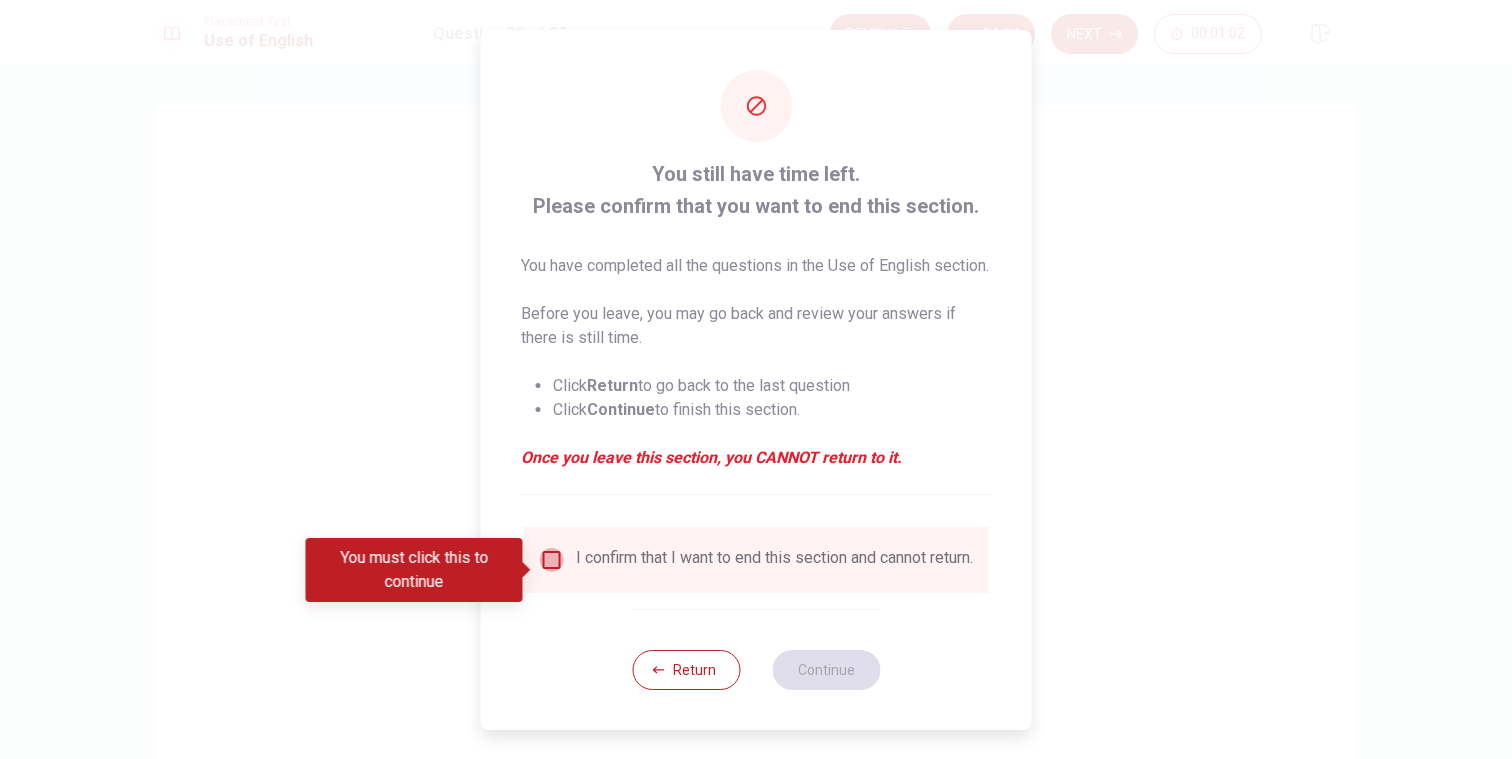 click at bounding box center [552, 560] 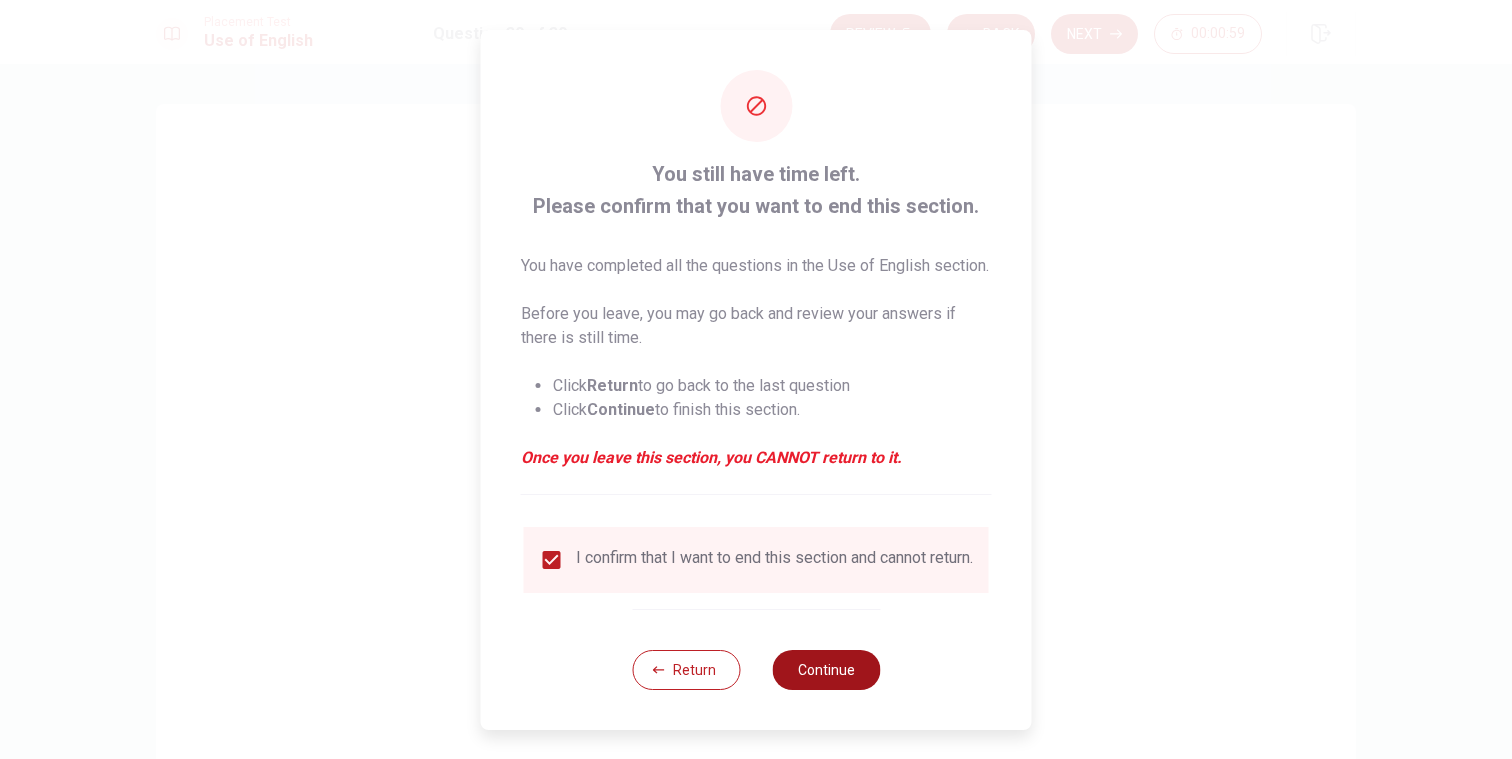 click on "Continue" at bounding box center (826, 670) 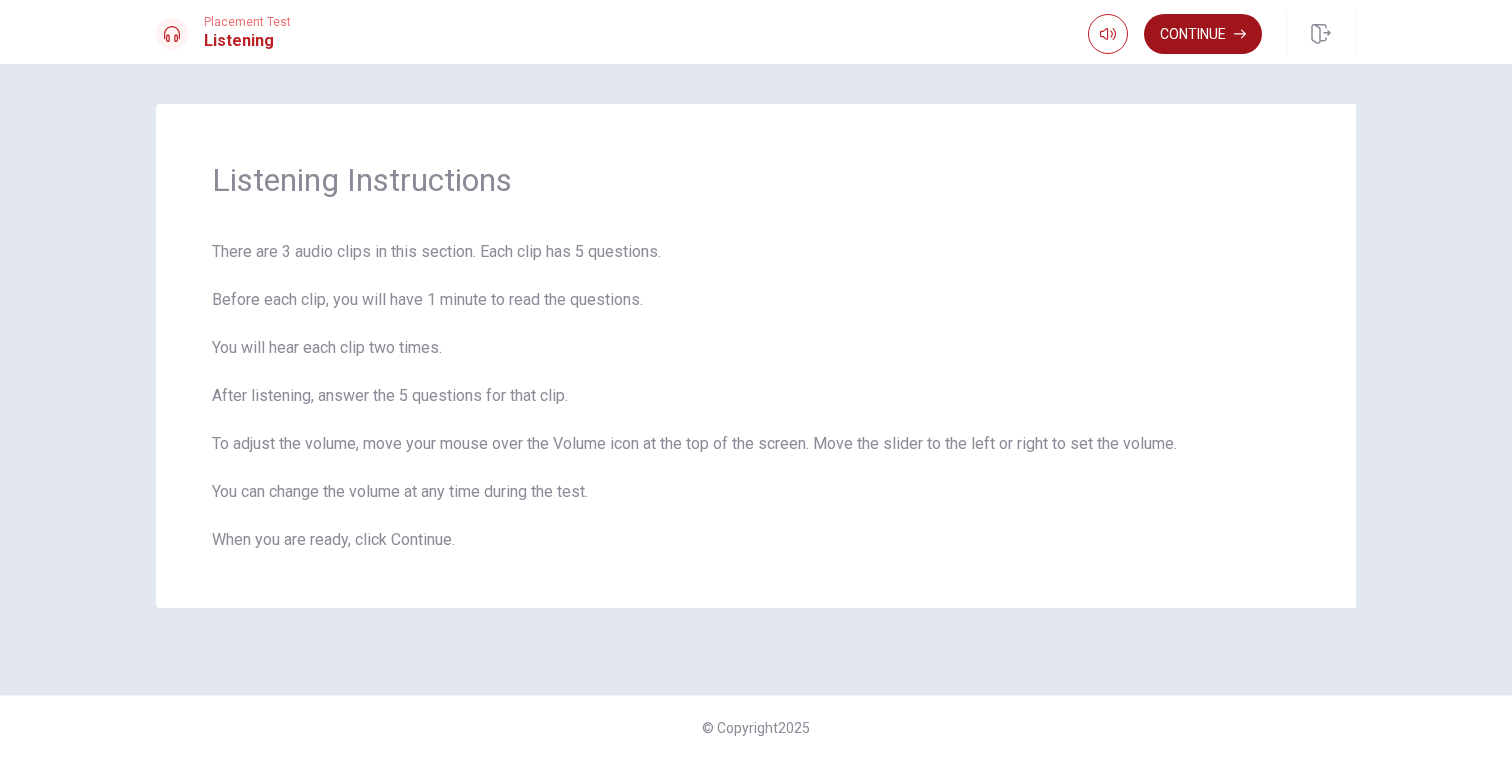 click on "Continue" at bounding box center [1203, 34] 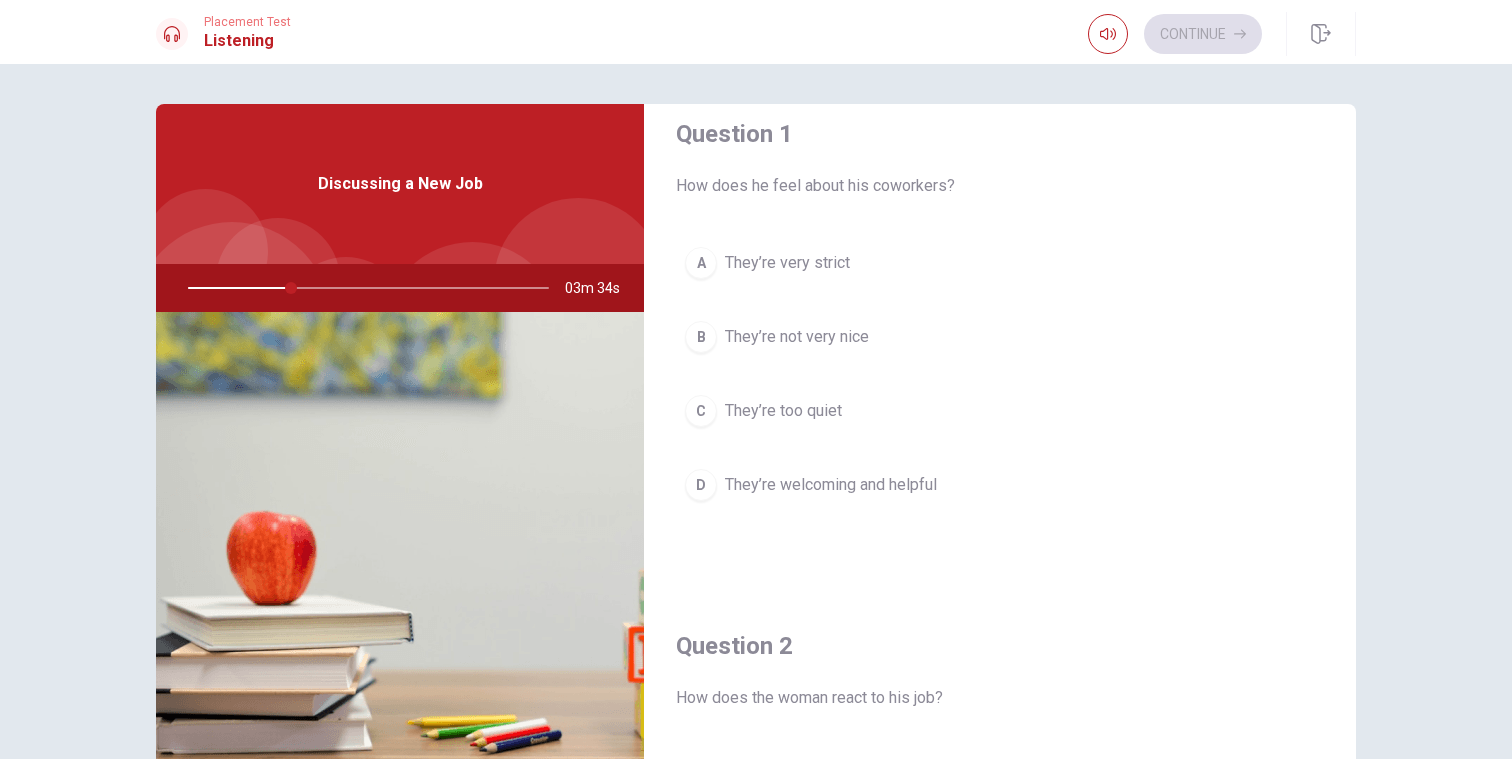 scroll, scrollTop: 0, scrollLeft: 0, axis: both 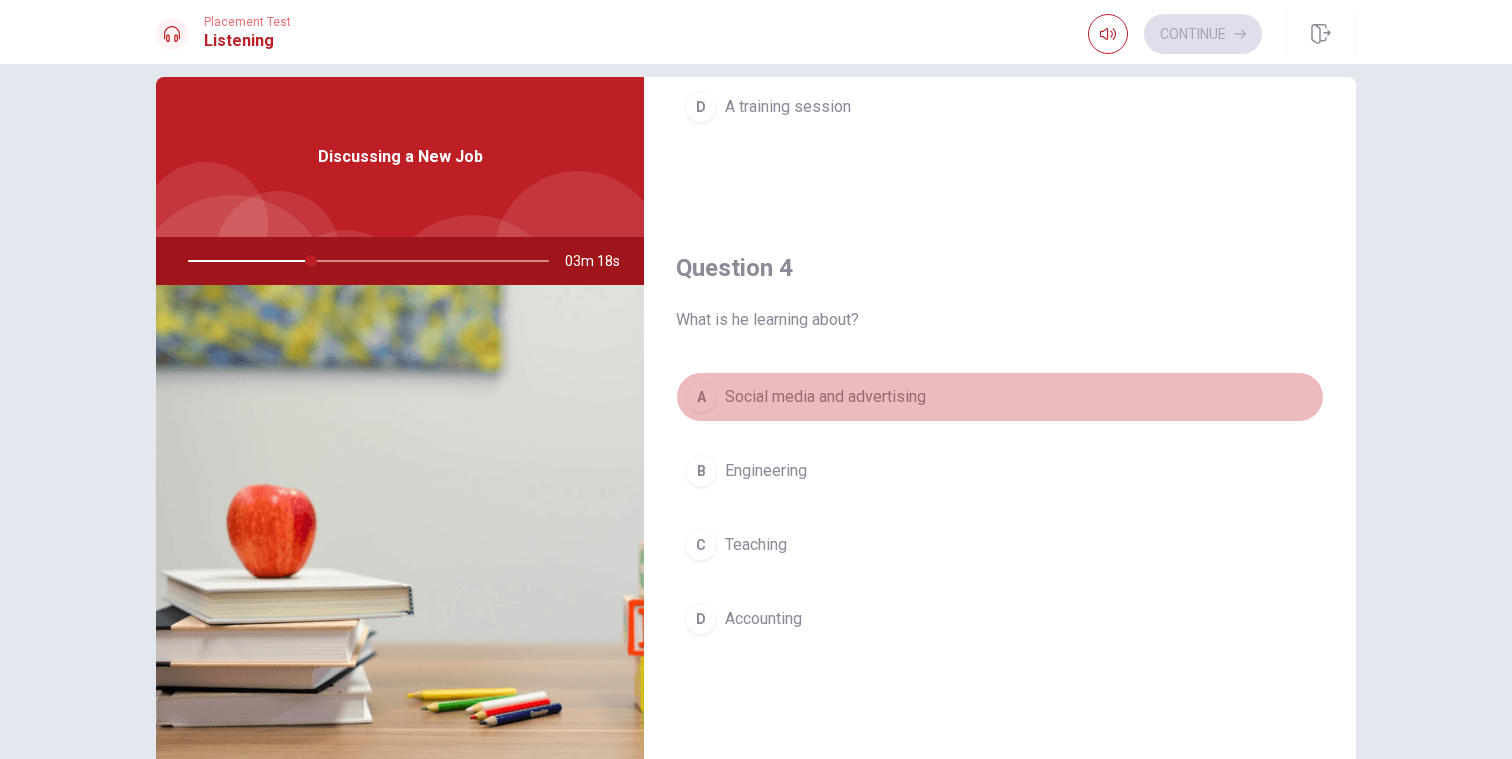 click on "Social media and advertising" at bounding box center (825, 397) 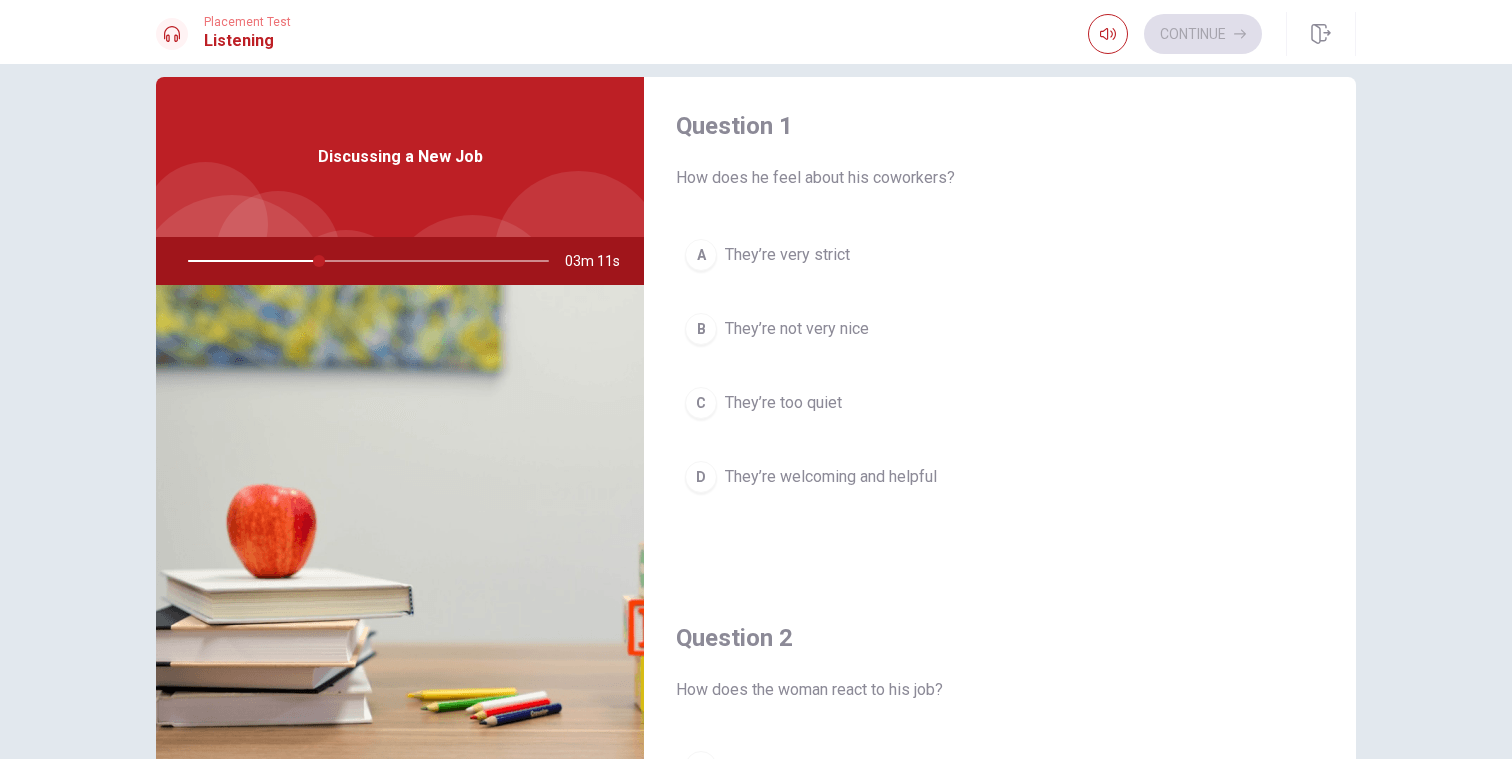 scroll, scrollTop: 0, scrollLeft: 0, axis: both 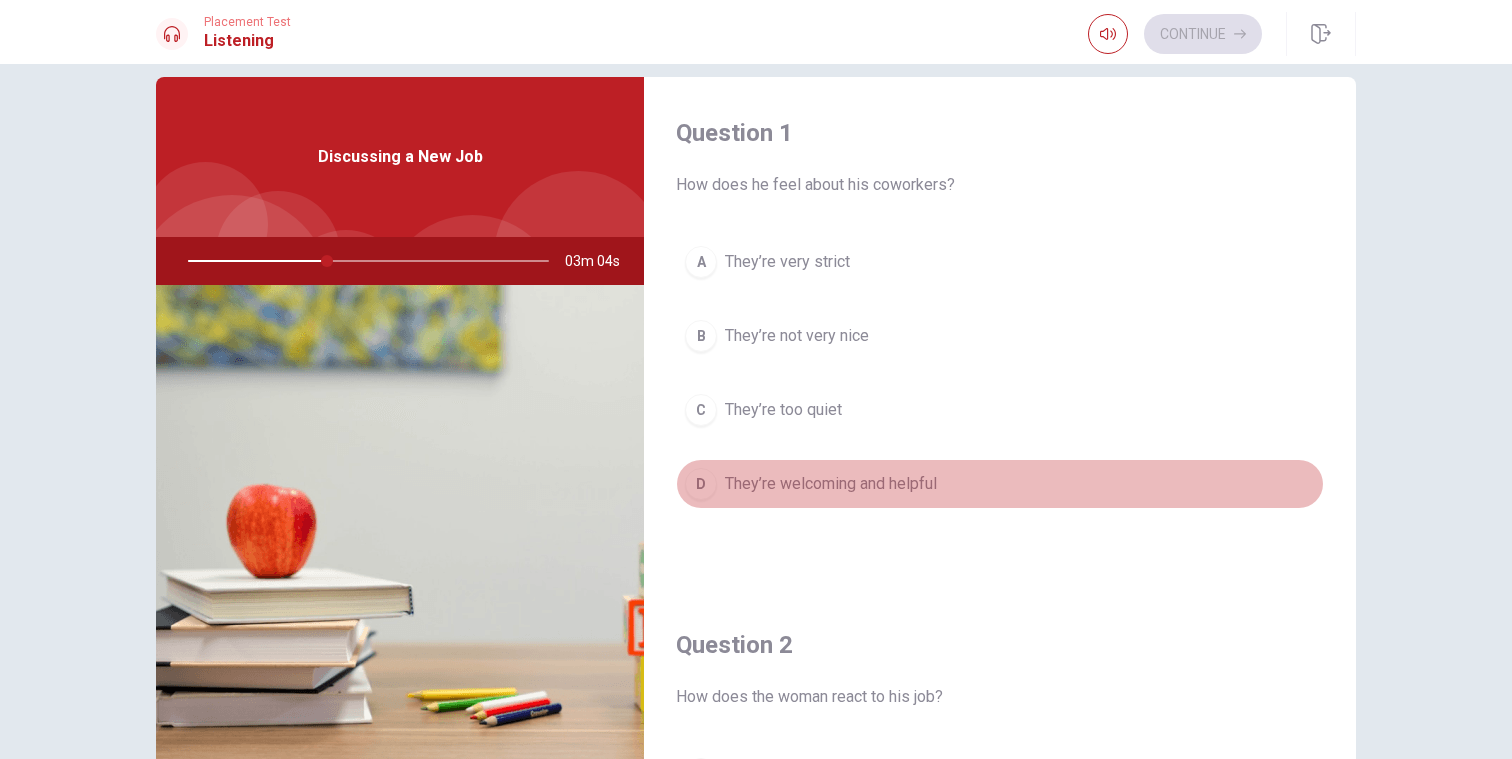 click on "They’re welcoming and helpful" at bounding box center [831, 484] 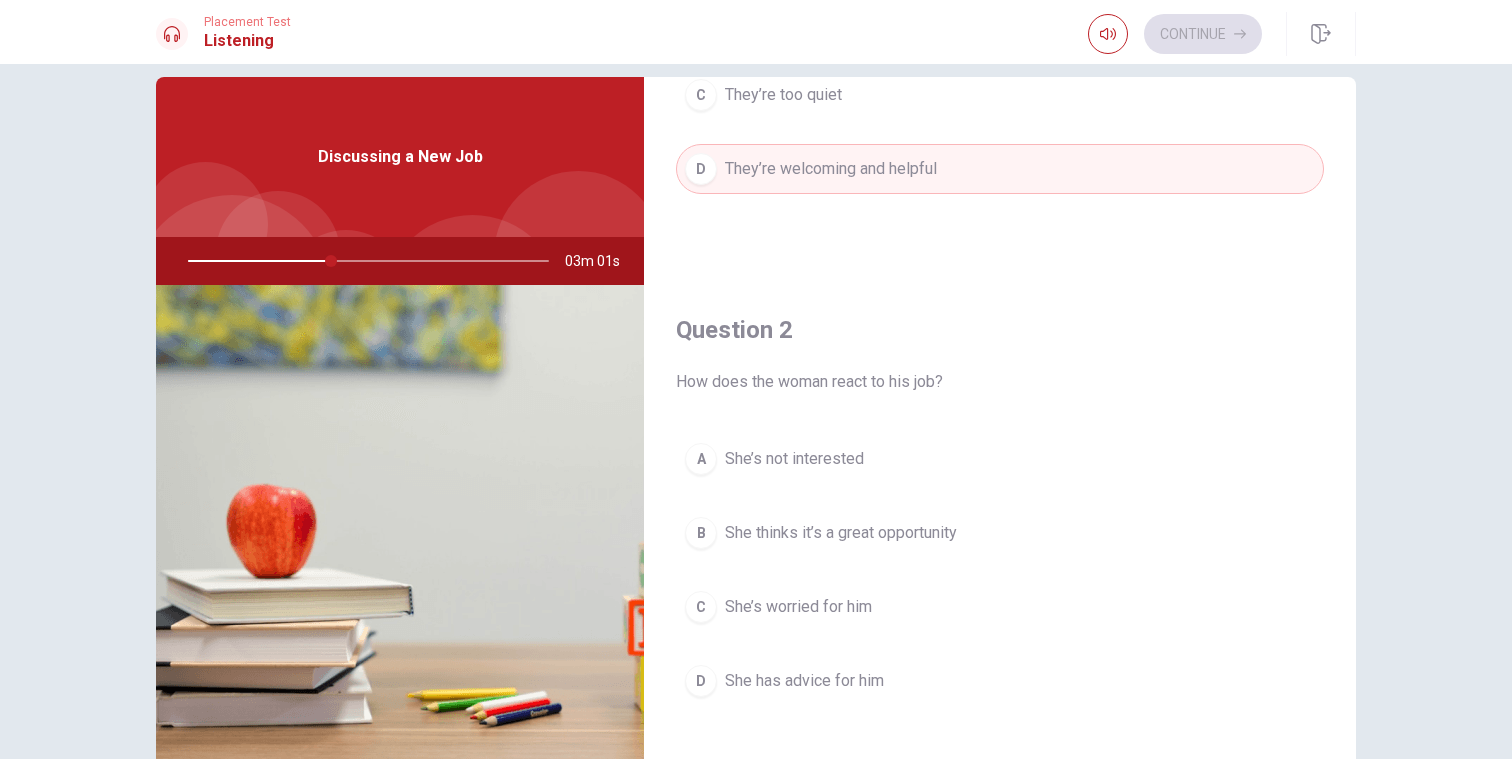 scroll, scrollTop: 317, scrollLeft: 0, axis: vertical 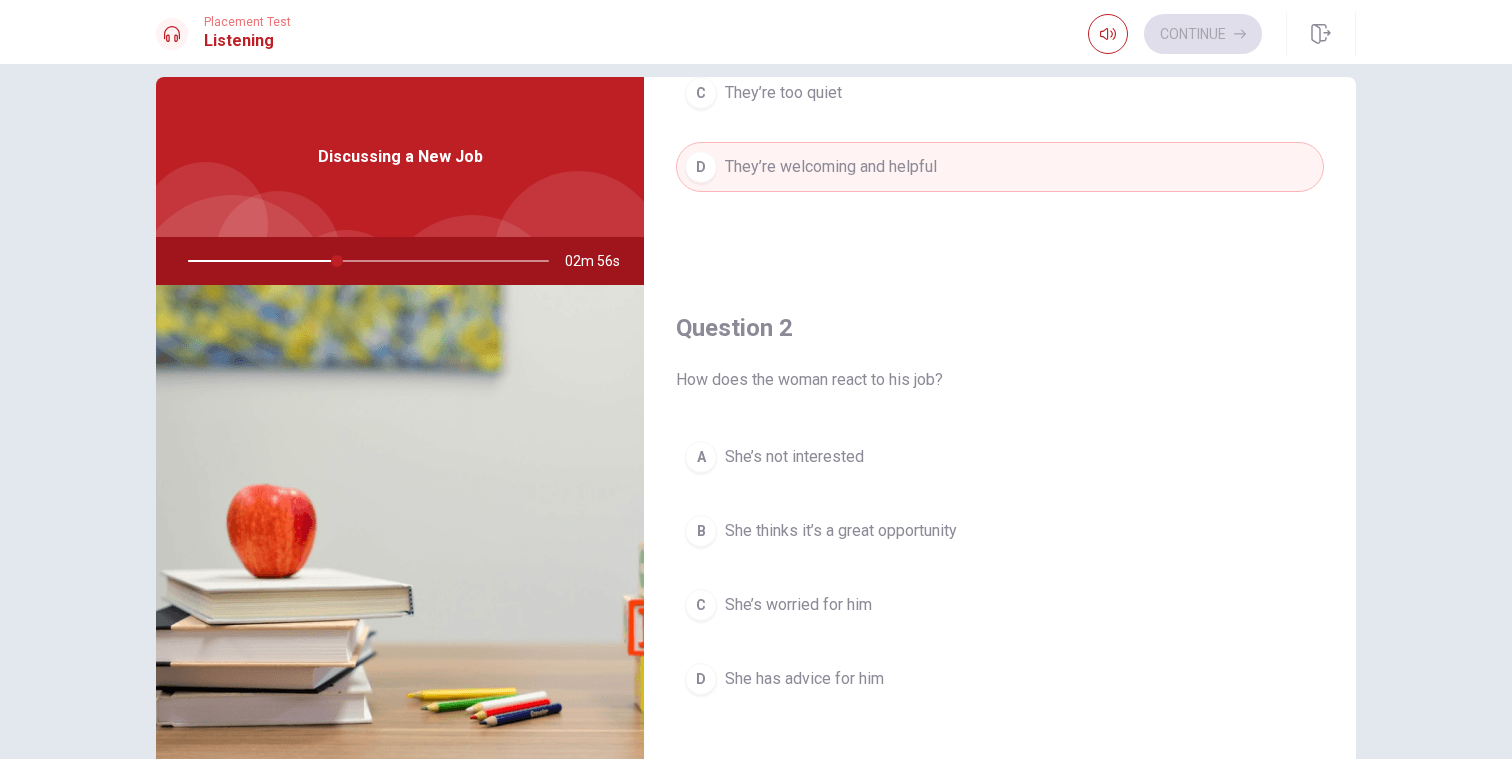 click on "She thinks it’s a great opportunity" at bounding box center (841, 531) 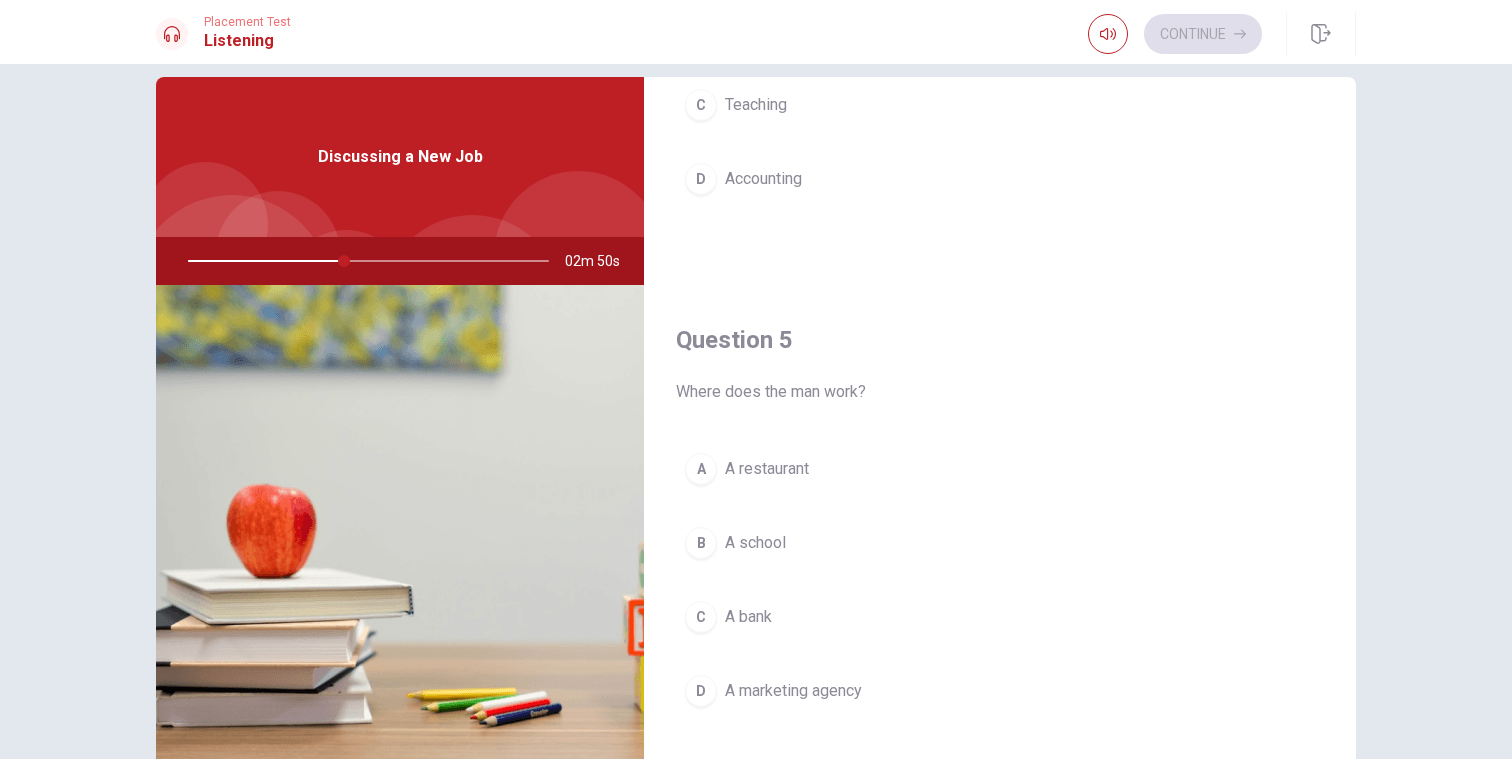 scroll, scrollTop: 1865, scrollLeft: 0, axis: vertical 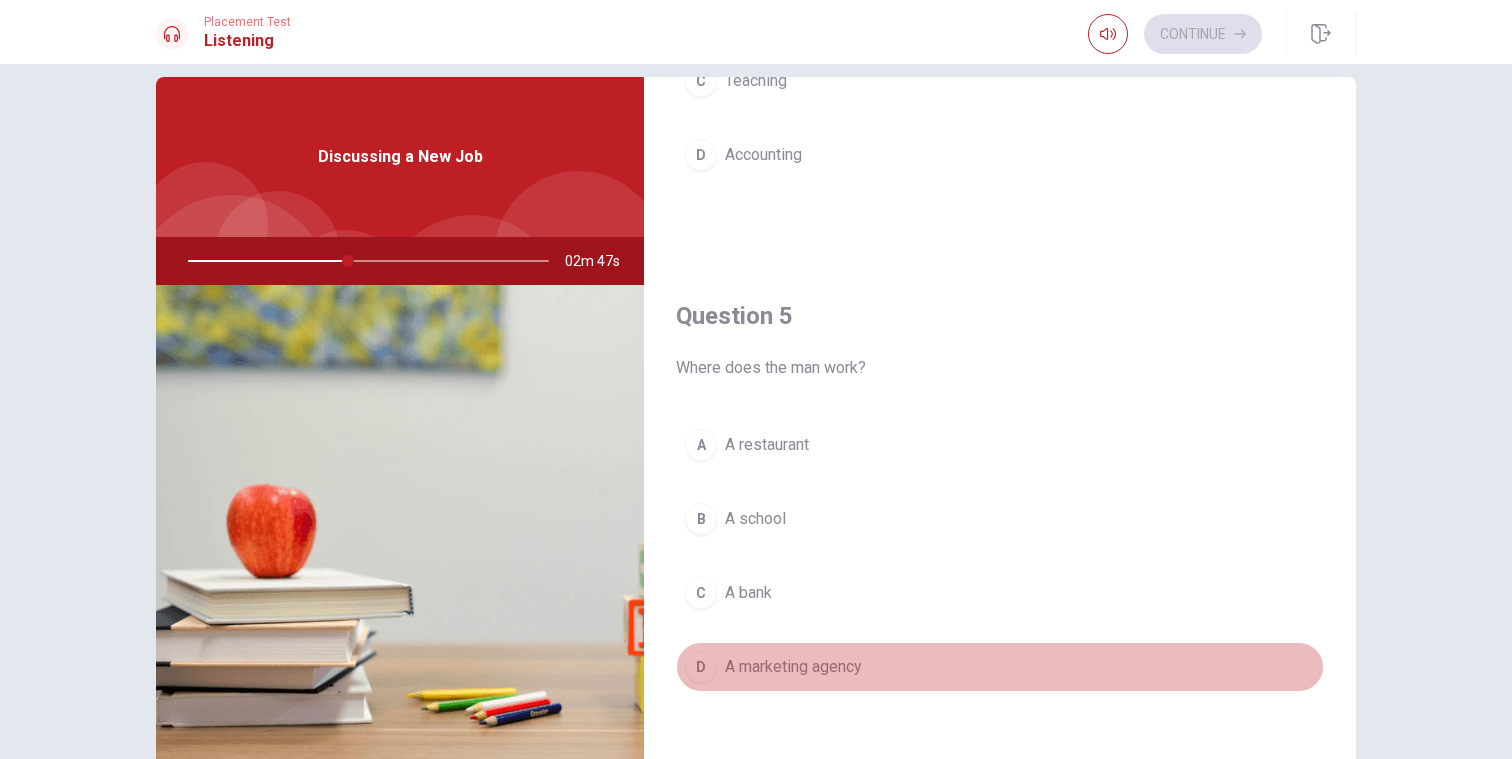 click on "A marketing agency" at bounding box center [793, 667] 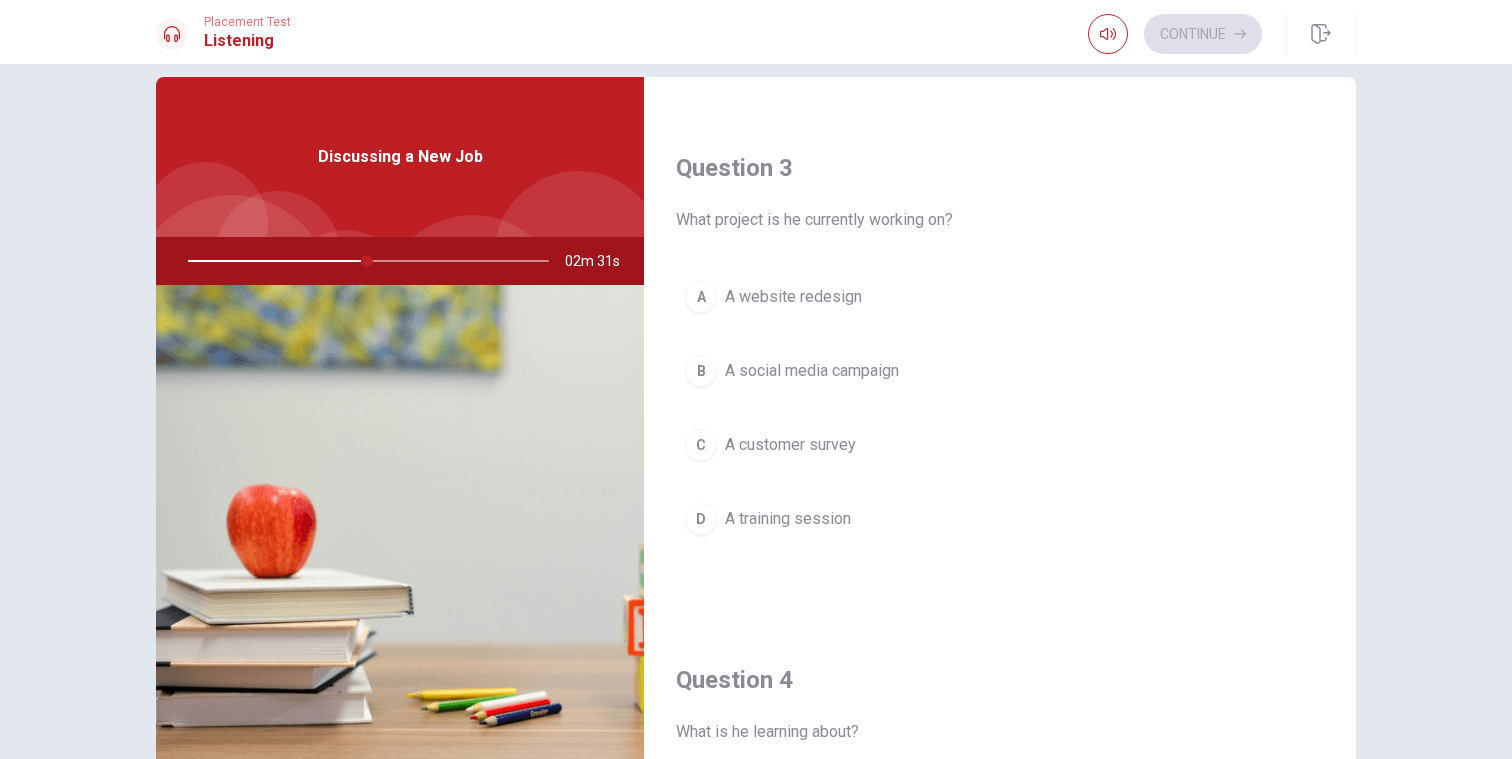 scroll, scrollTop: 987, scrollLeft: 0, axis: vertical 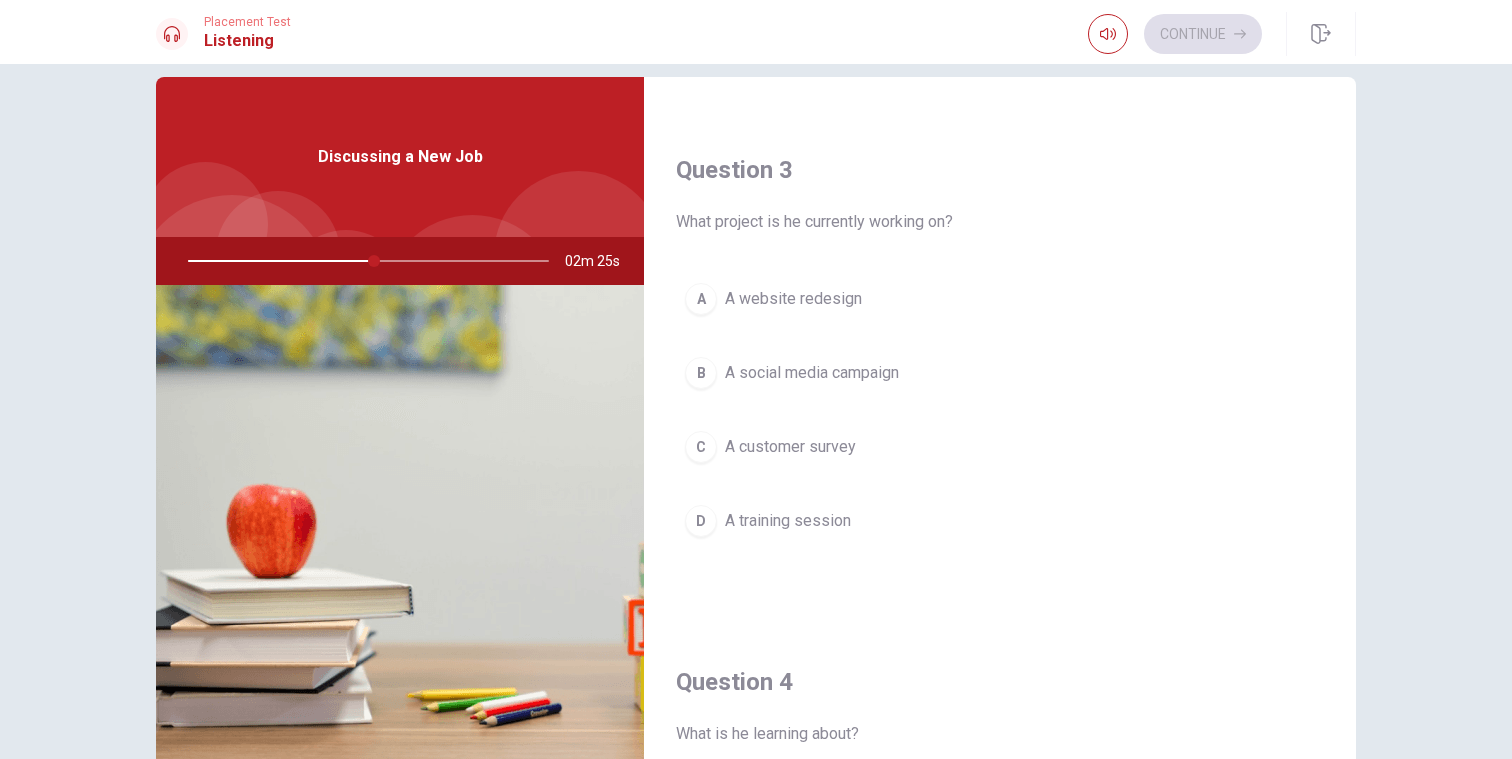 click on "A social media campaign" at bounding box center (812, 373) 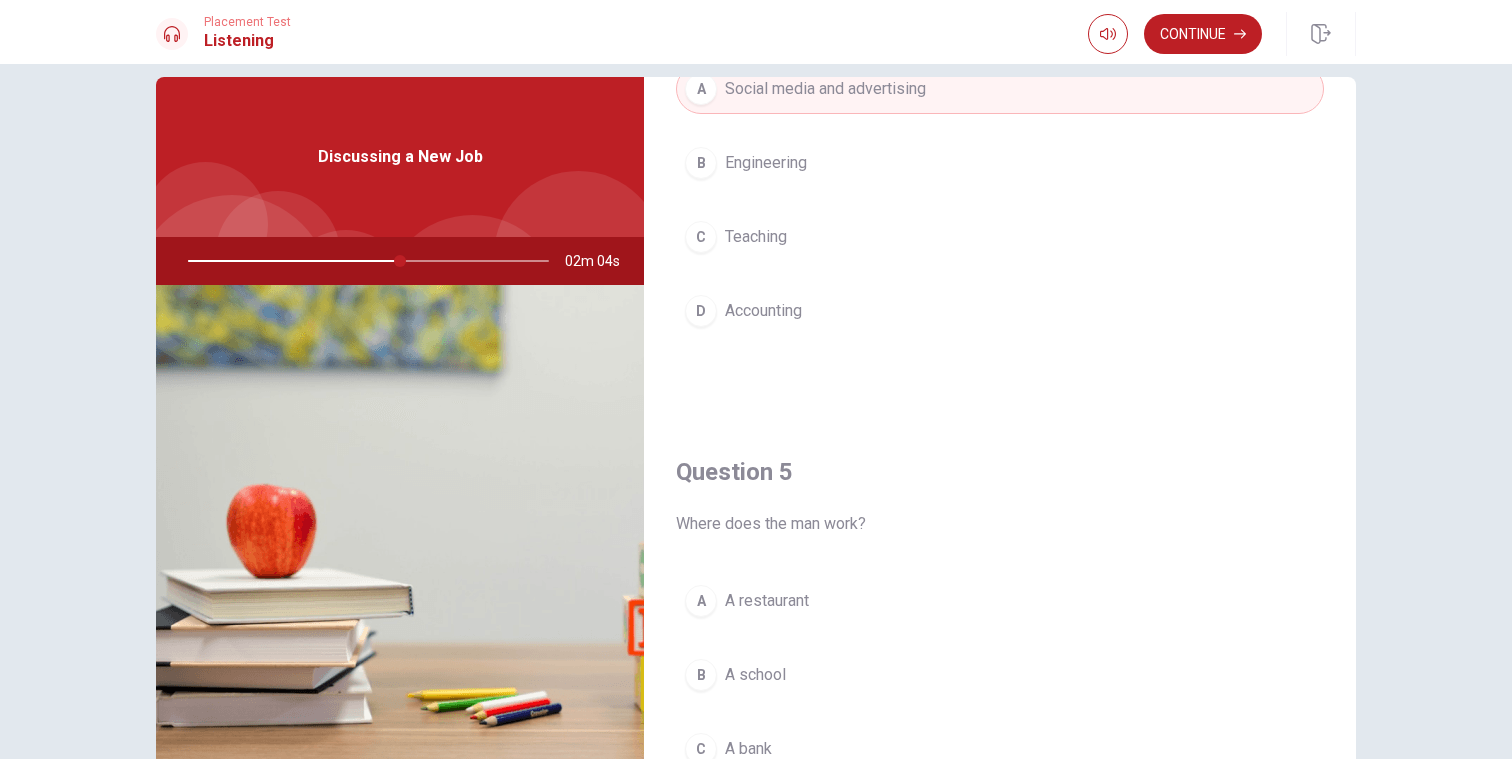 scroll, scrollTop: 1865, scrollLeft: 0, axis: vertical 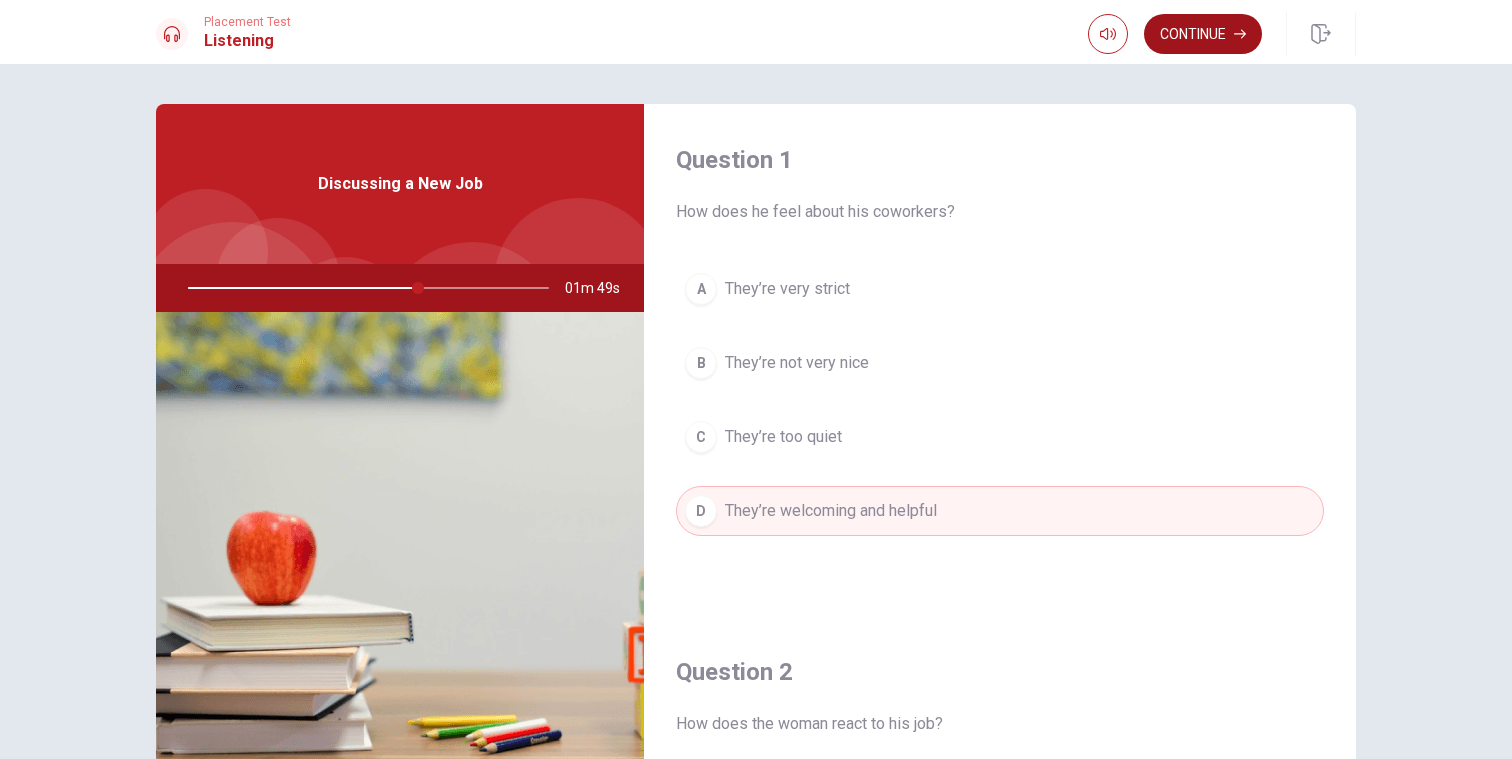 click on "Continue" at bounding box center [1203, 34] 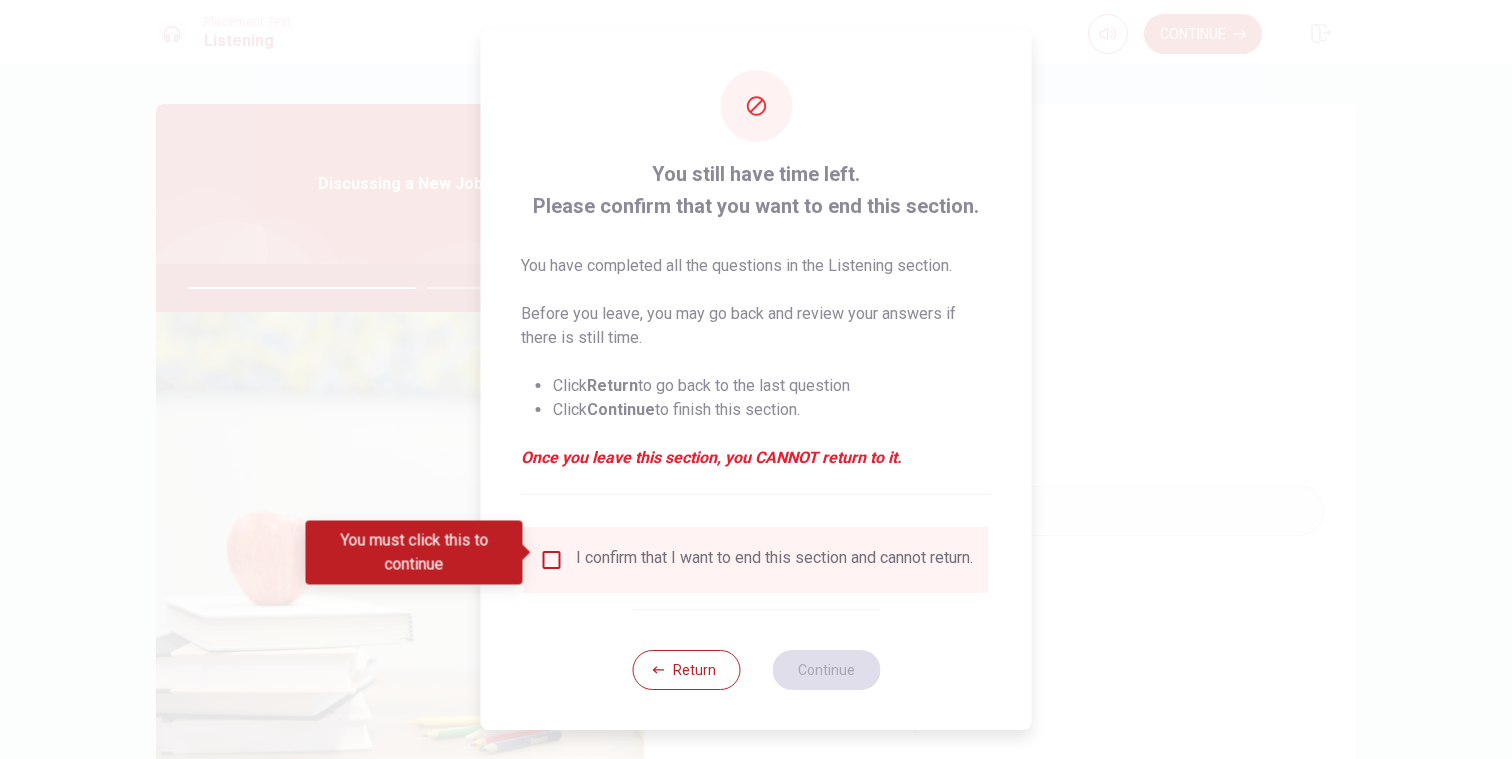 click on "I confirm that I want to end this section and cannot return." at bounding box center [774, 560] 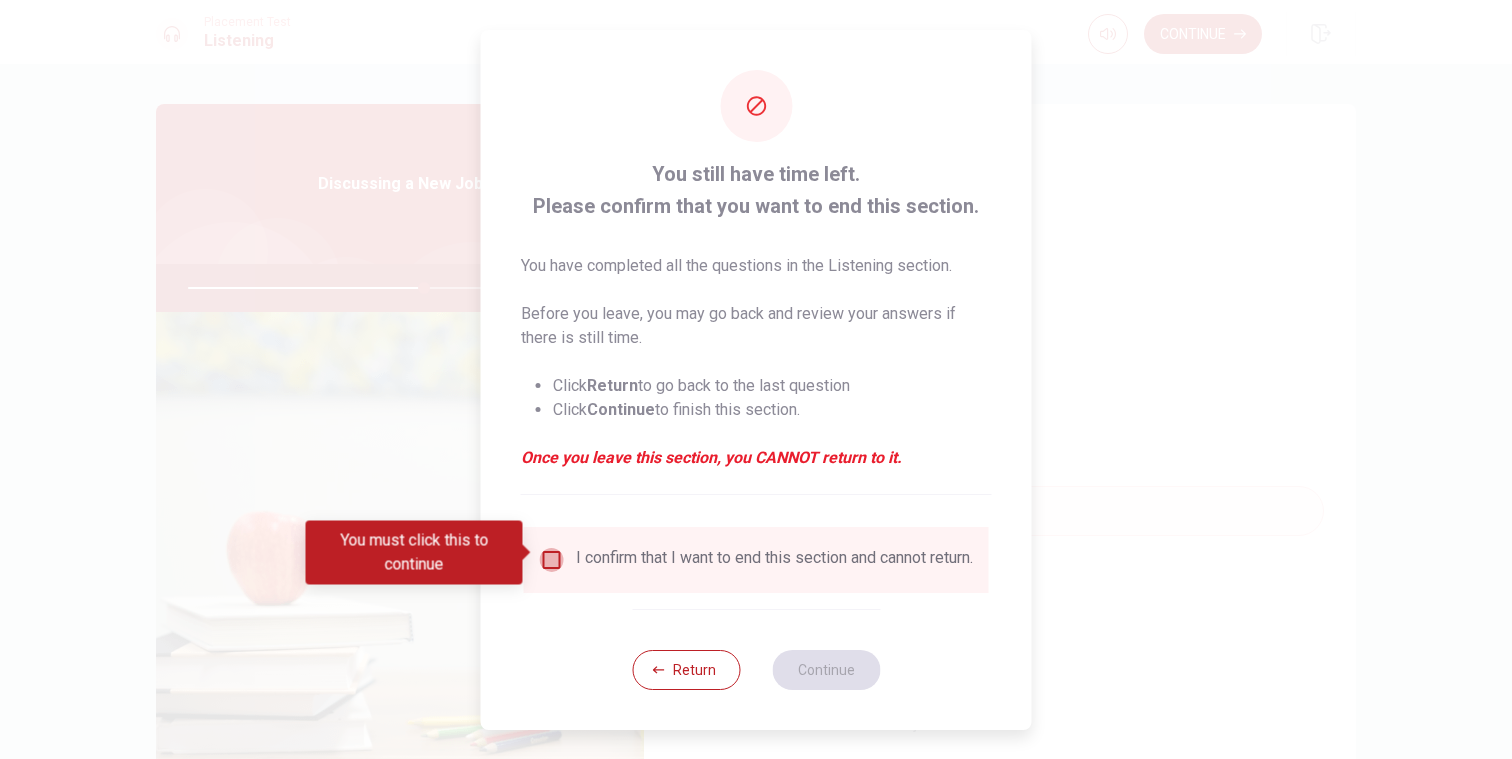 click at bounding box center [552, 560] 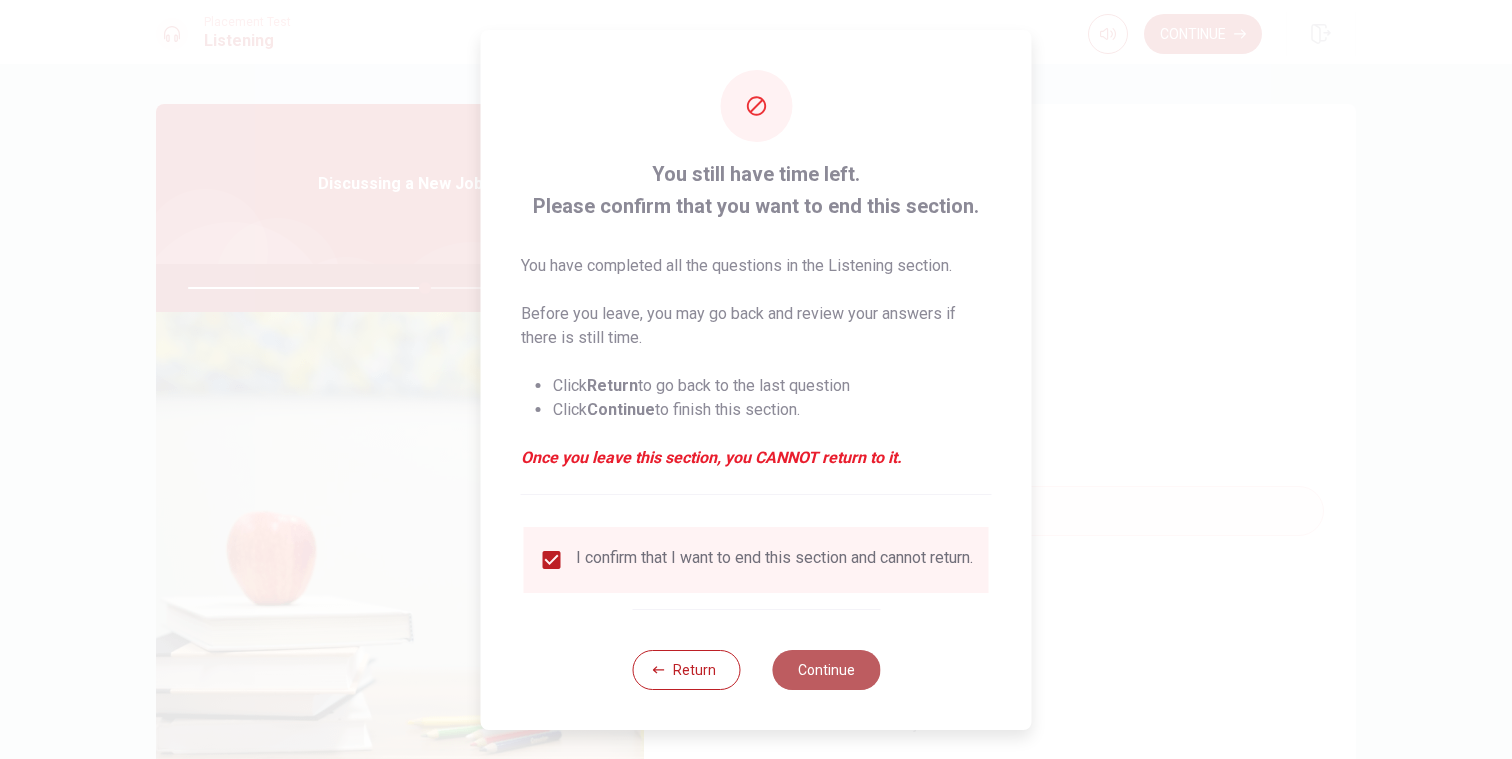 click on "Continue" at bounding box center (826, 670) 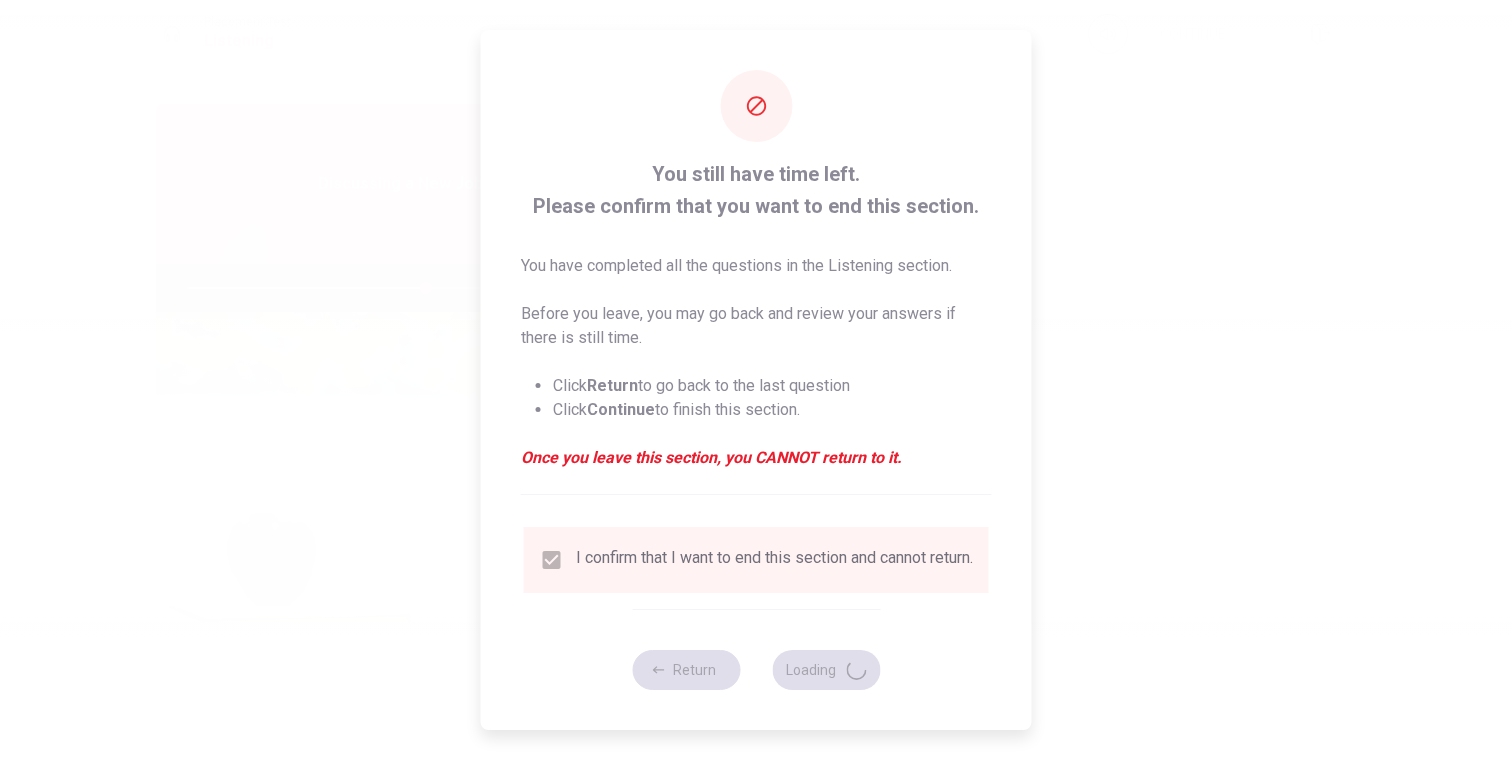type on "66" 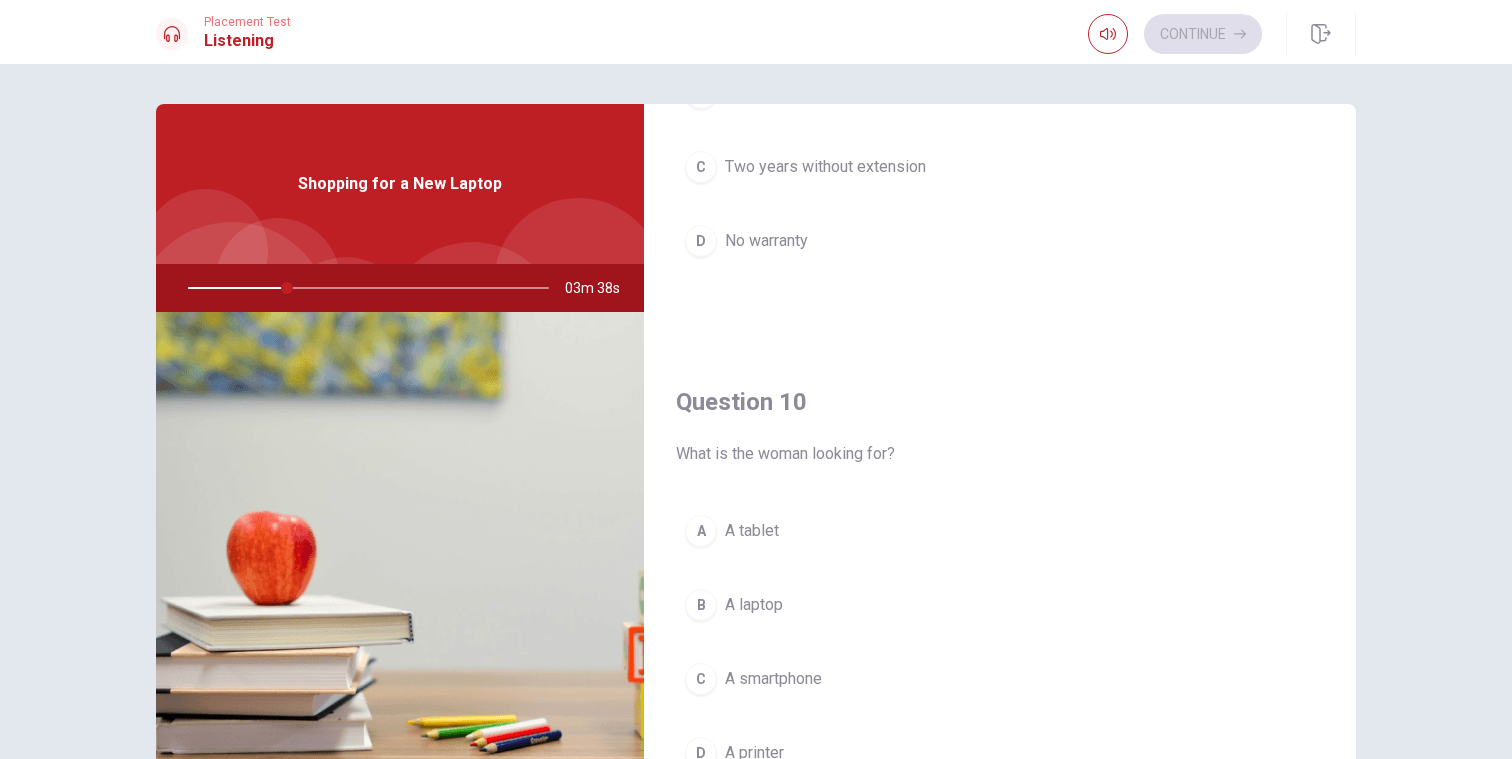 scroll, scrollTop: 1865, scrollLeft: 0, axis: vertical 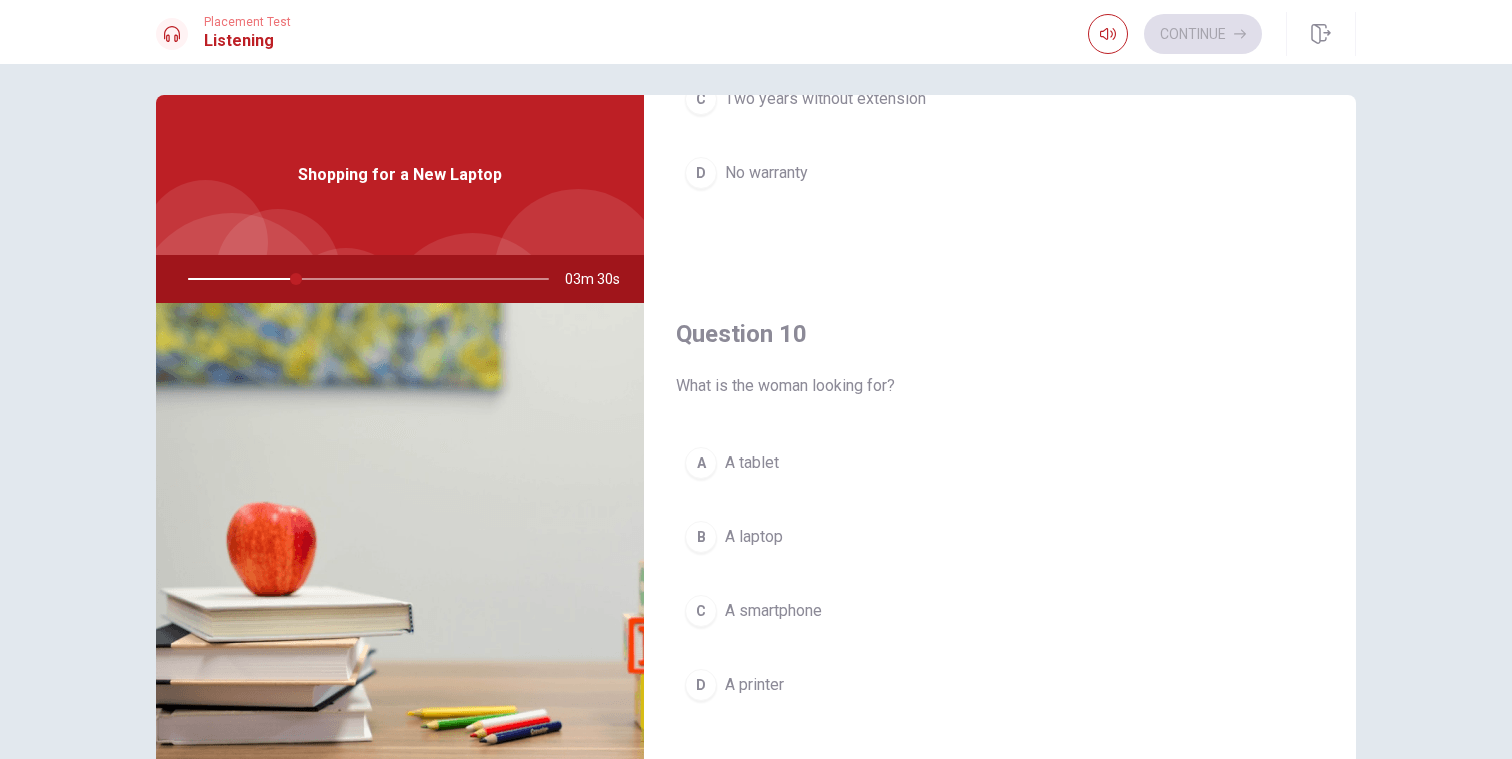 click on "A laptop" at bounding box center (754, 537) 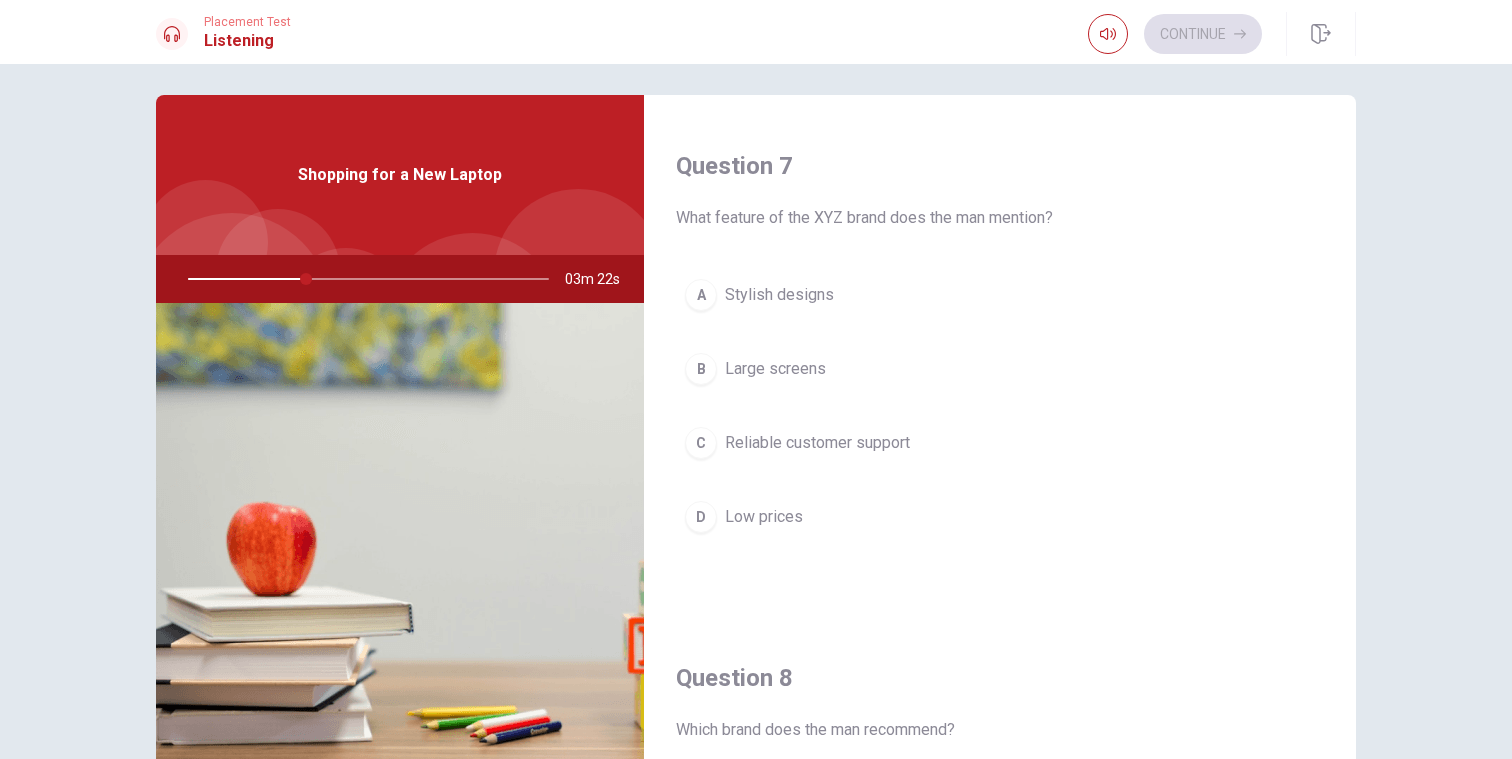 scroll, scrollTop: 504, scrollLeft: 0, axis: vertical 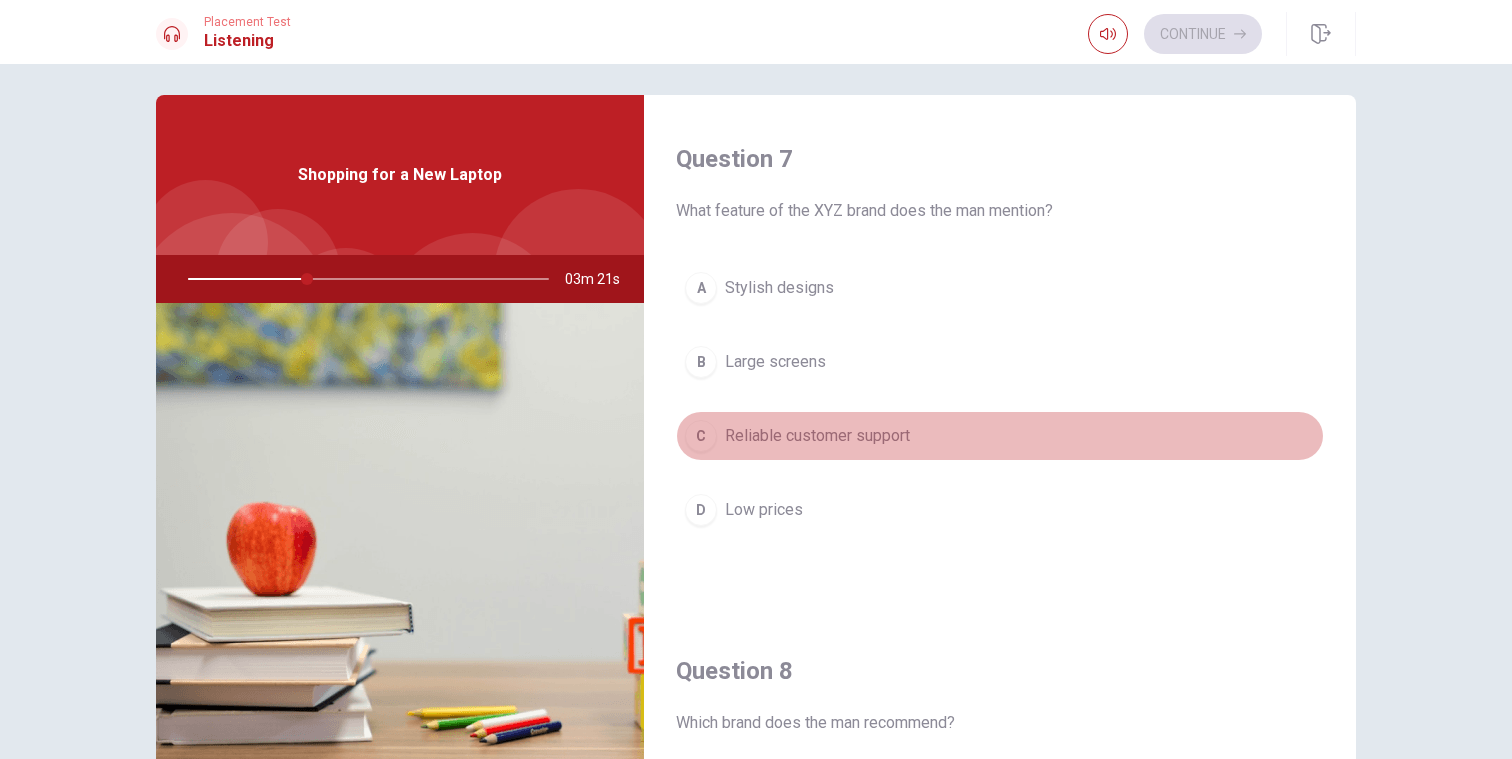 click on "Reliable customer support" at bounding box center [817, 436] 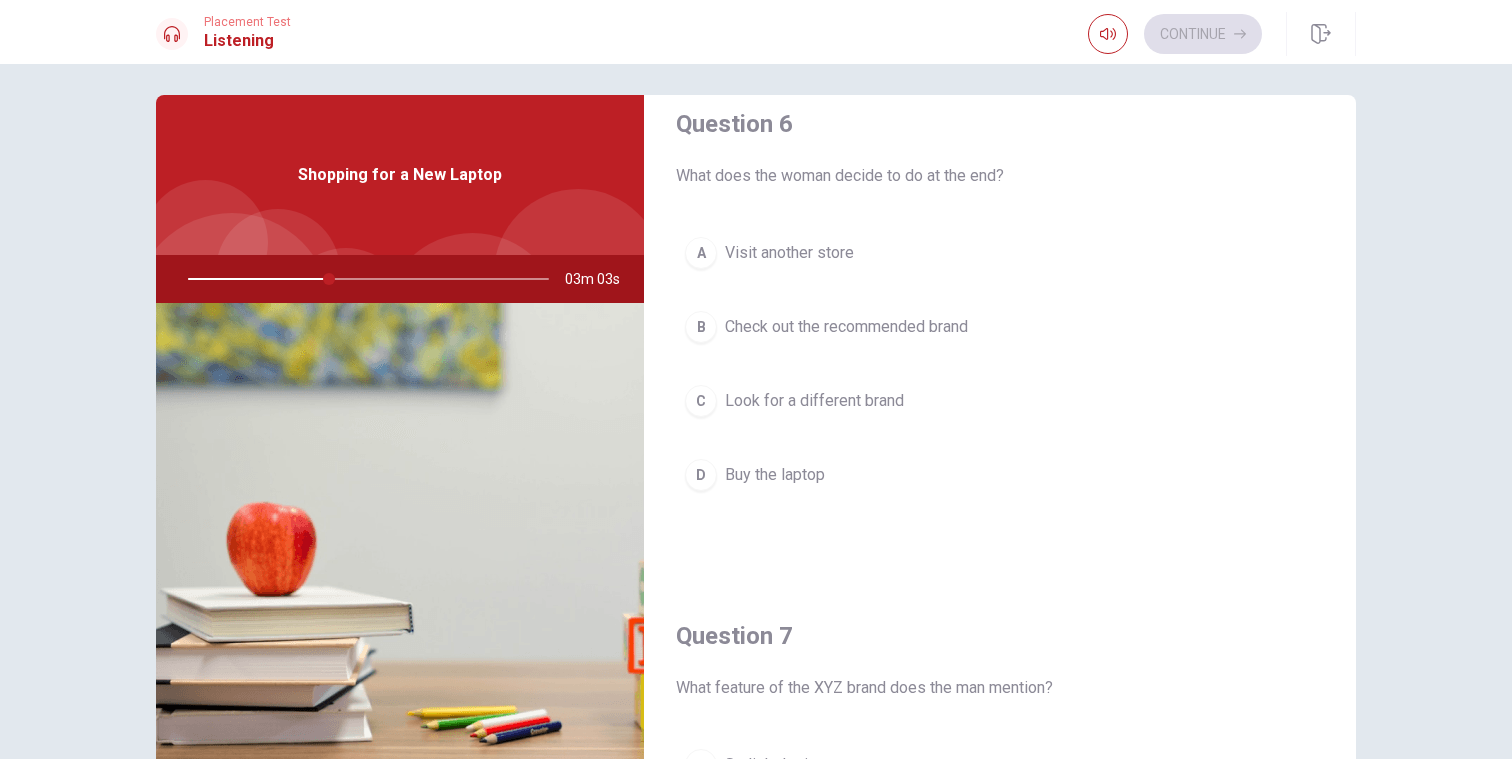 scroll, scrollTop: 17, scrollLeft: 0, axis: vertical 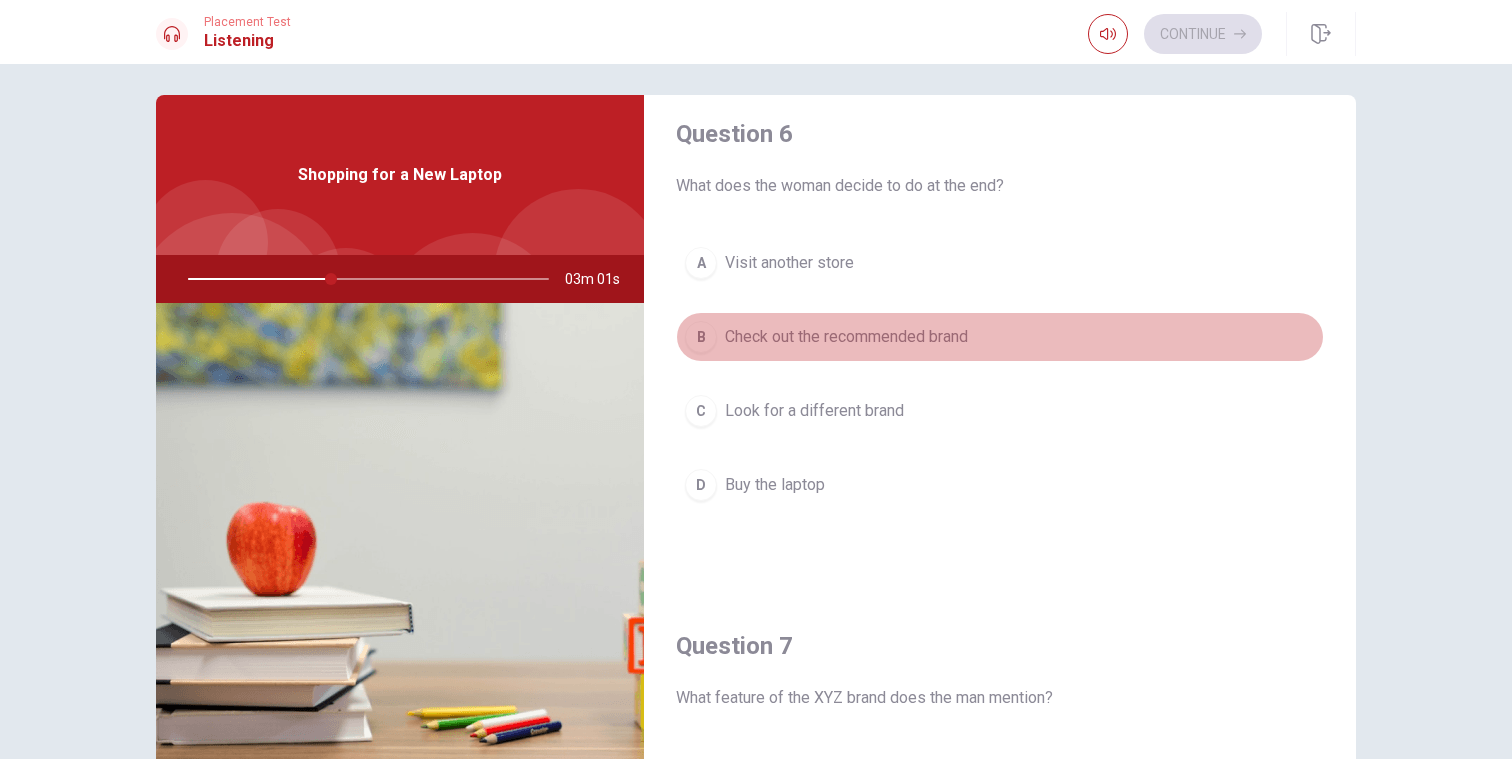click on "Check out the recommended brand" at bounding box center (846, 337) 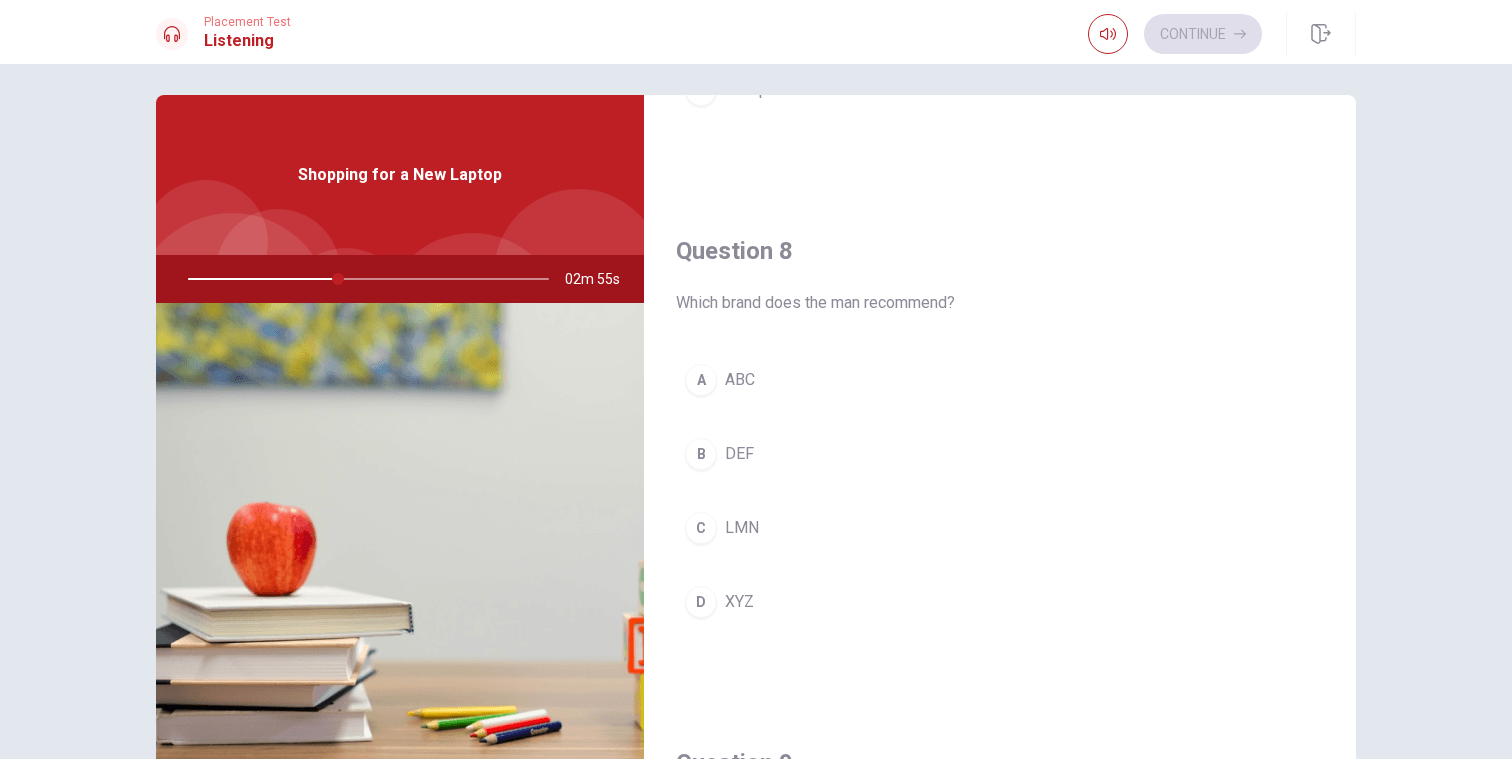 scroll, scrollTop: 933, scrollLeft: 0, axis: vertical 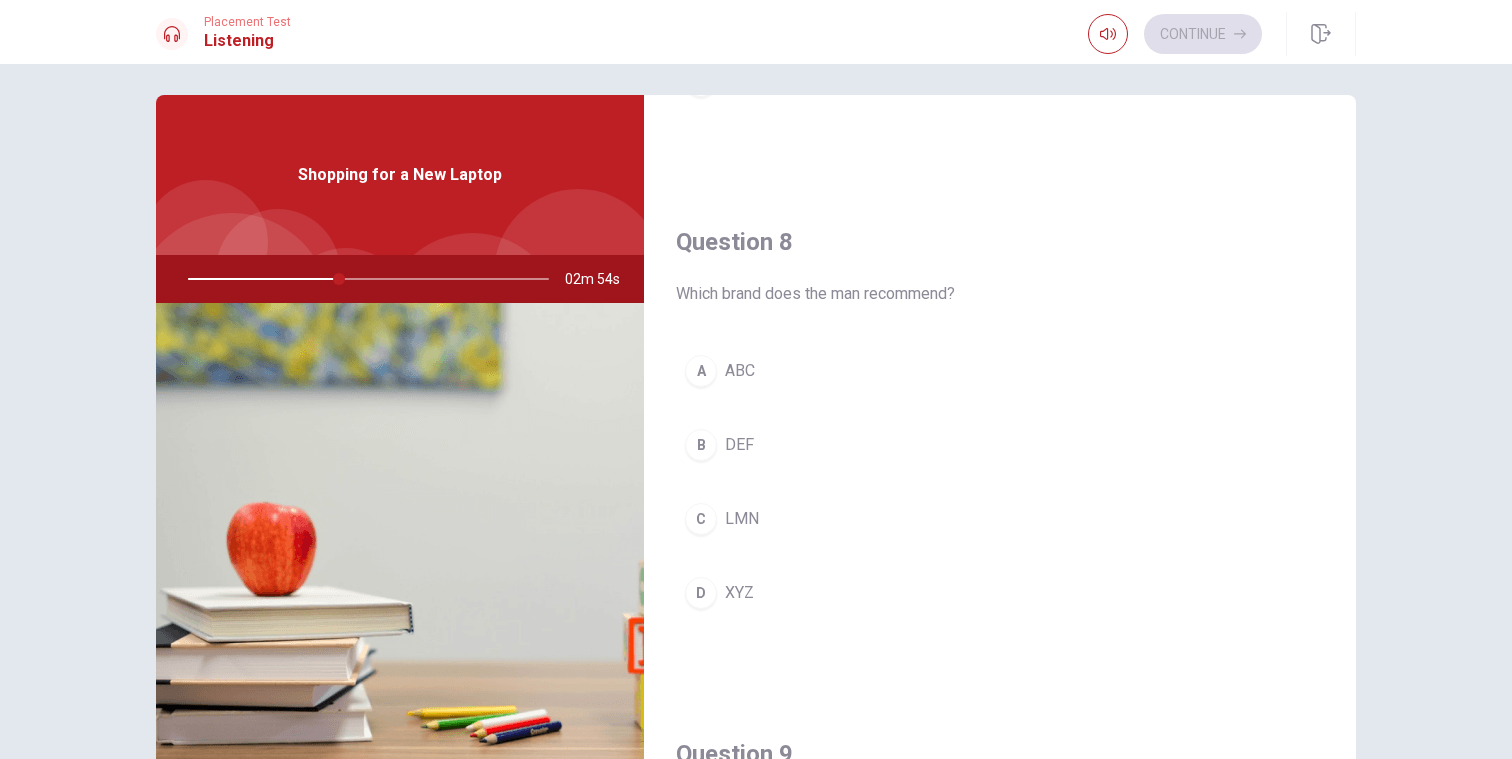 click on "XYZ" at bounding box center (739, 593) 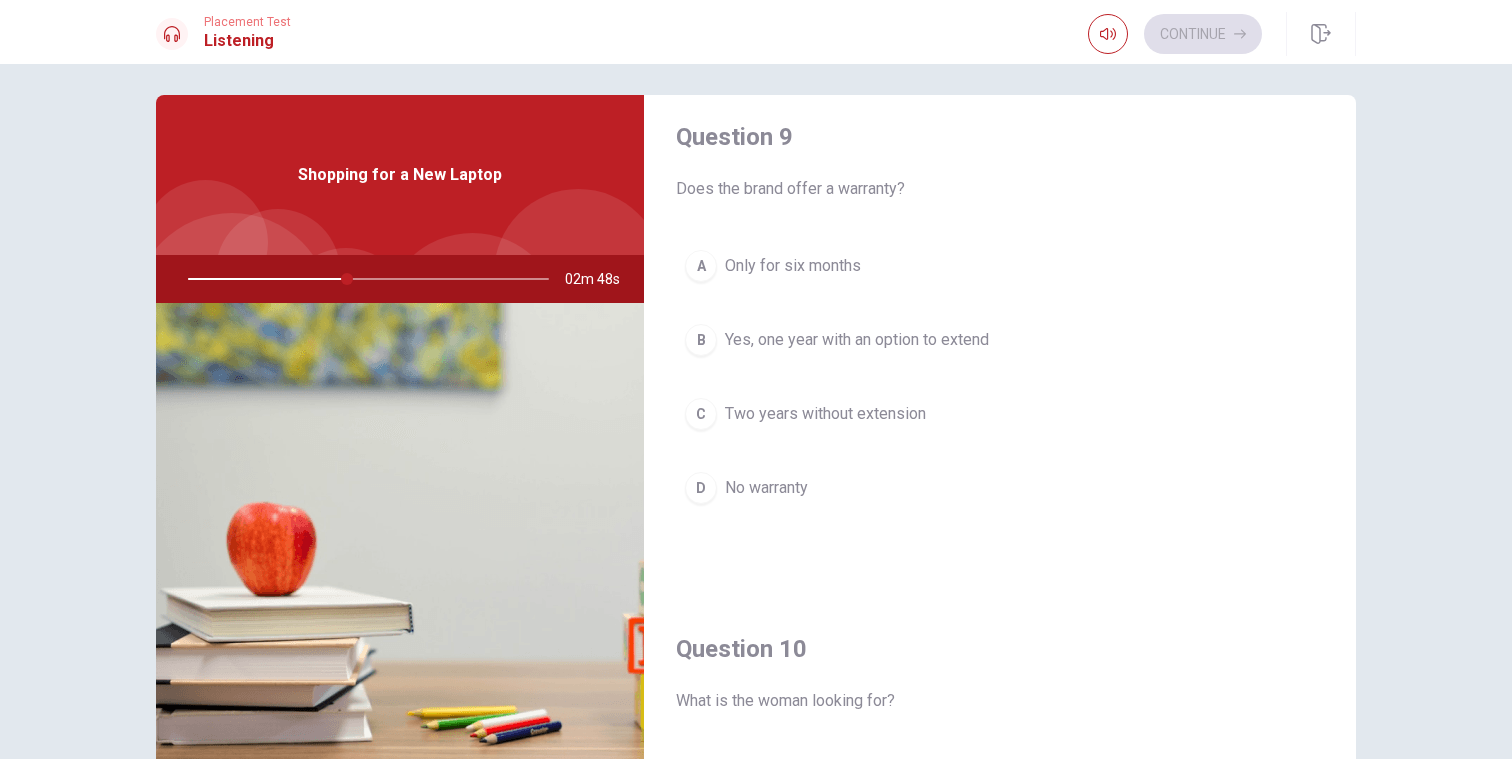 scroll, scrollTop: 1558, scrollLeft: 0, axis: vertical 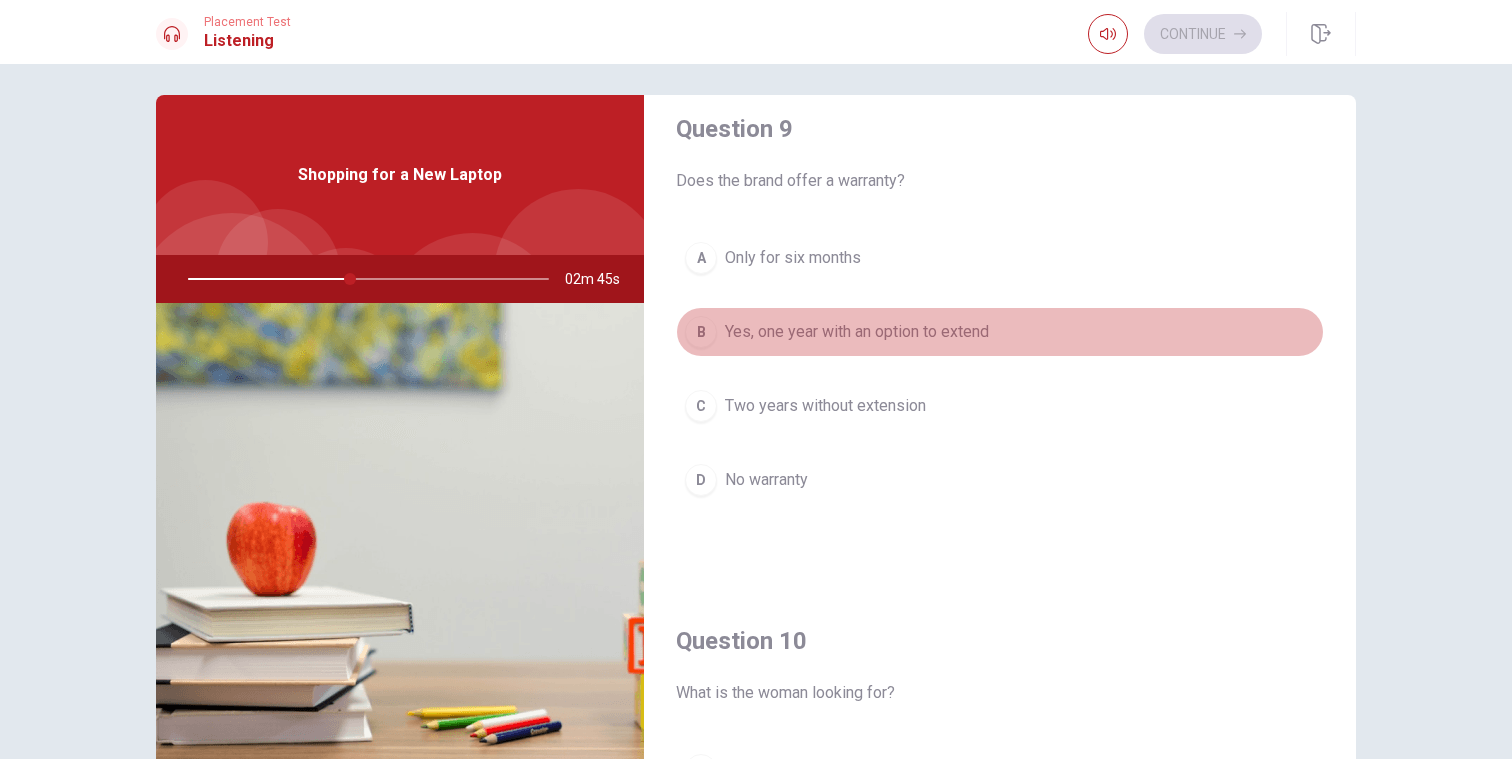click on "Yes, one year with an option to extend" at bounding box center (857, 332) 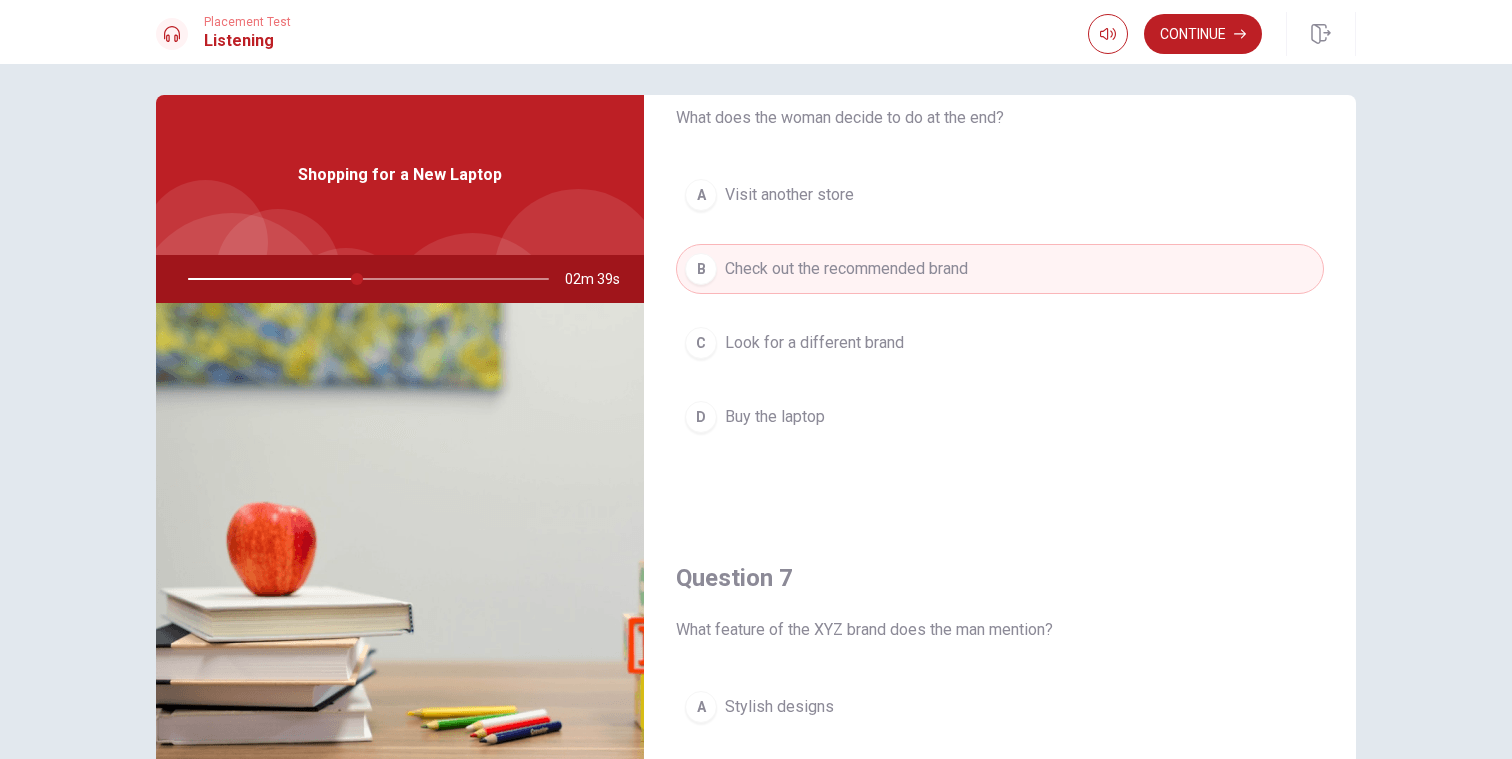 scroll, scrollTop: 0, scrollLeft: 0, axis: both 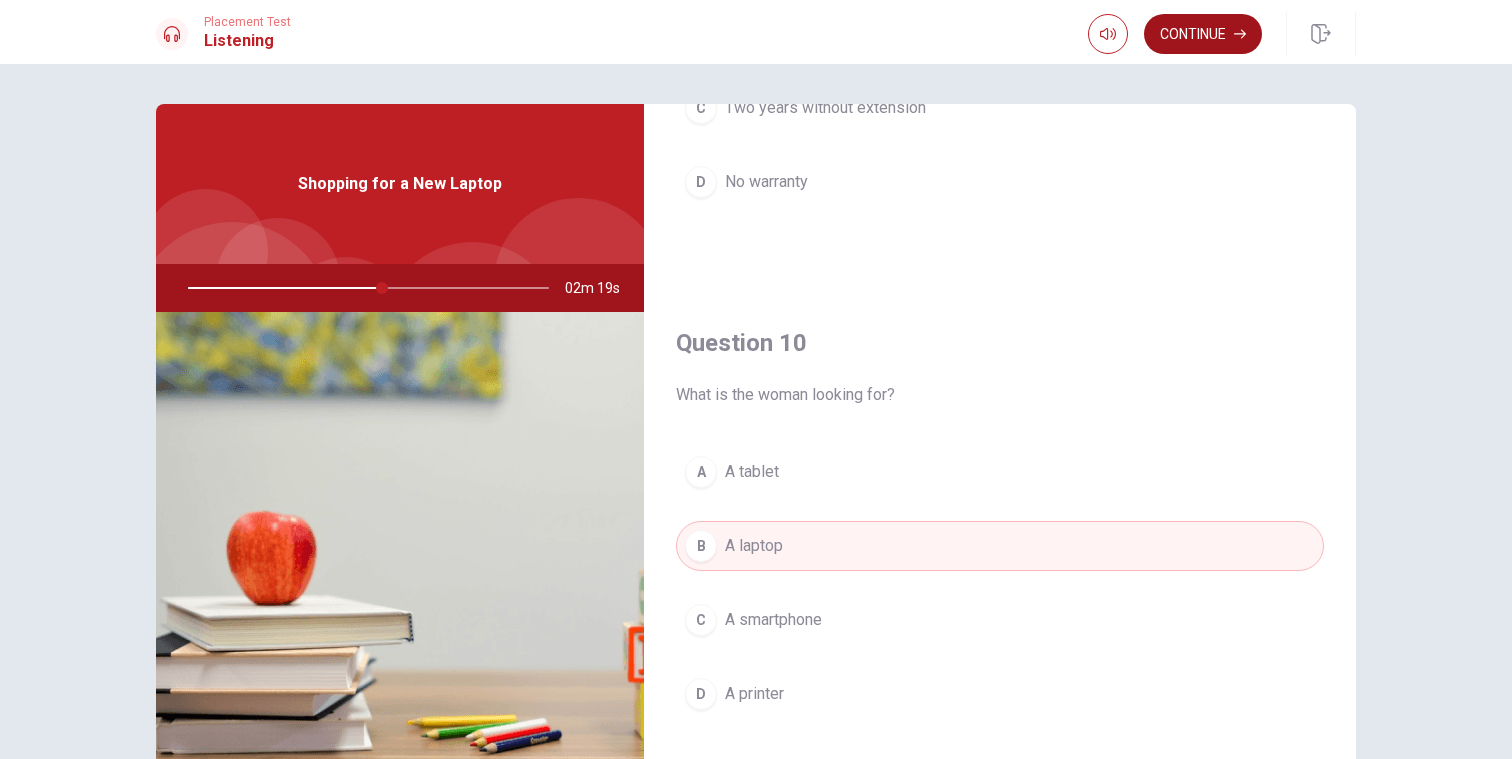 click on "Continue" at bounding box center [1203, 34] 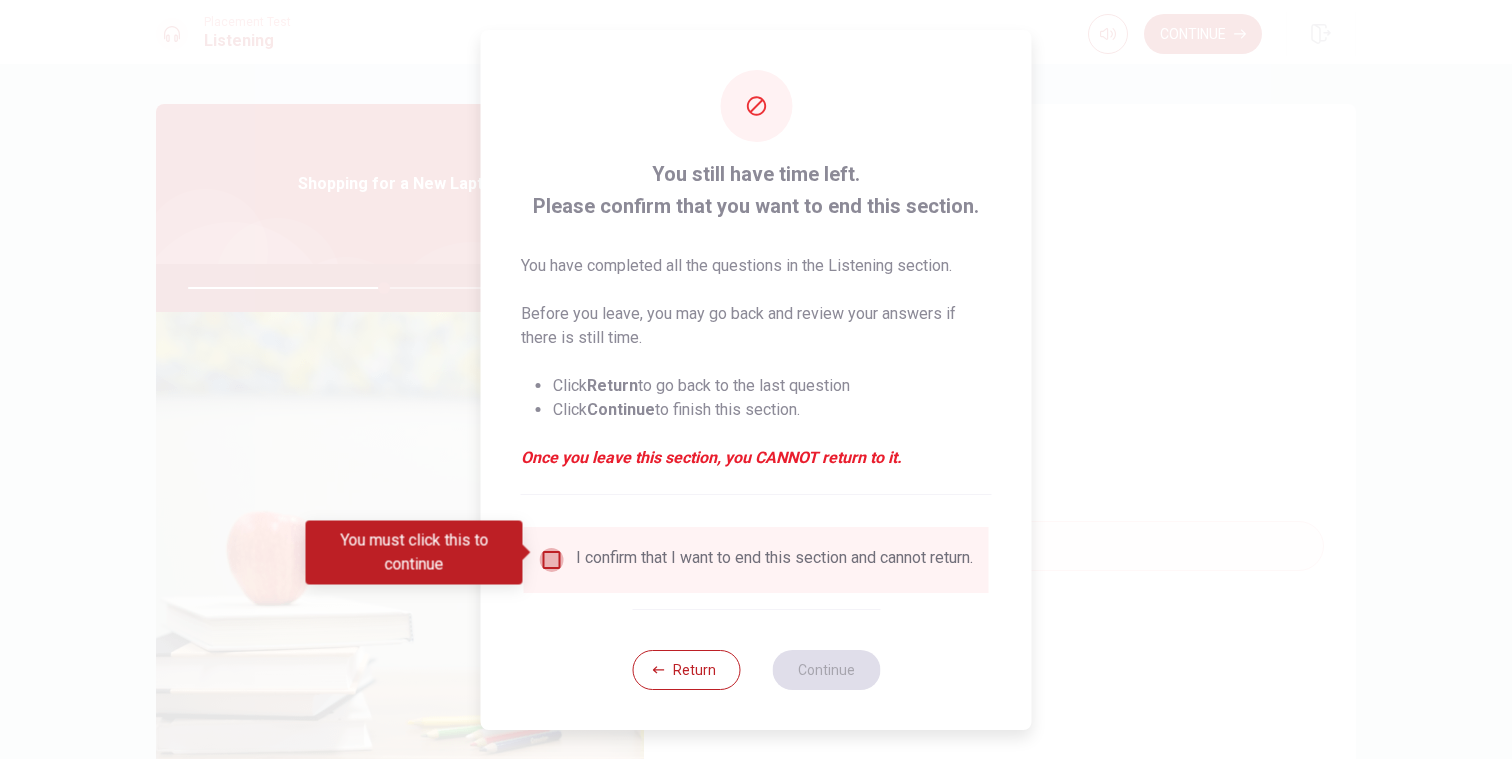click at bounding box center (552, 560) 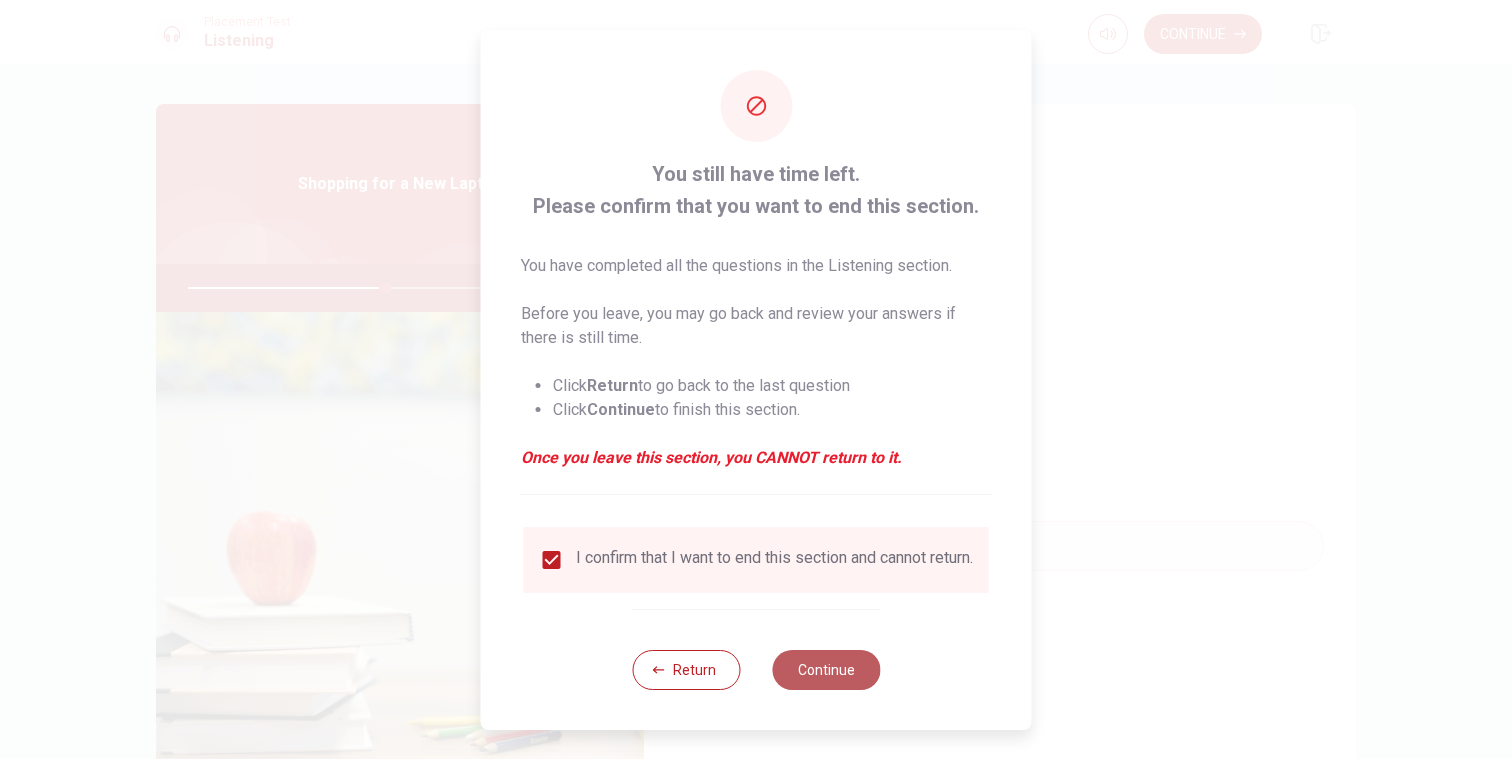 click on "Continue" at bounding box center (826, 670) 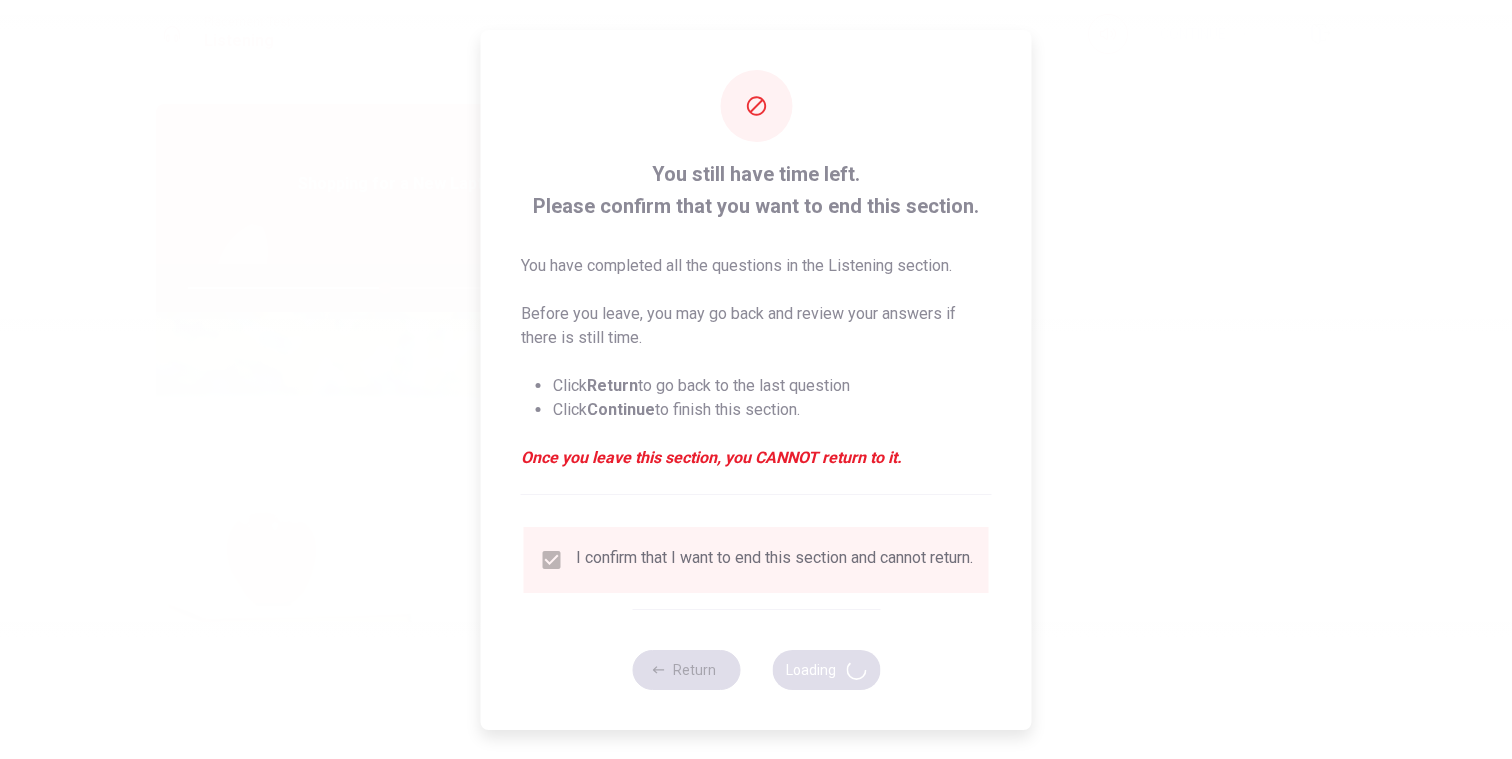 type on "55" 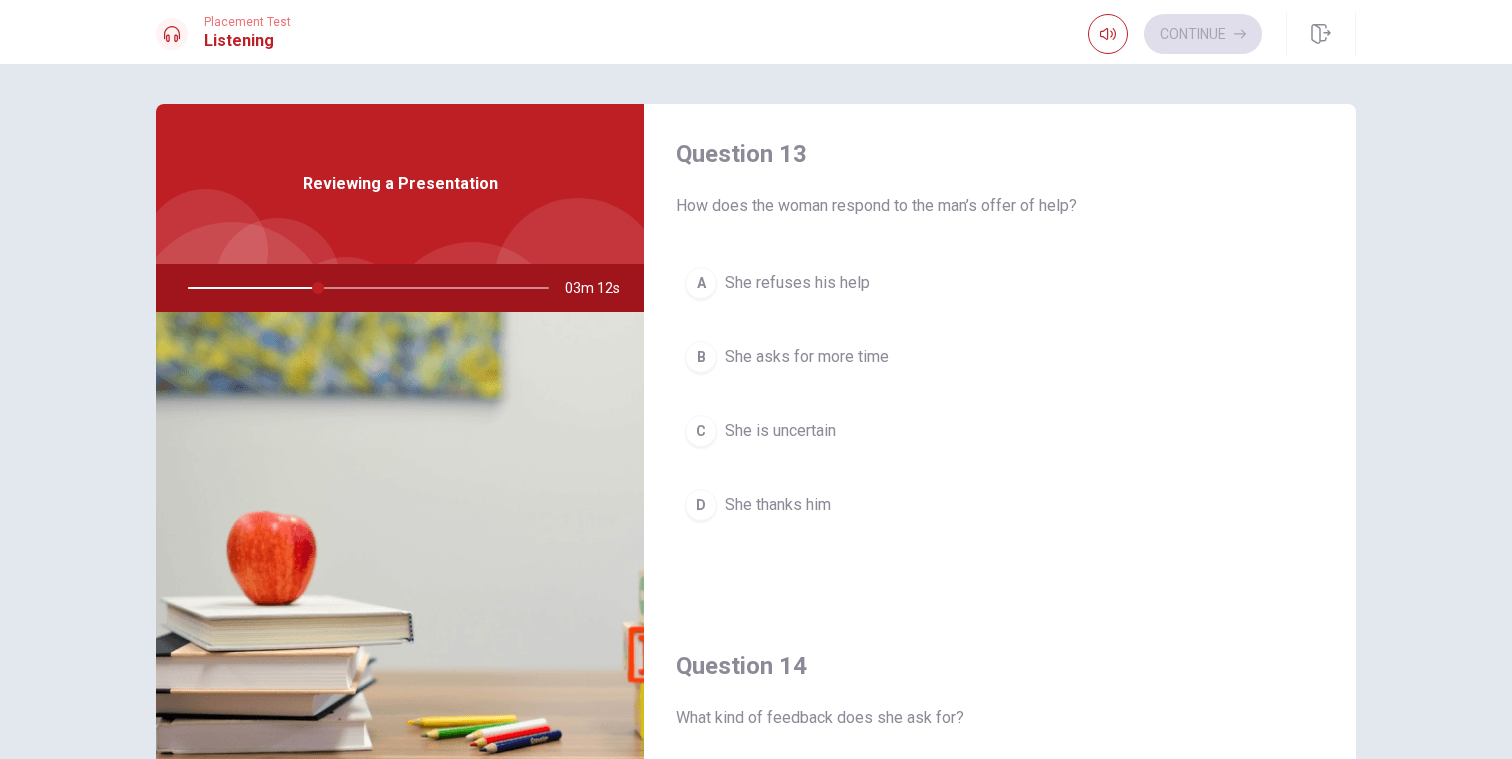 scroll, scrollTop: 1032, scrollLeft: 0, axis: vertical 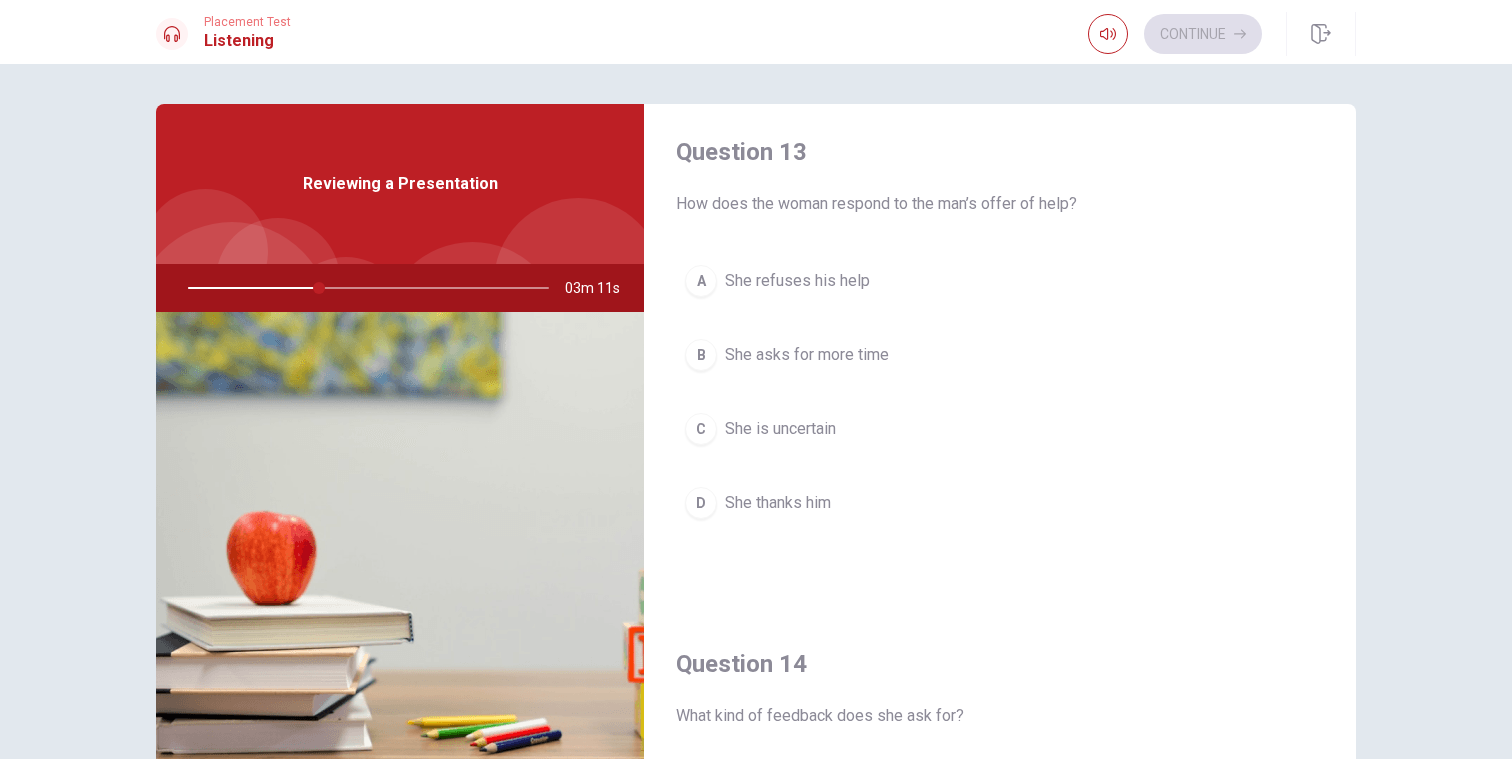 click on "She thanks him" at bounding box center [778, 503] 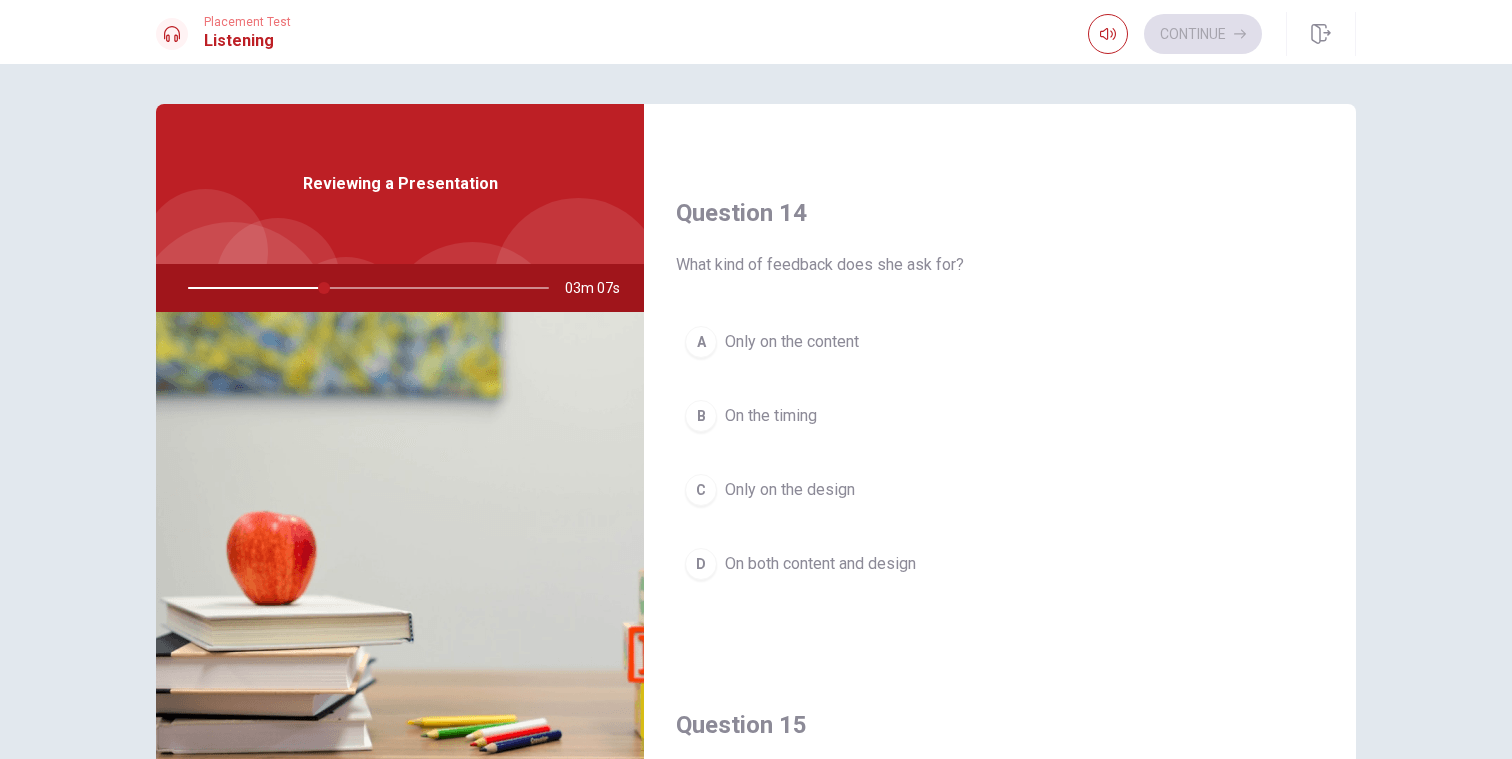 scroll, scrollTop: 1485, scrollLeft: 0, axis: vertical 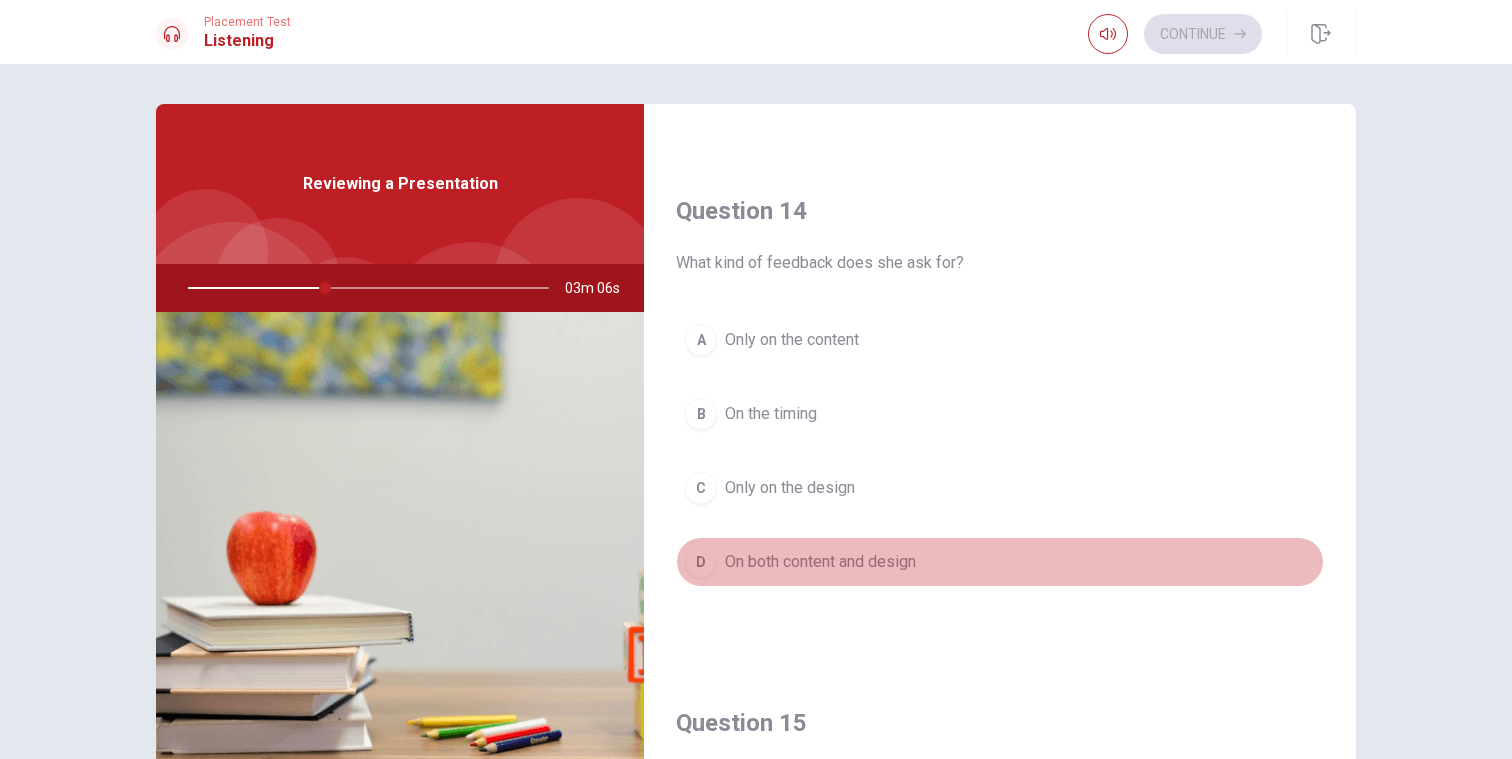 click on "On both content and design" at bounding box center (820, 562) 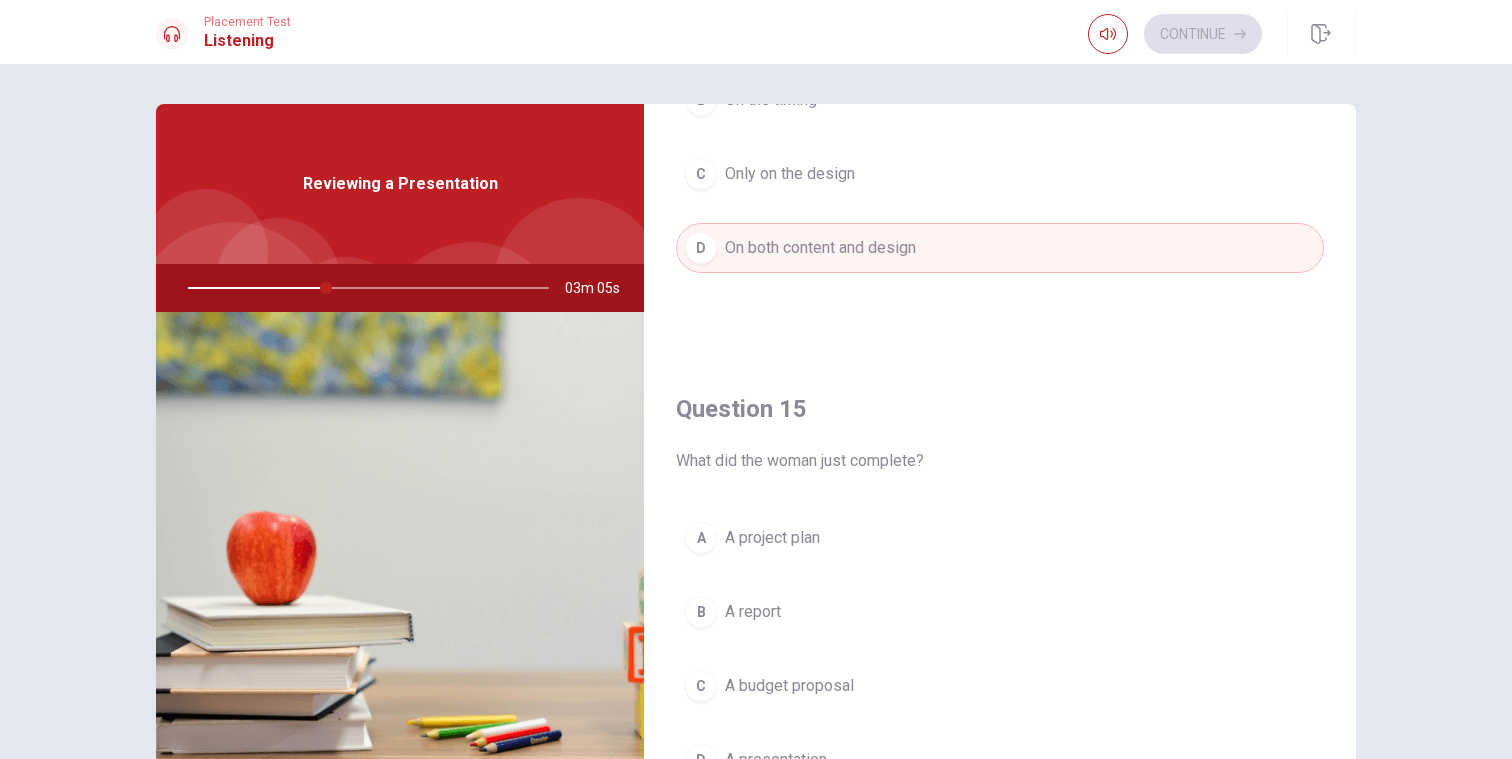 scroll, scrollTop: 1865, scrollLeft: 0, axis: vertical 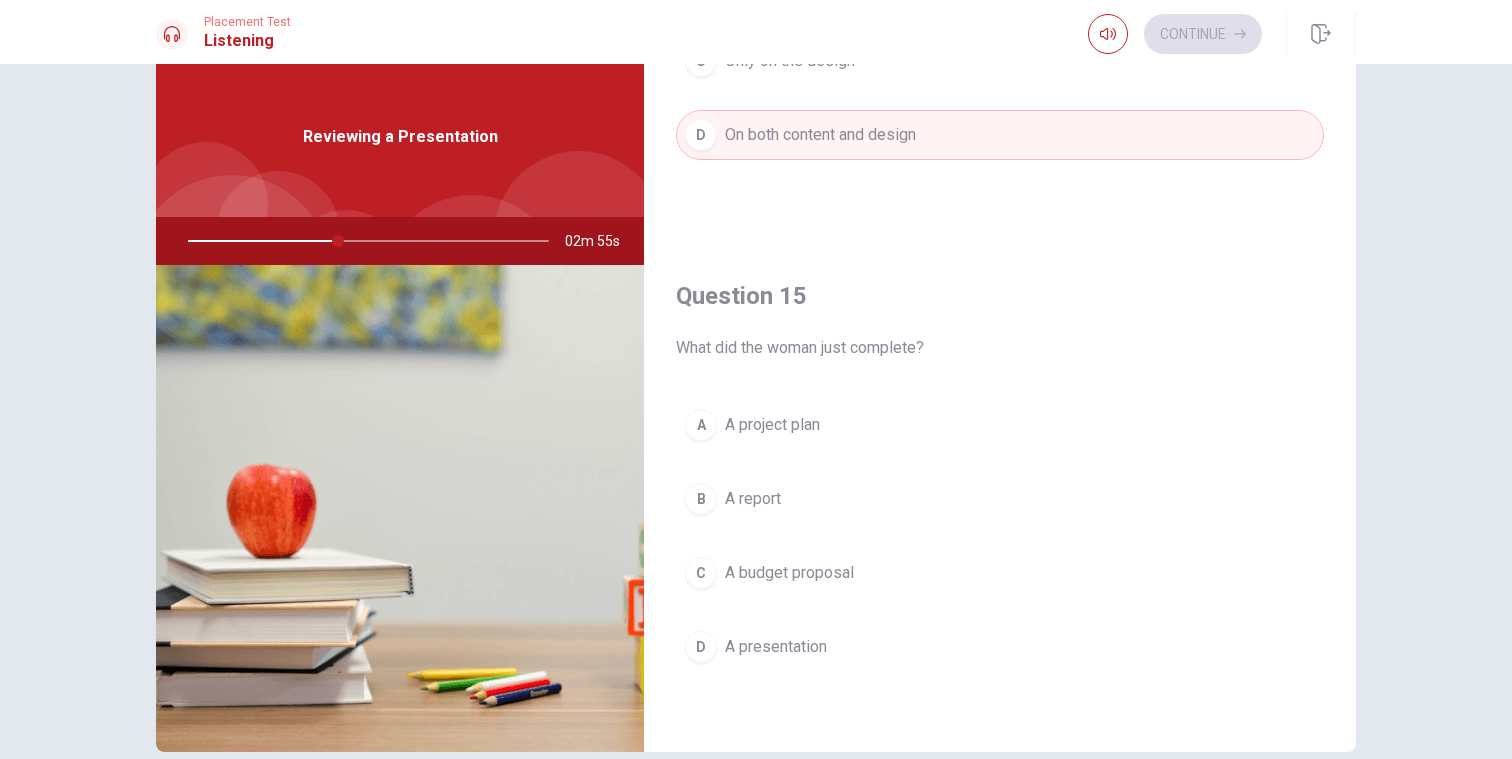 click on "A presentation" at bounding box center [776, 647] 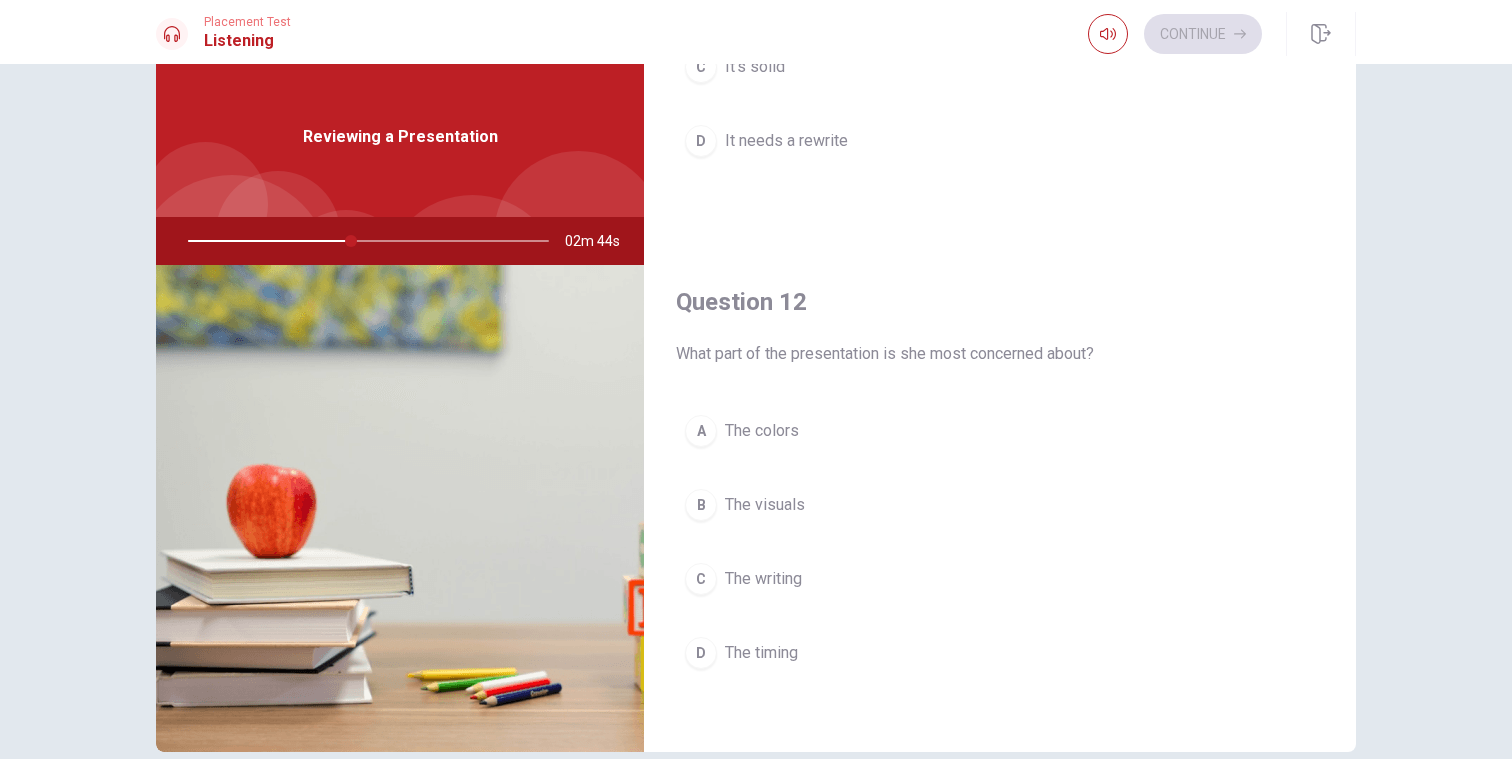 scroll, scrollTop: 319, scrollLeft: 0, axis: vertical 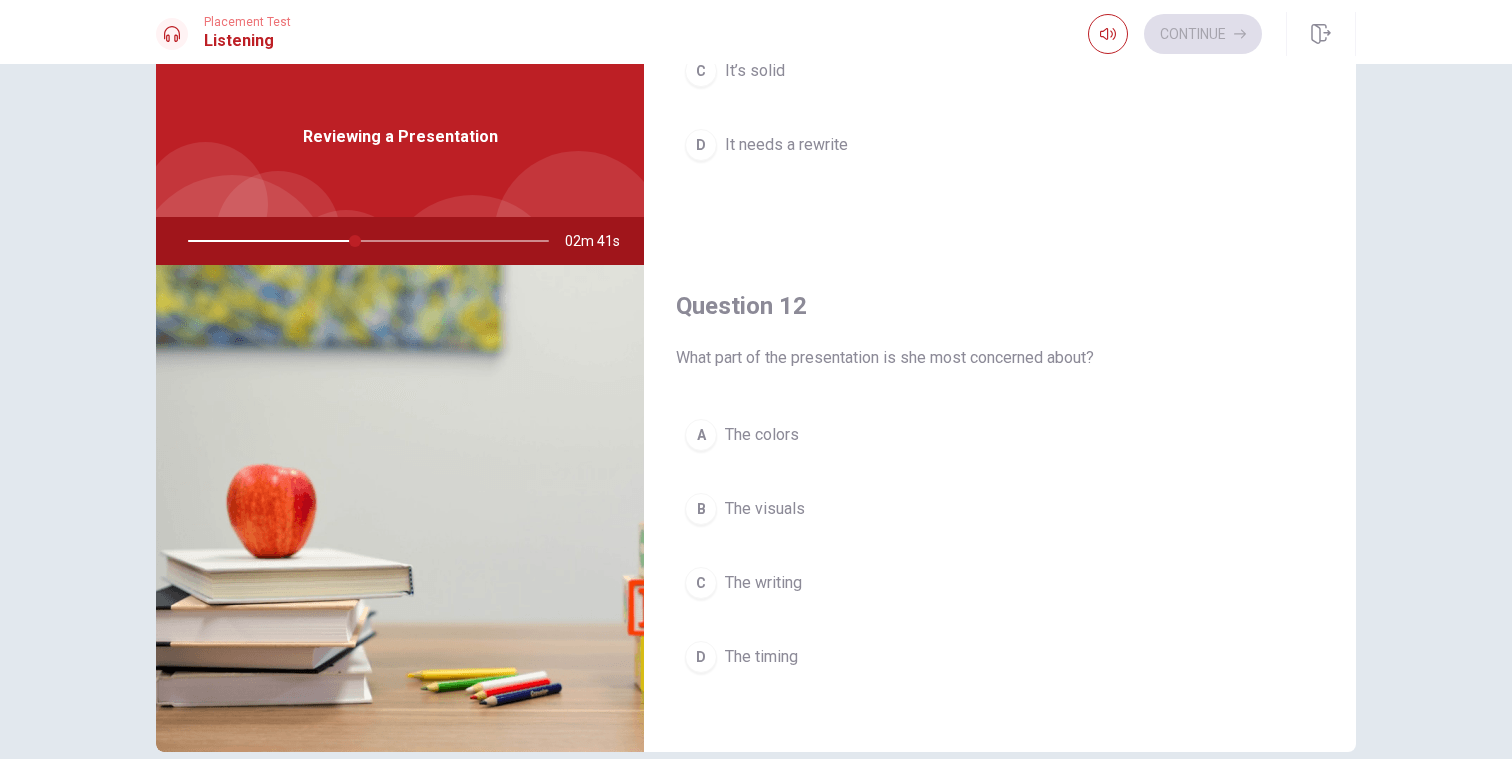 click on "The visuals" at bounding box center [765, 509] 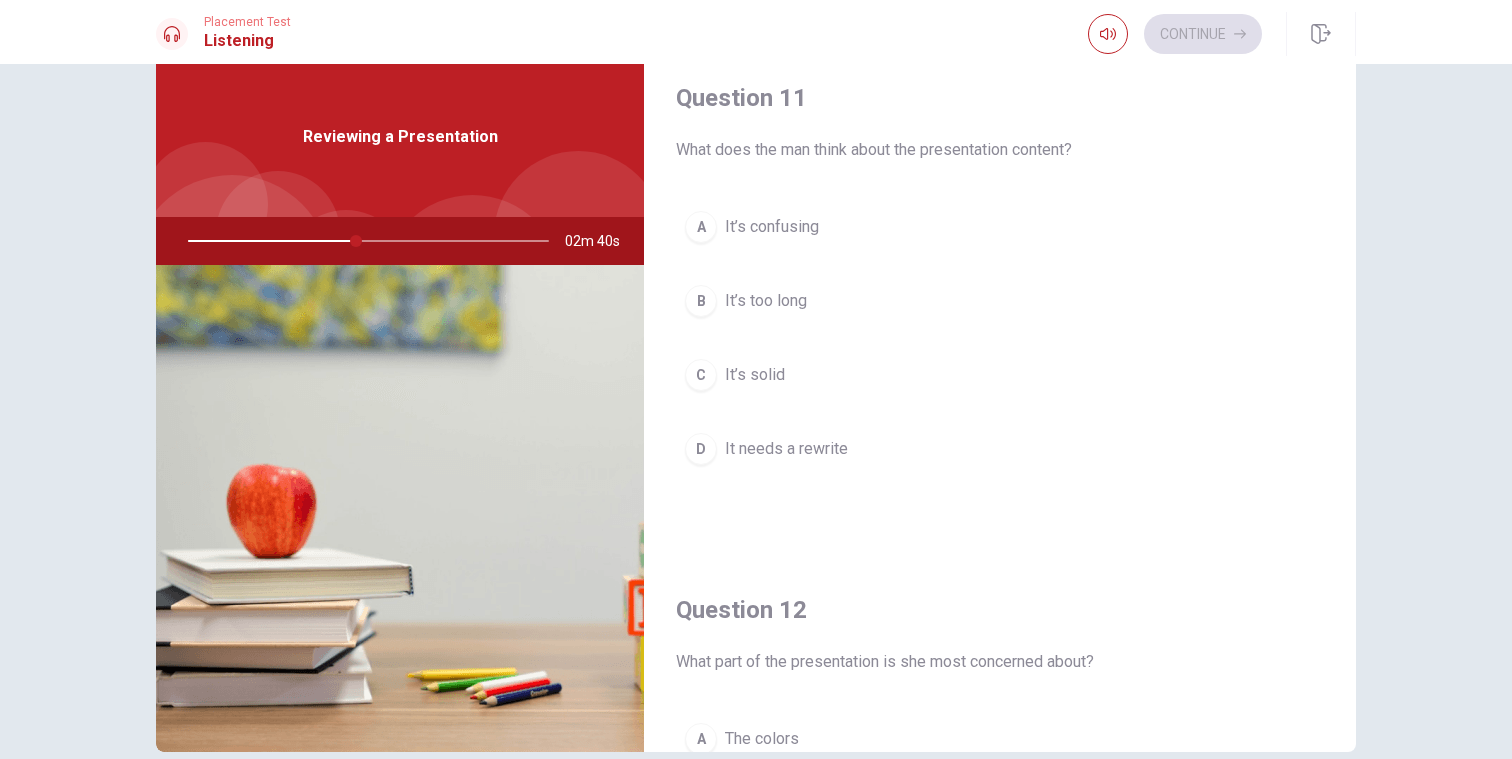 scroll, scrollTop: 0, scrollLeft: 0, axis: both 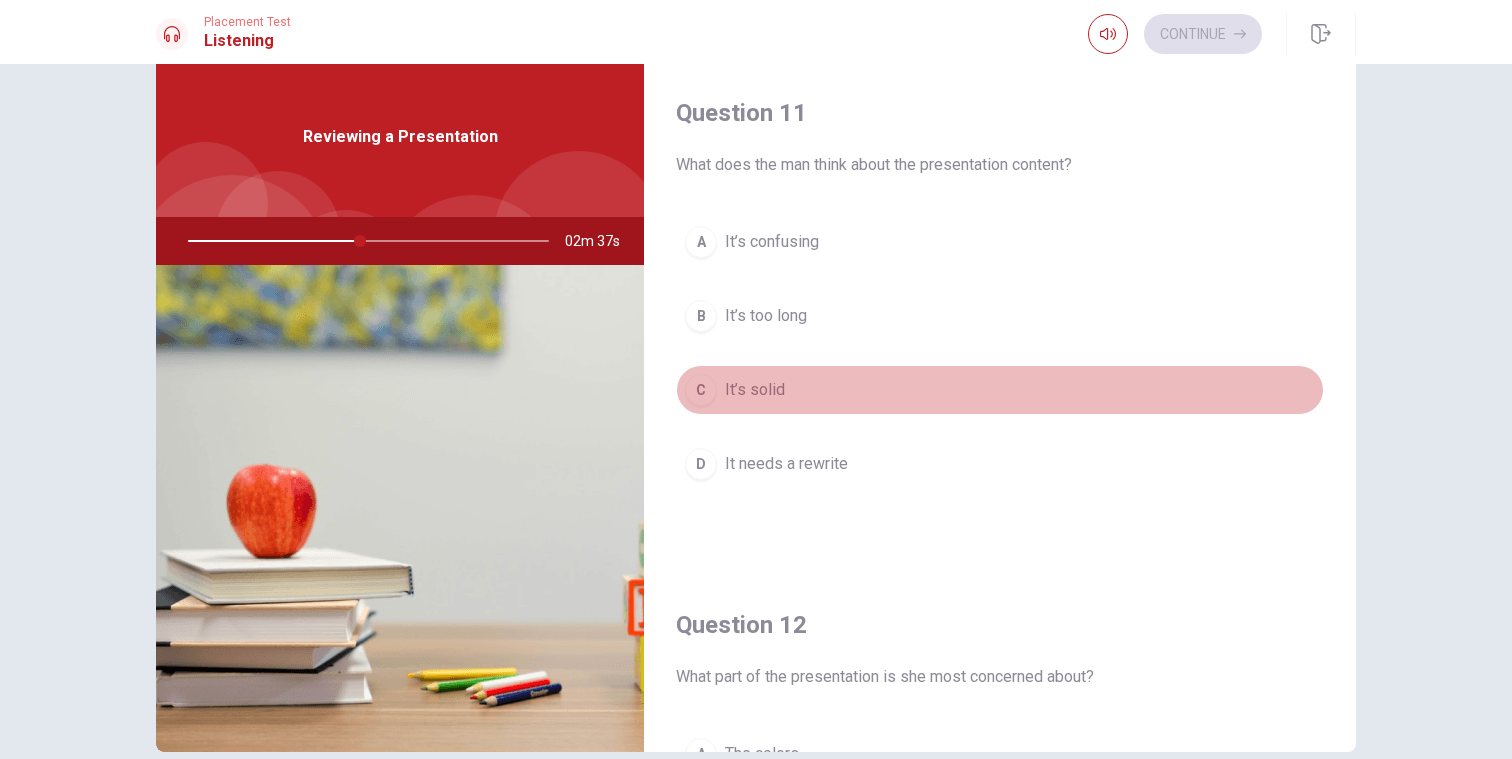 click on "It’s solid" at bounding box center (755, 390) 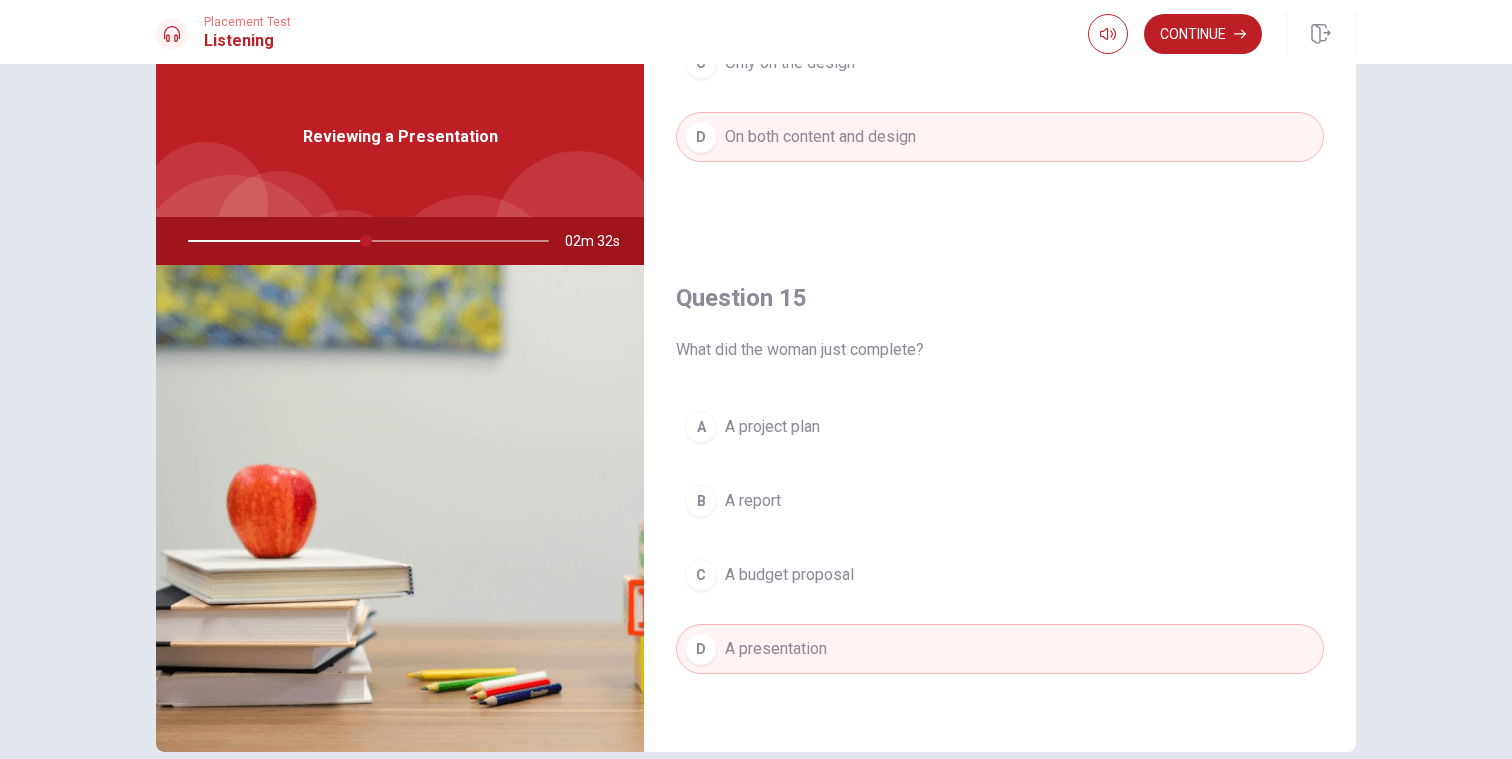scroll, scrollTop: 1865, scrollLeft: 0, axis: vertical 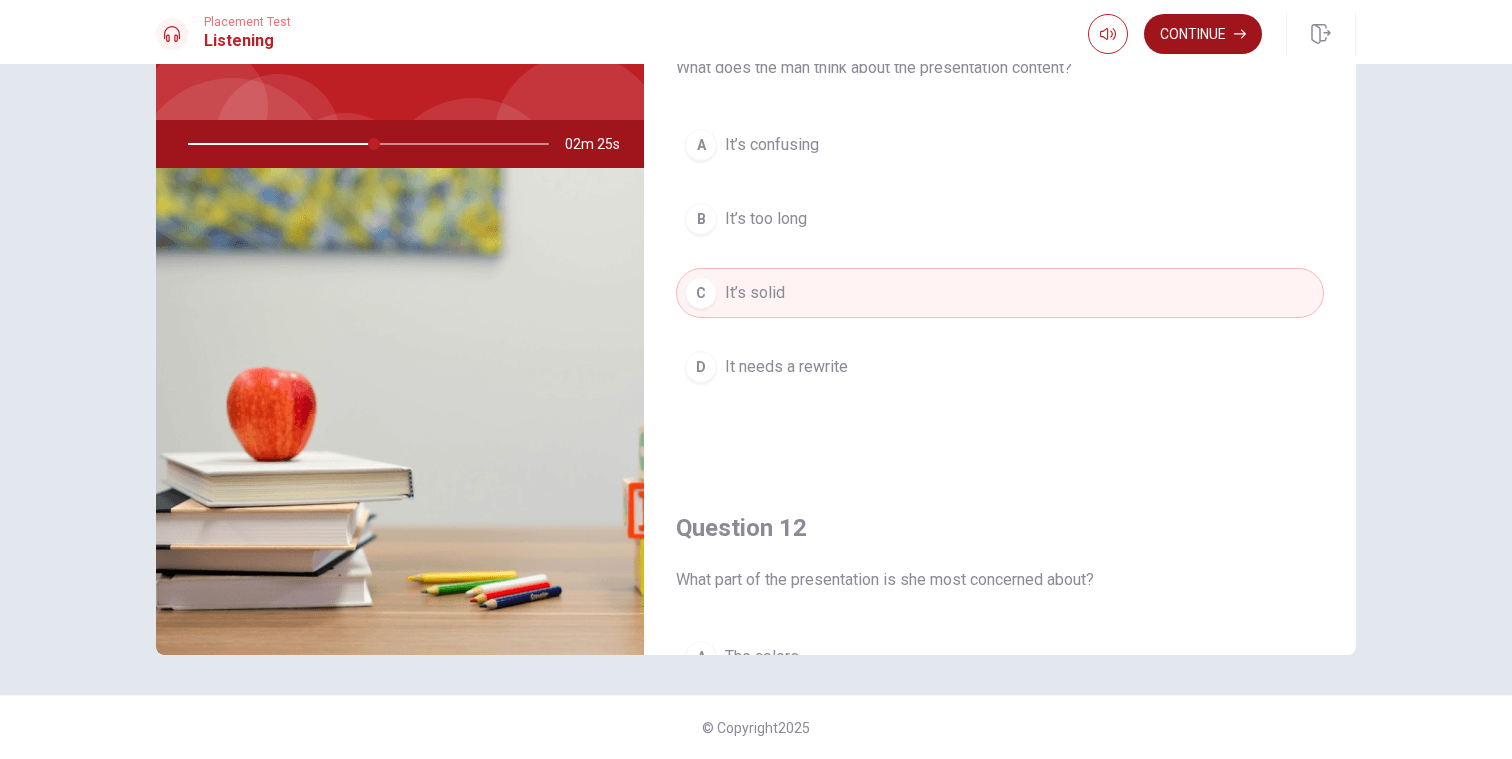 click on "Continue" at bounding box center [1203, 34] 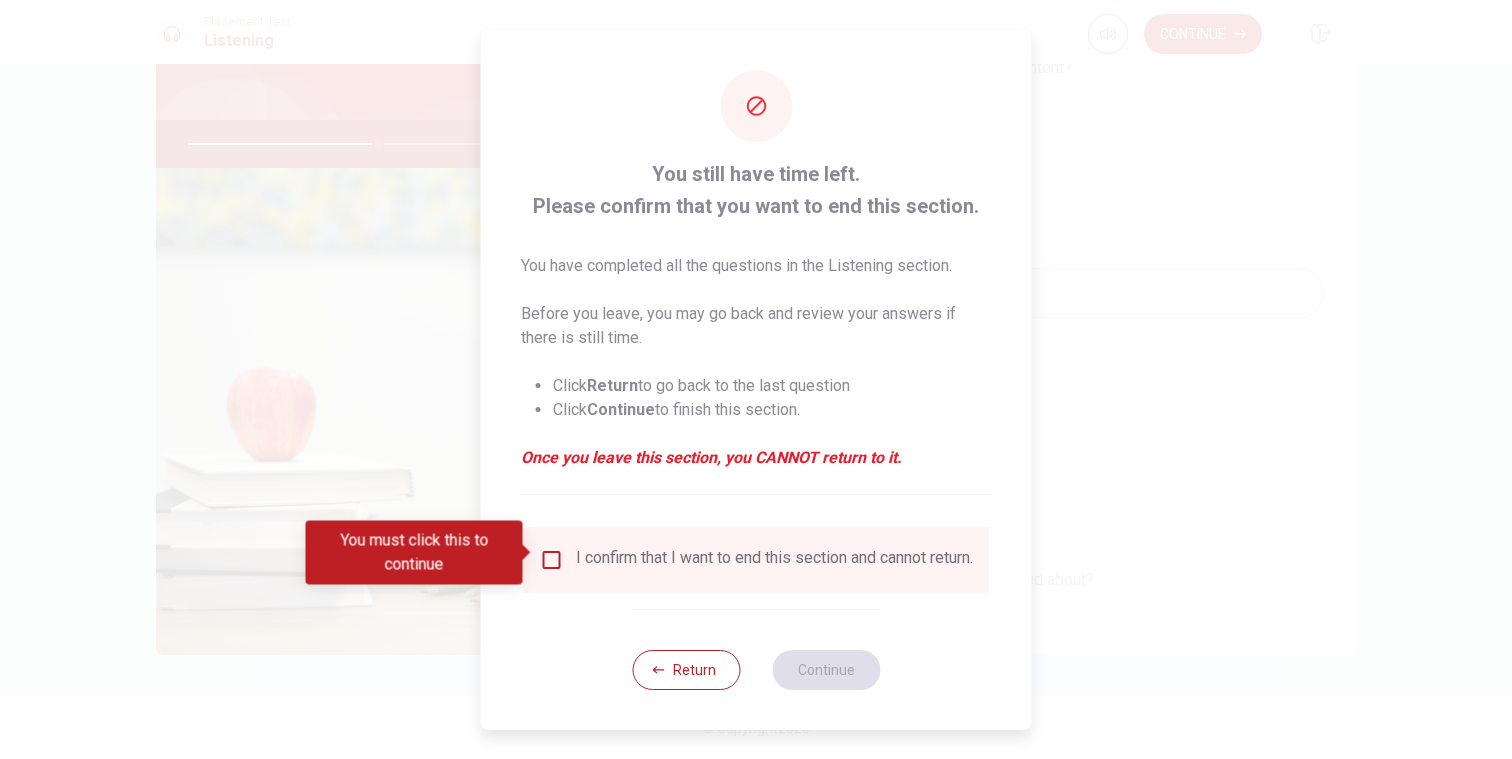 click at bounding box center [552, 560] 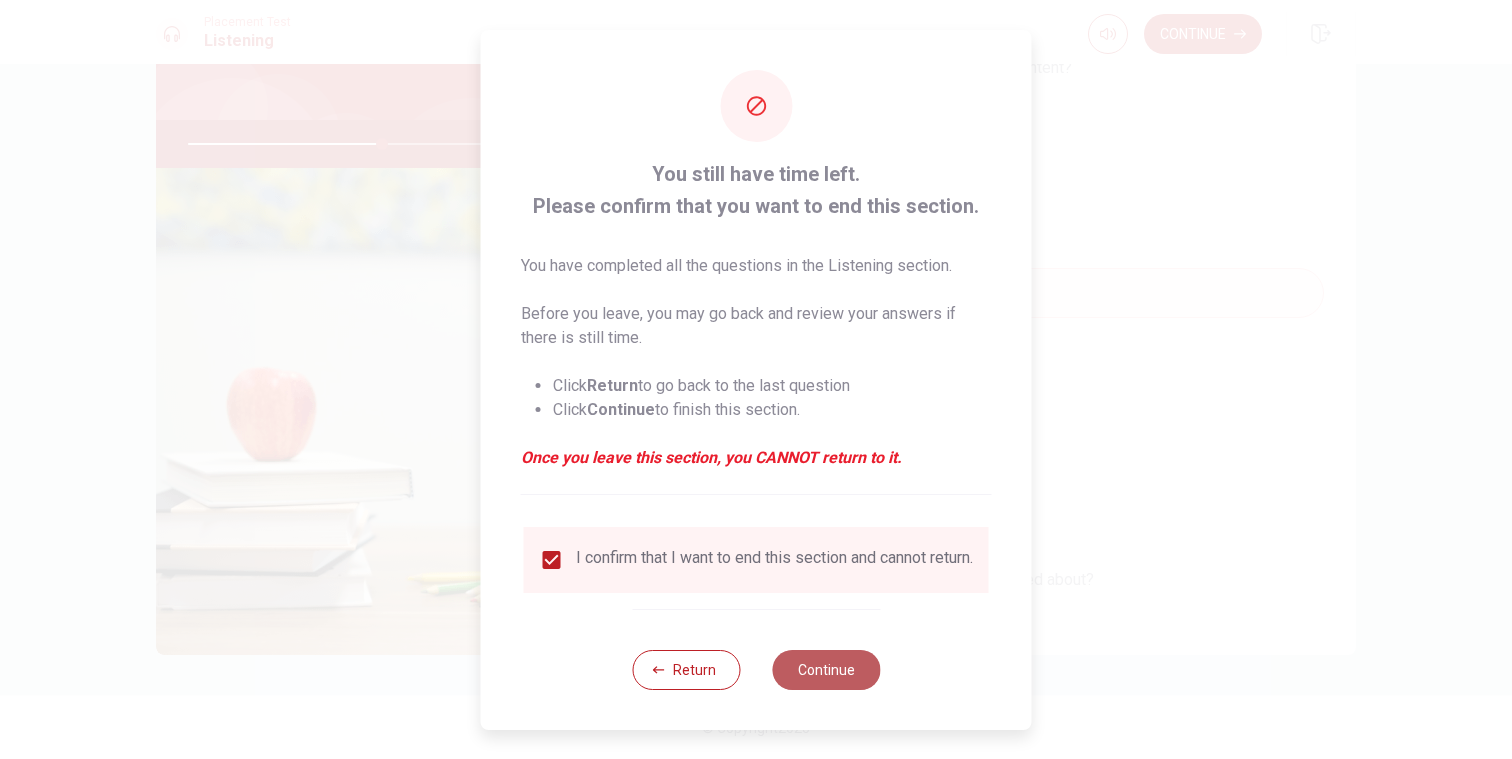 click on "Continue" at bounding box center (826, 670) 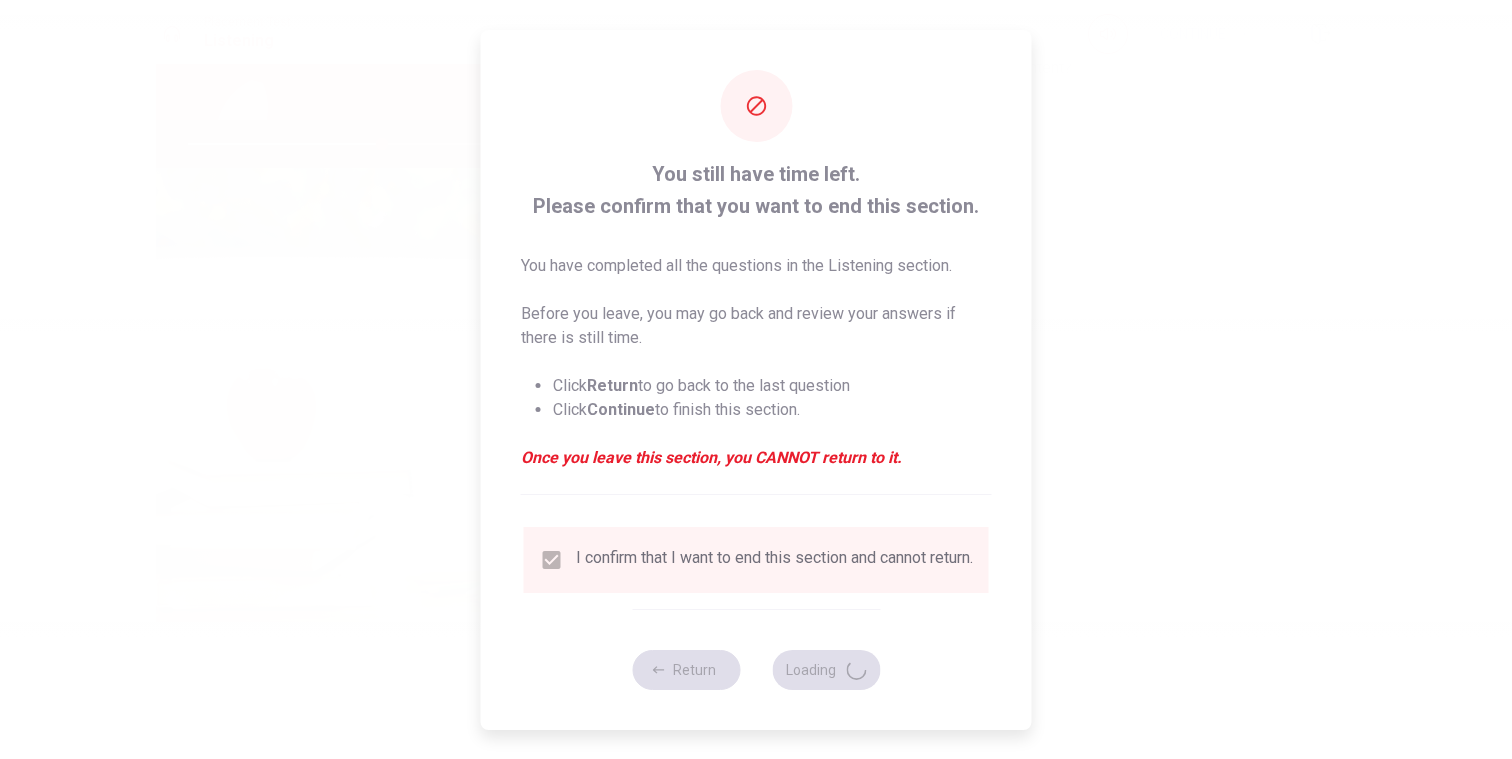 type on "54" 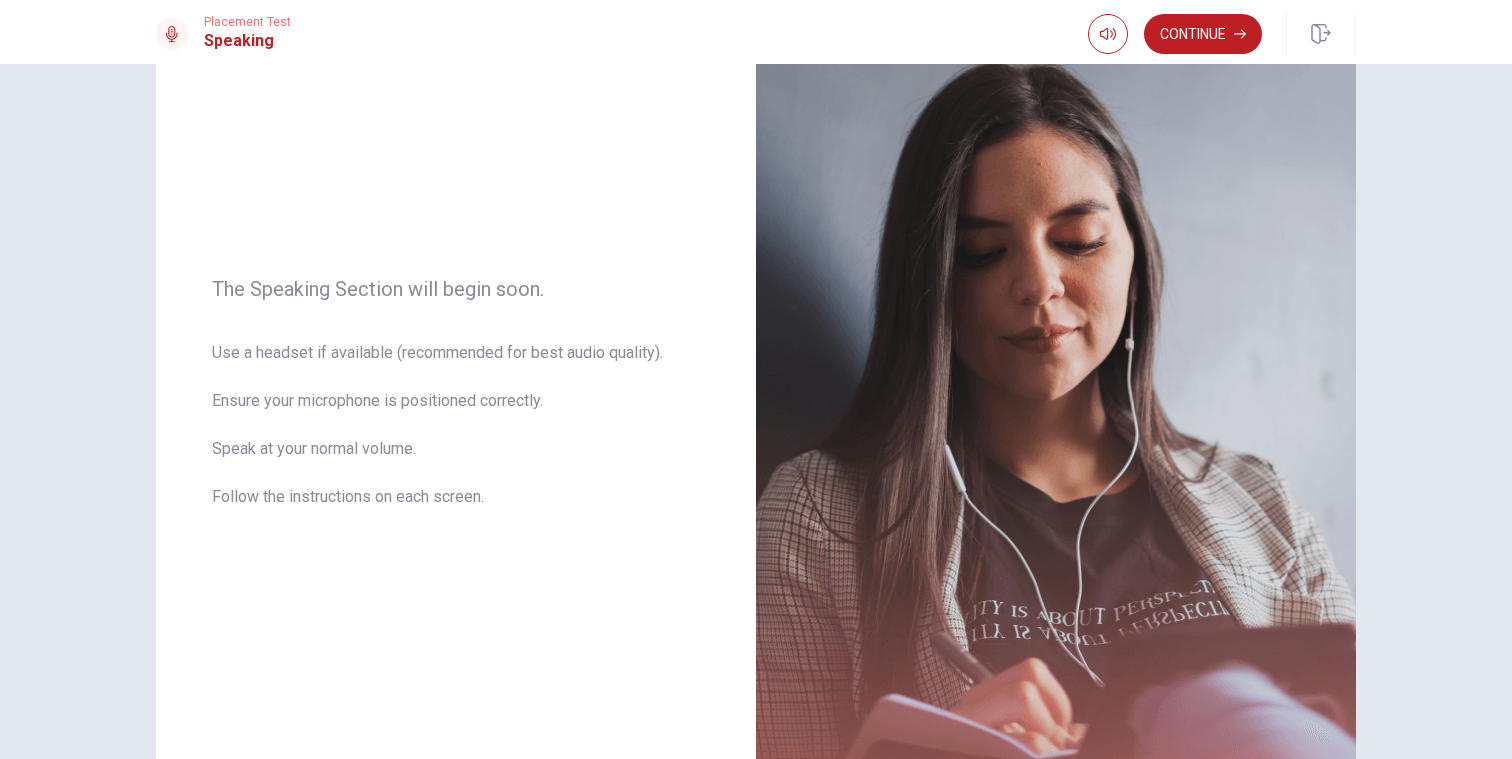 scroll, scrollTop: 0, scrollLeft: 0, axis: both 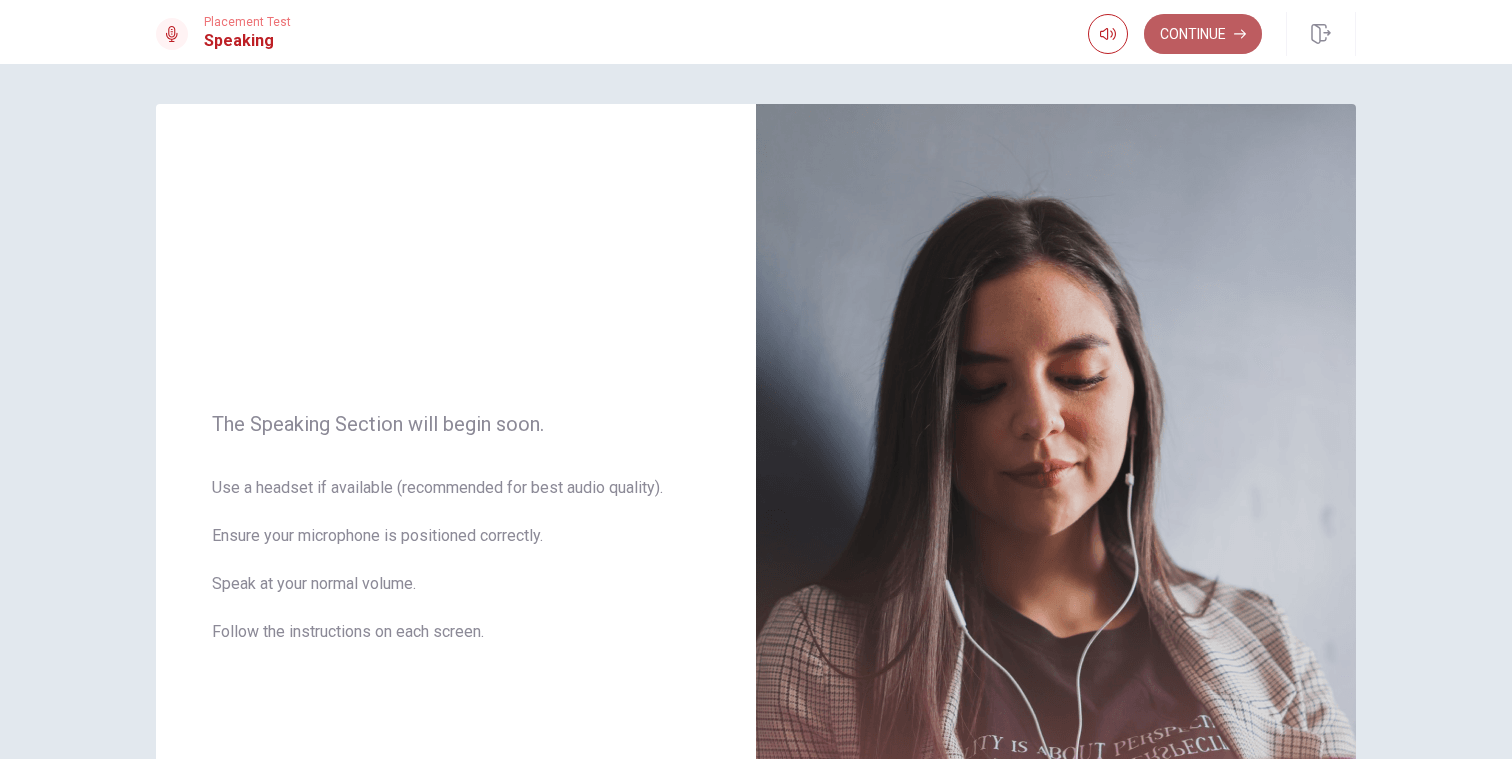 click on "Continue" at bounding box center [1203, 34] 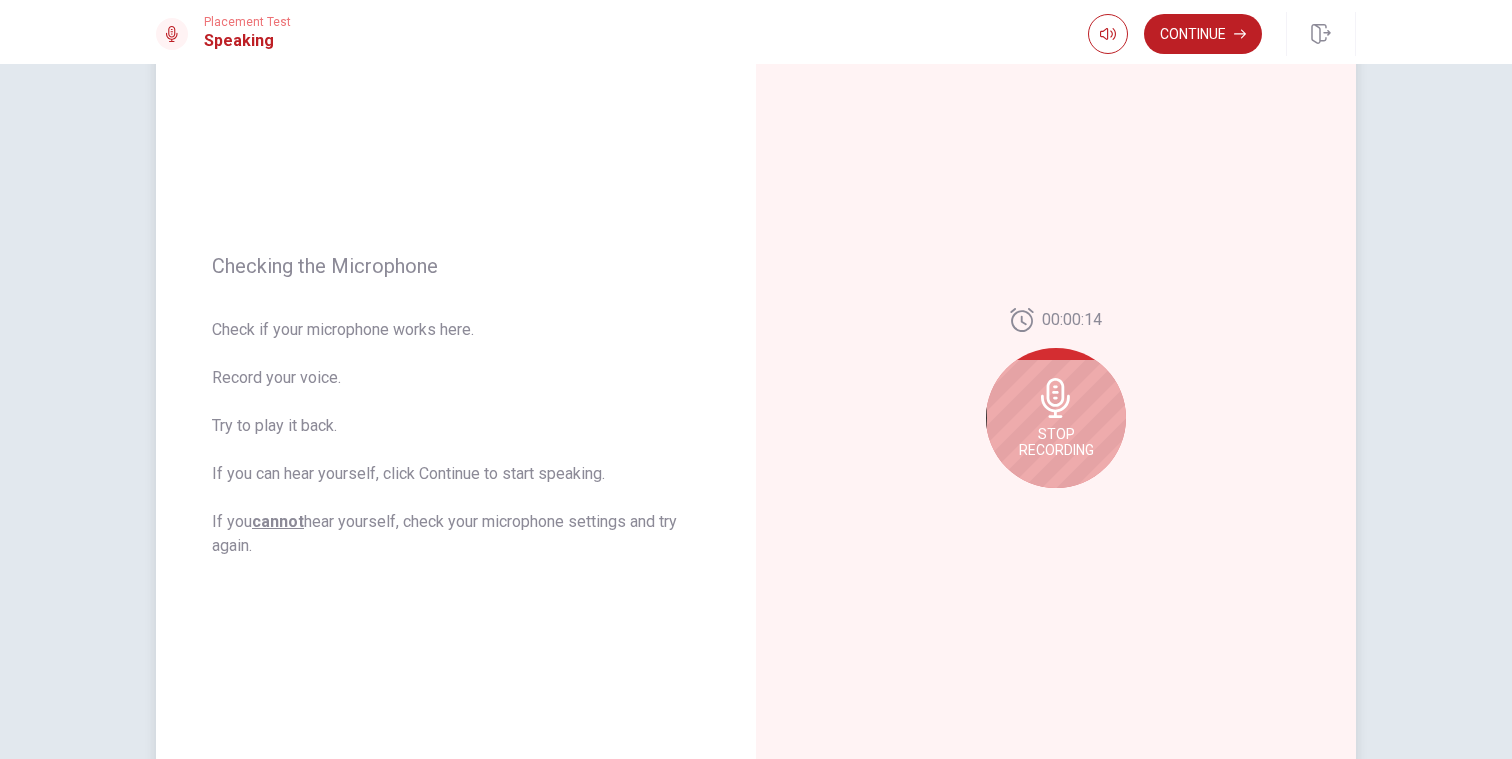 scroll, scrollTop: 109, scrollLeft: 0, axis: vertical 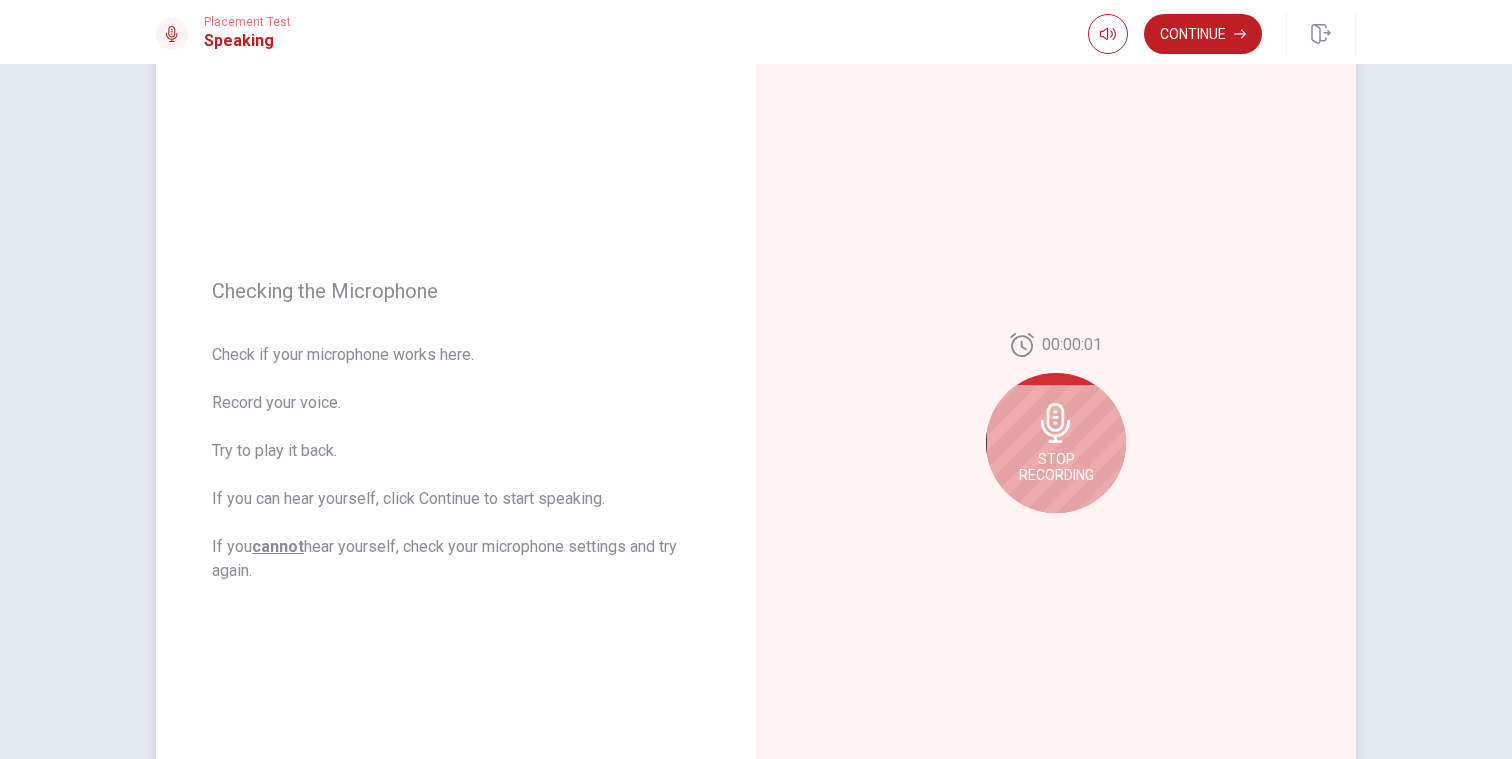 click 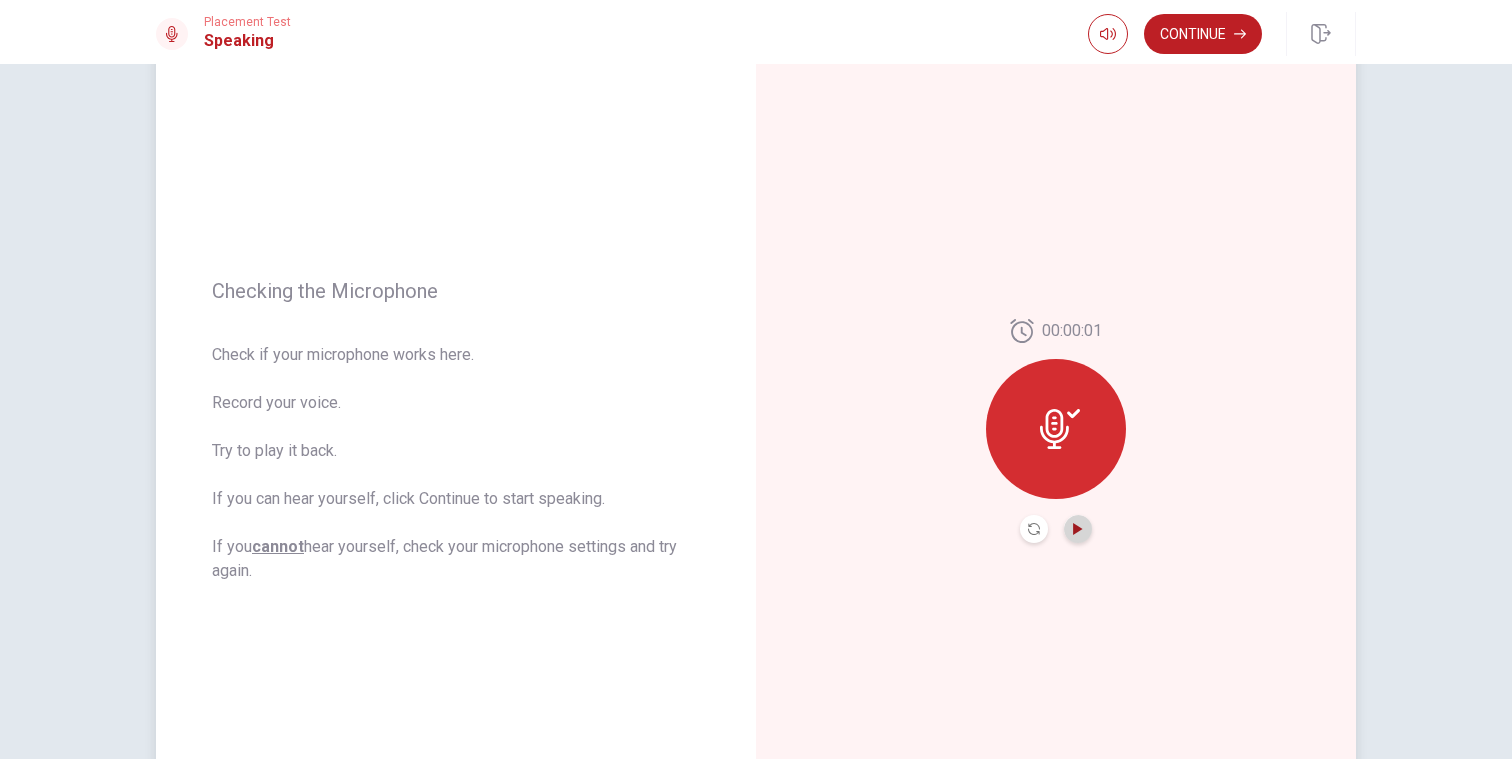click 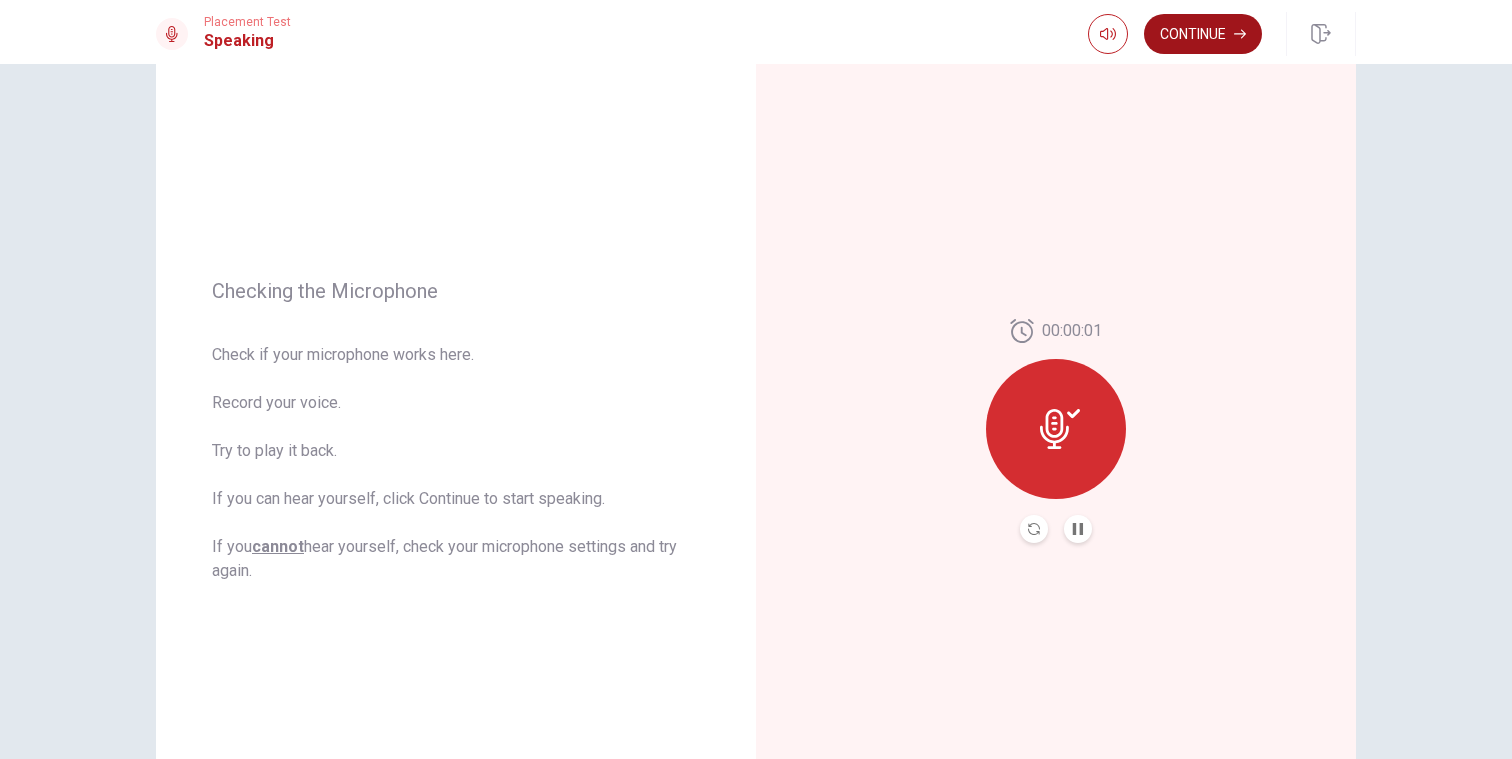 click on "Continue" at bounding box center [1203, 34] 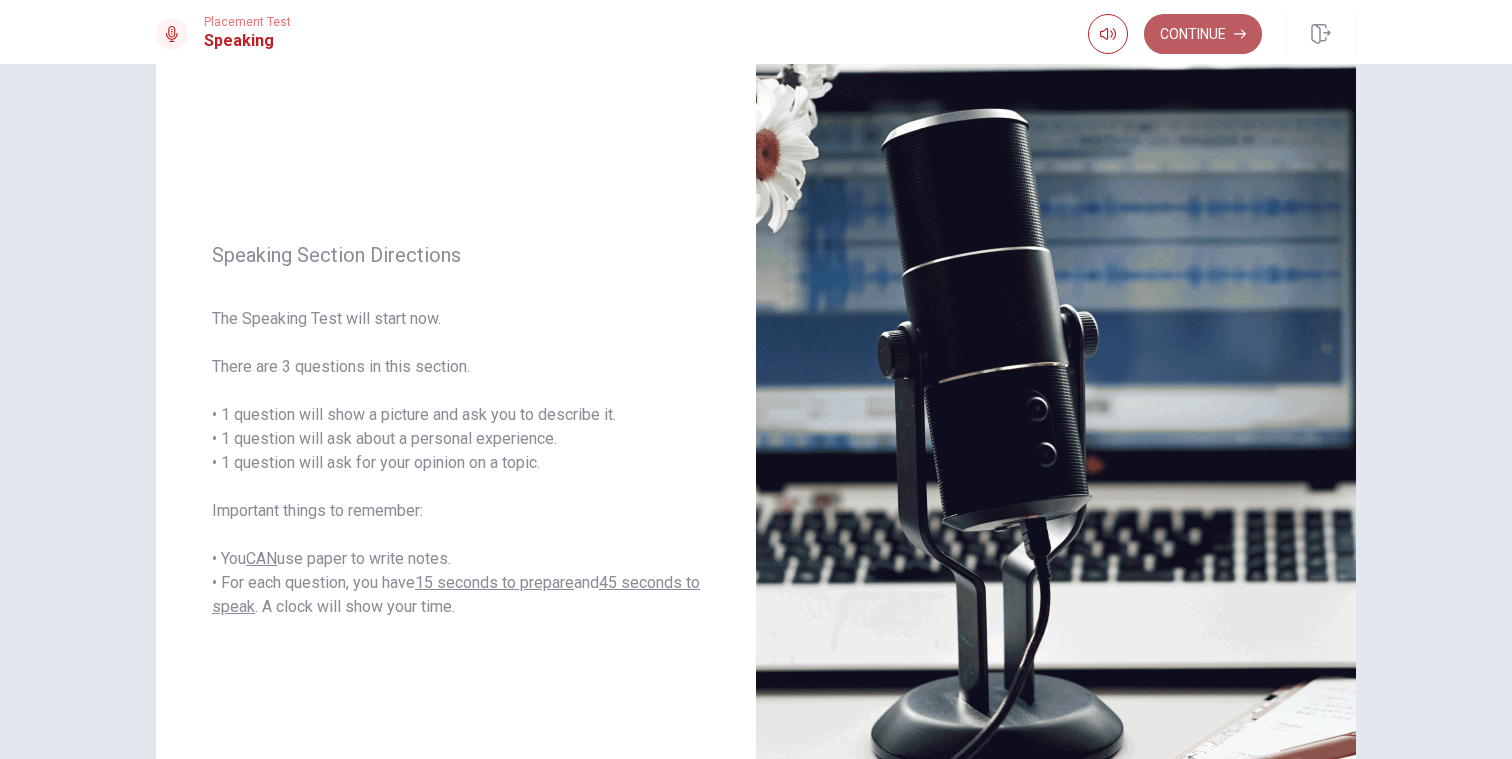 click on "Continue" at bounding box center [1203, 34] 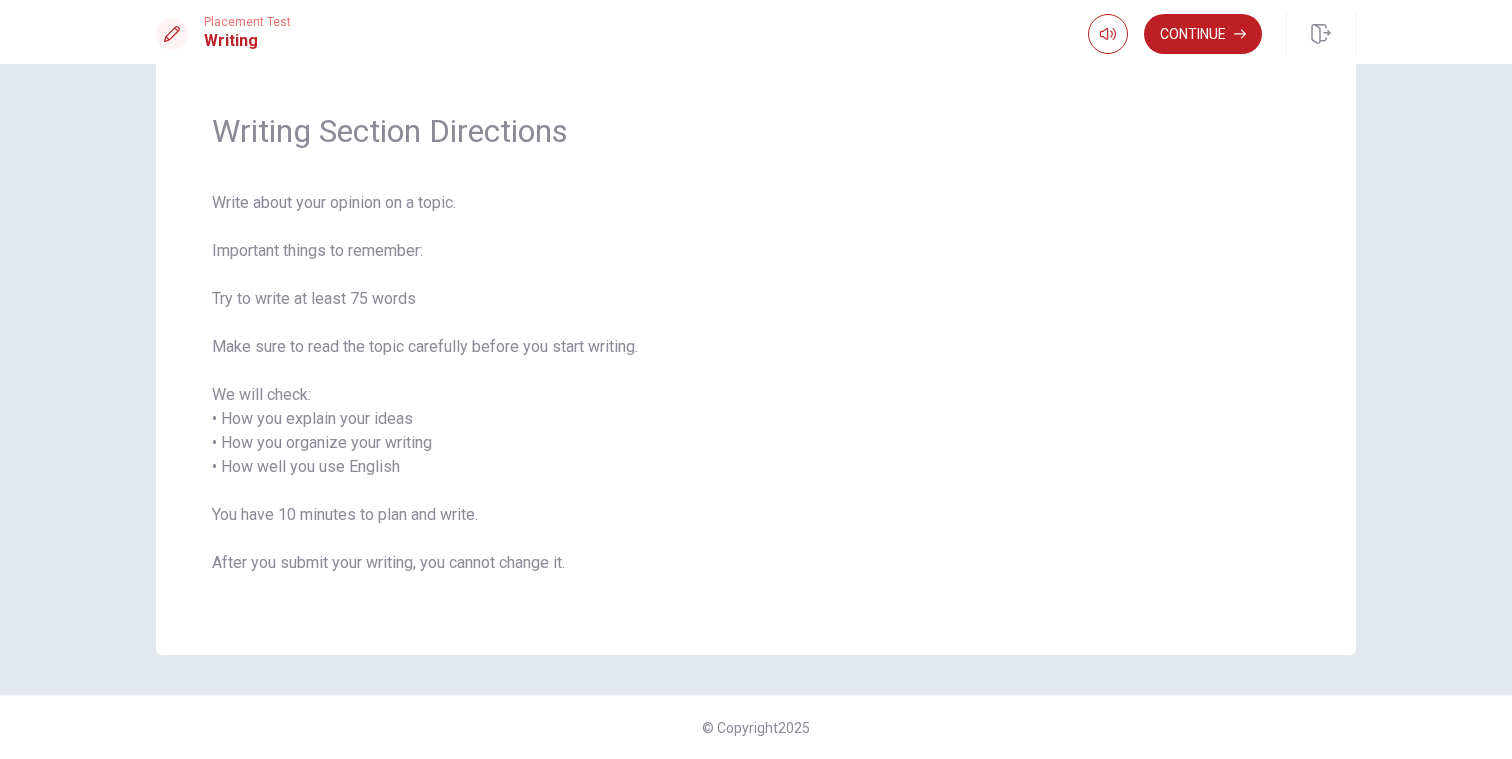 scroll, scrollTop: 0, scrollLeft: 0, axis: both 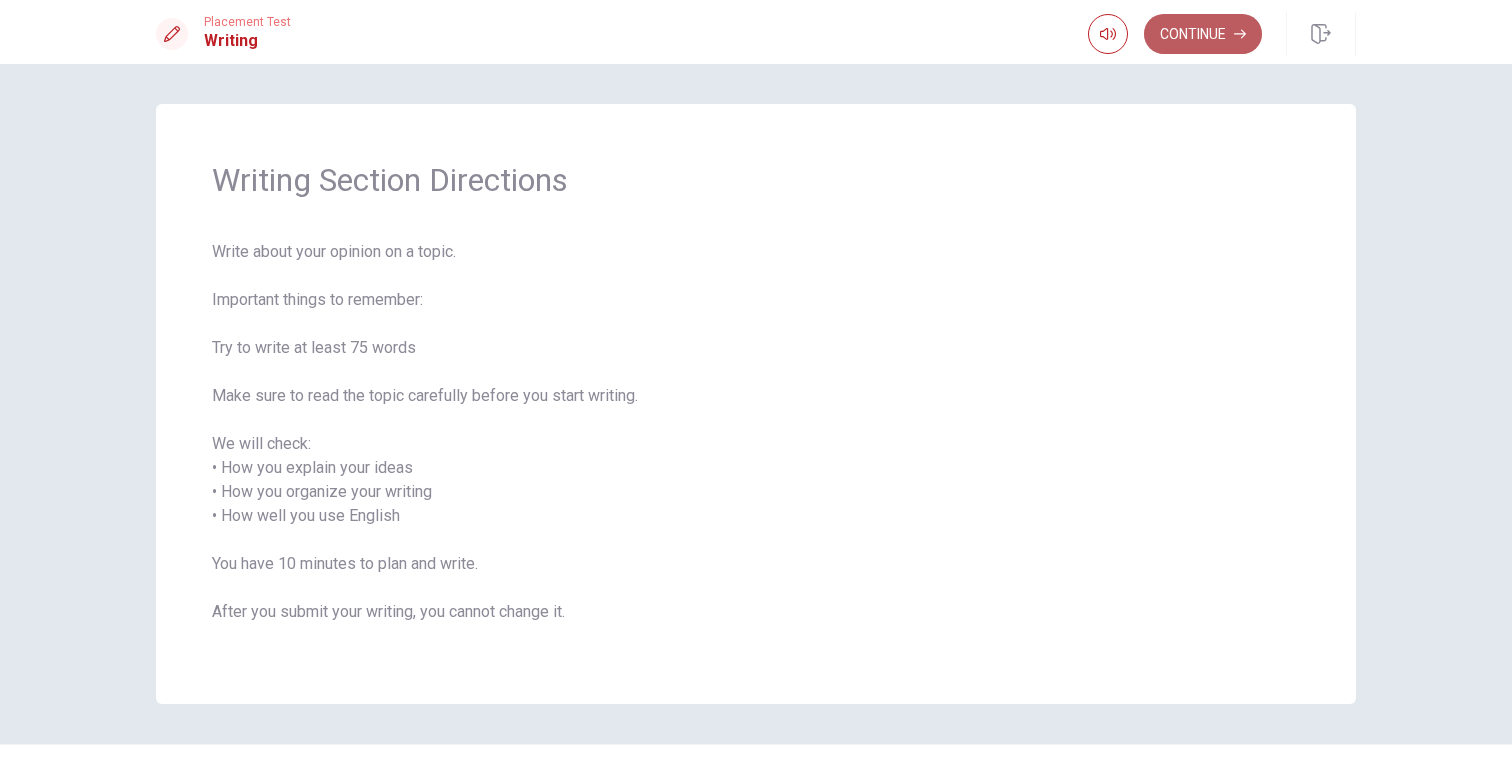click on "Continue" at bounding box center [1203, 34] 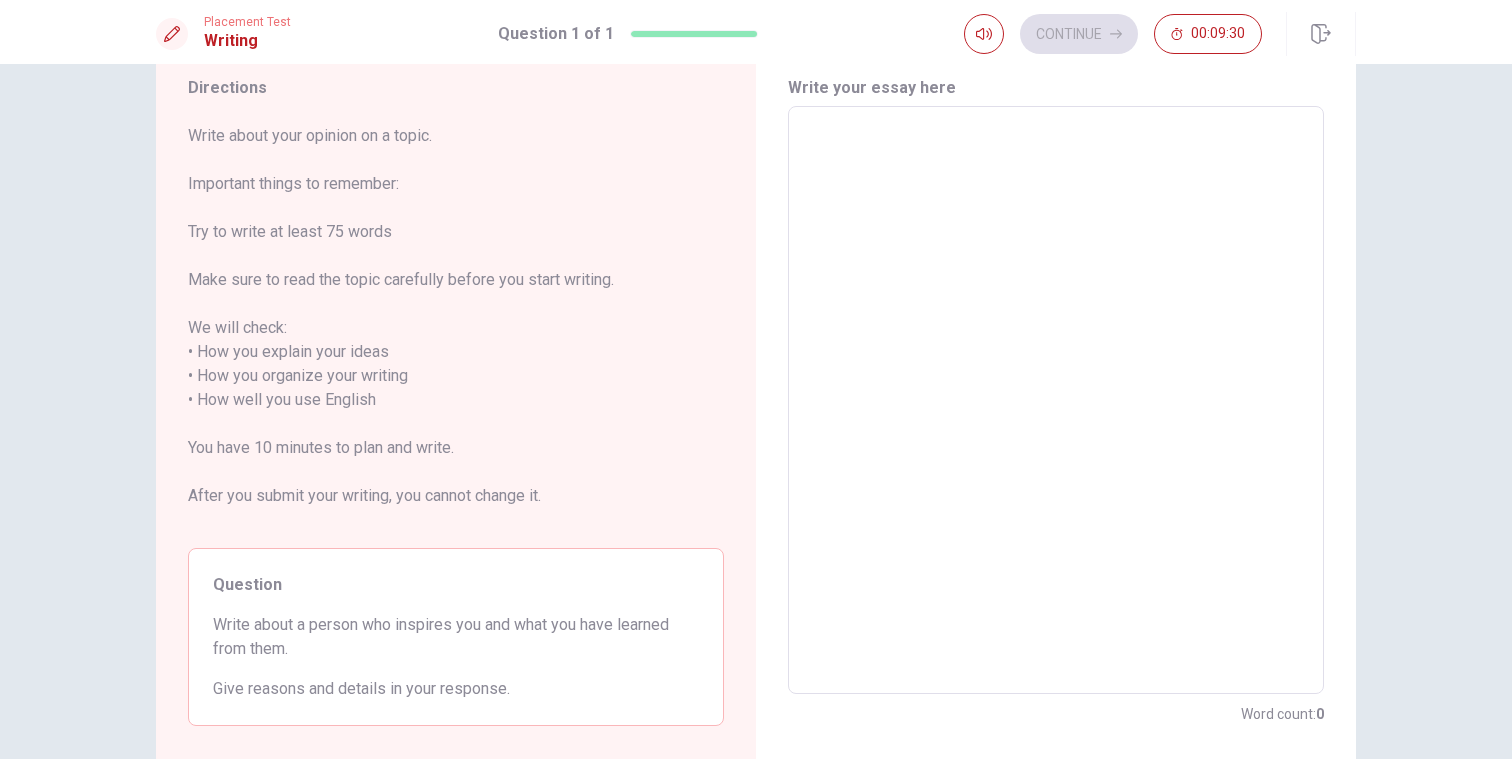 scroll, scrollTop: 61, scrollLeft: 0, axis: vertical 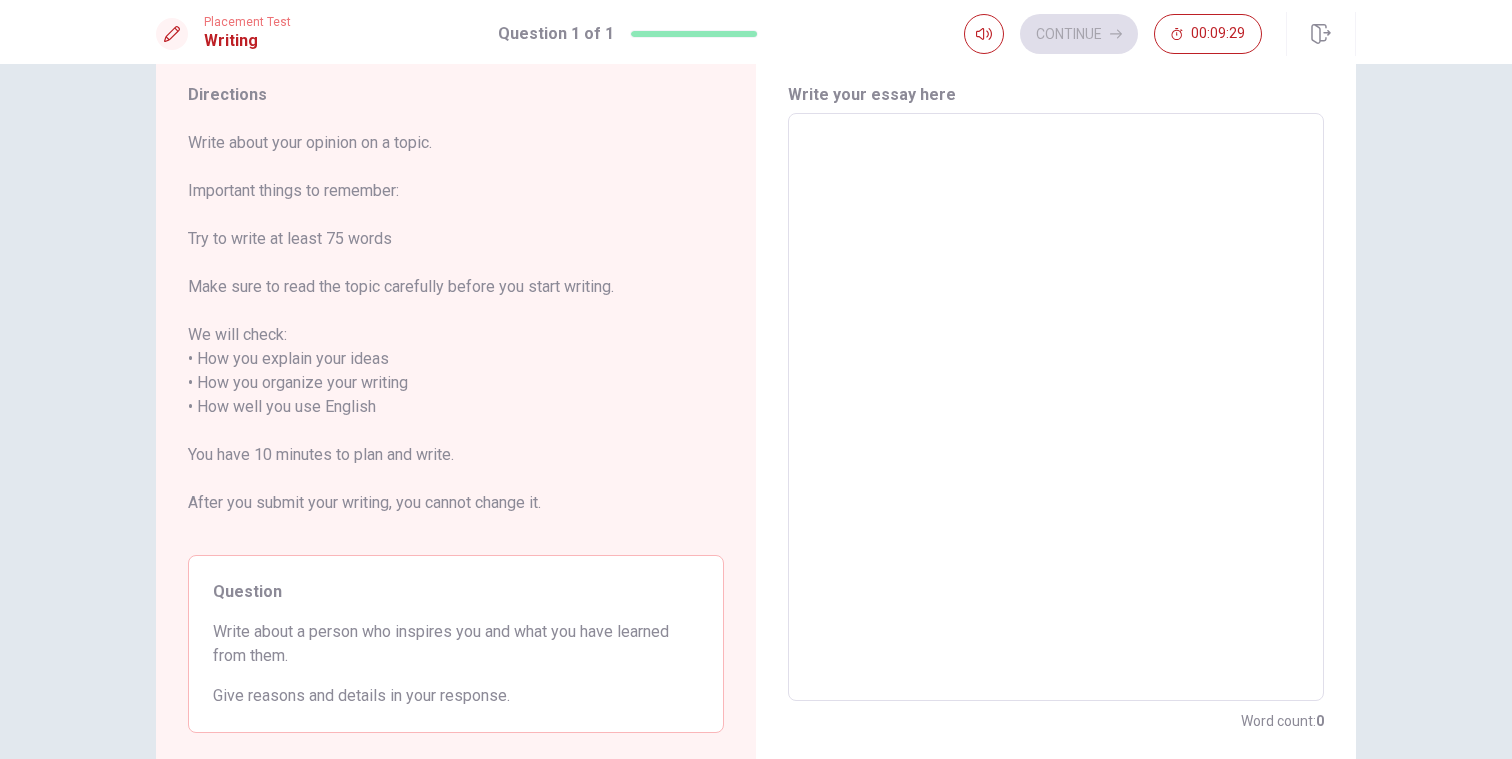 click at bounding box center [1056, 407] 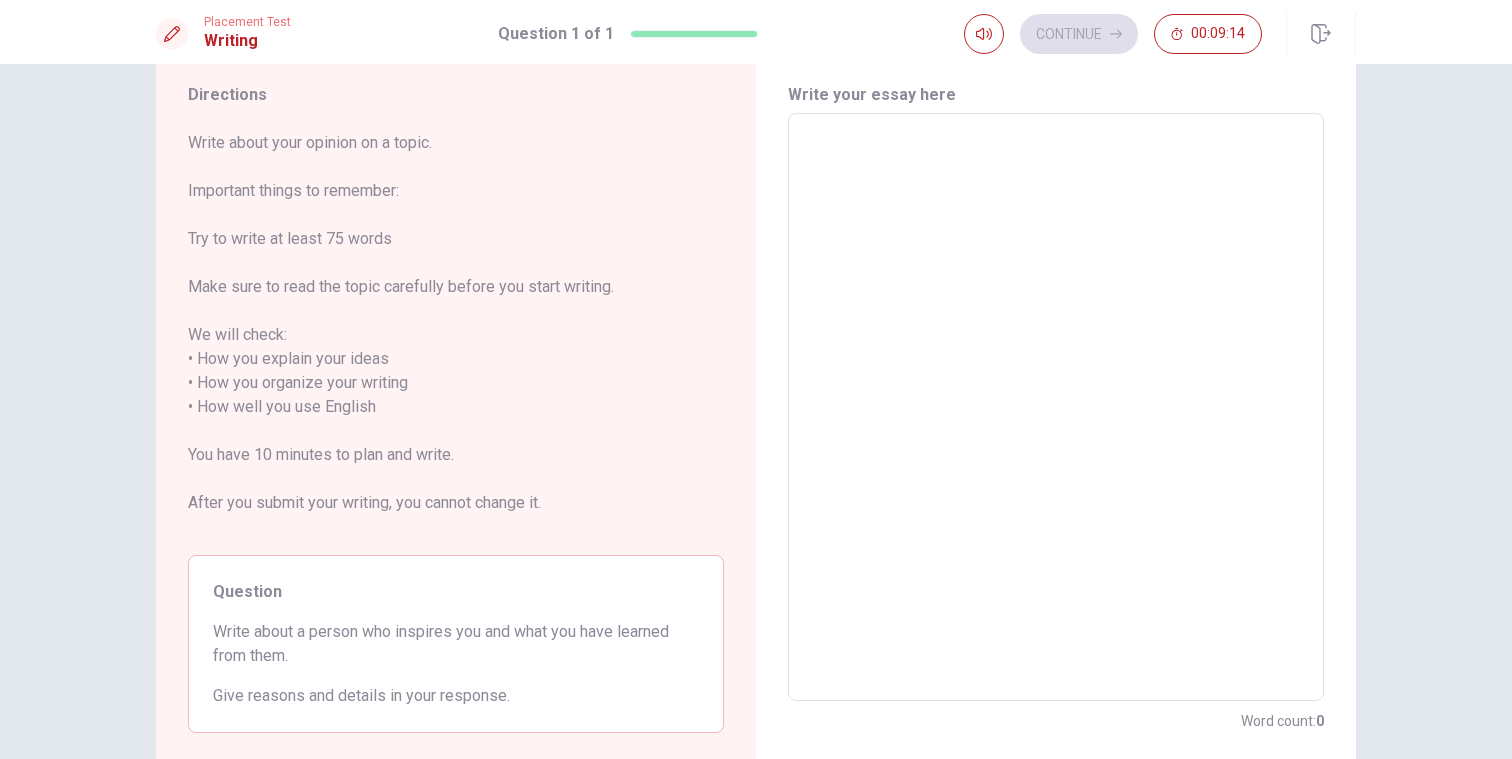 type on "A" 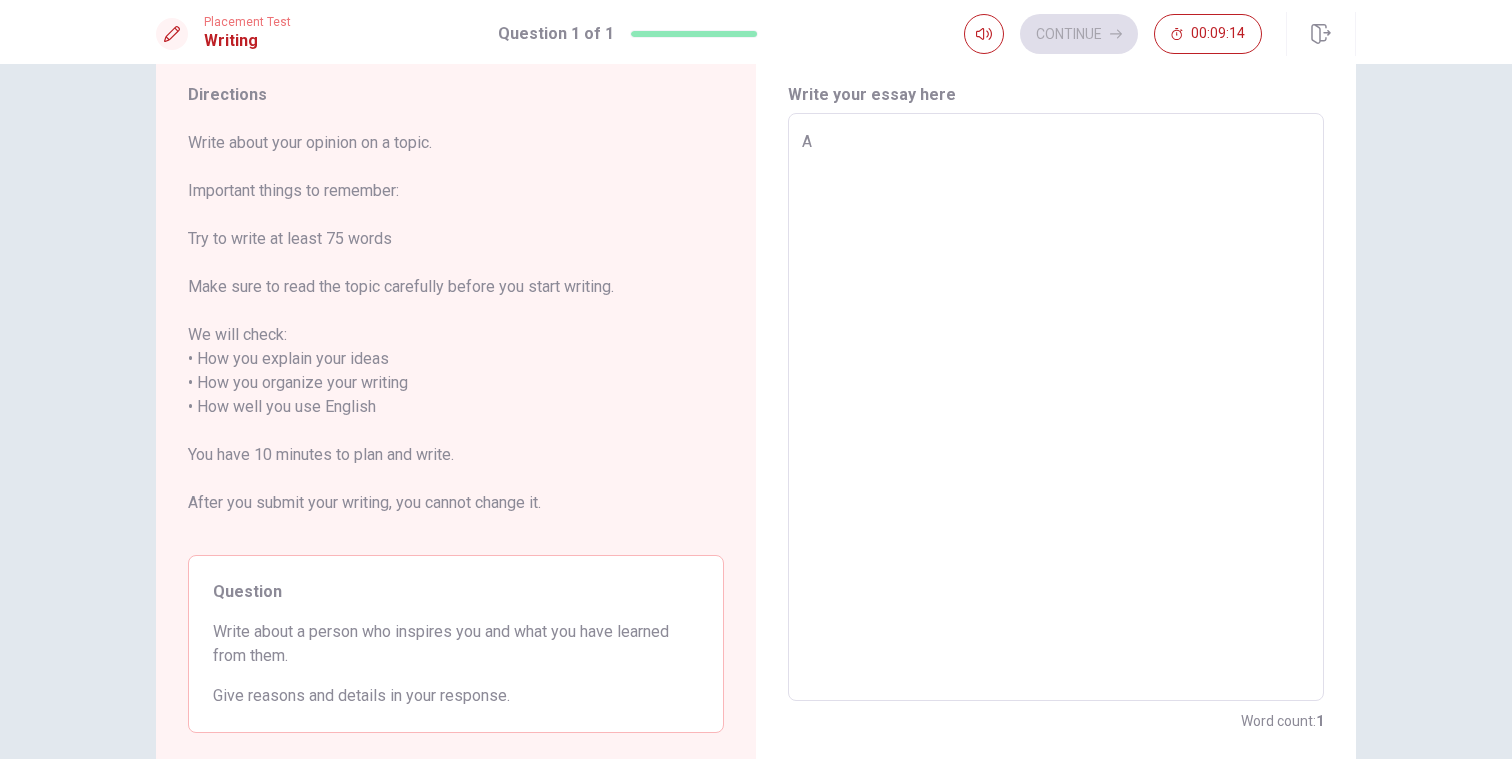type on "x" 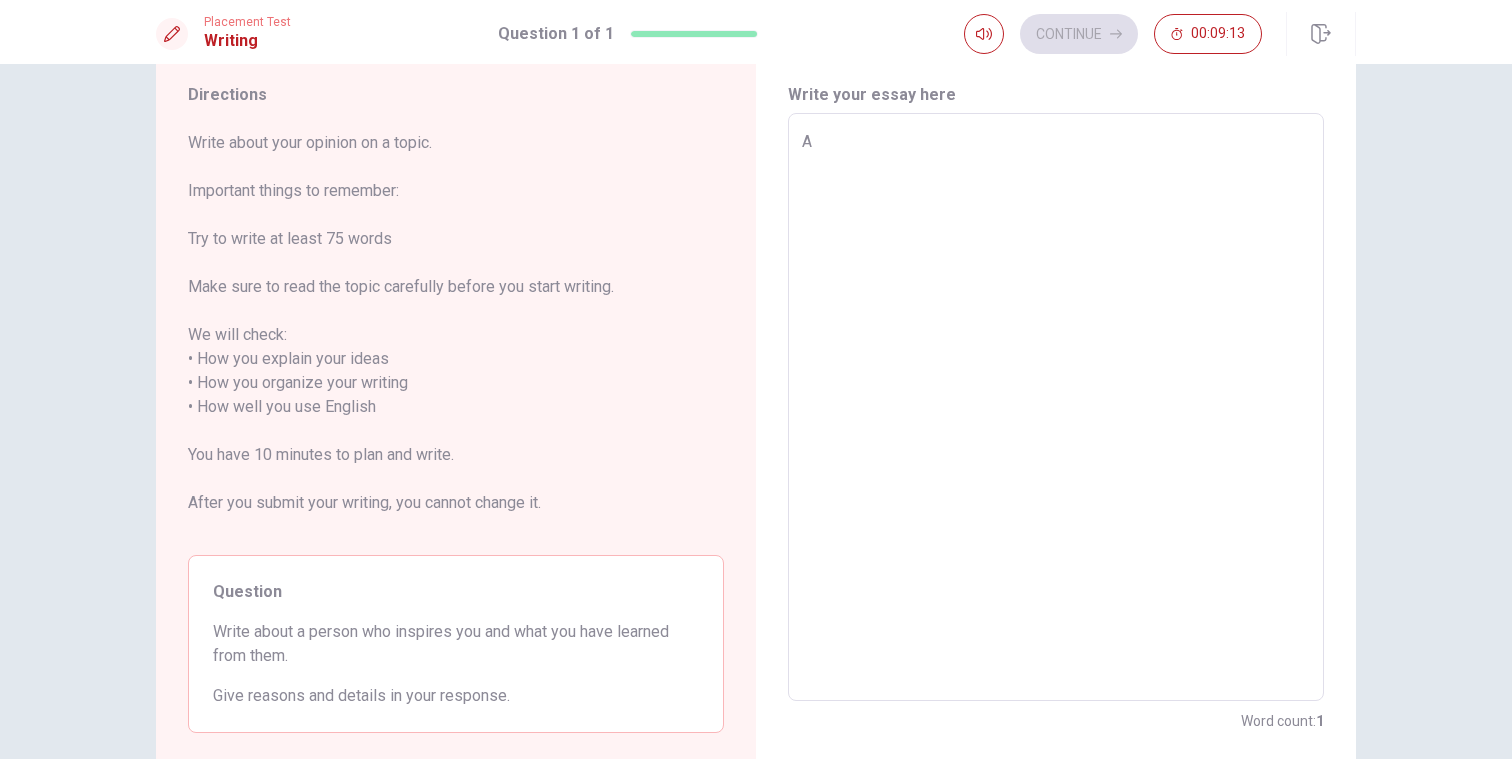 type on "A" 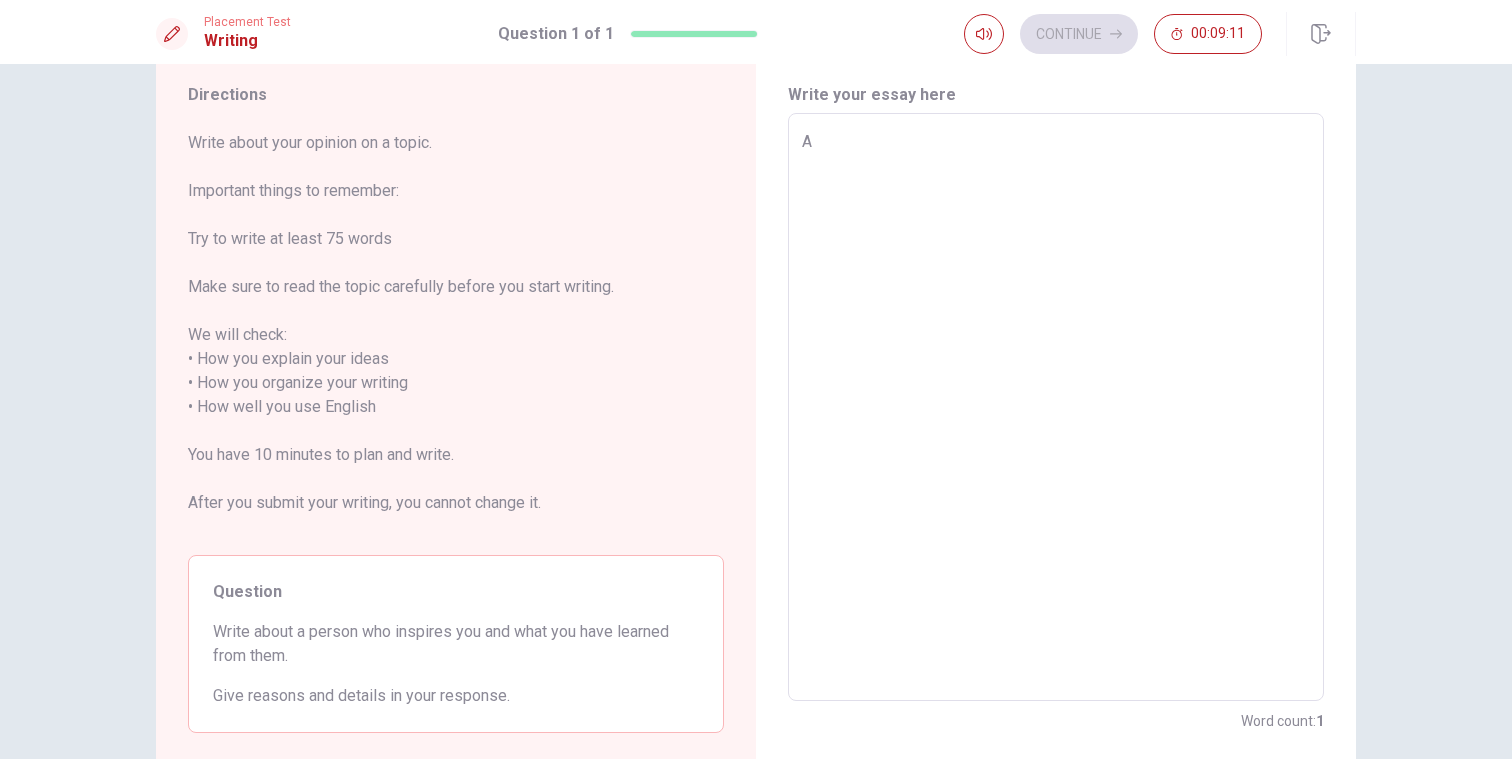 type on "x" 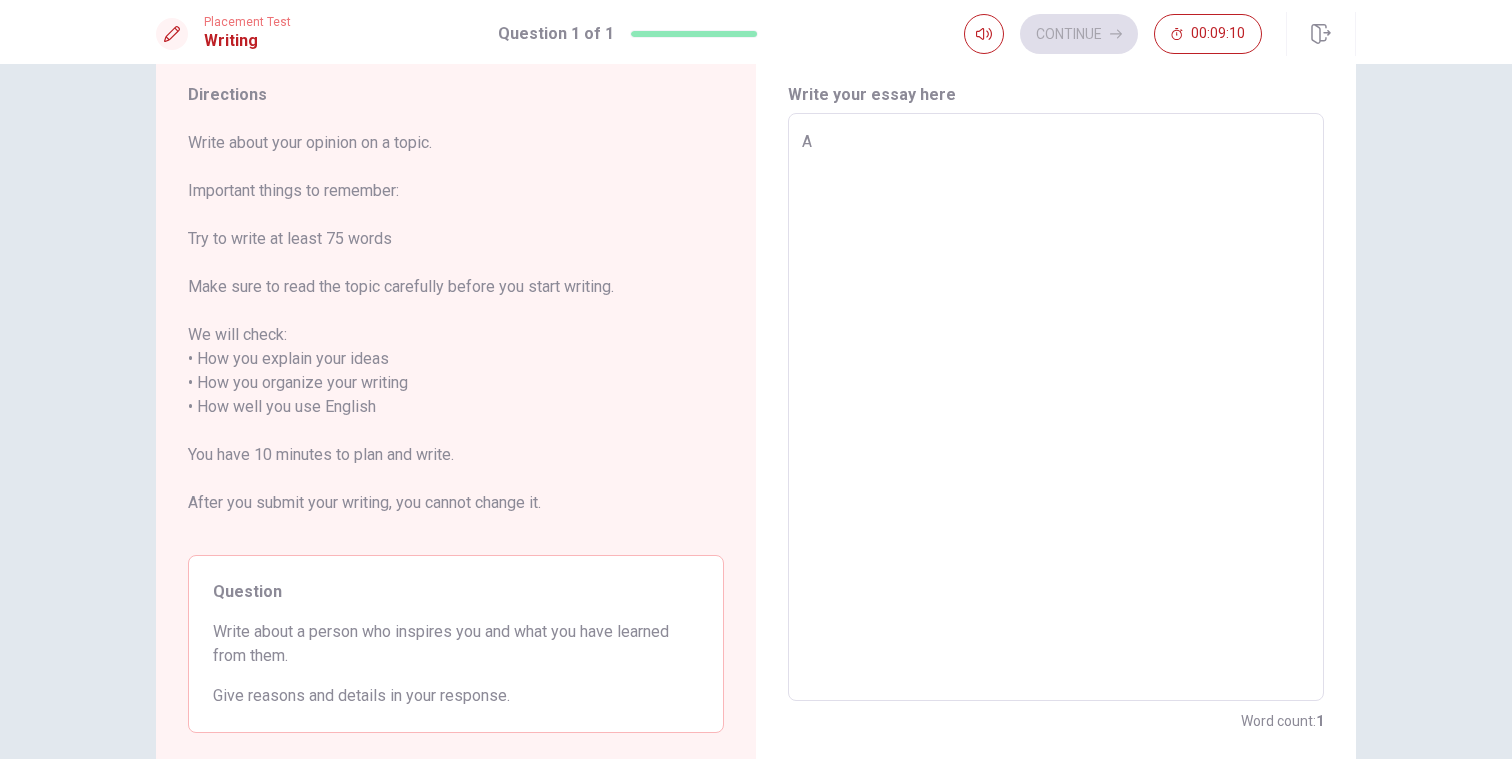 type on "A p" 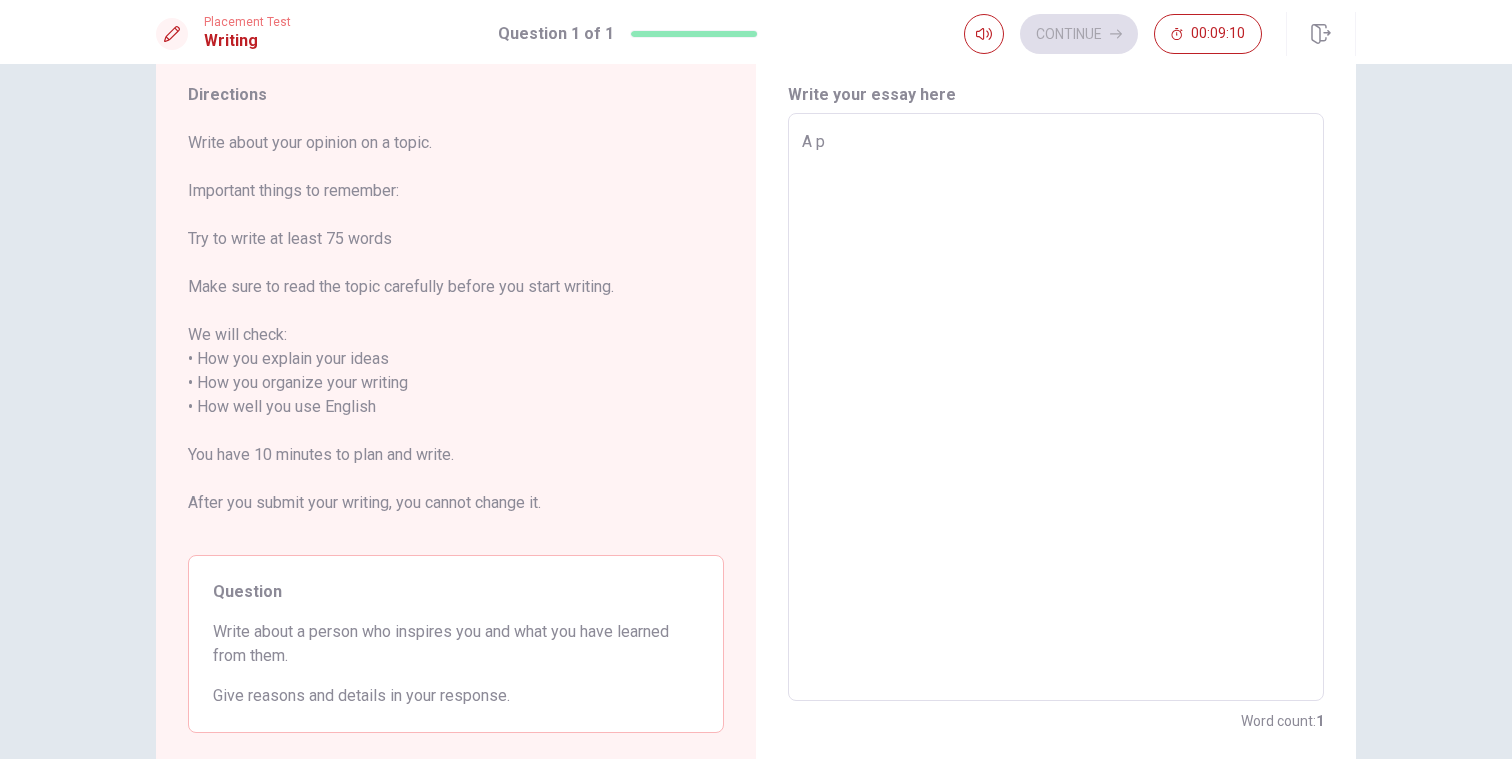 type on "x" 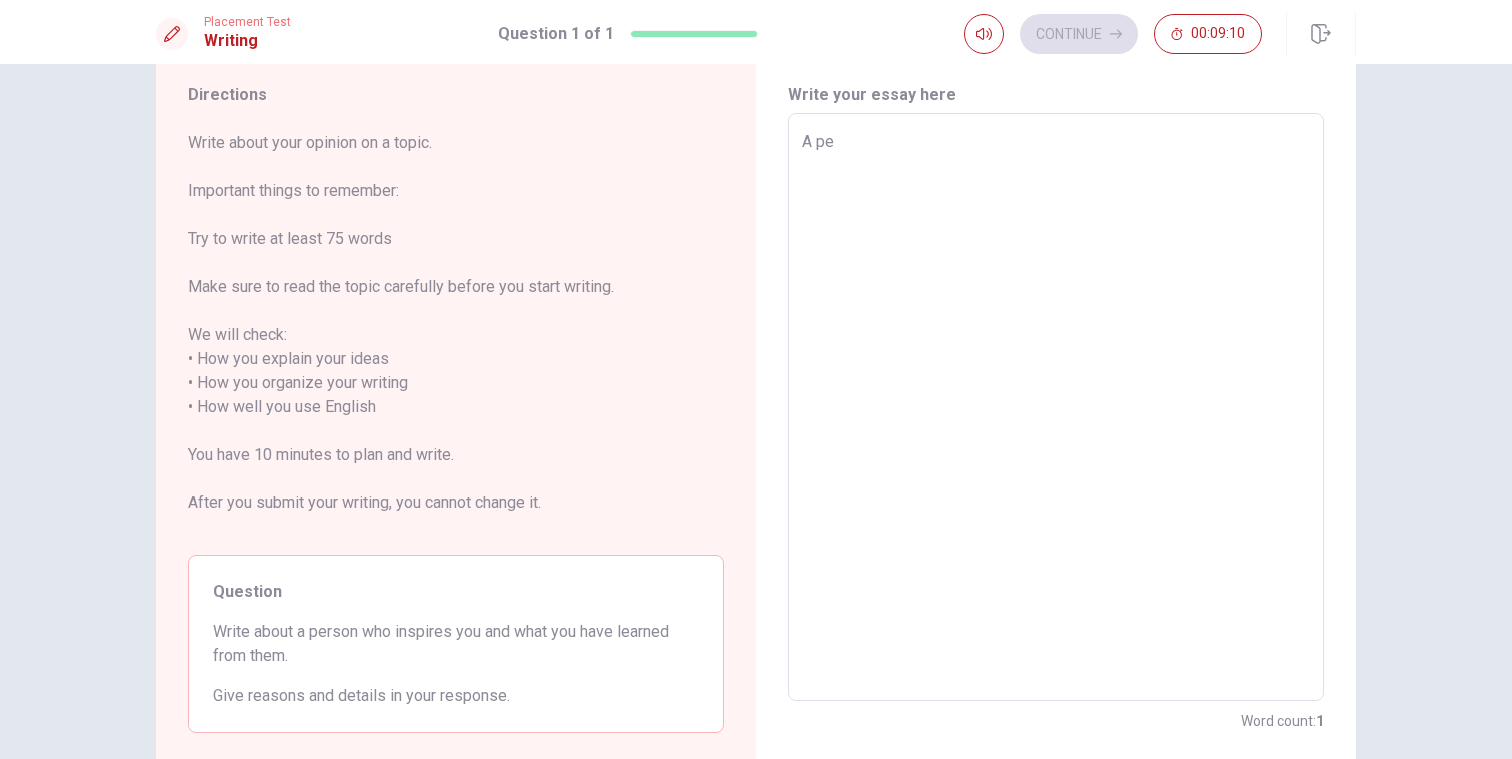 type on "x" 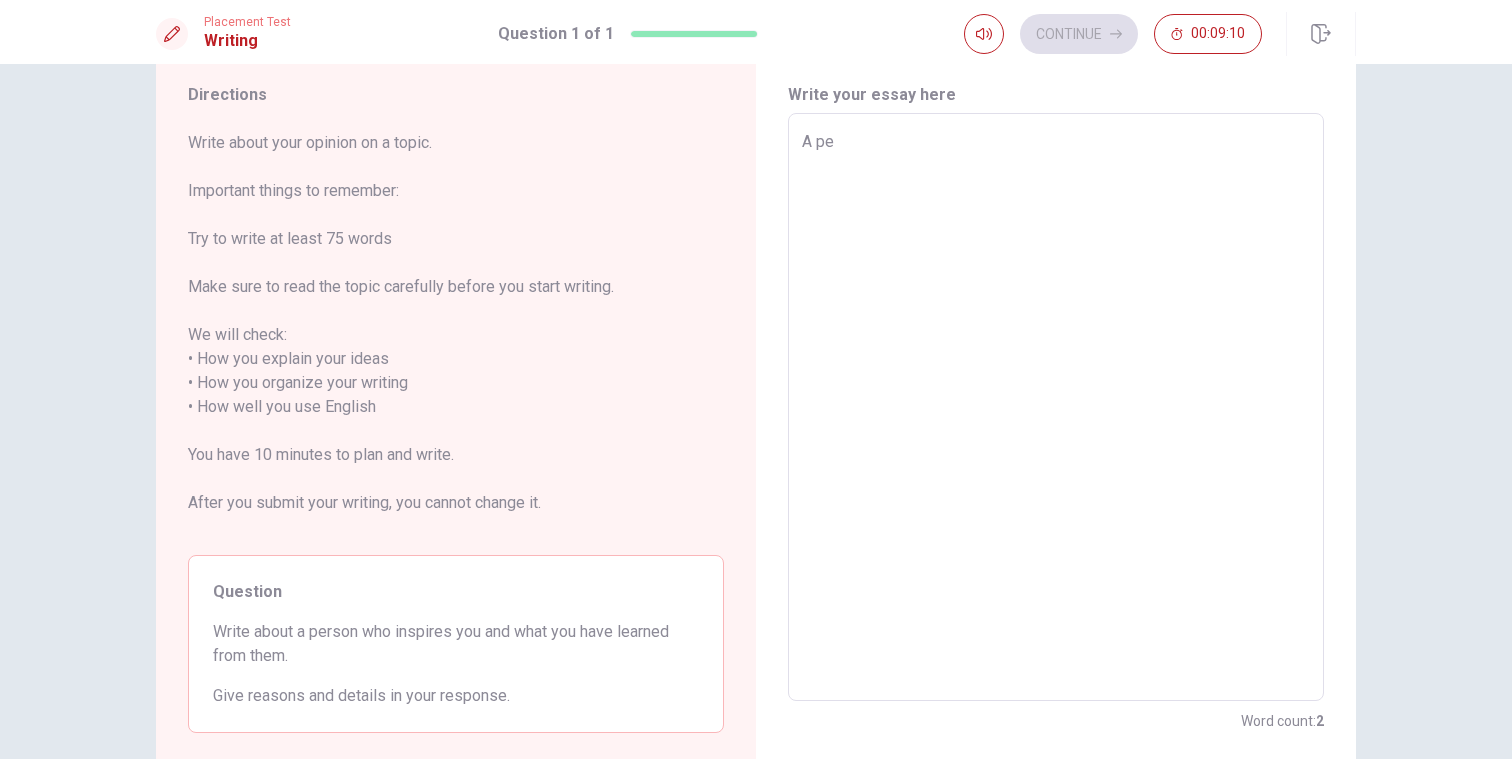 type on "A per" 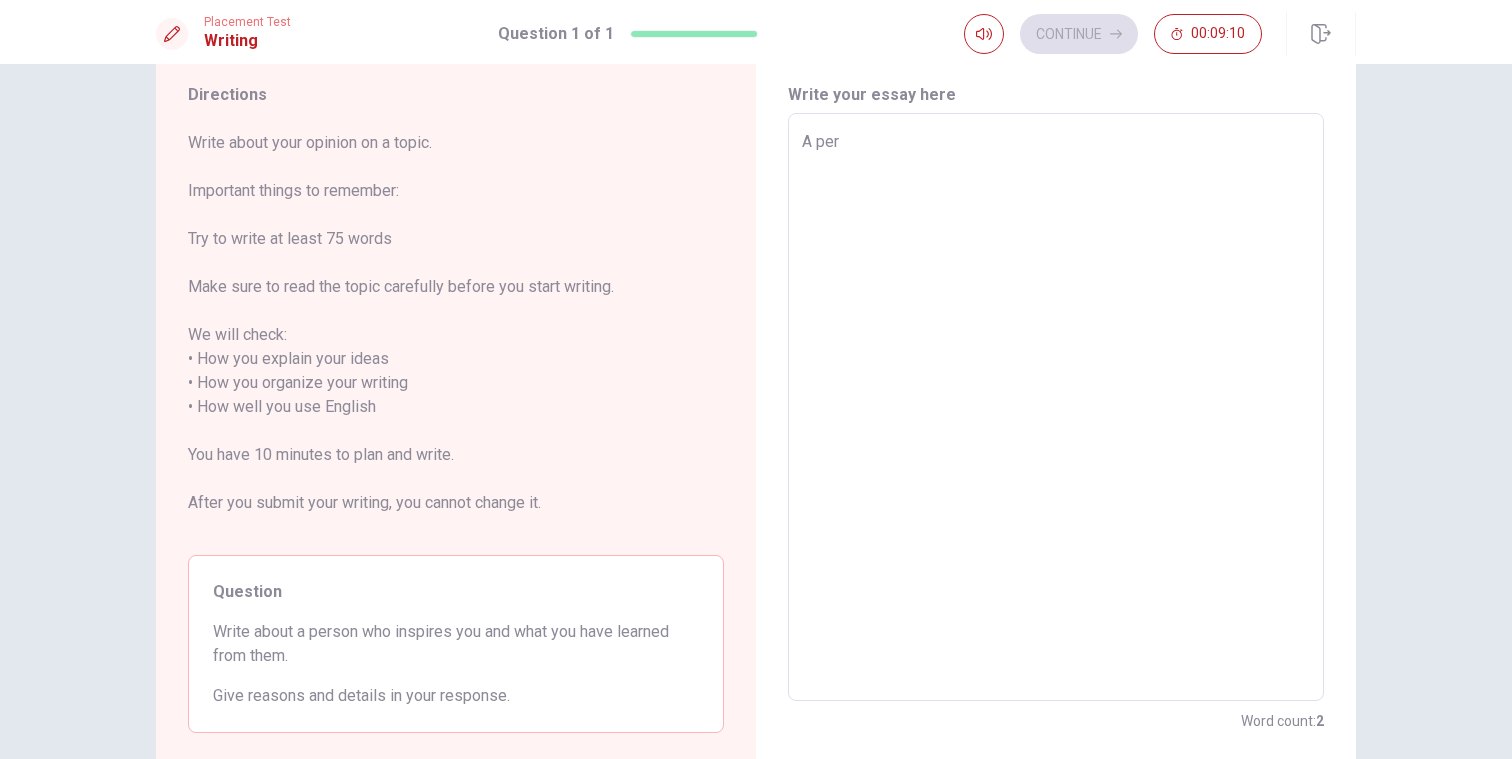 type on "x" 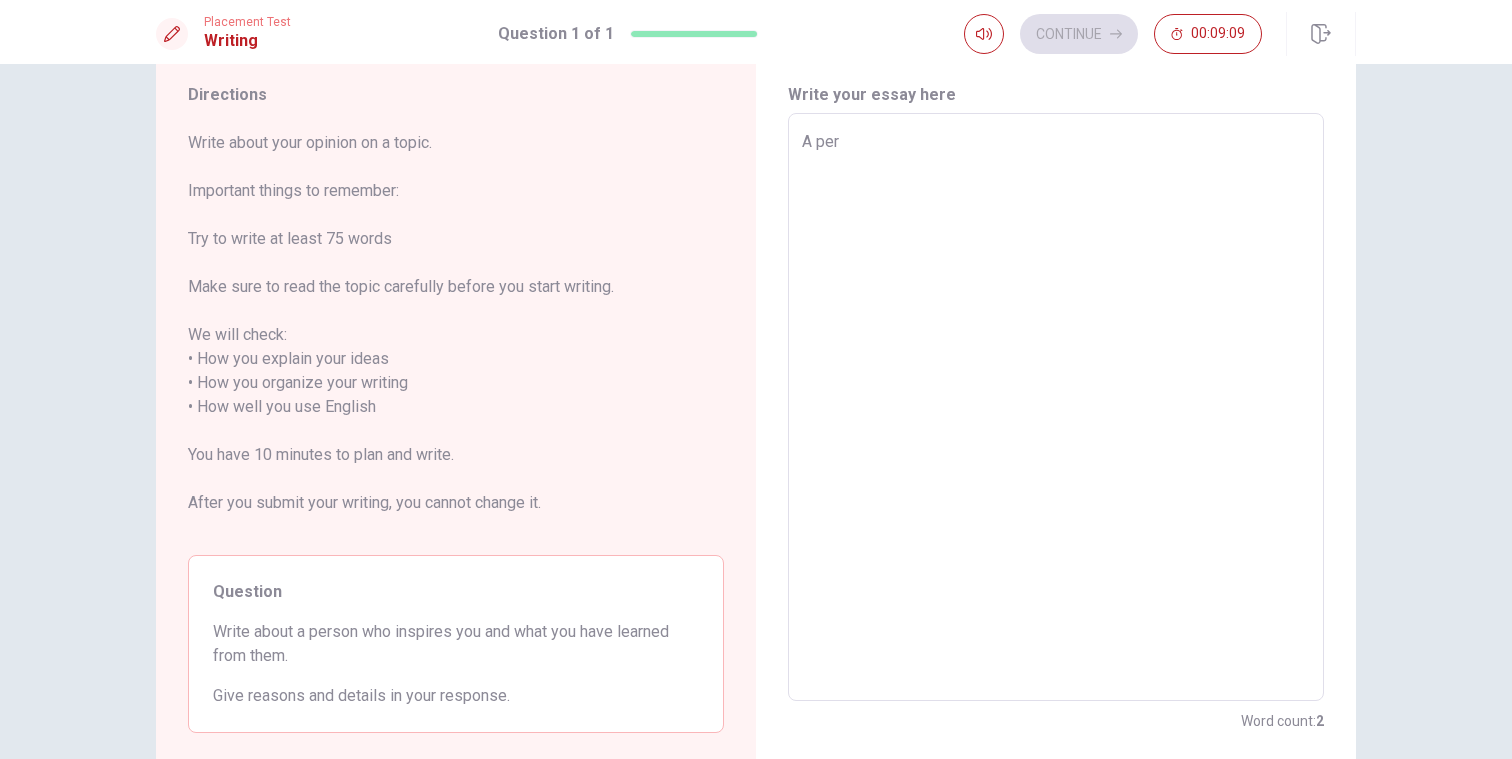 type on "A pers" 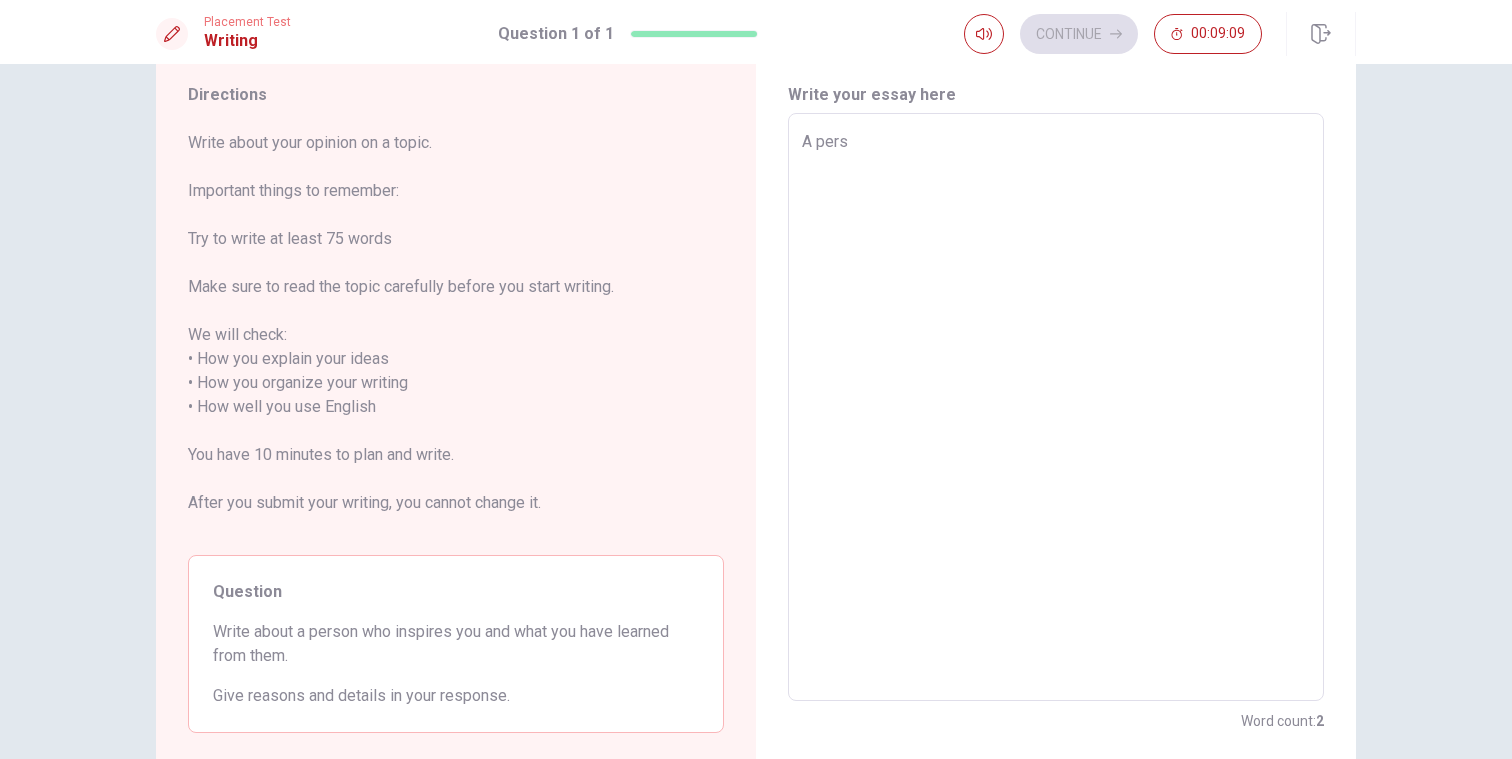type on "x" 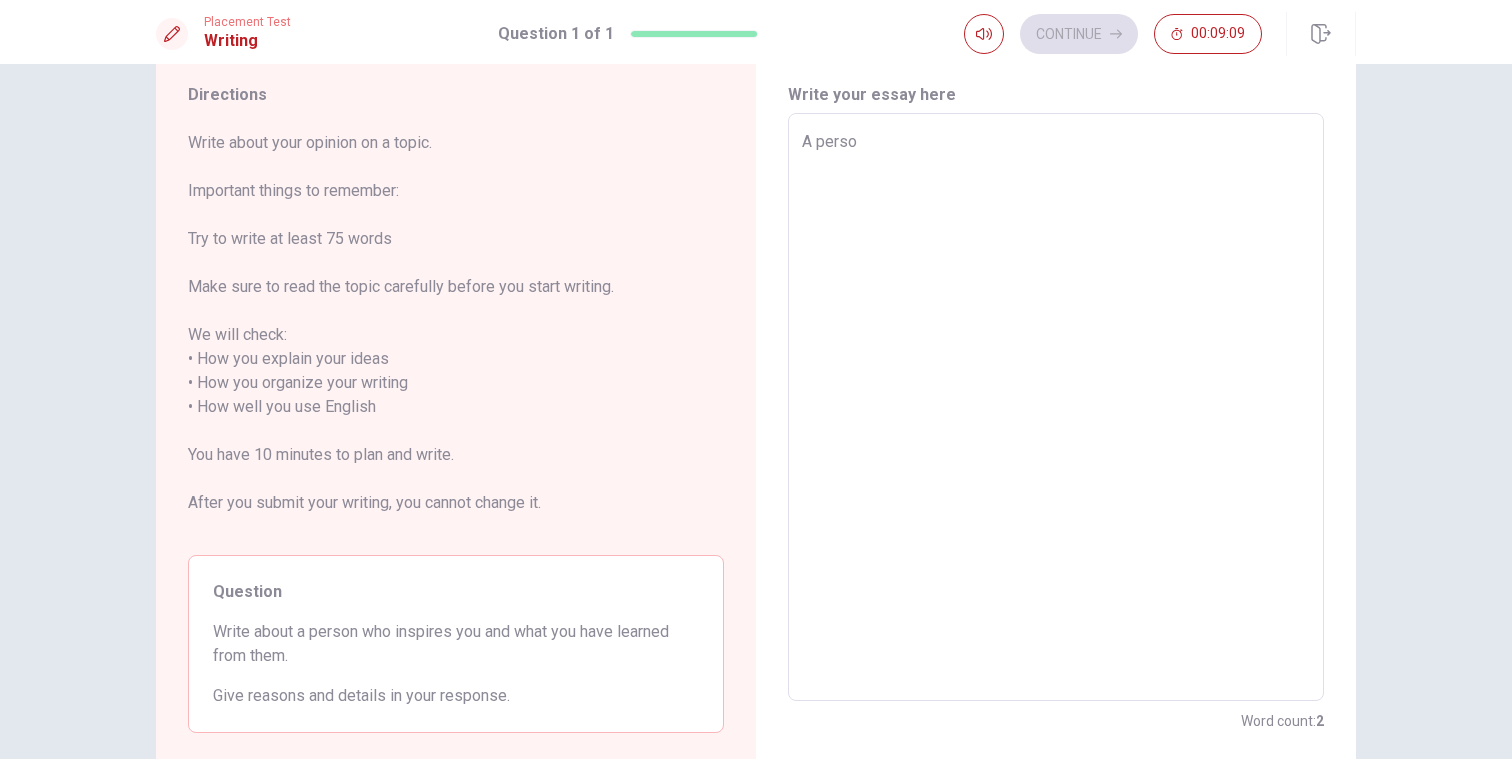 type on "x" 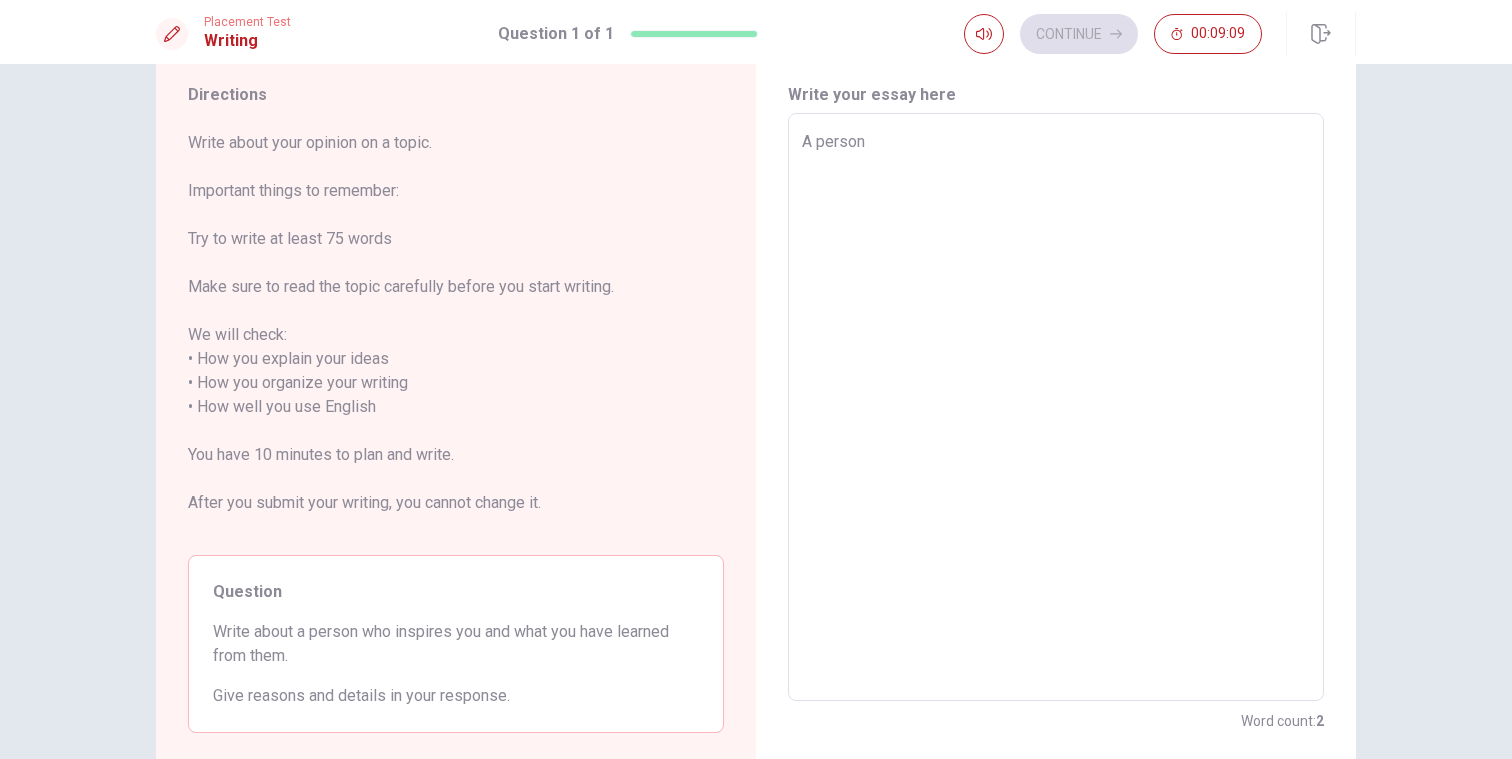 type on "x" 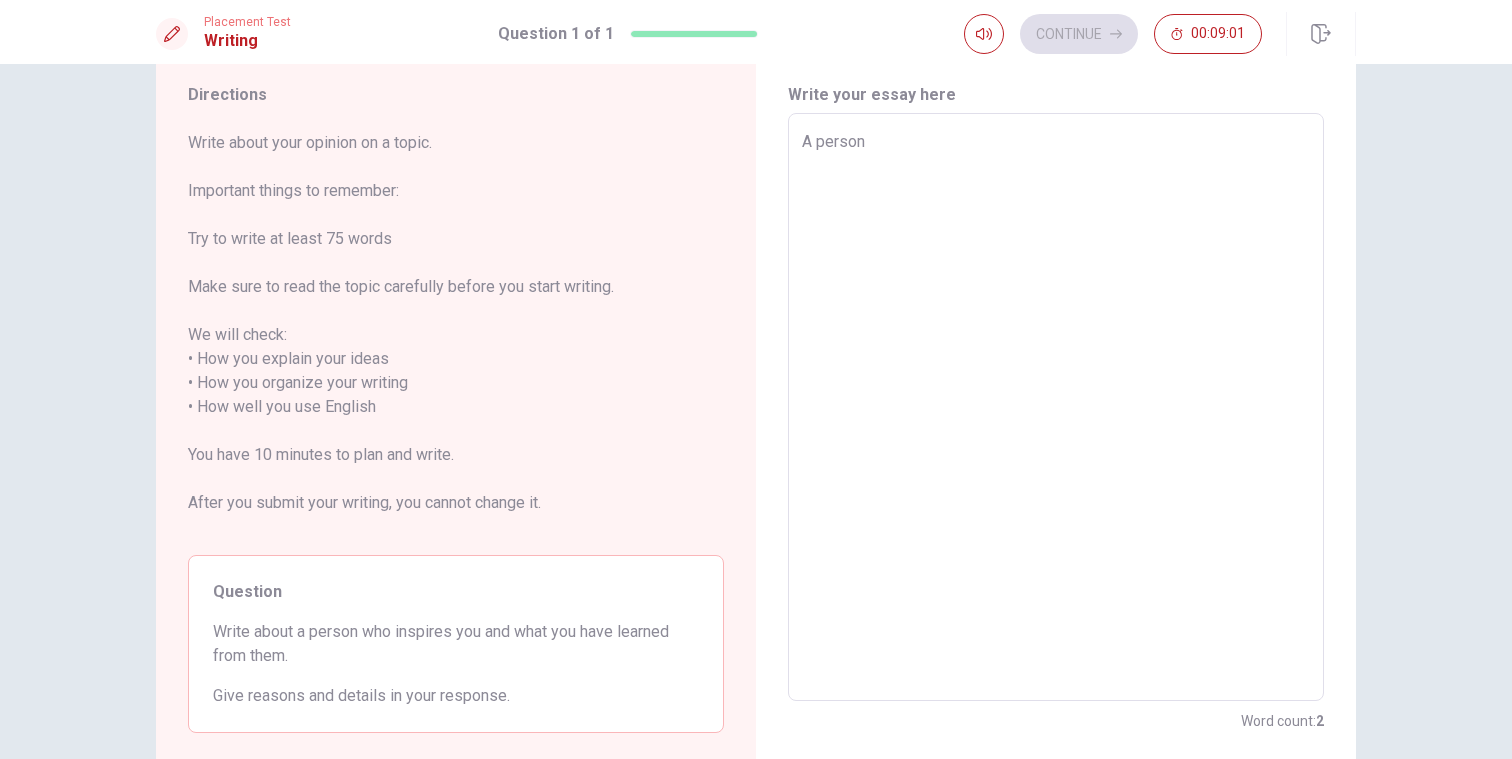 type on "x" 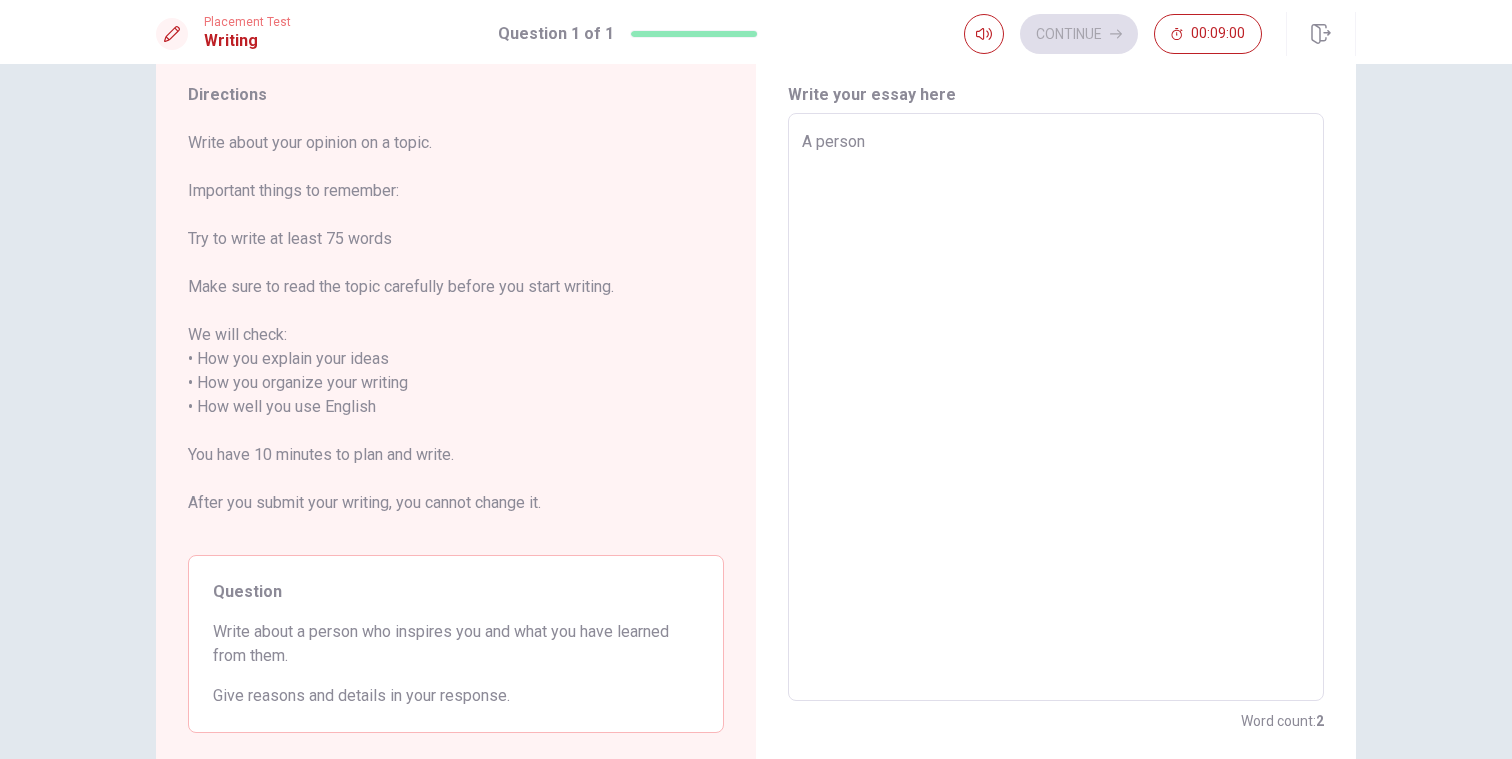 type on "A person w" 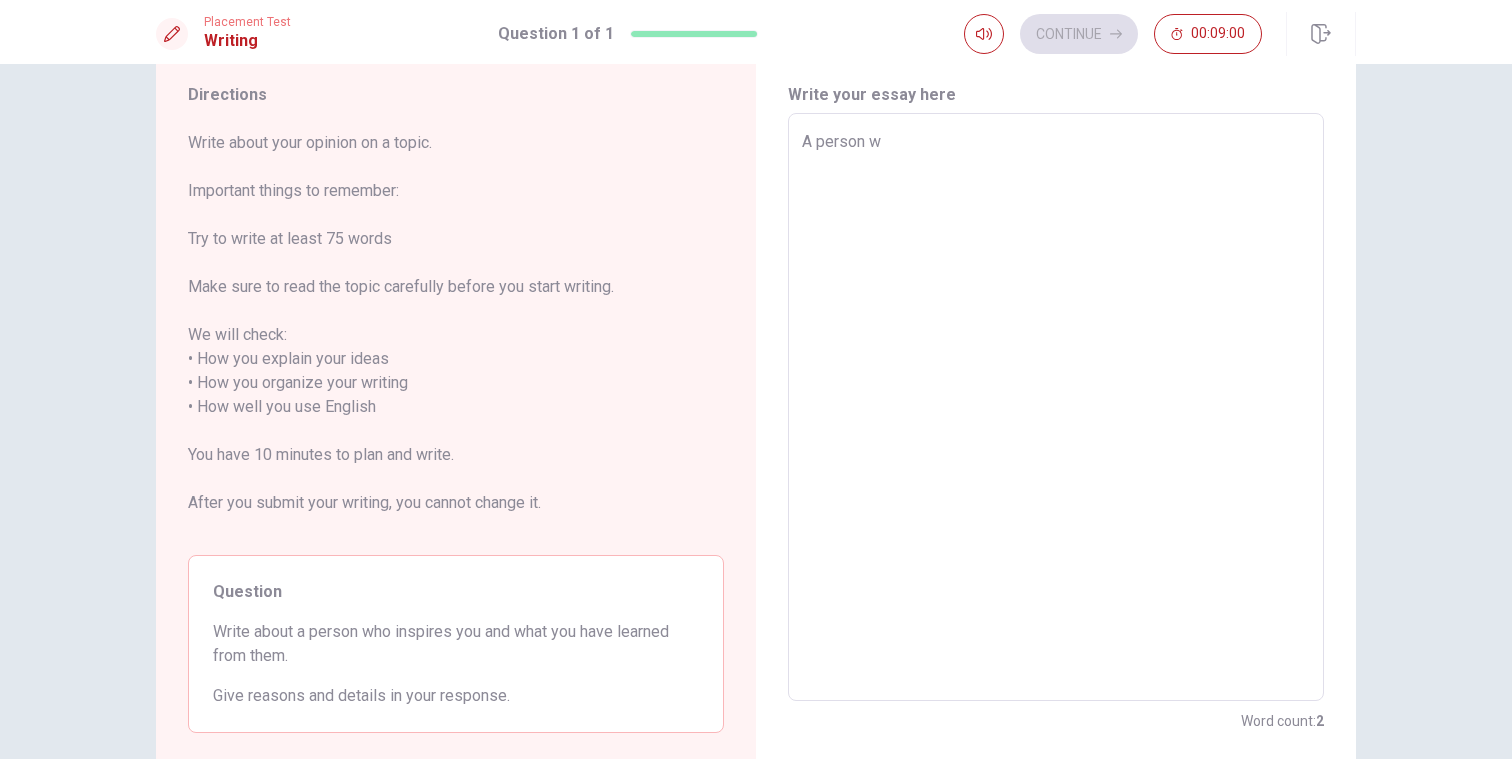 type on "x" 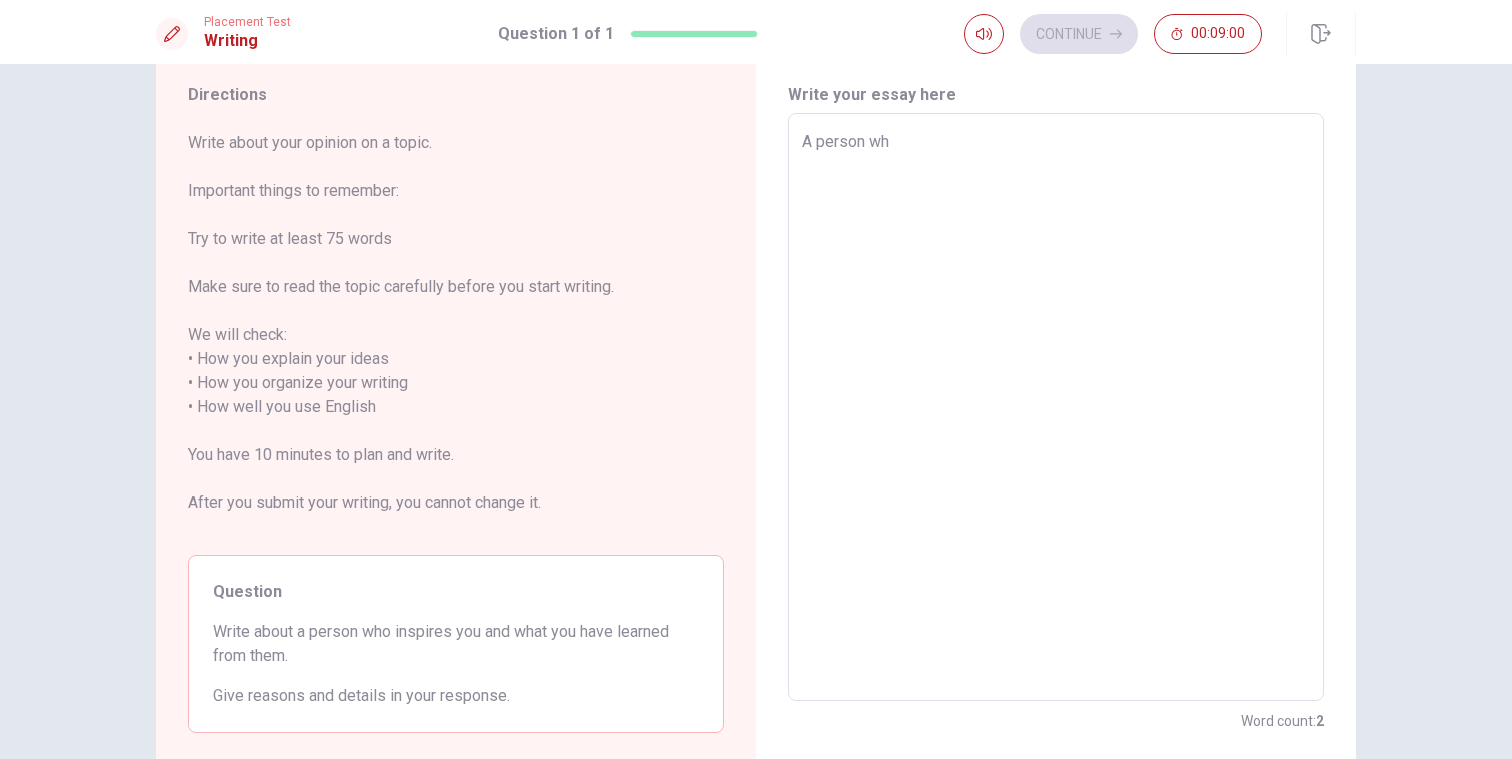 type on "x" 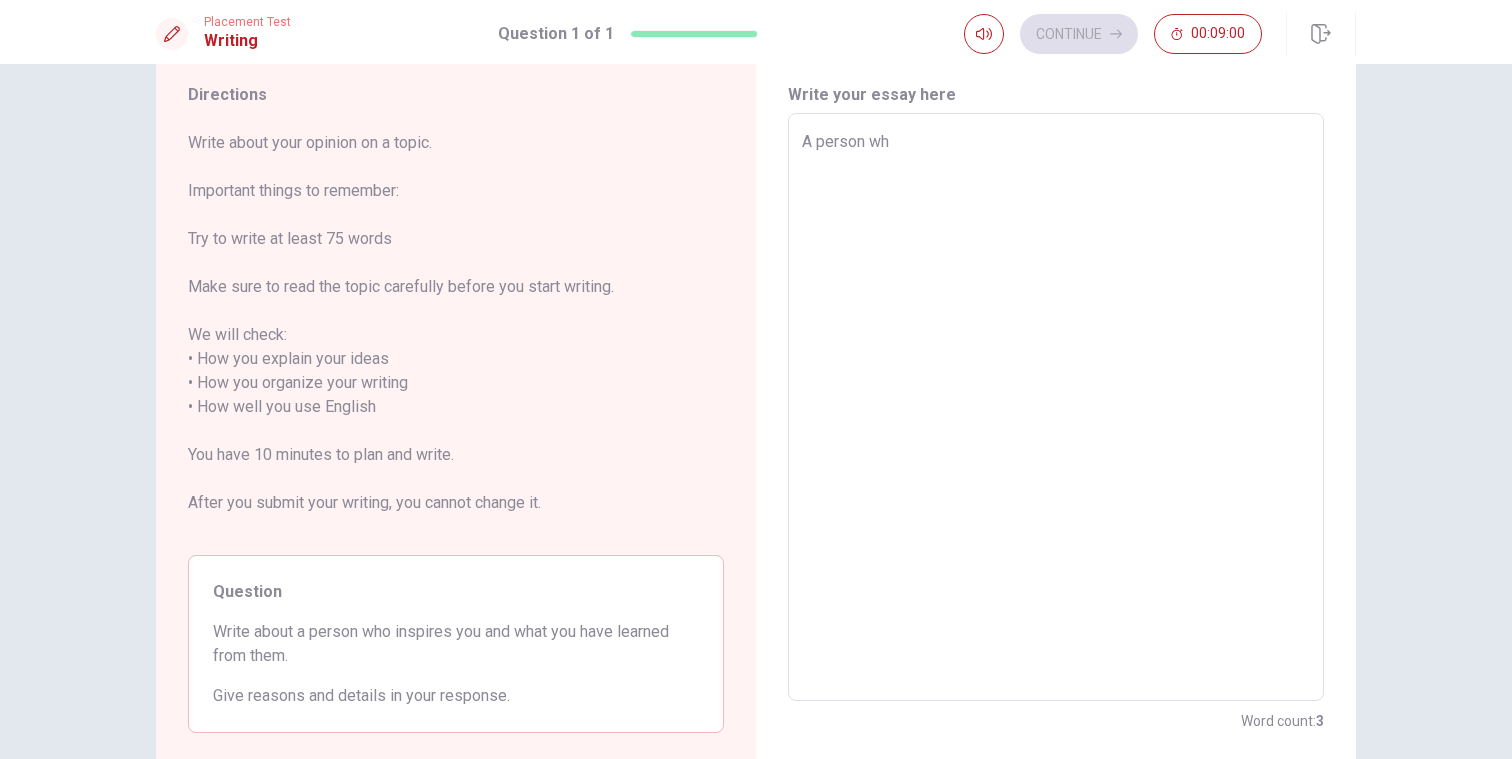 type on "A person who" 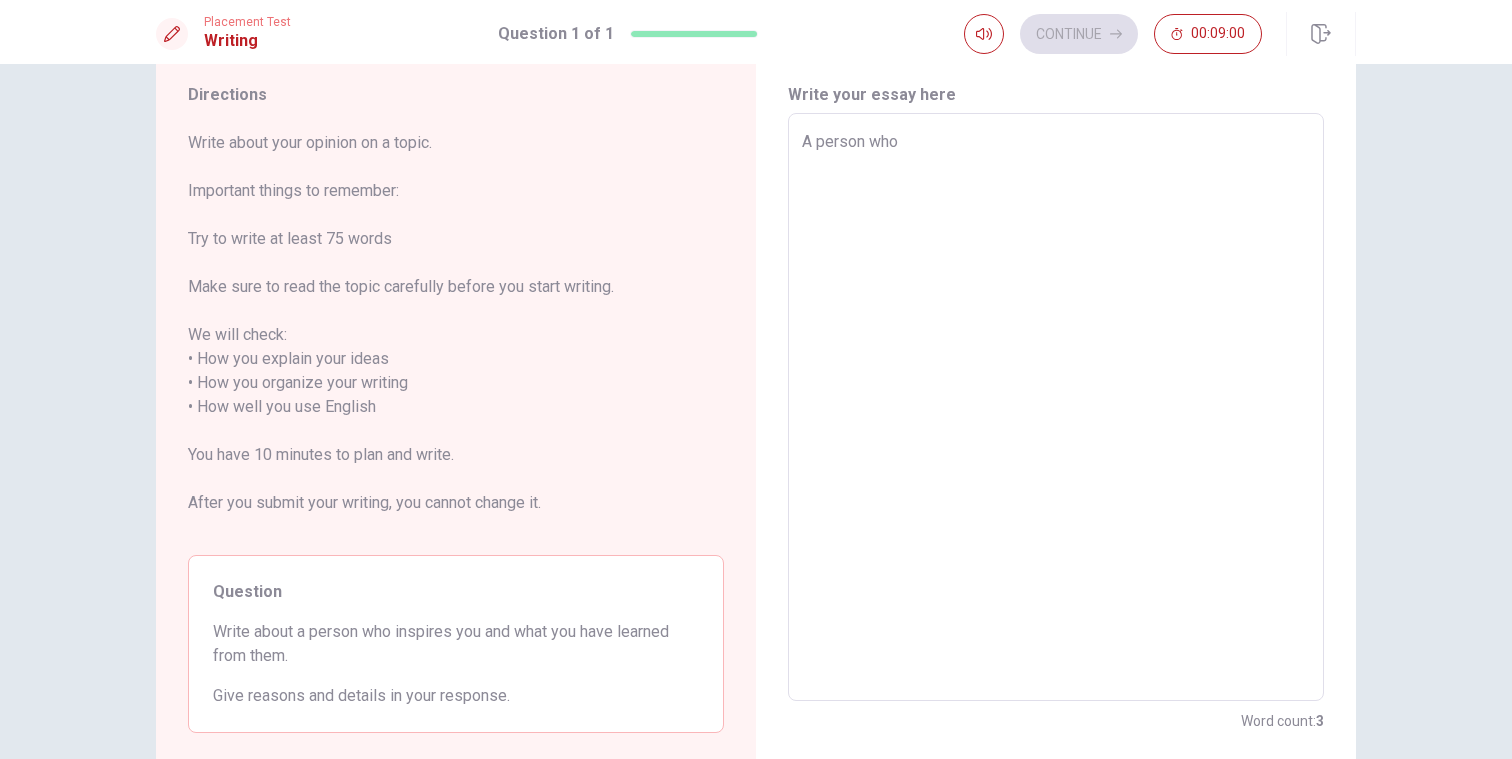 type on "x" 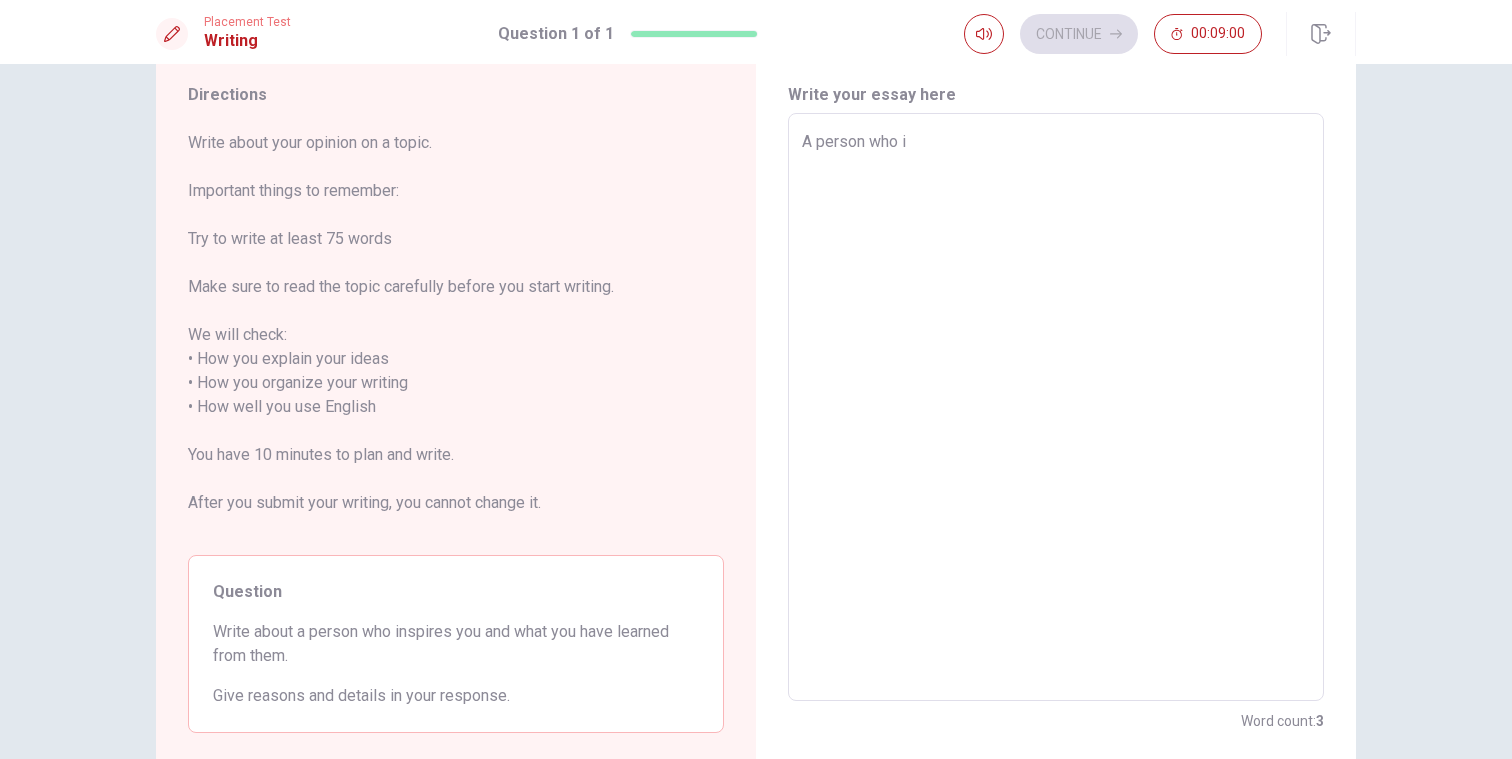 type on "x" 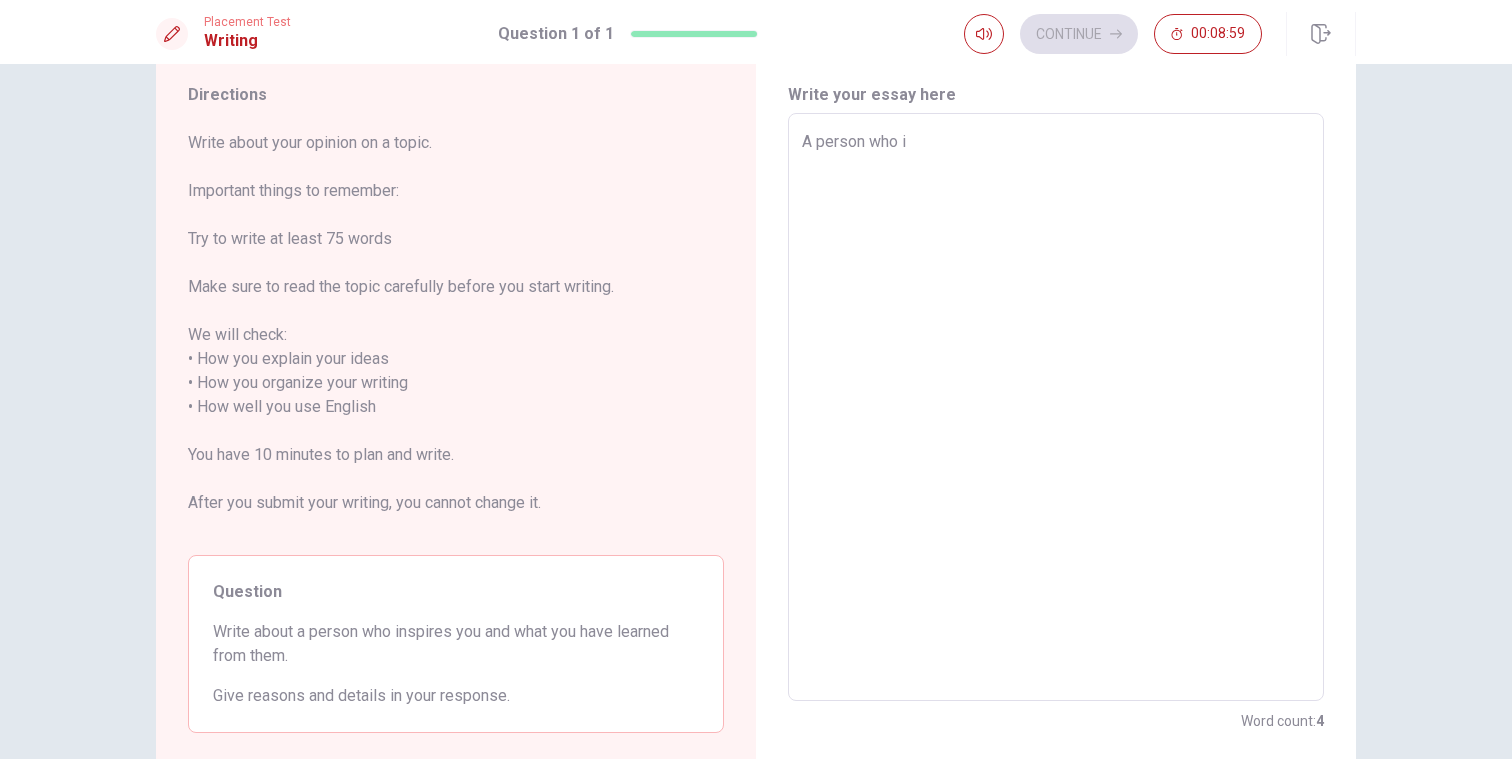 type on "A person who in" 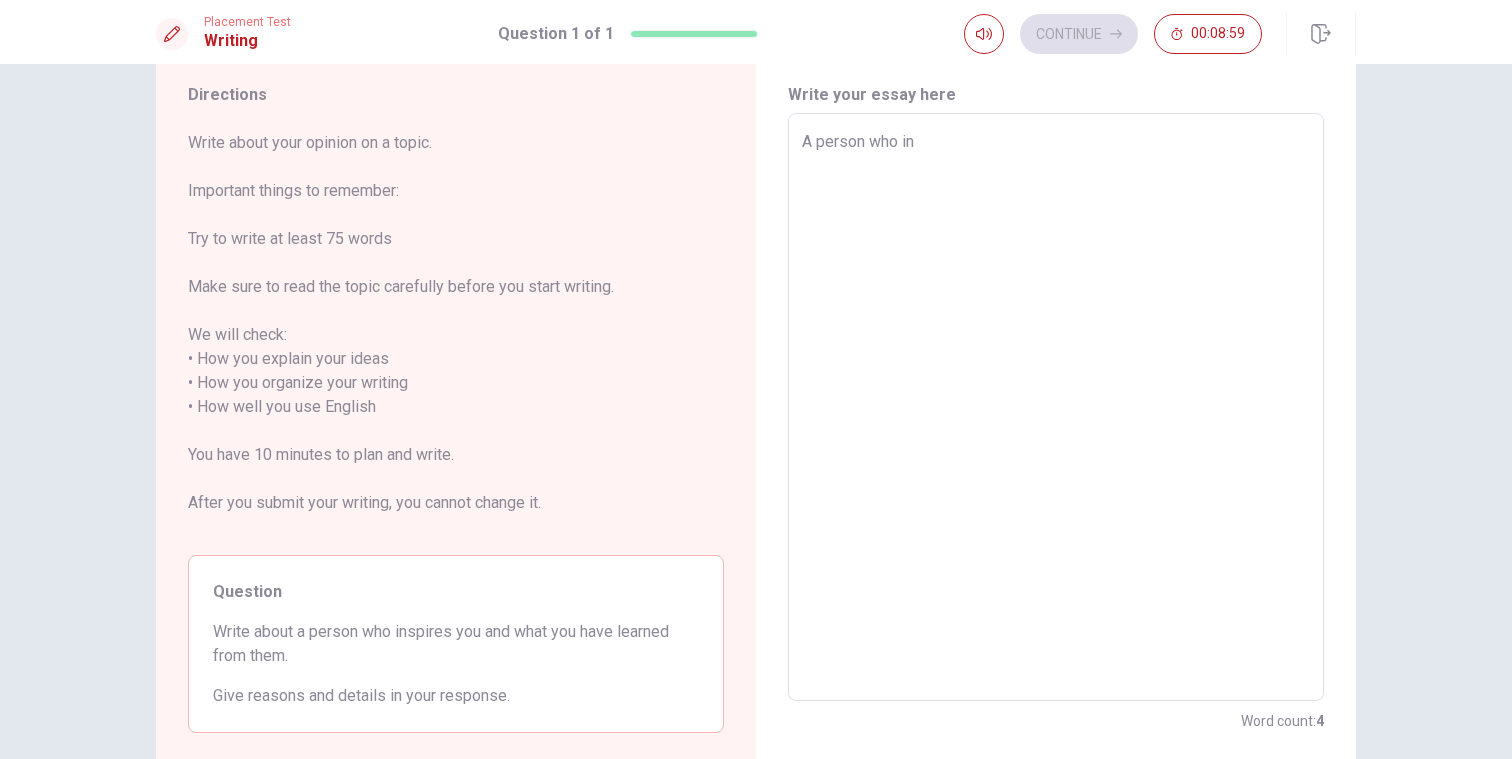 type on "x" 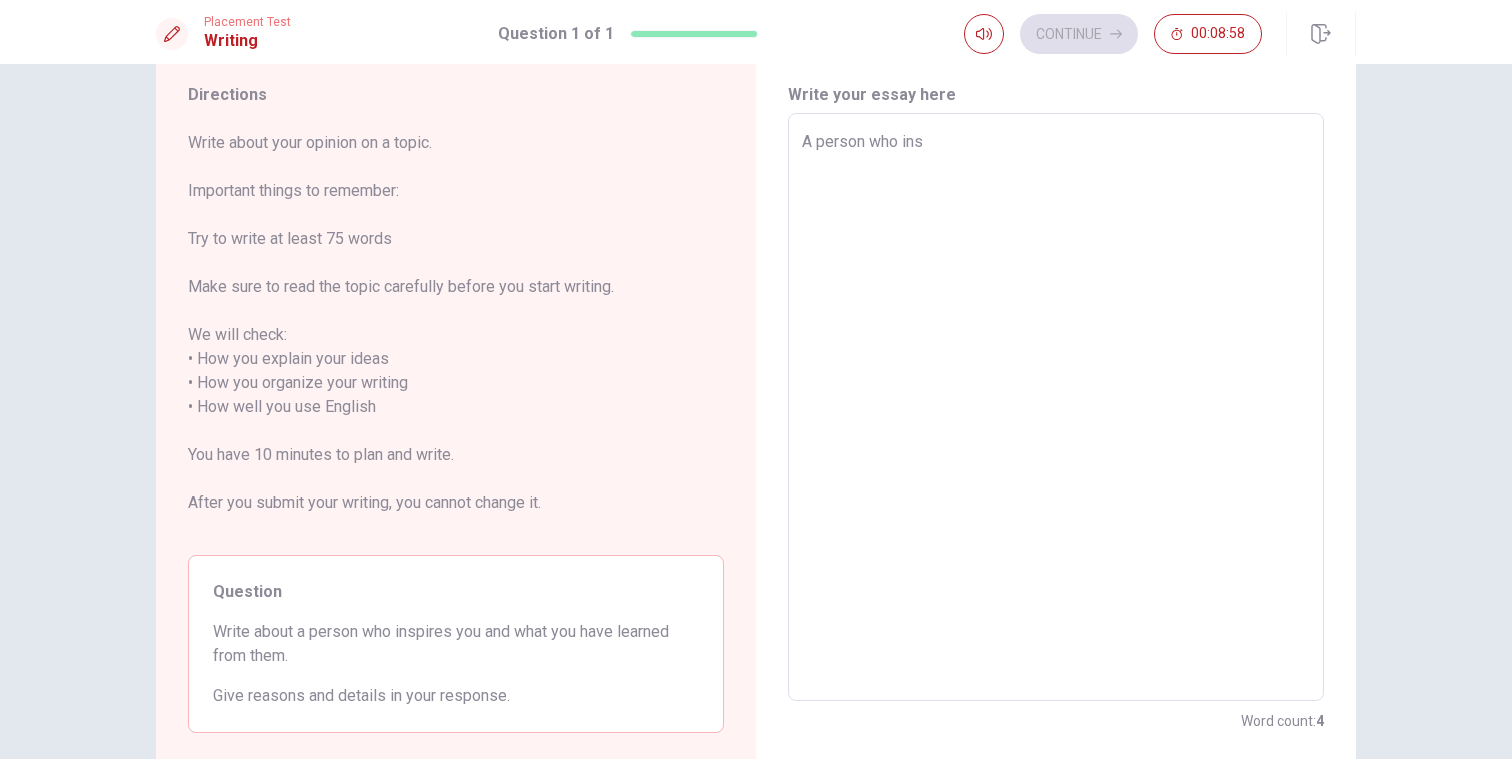 type on "x" 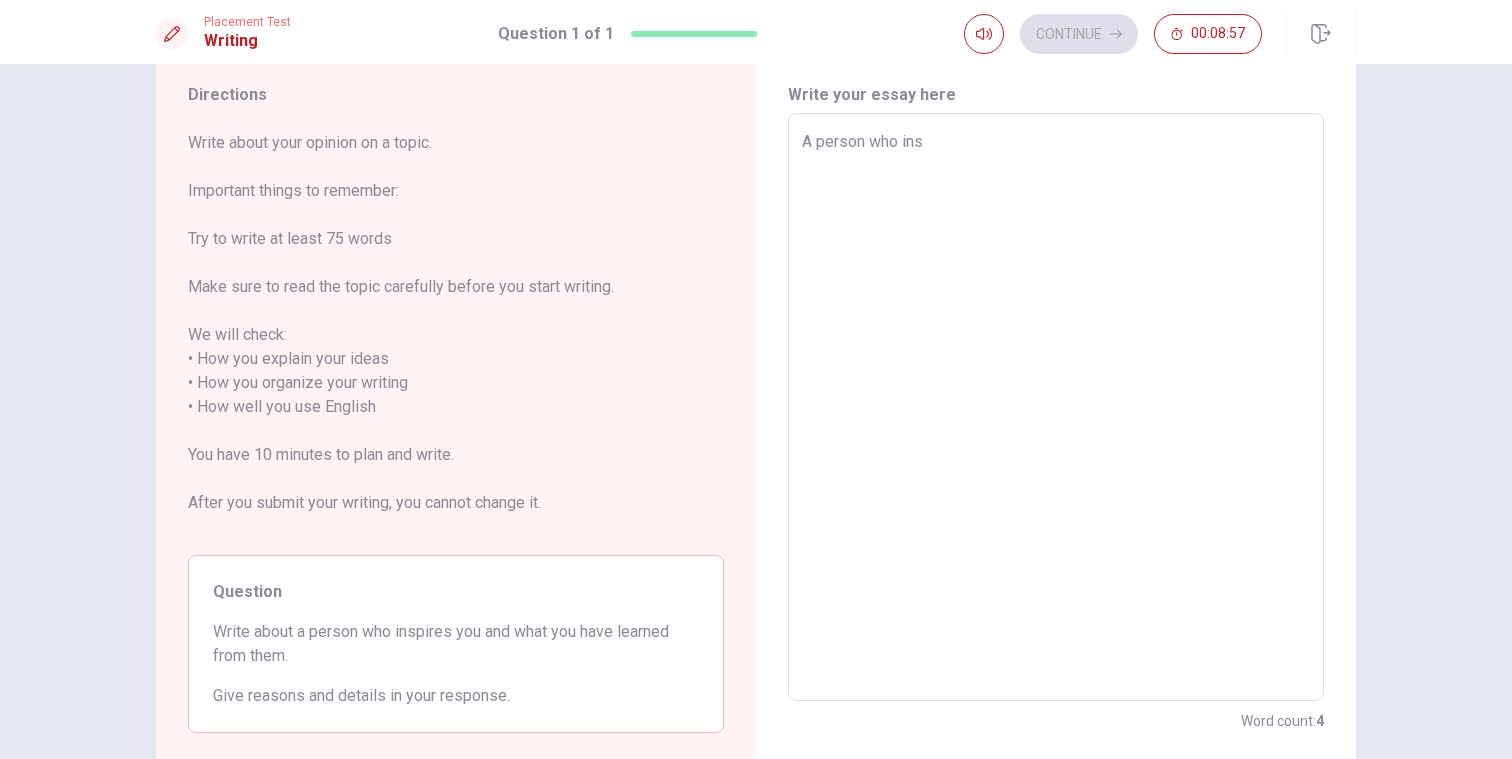 type on "A person who insp" 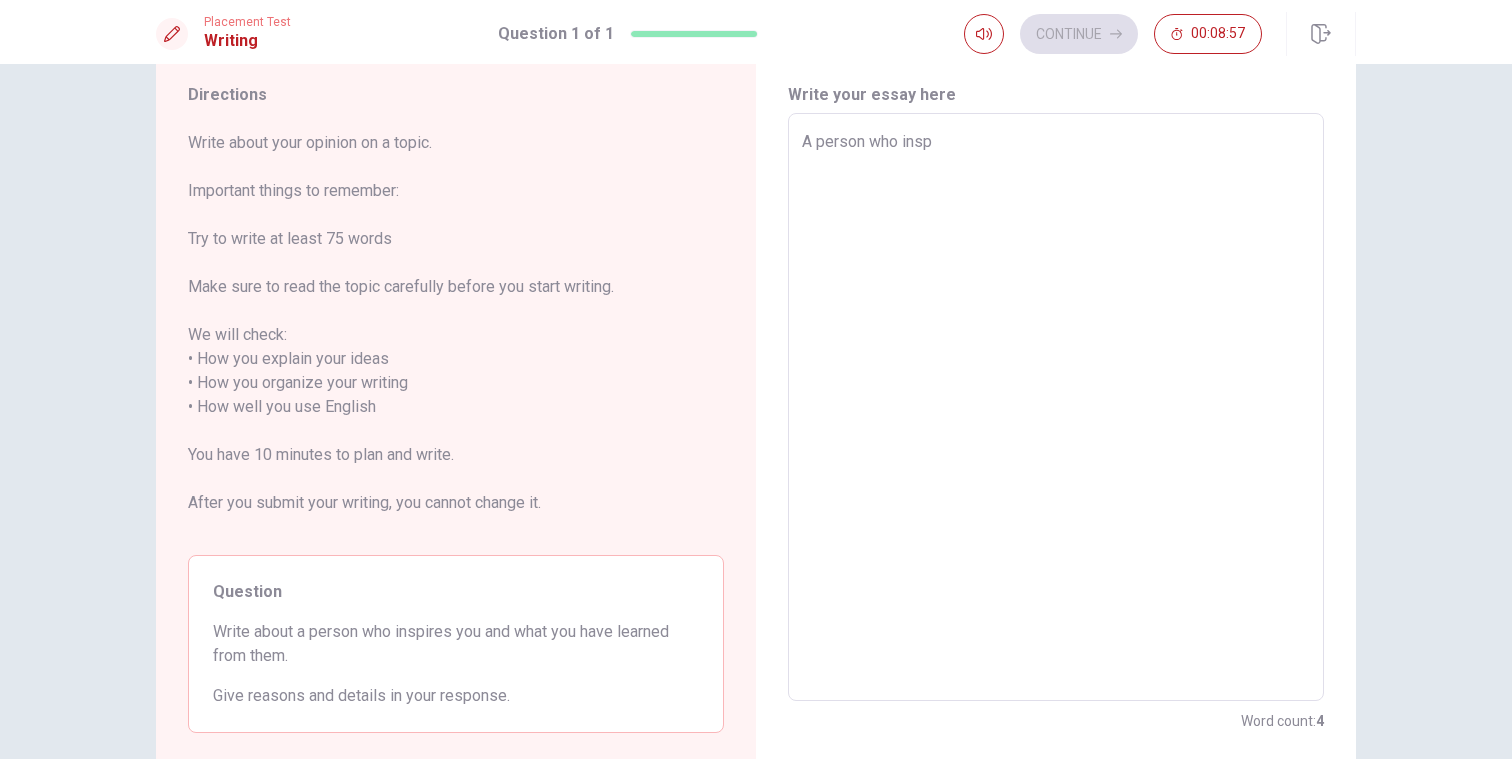 type on "x" 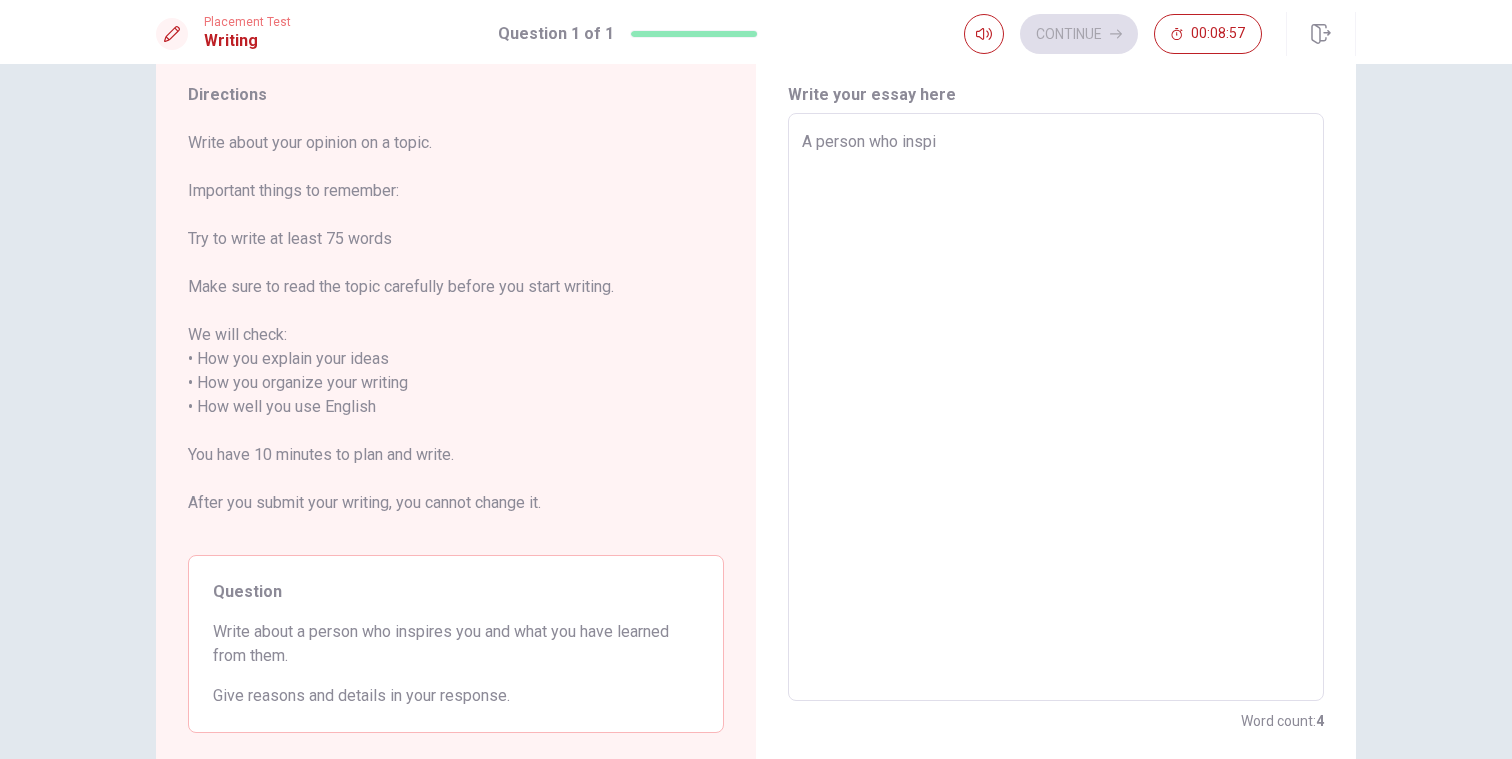 type on "x" 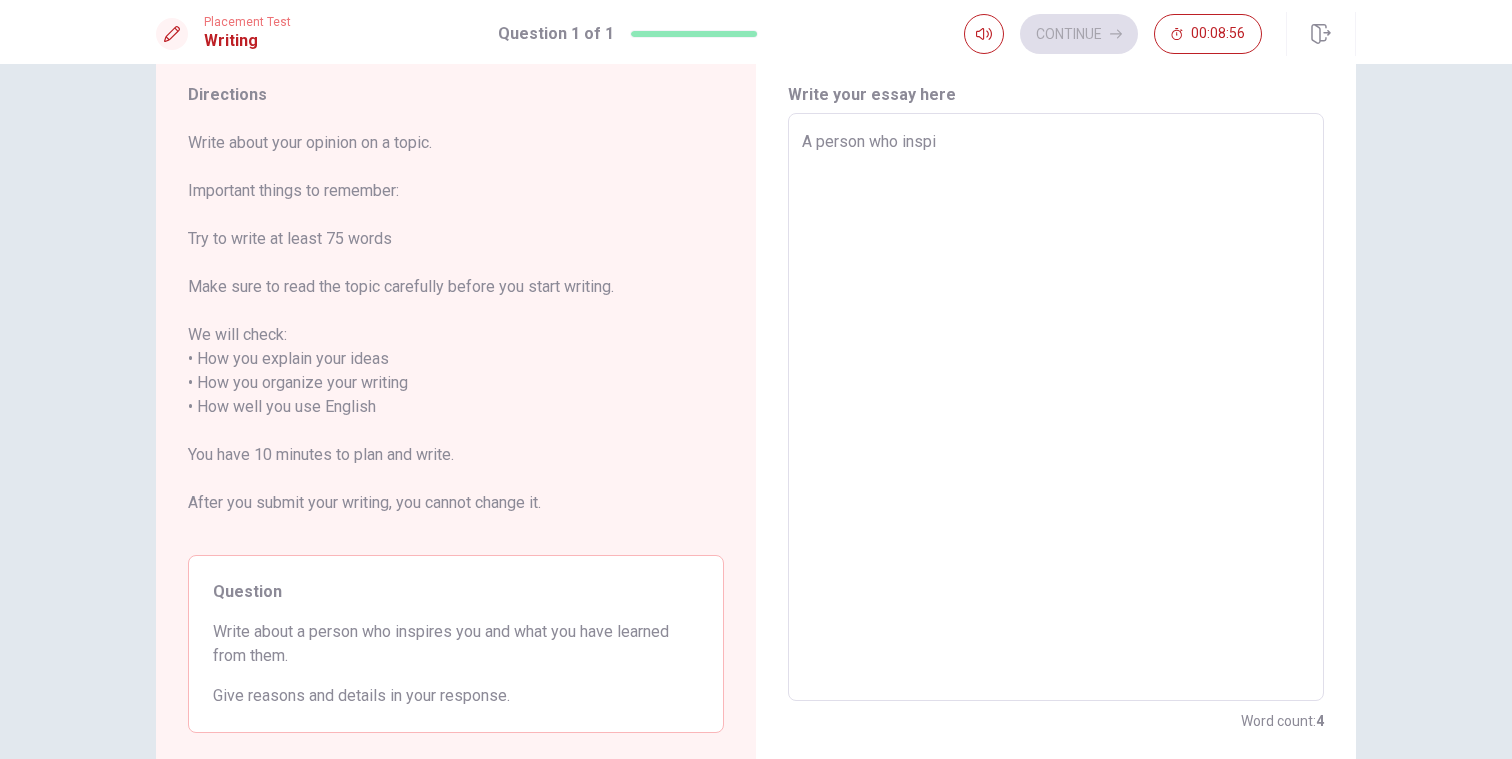 type on "A person who inspir" 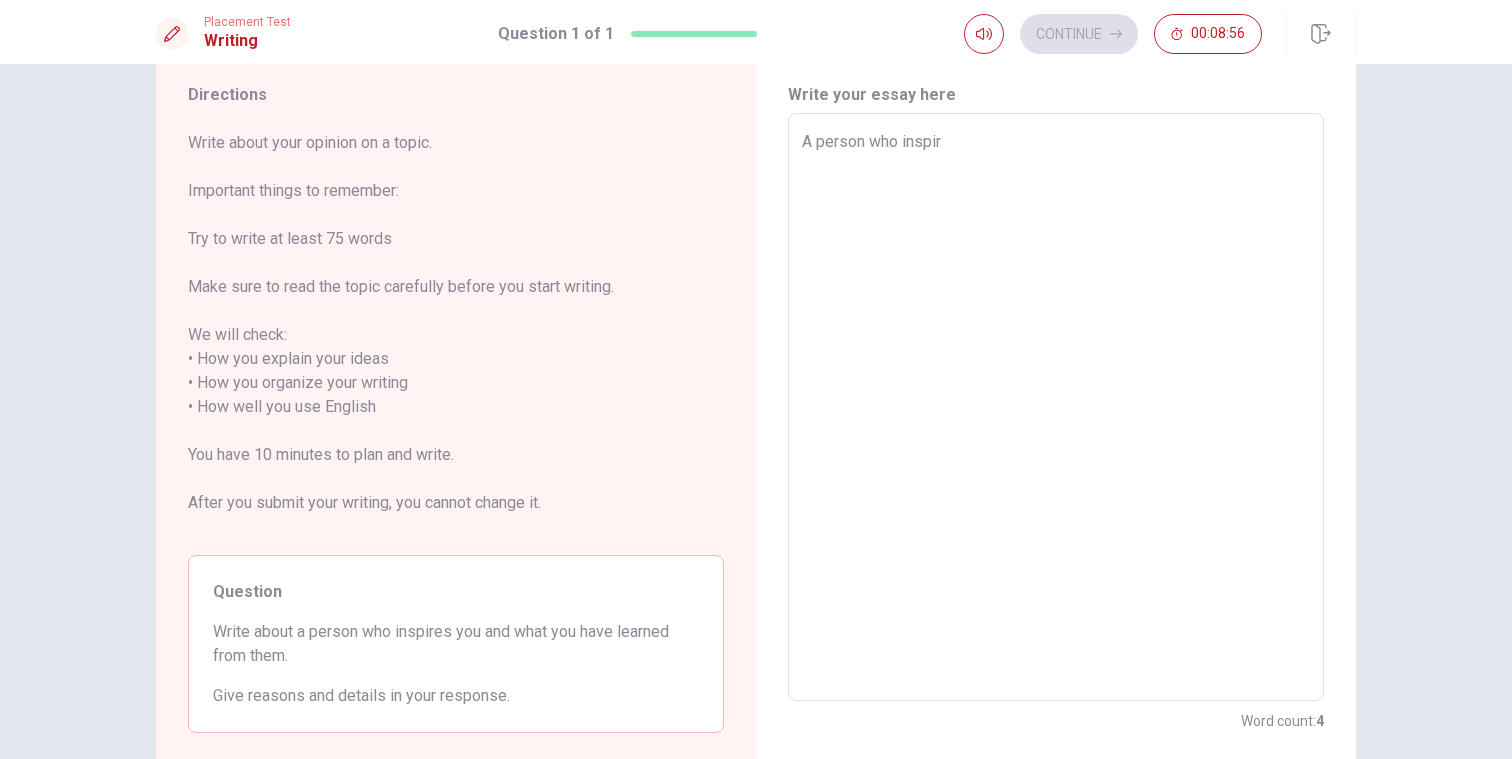 type on "x" 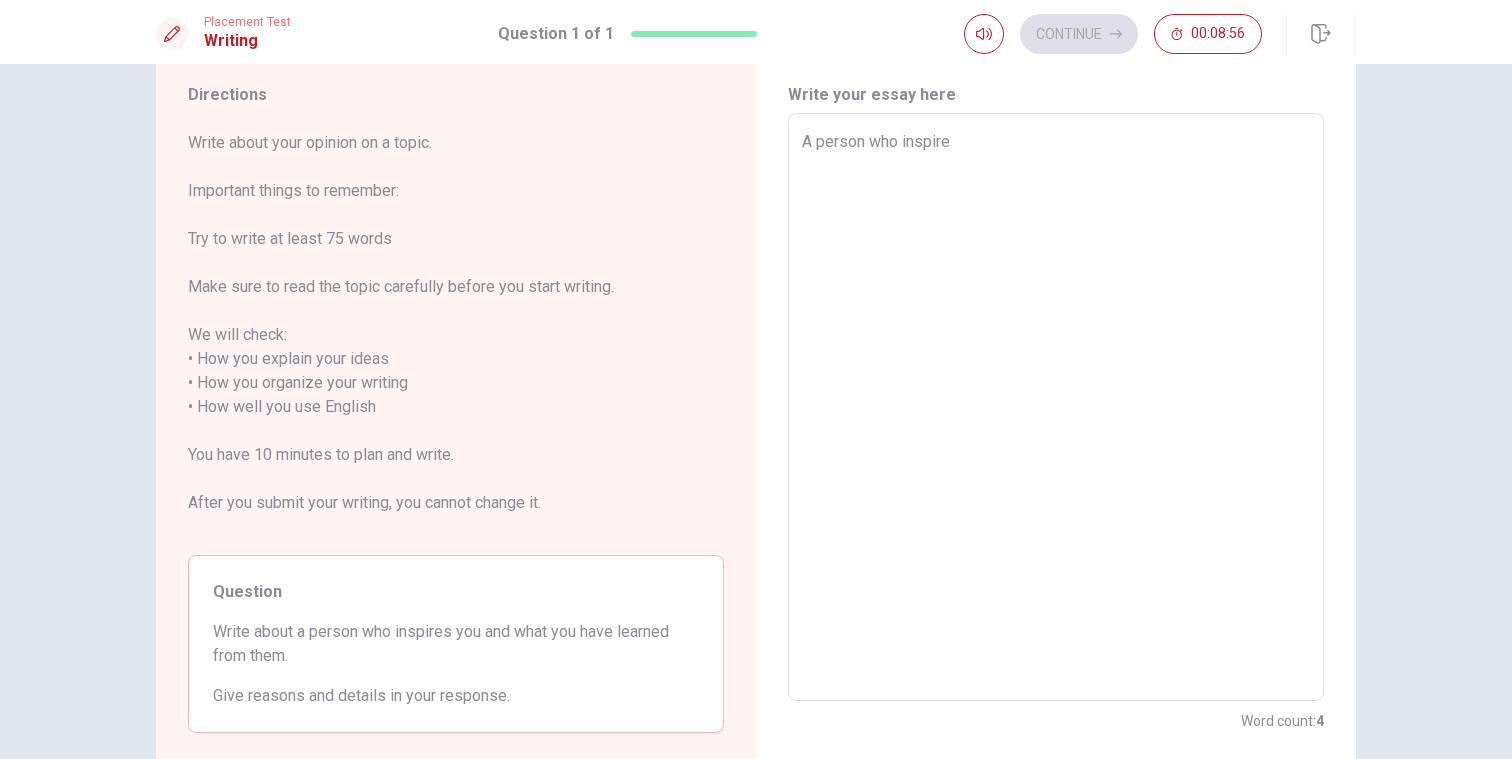 type on "x" 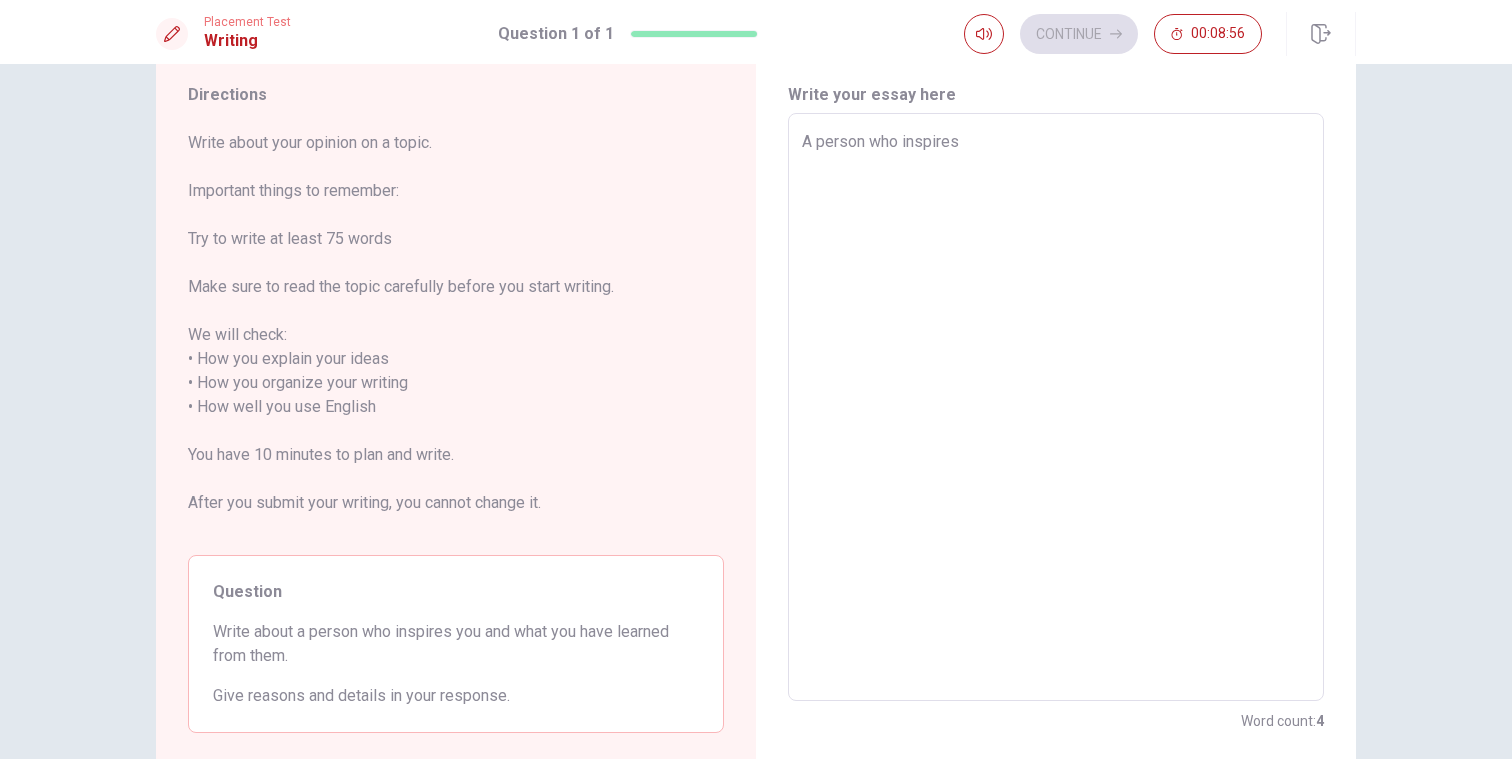 type on "x" 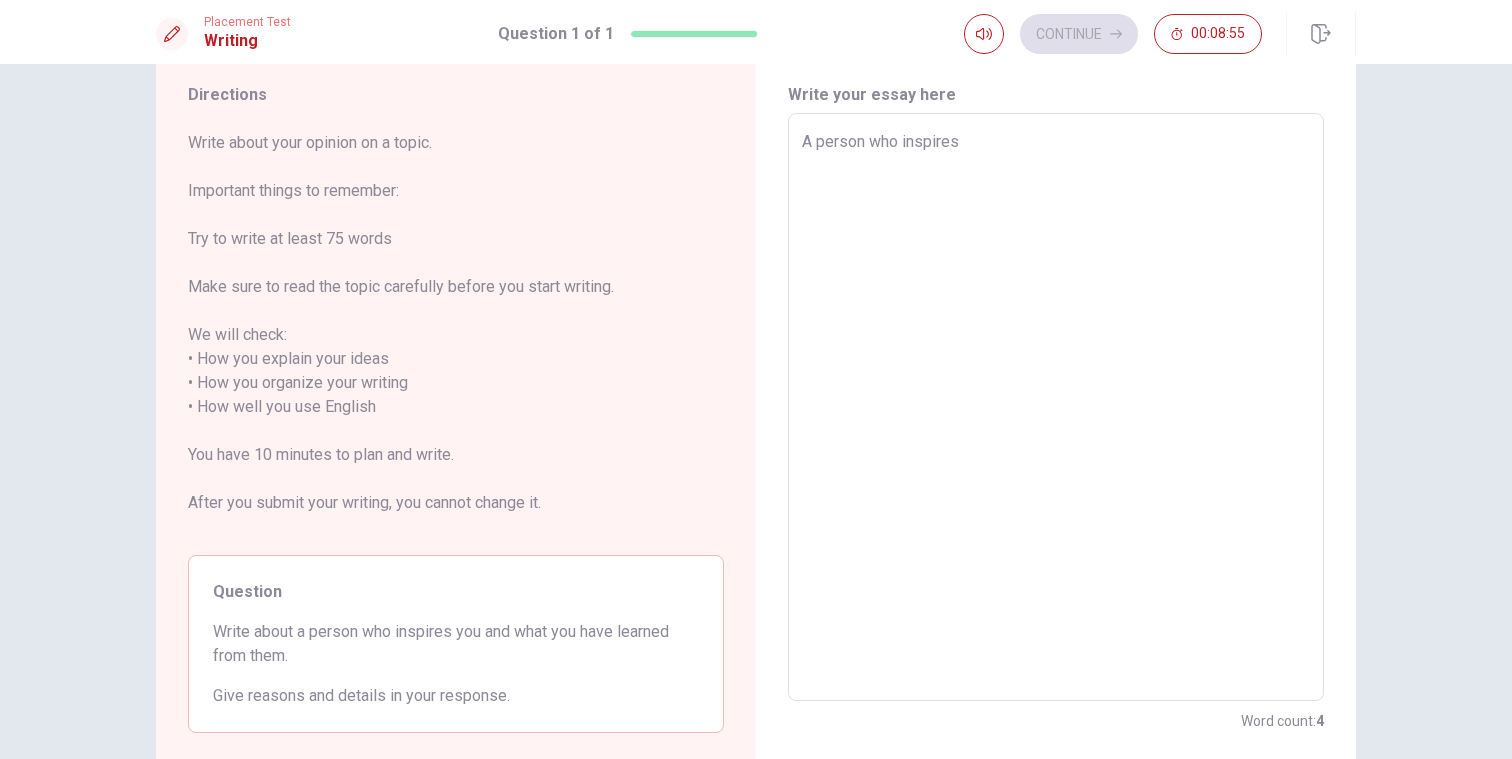 type on "A person who inspires" 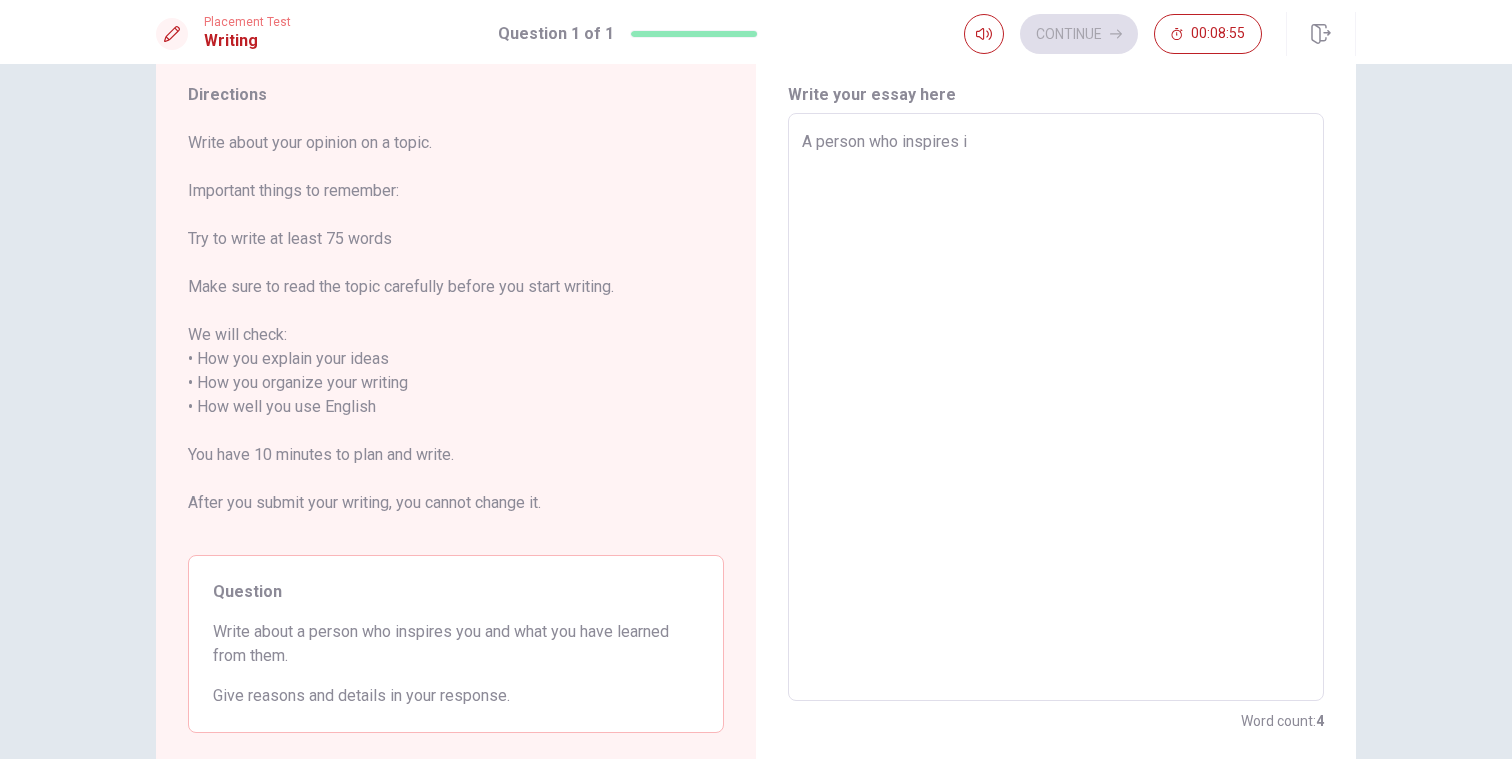 type on "x" 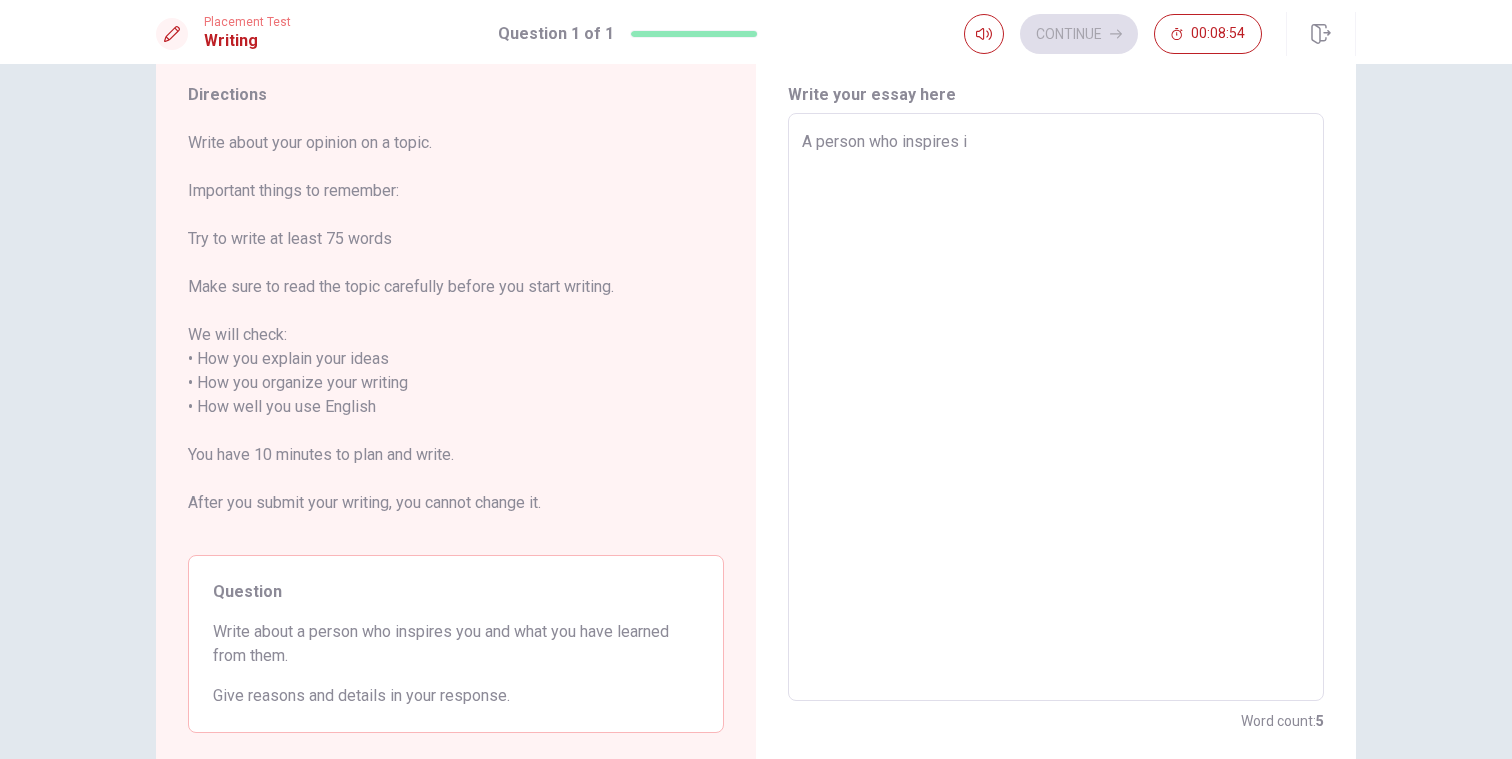 type on "A person who inspires is" 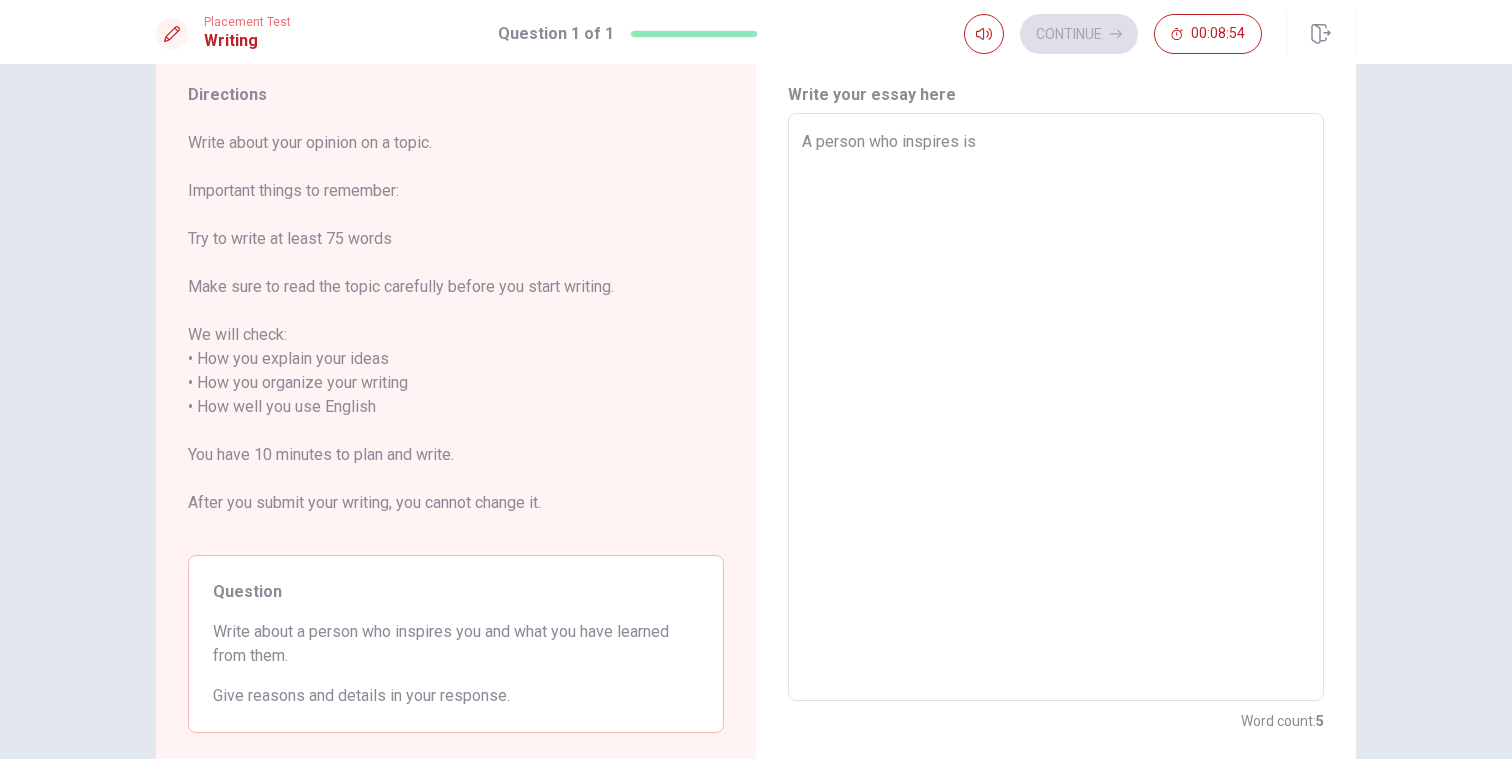 type on "x" 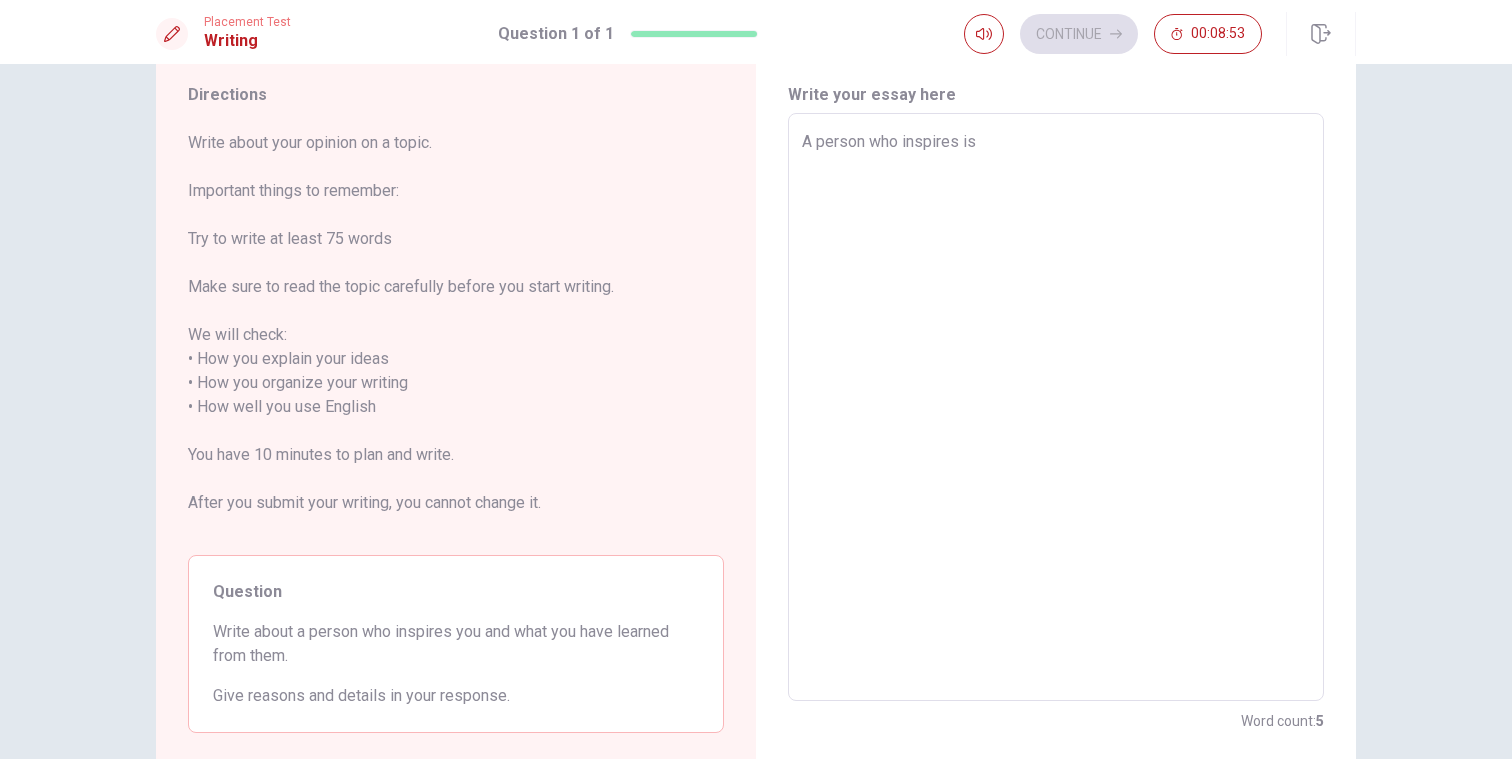 type on "A person who inspires is m" 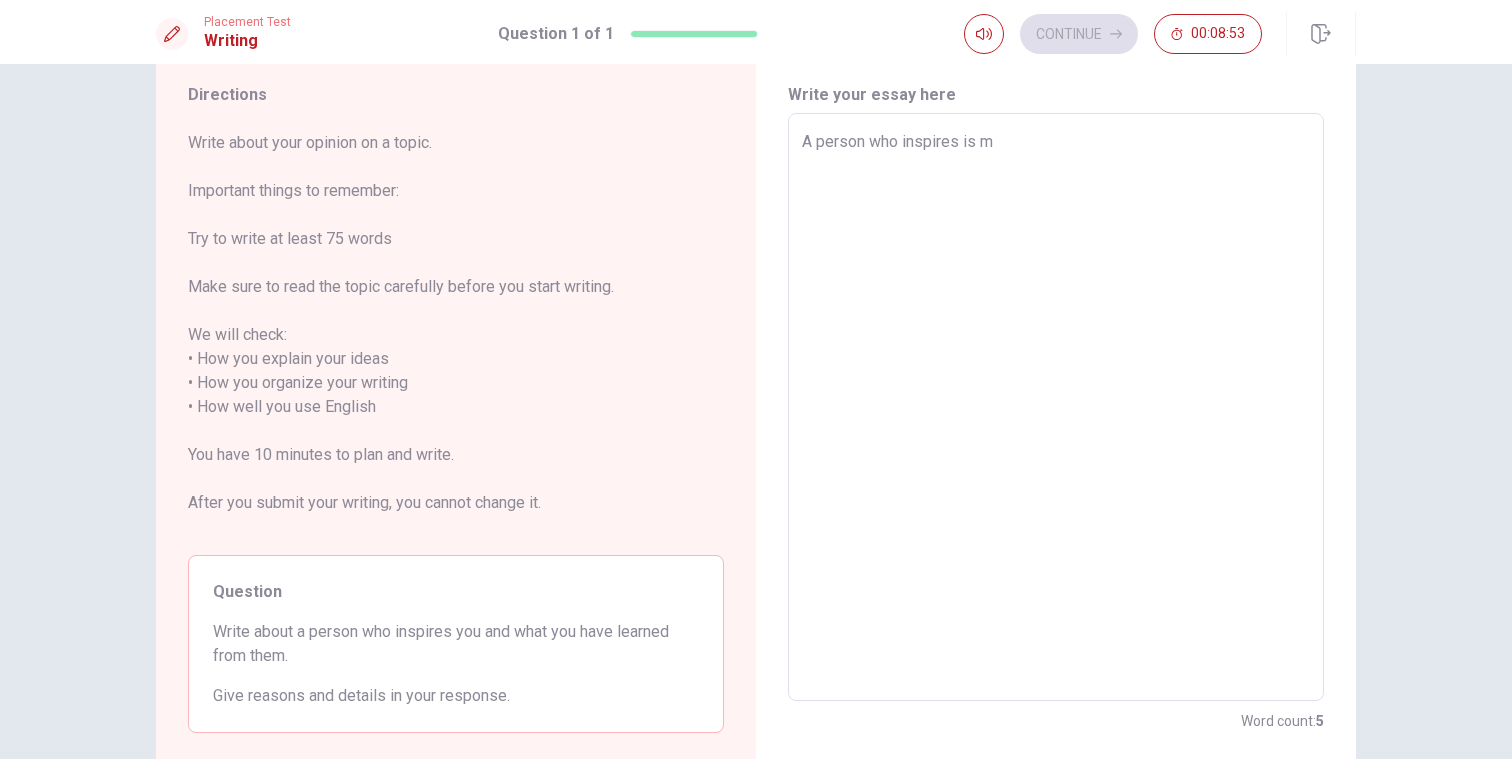 type on "x" 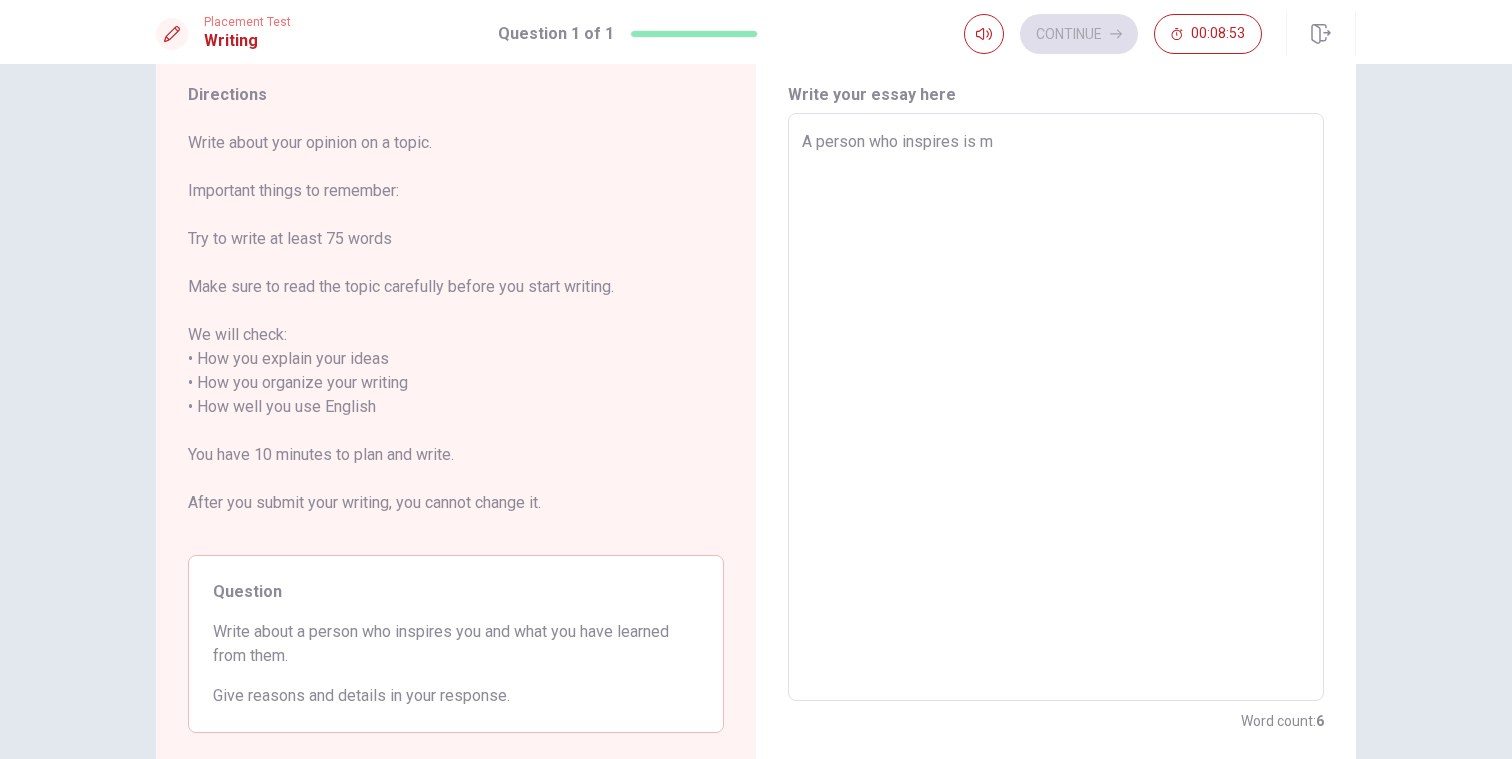 type on "A person who inspires is my" 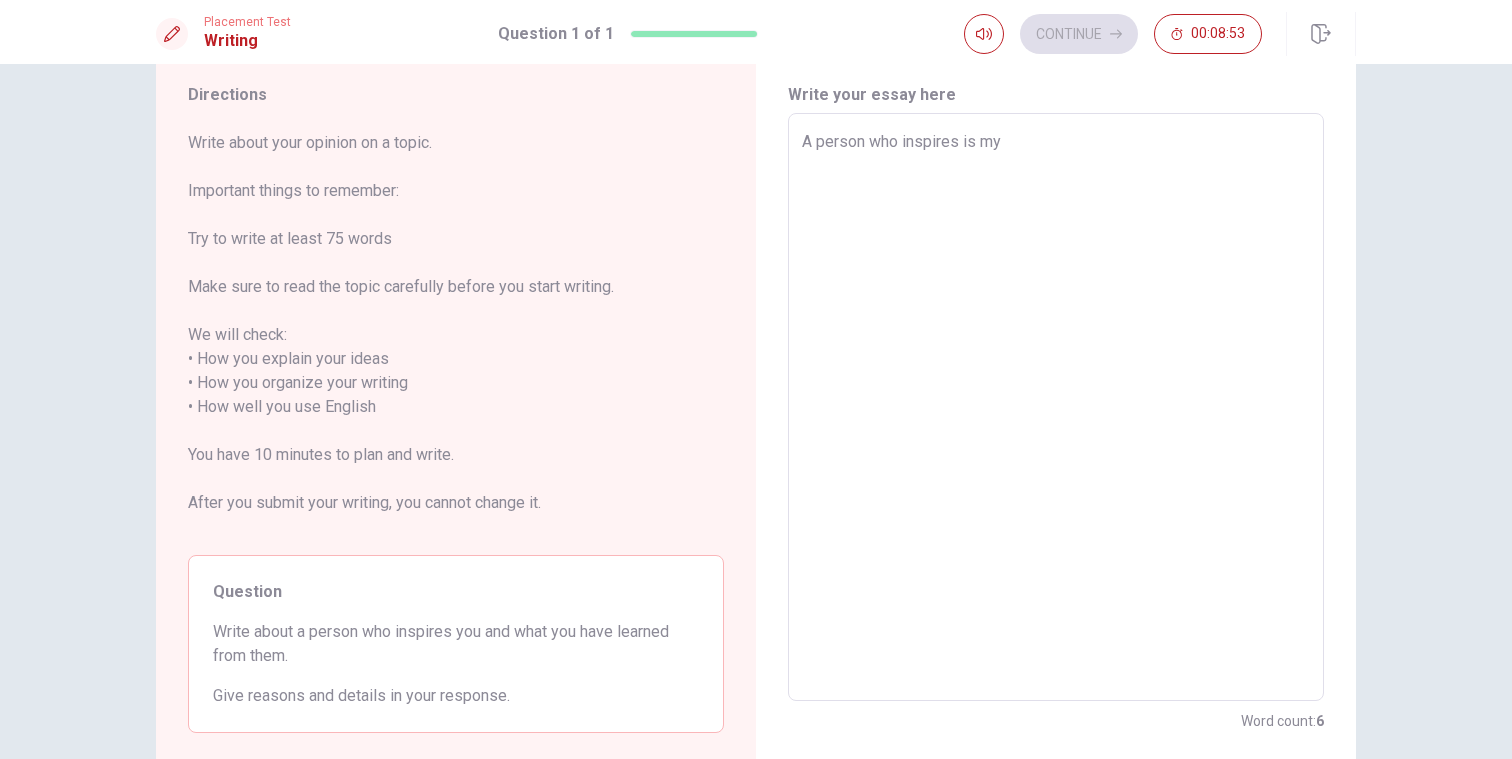 type on "x" 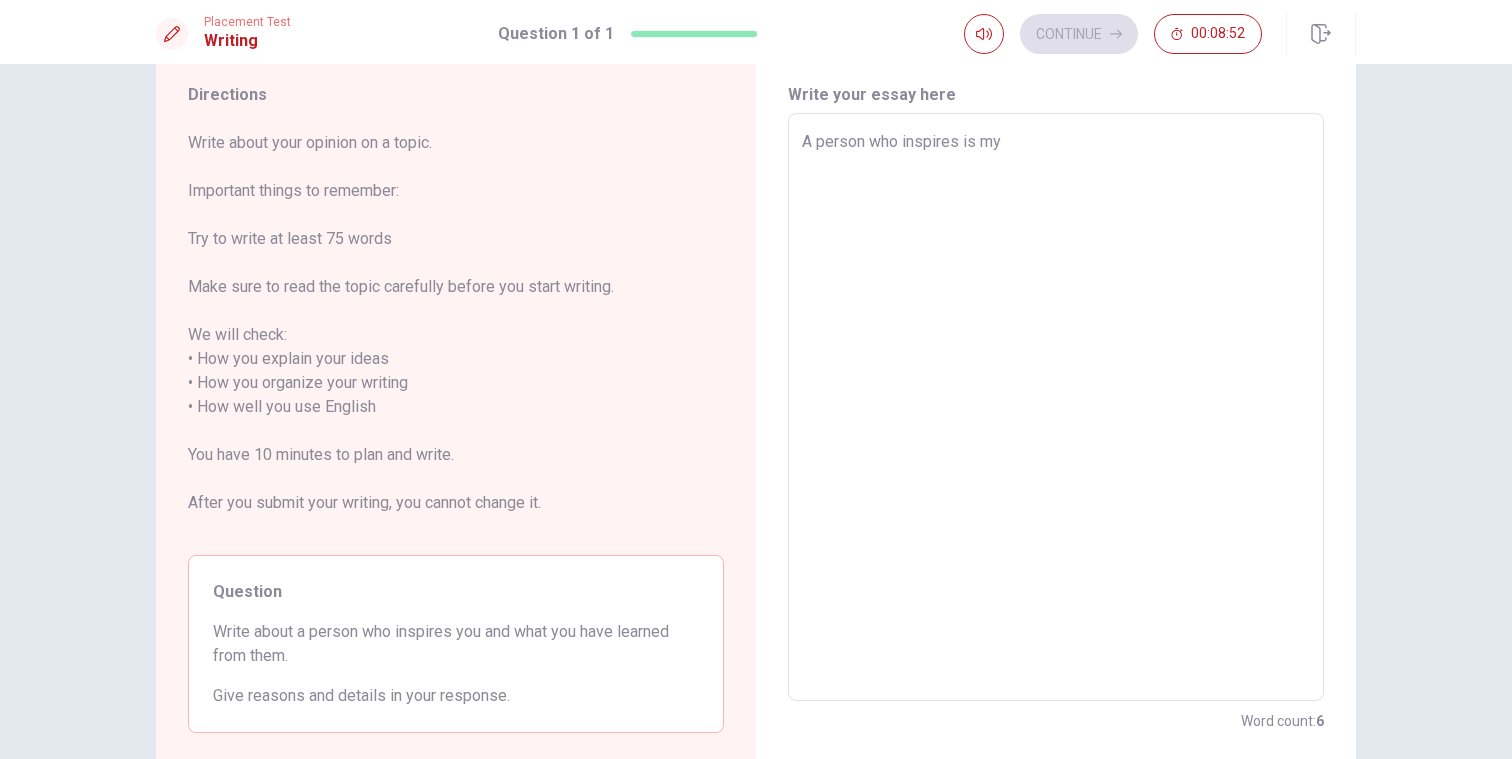 type on "A person who inspires is my d" 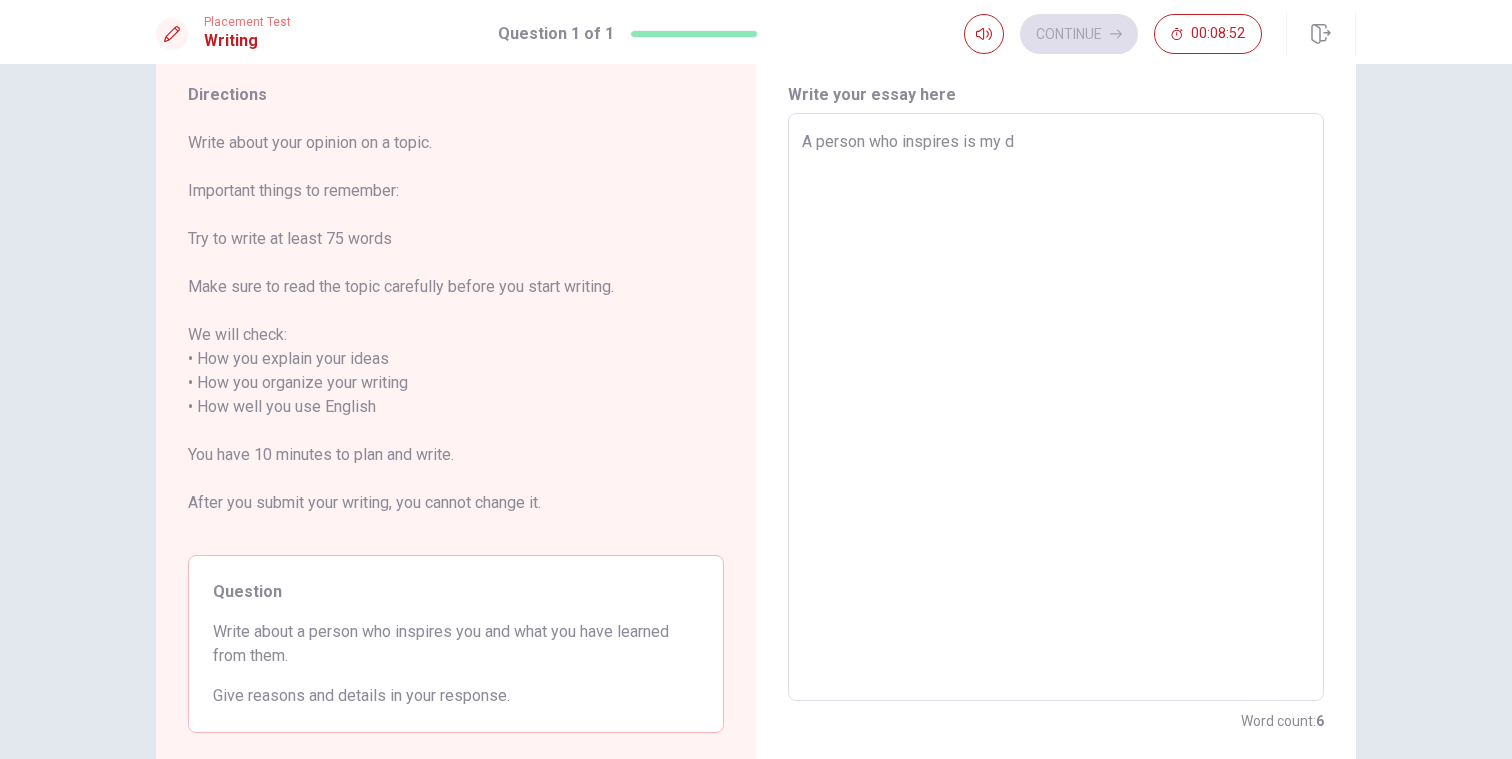 type on "x" 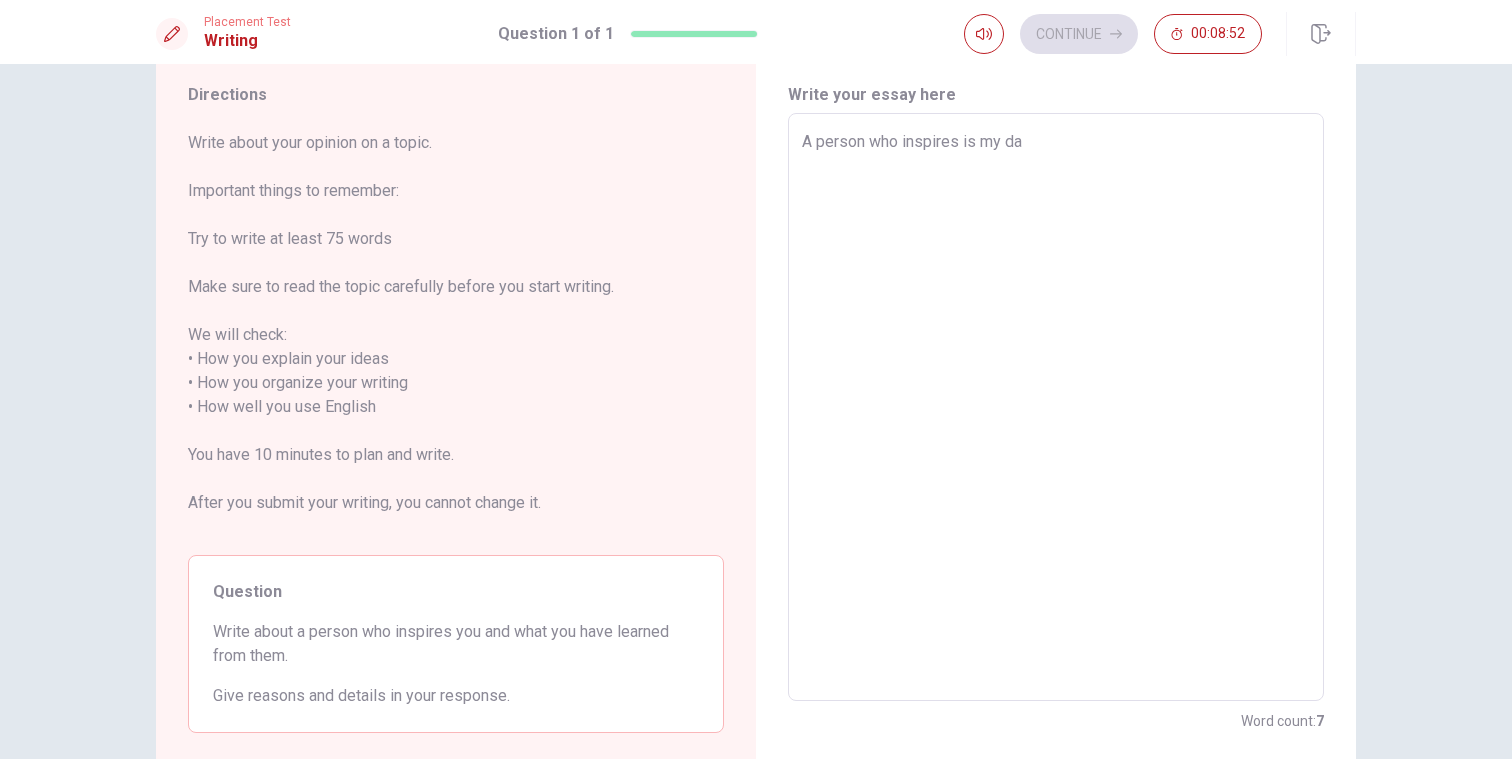 type on "x" 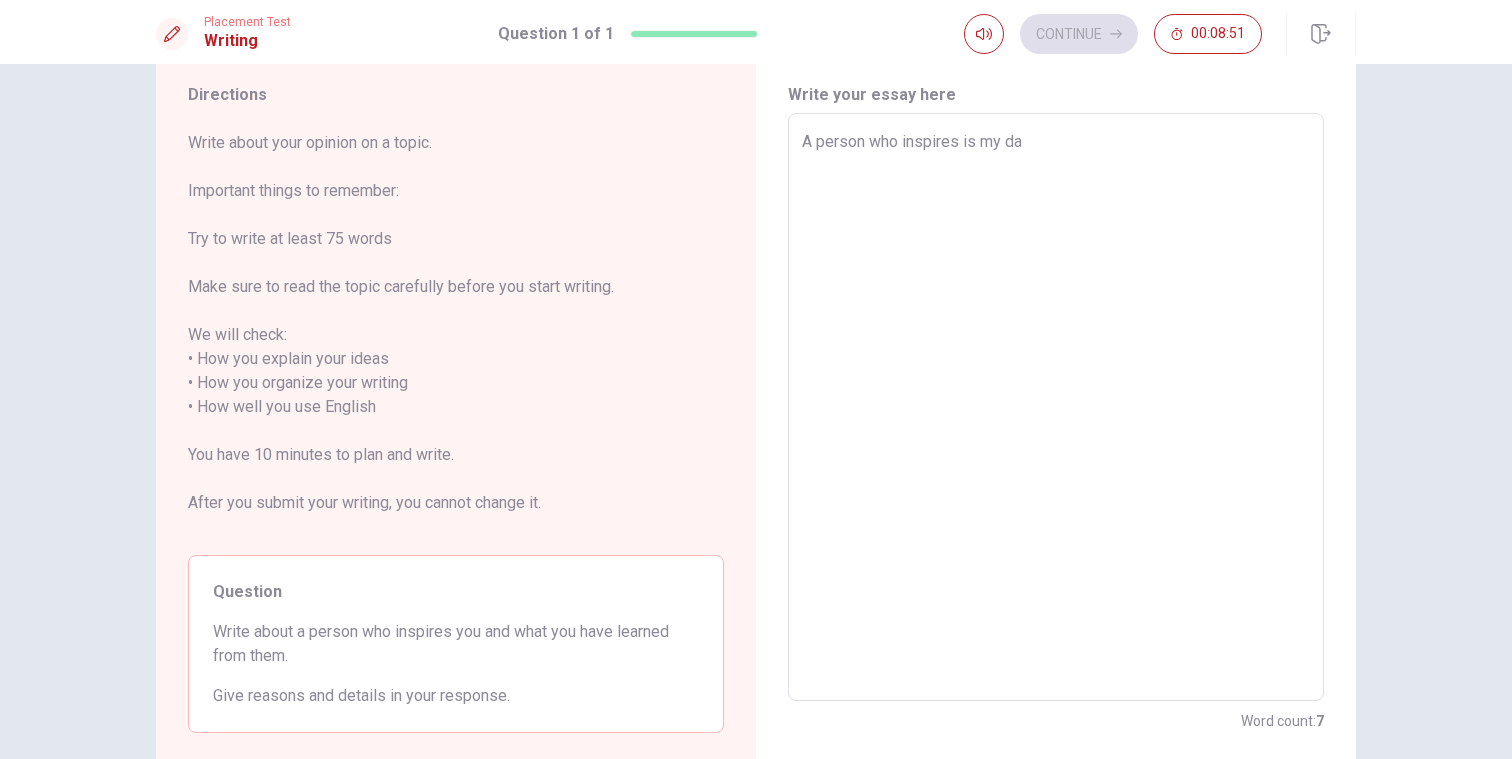 type on "A person who inspires is my dad" 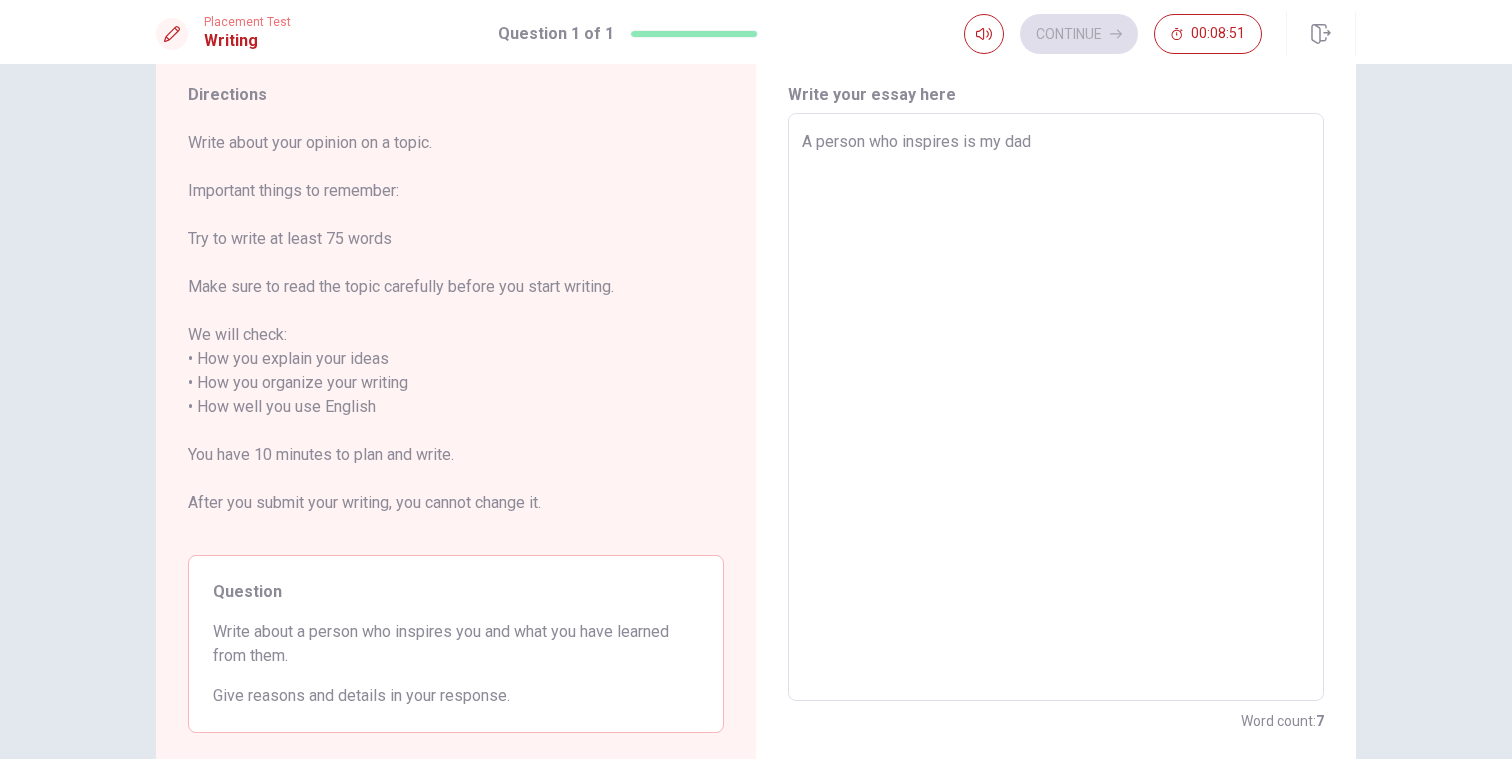 type on "x" 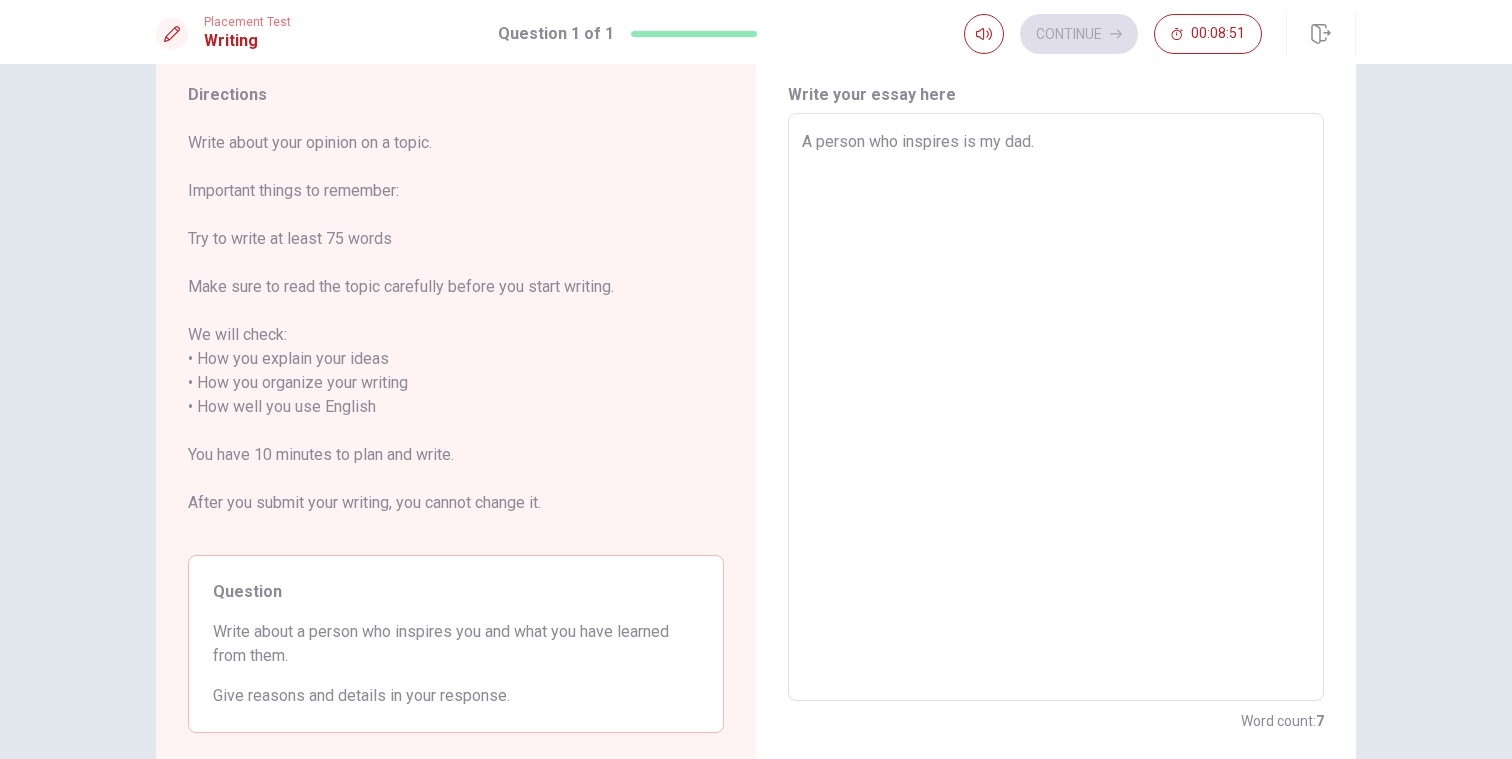 type on "x" 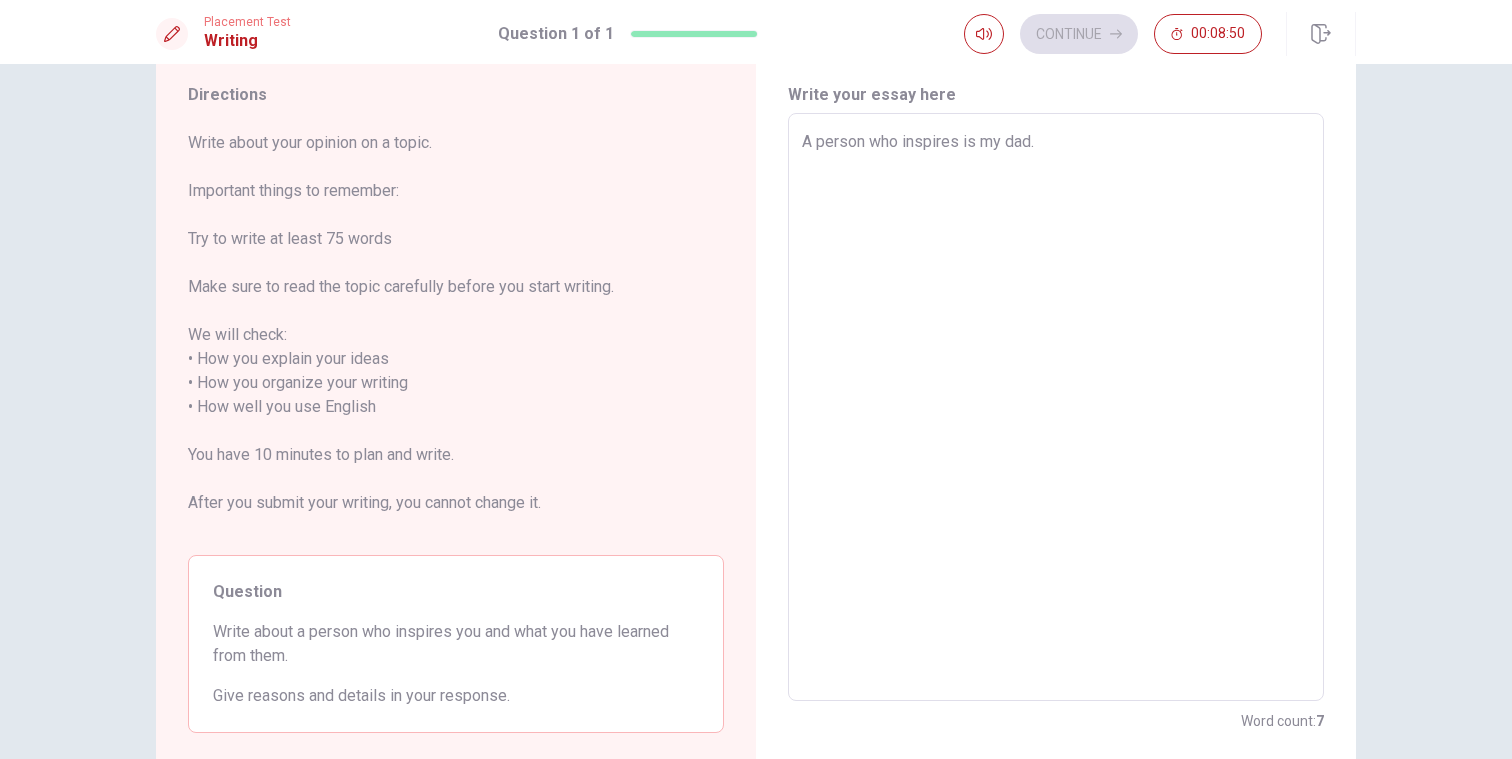 type on "A person who inspires is my dad." 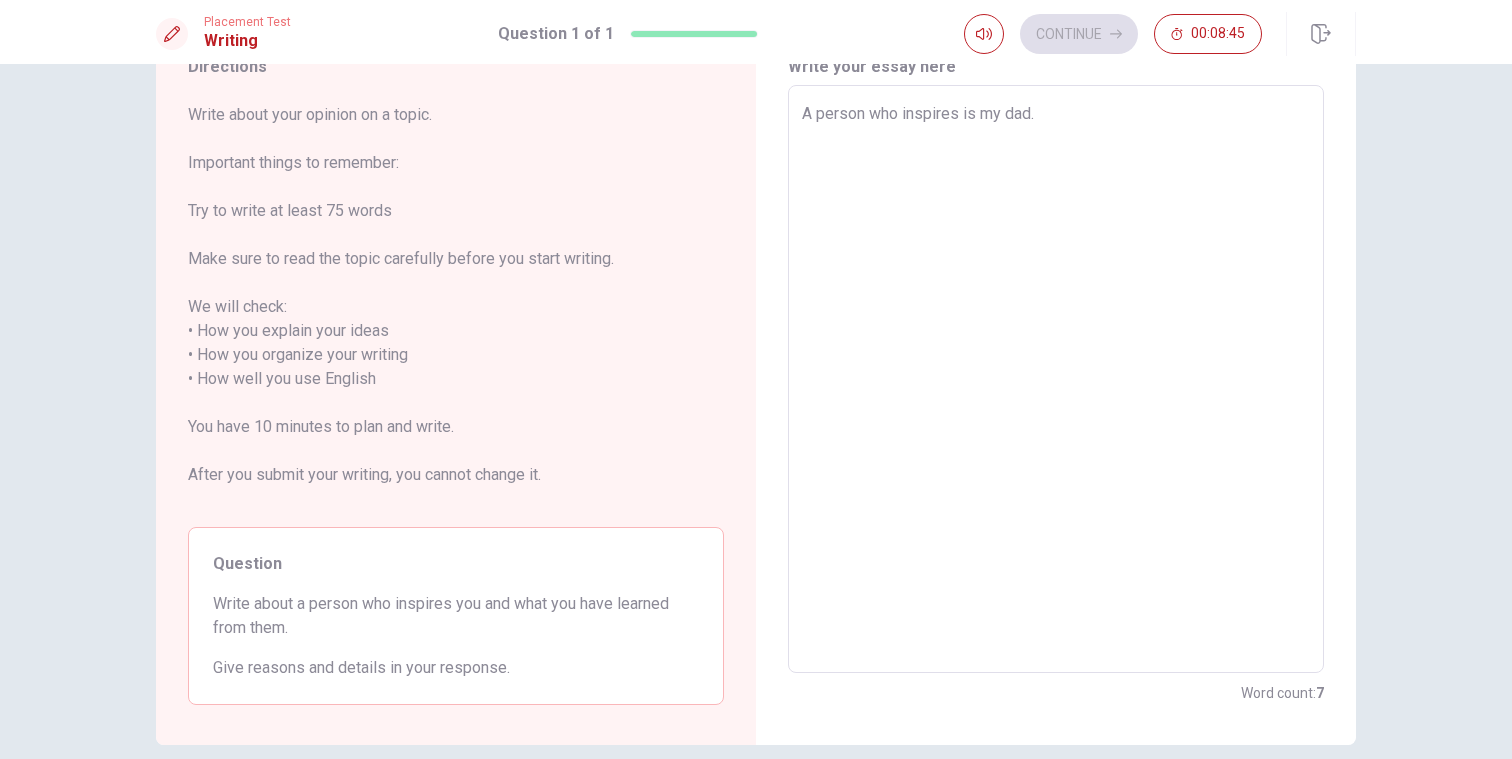 scroll, scrollTop: 58, scrollLeft: 0, axis: vertical 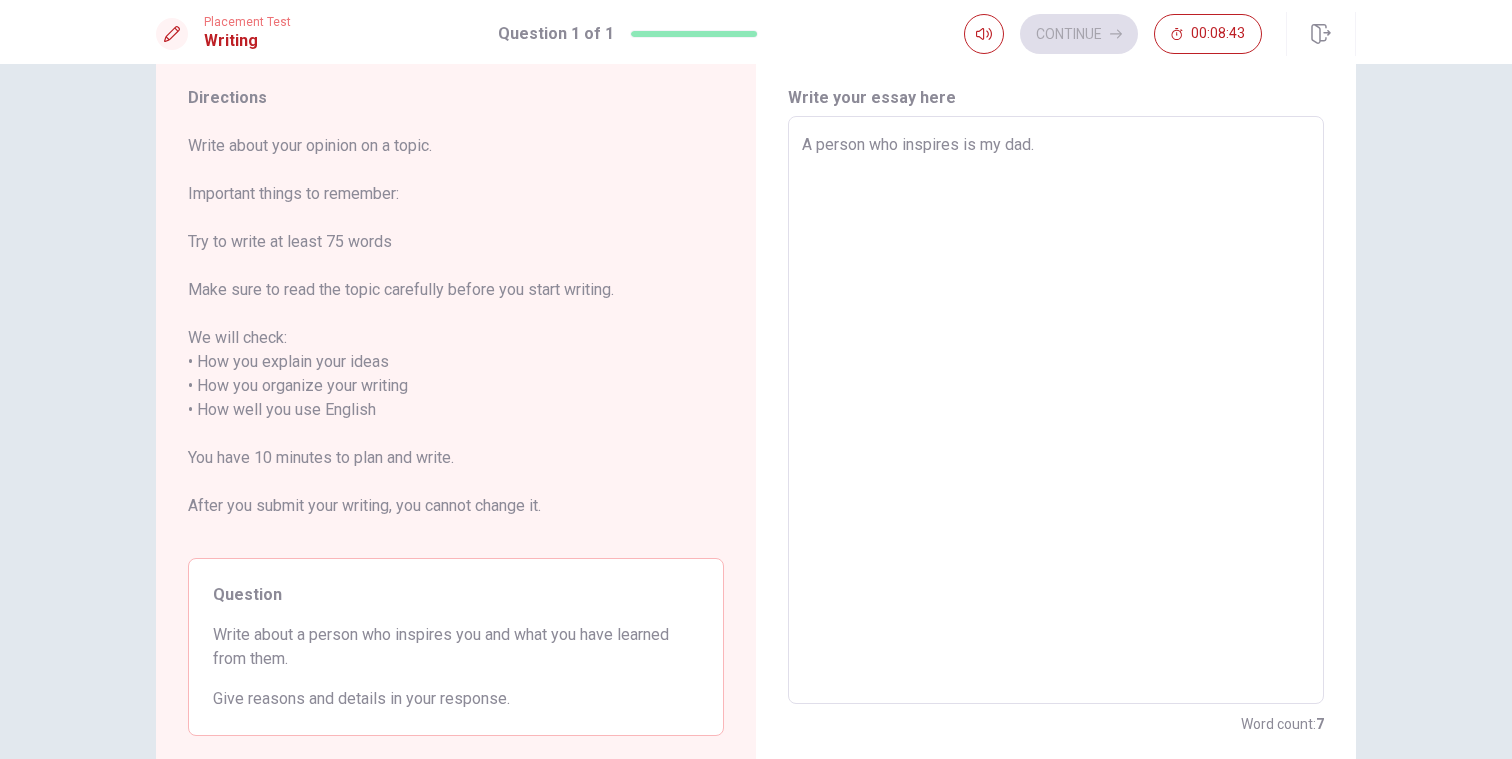 type on "x" 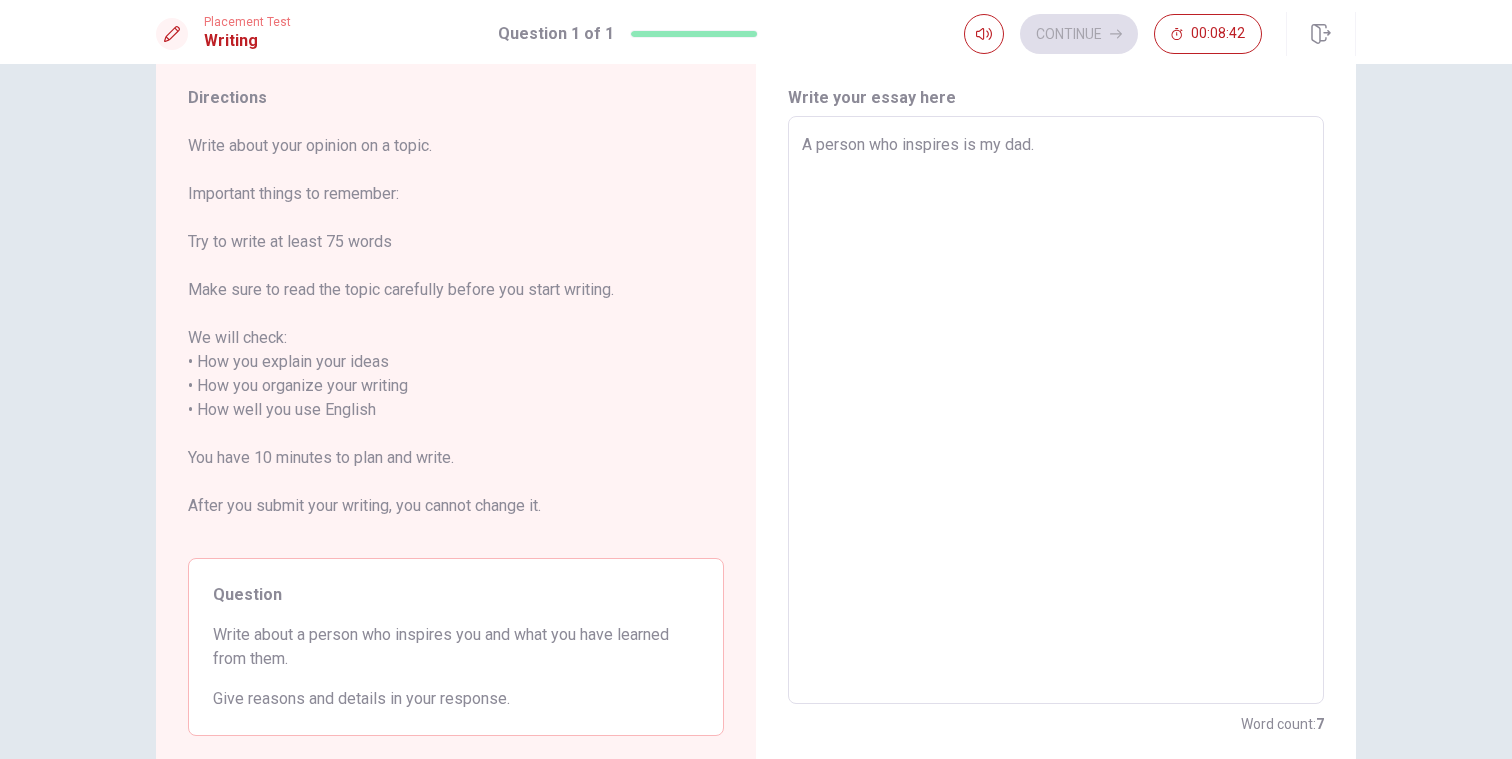type on "A person who inspires is my dad. M" 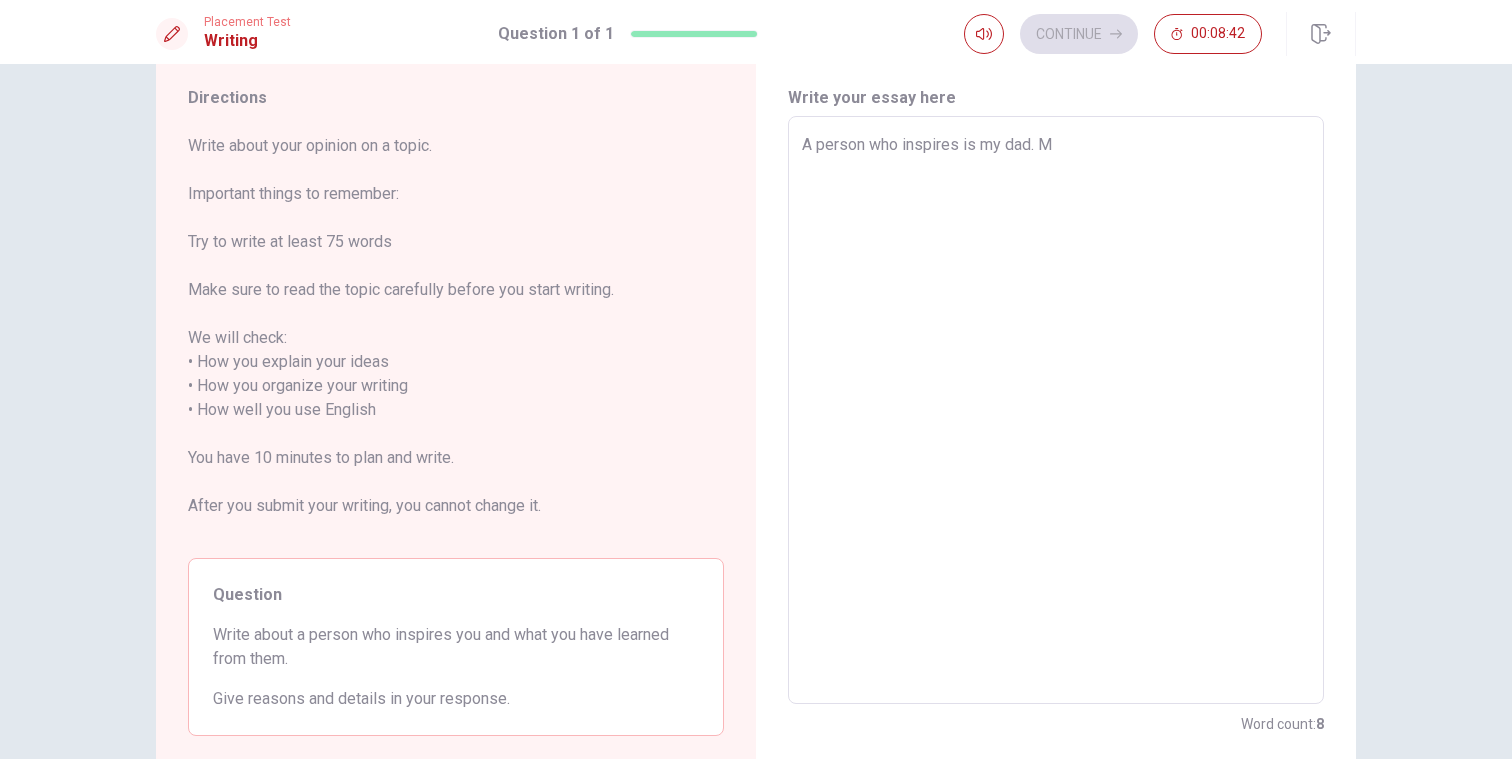 type on "x" 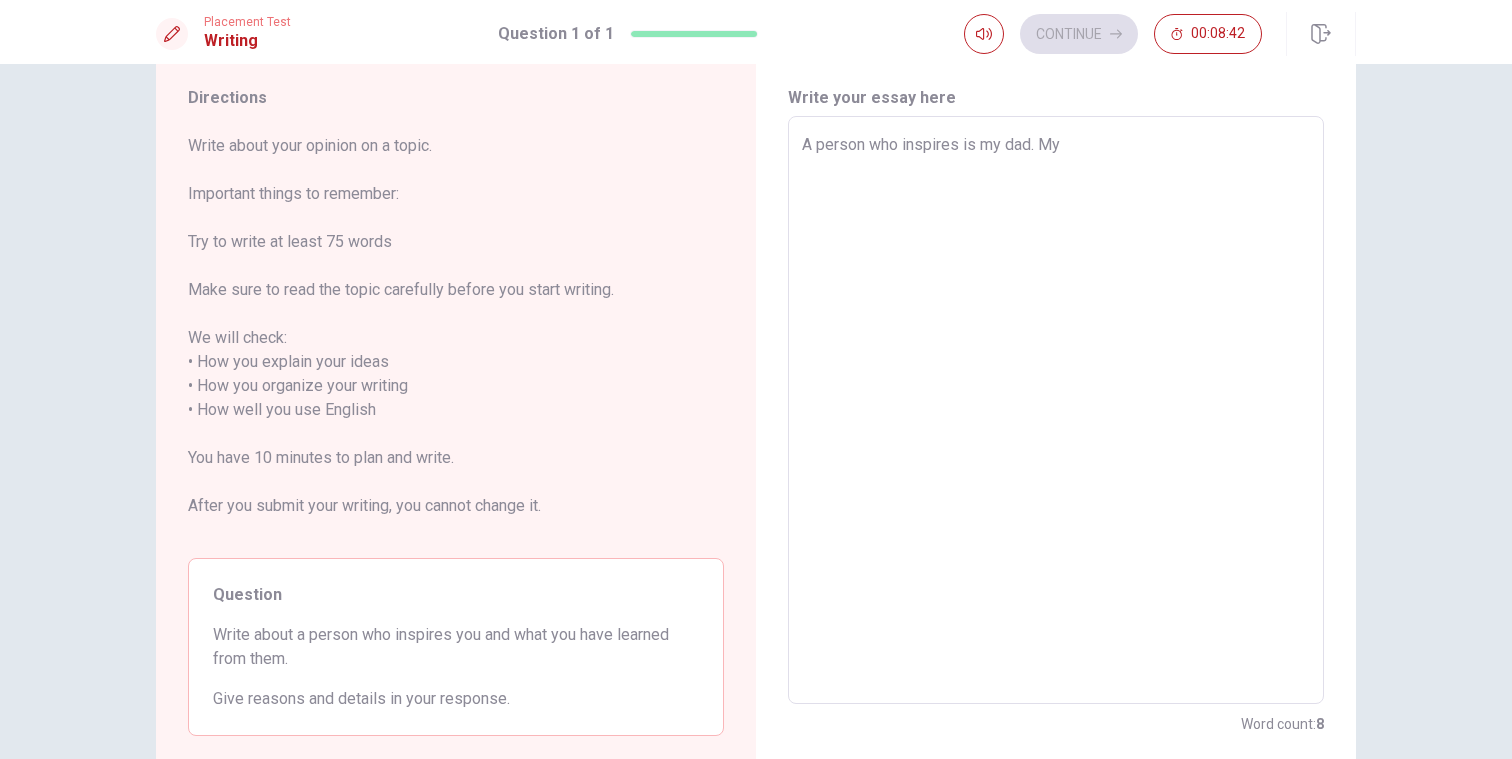 type on "x" 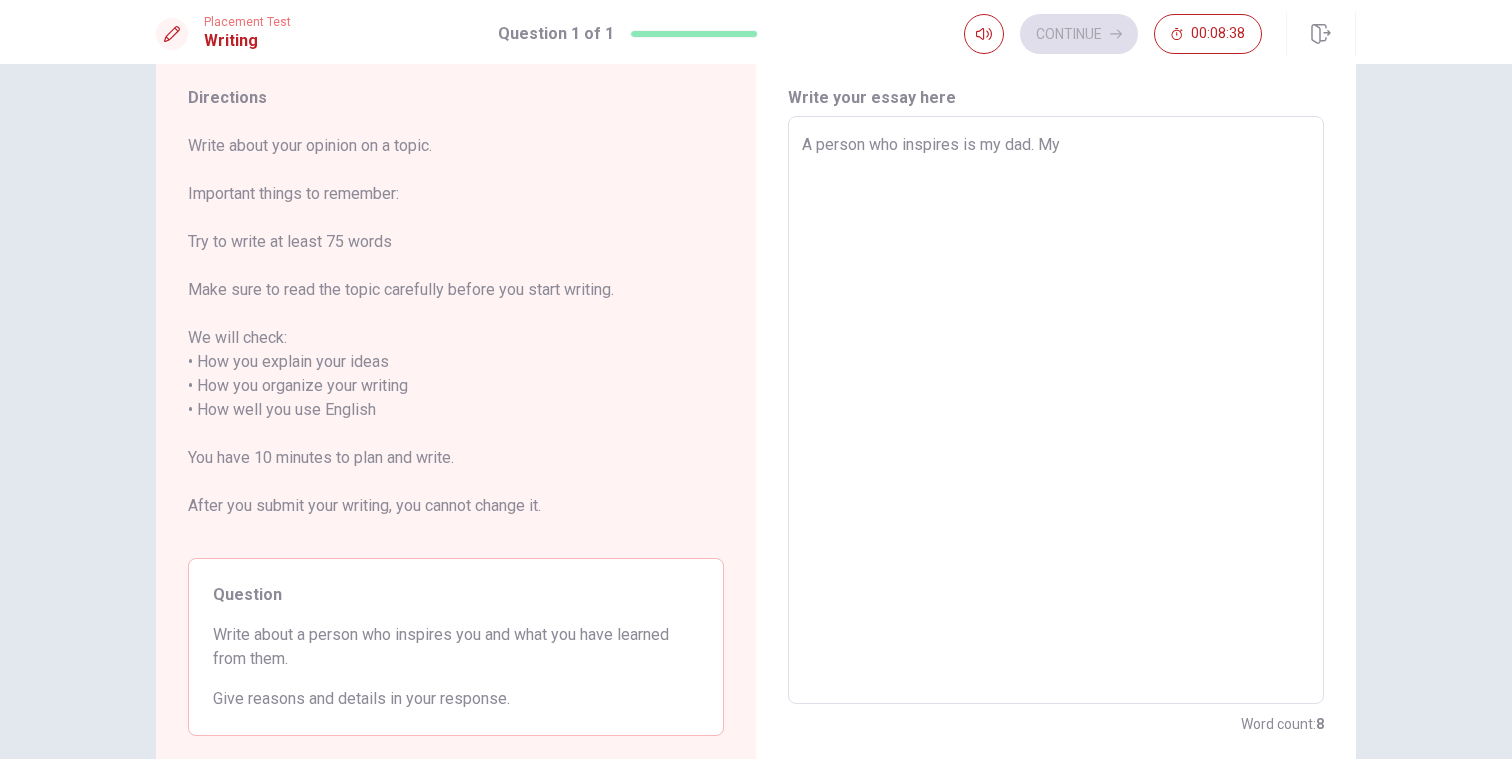 type on "x" 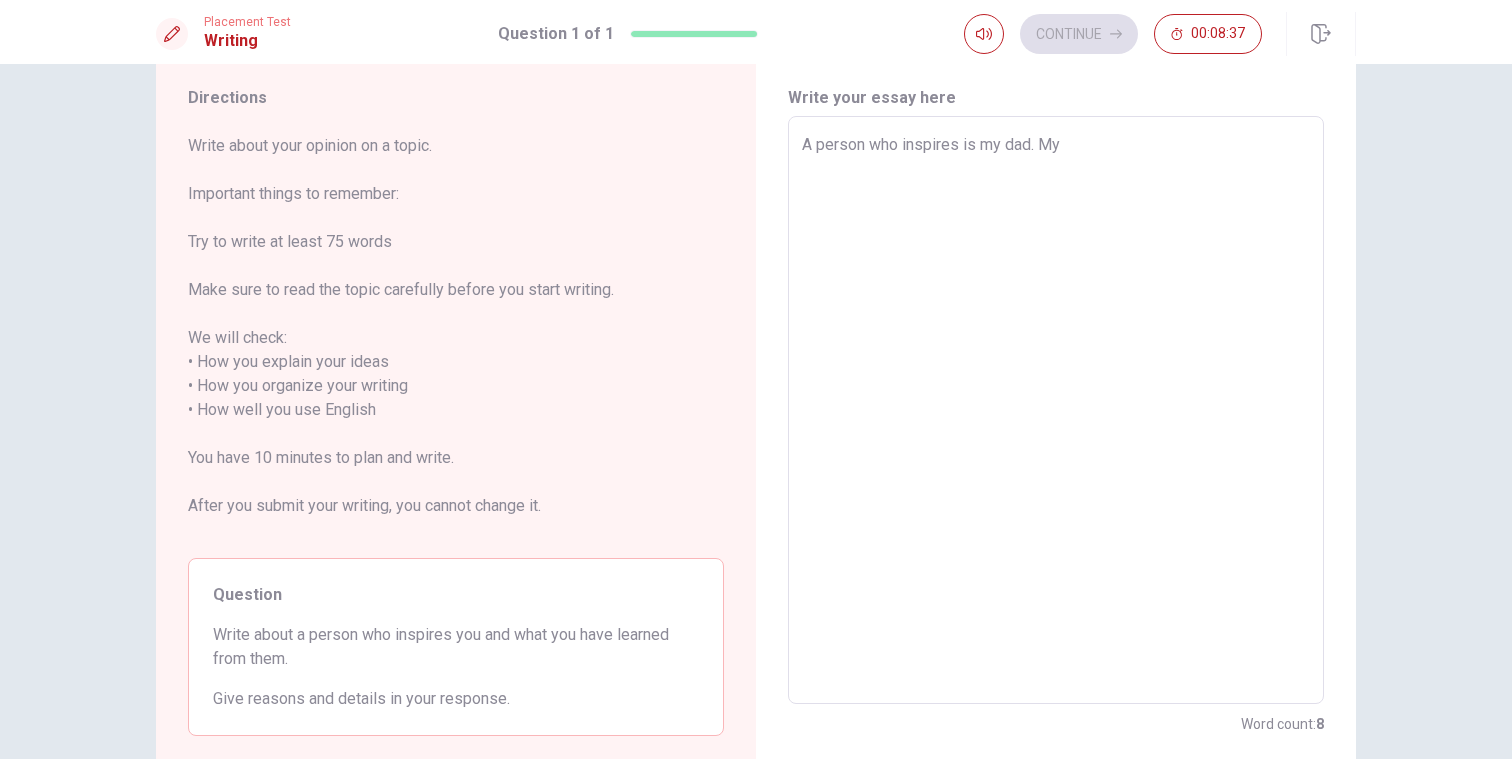 type on "A person who inspires is my dad. My n" 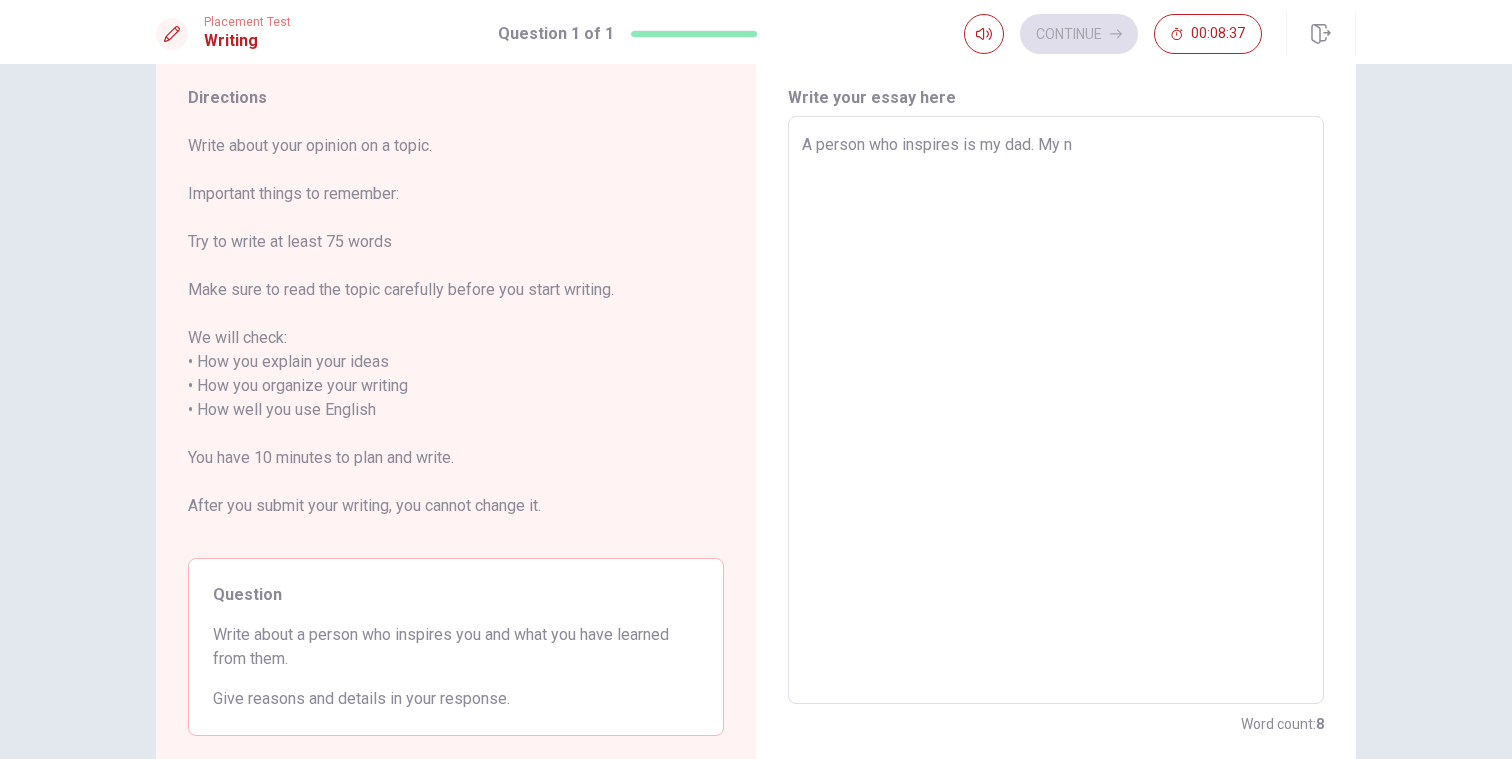 type on "x" 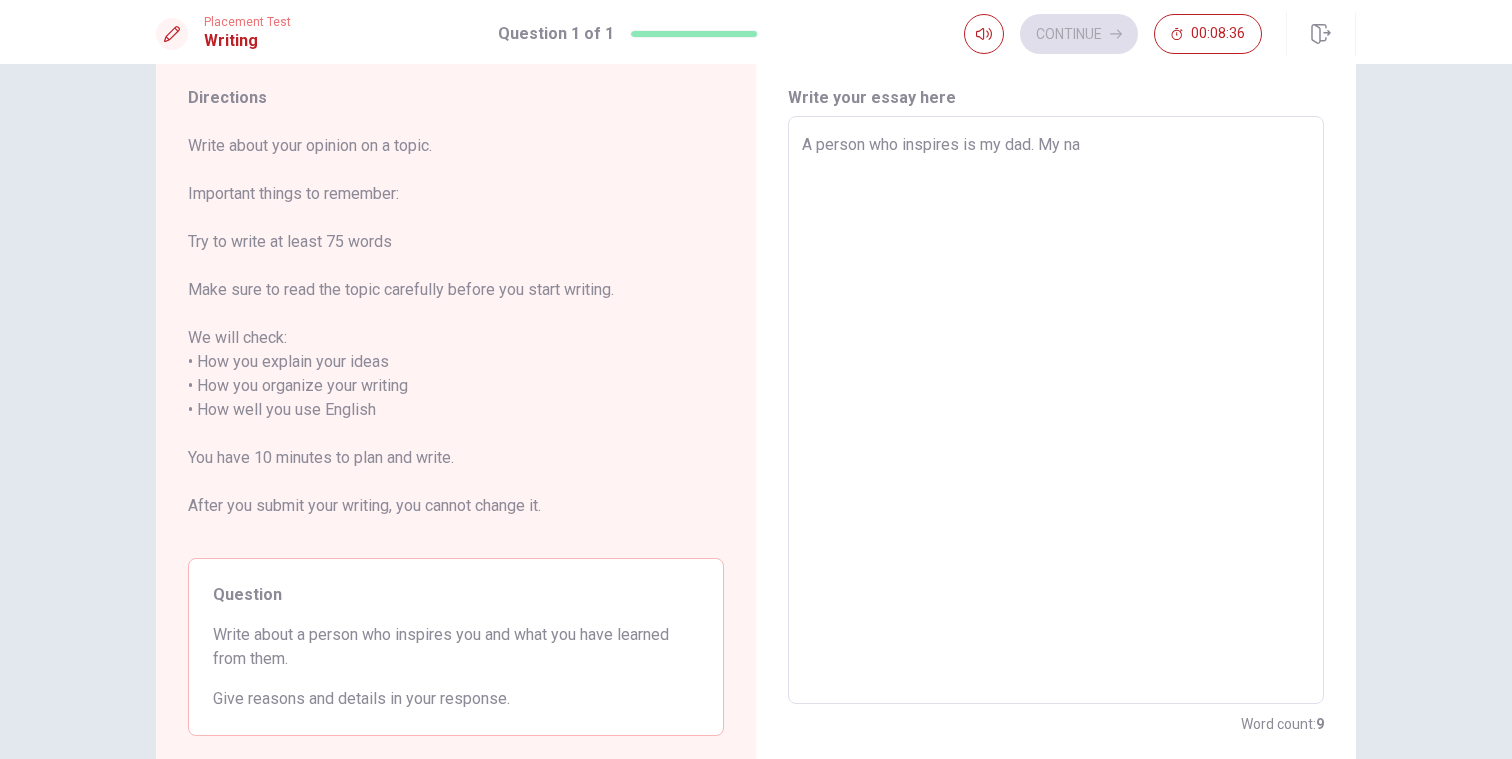 type on "A person who inspires is my dad. My nam" 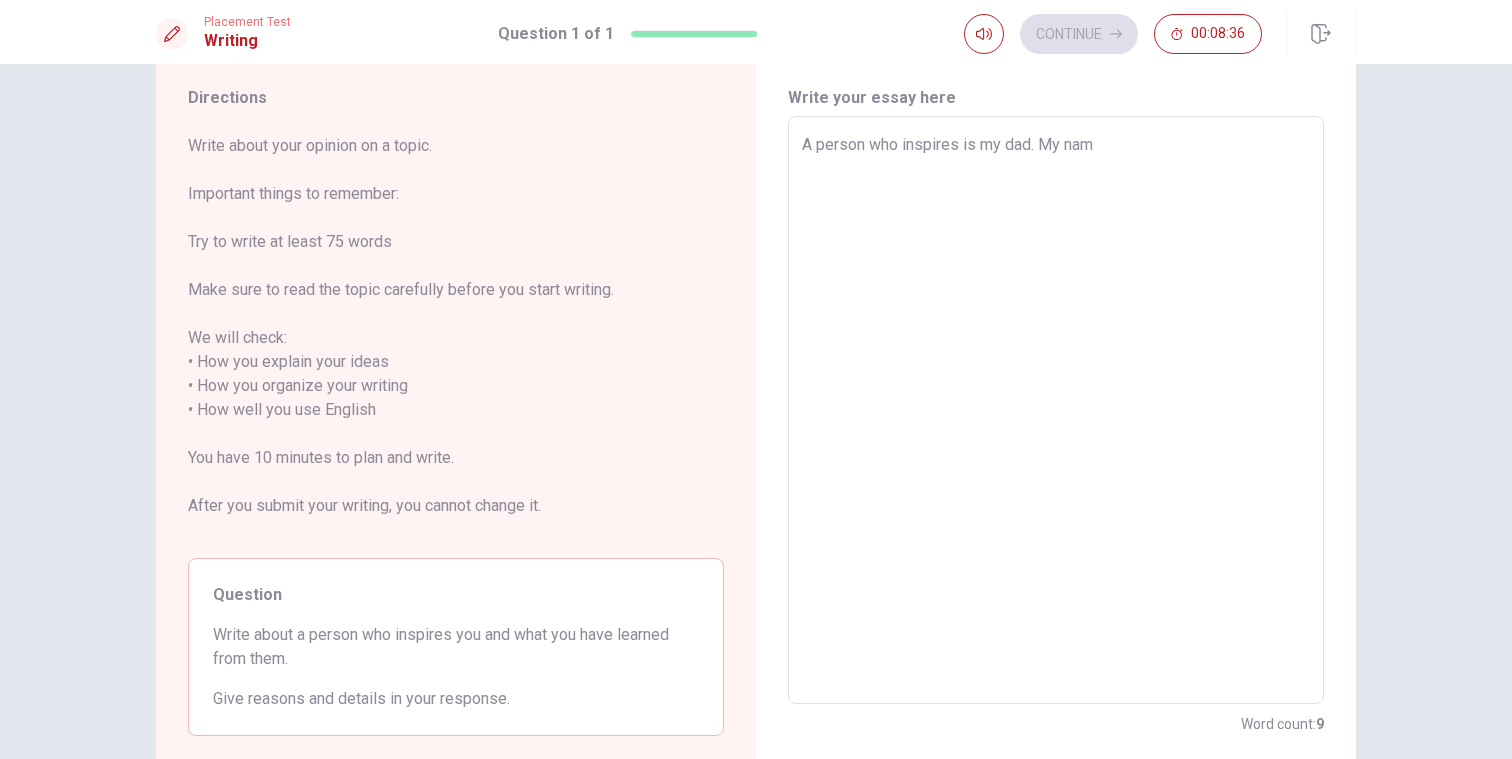 type on "x" 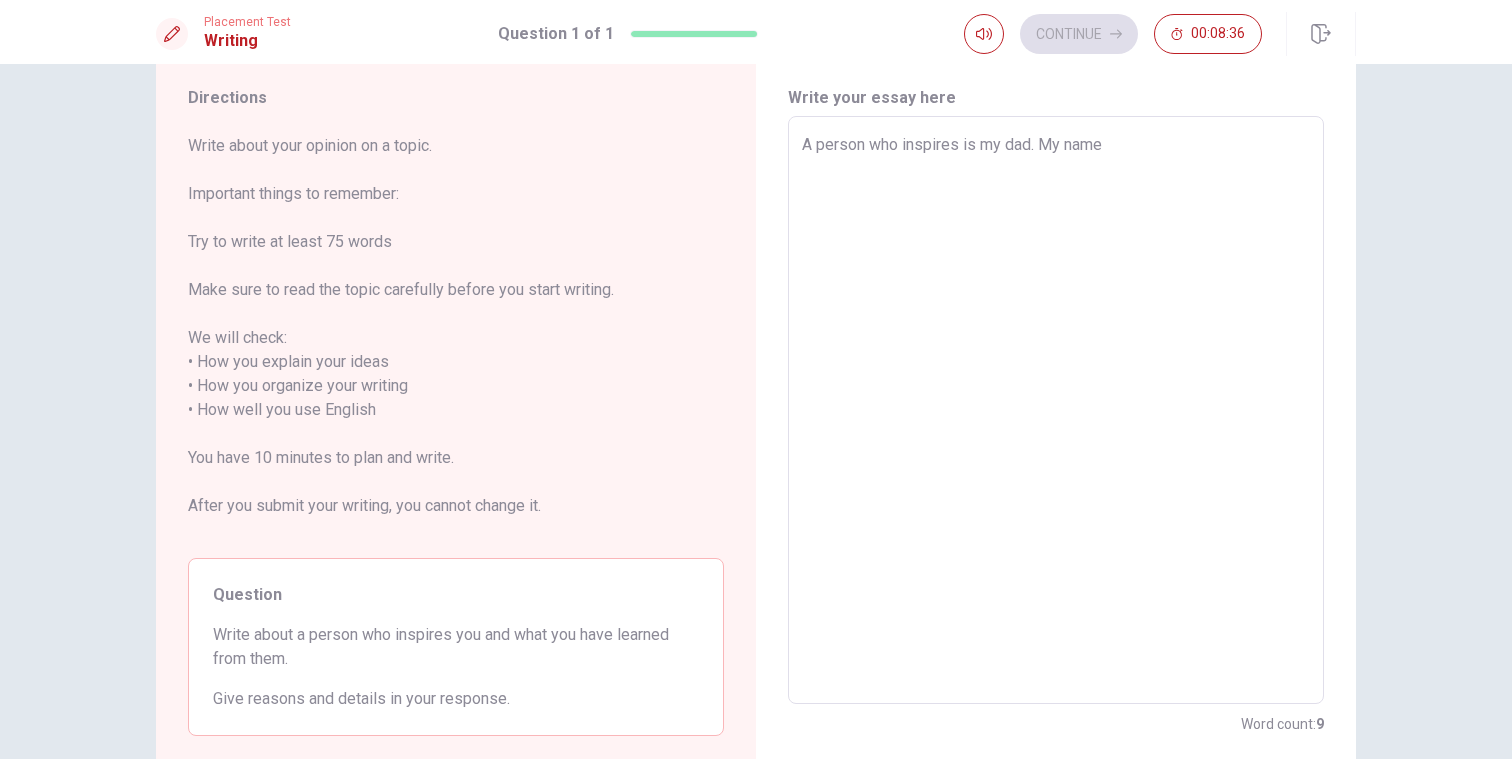 type on "x" 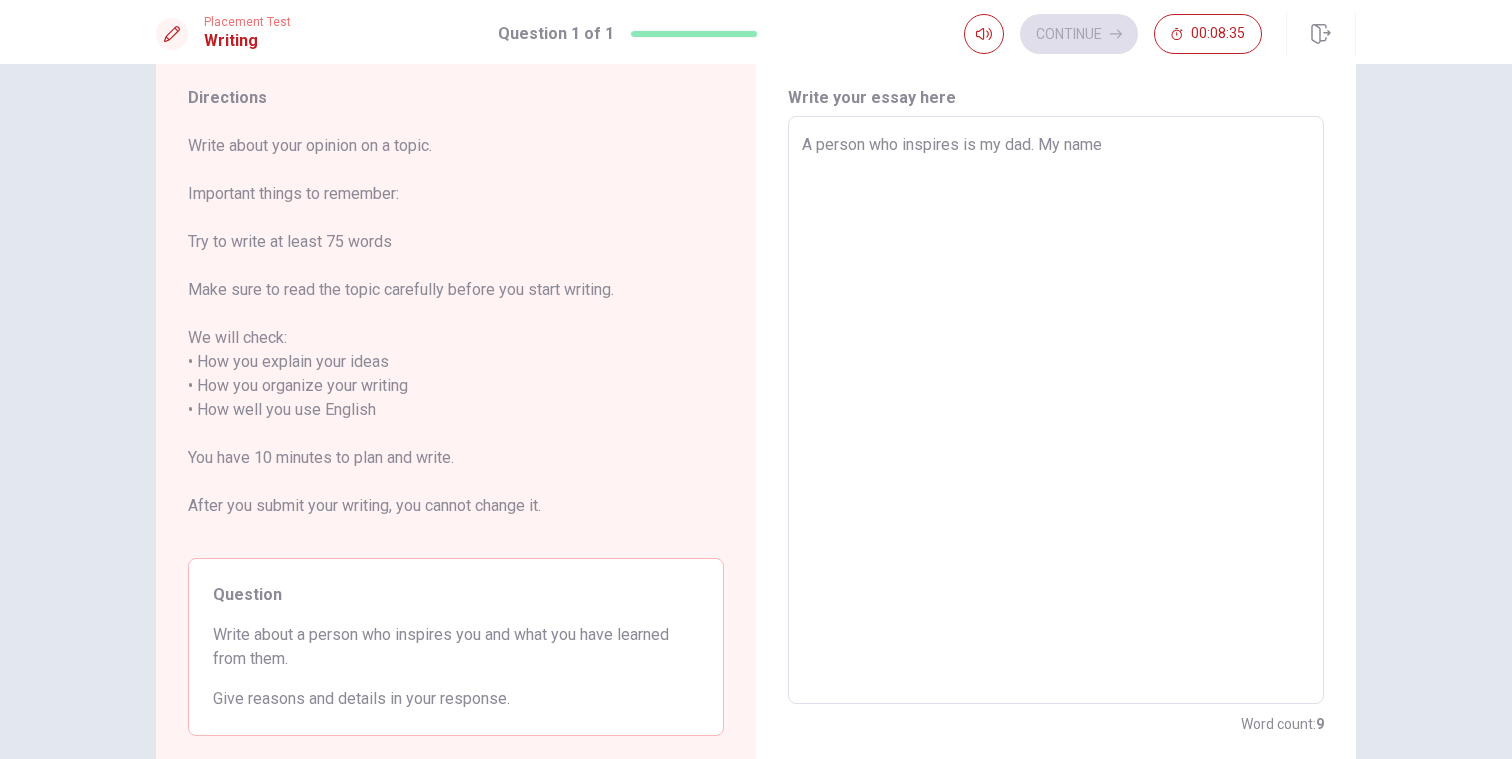 type on "A person who inspires is my dad. My name d" 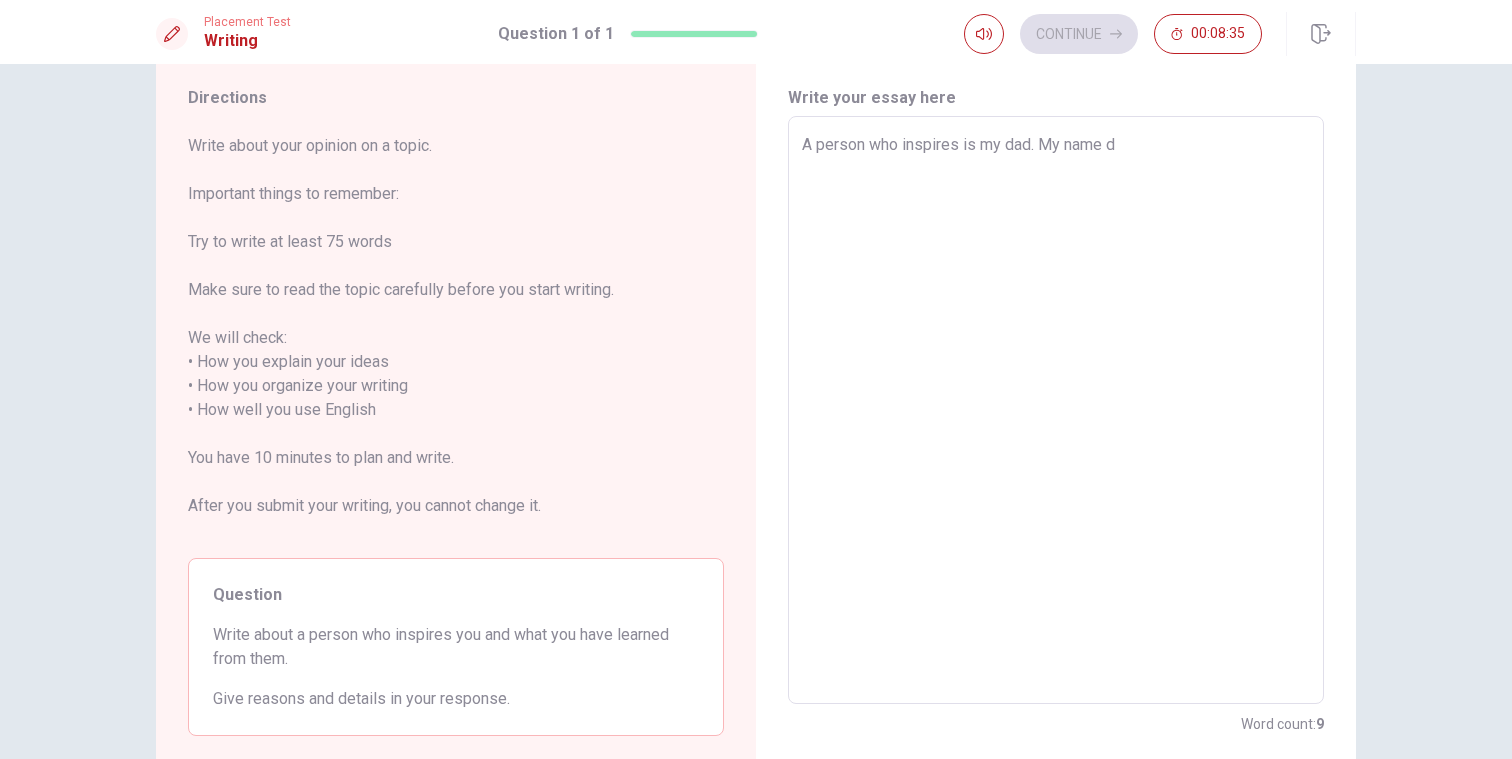 type on "x" 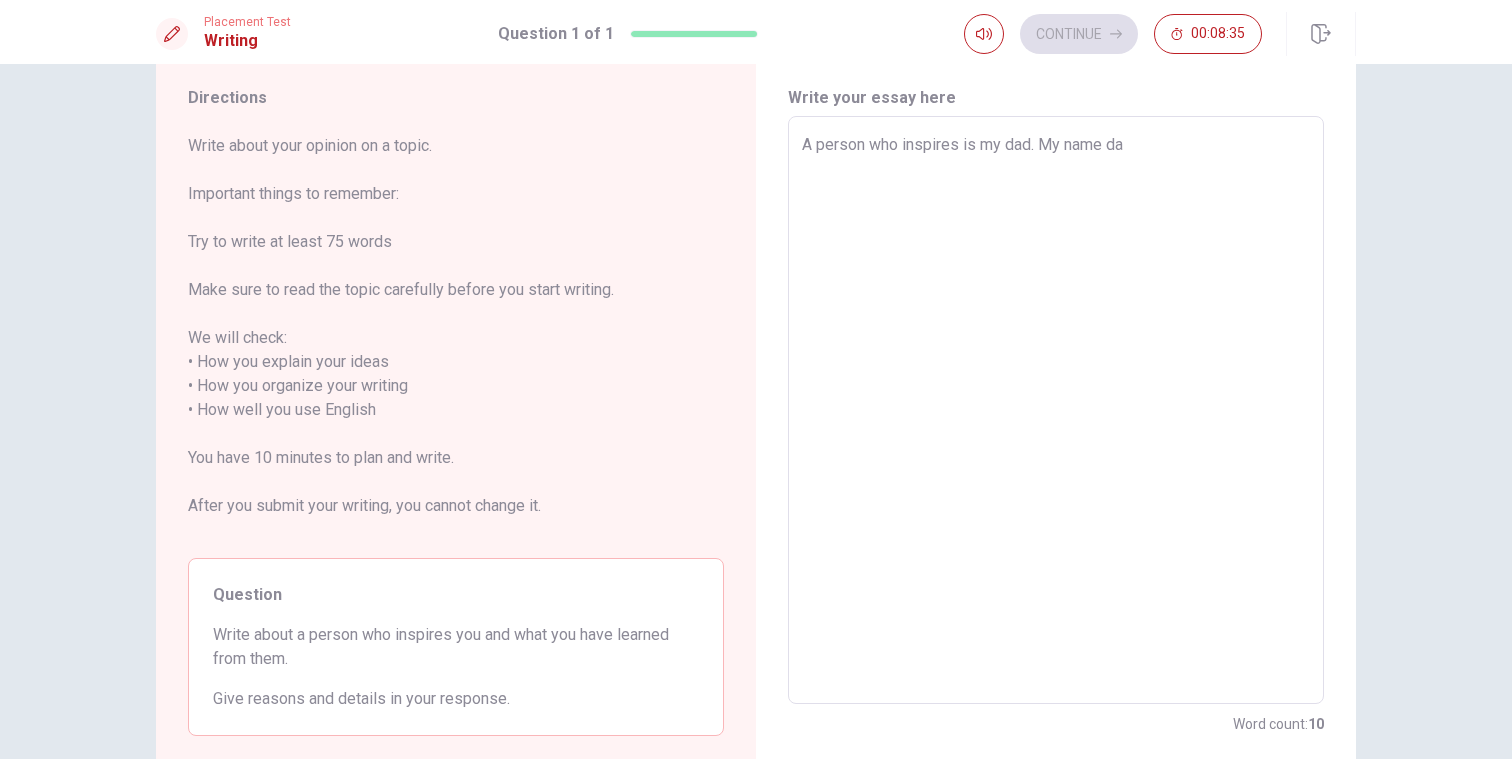 type on "x" 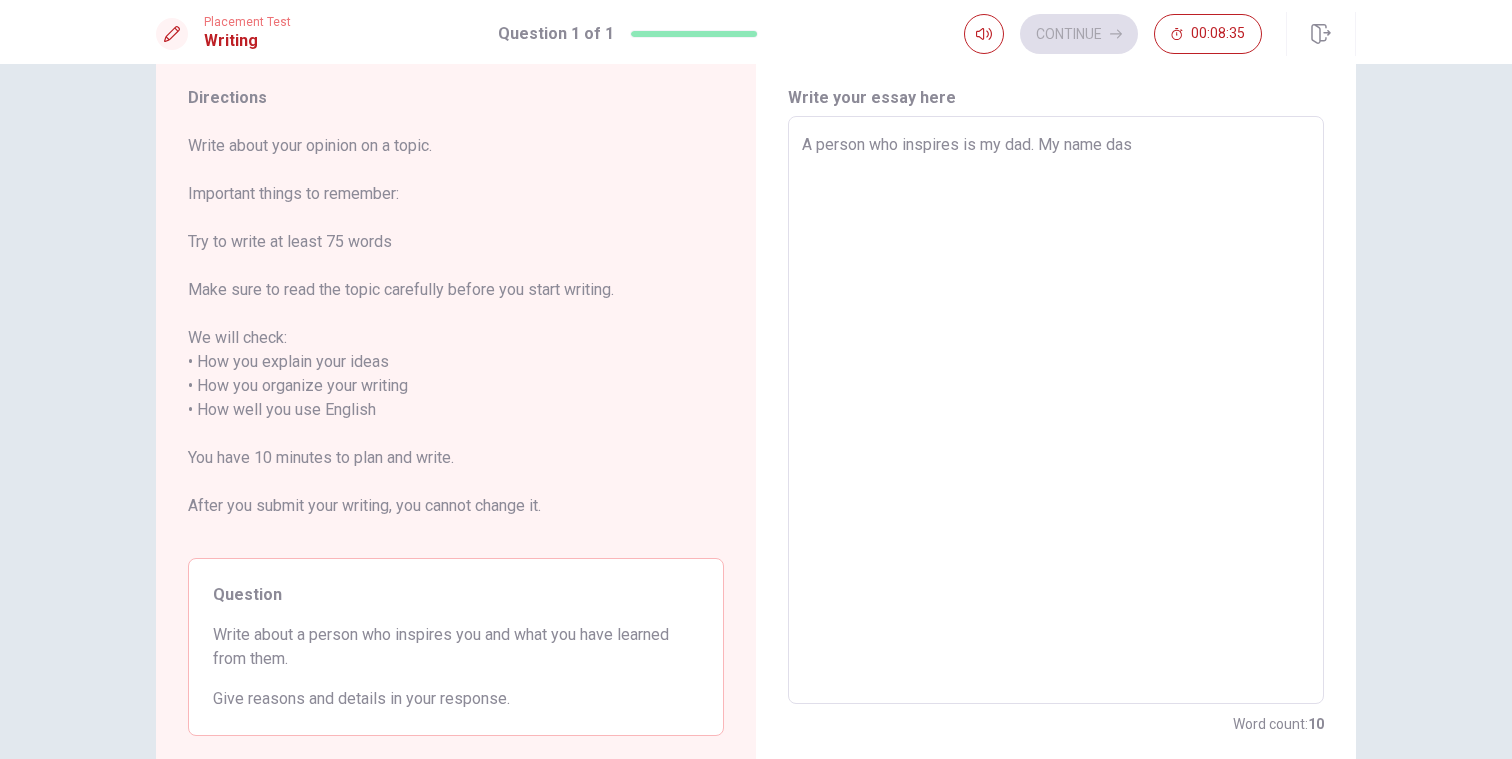 type on "x" 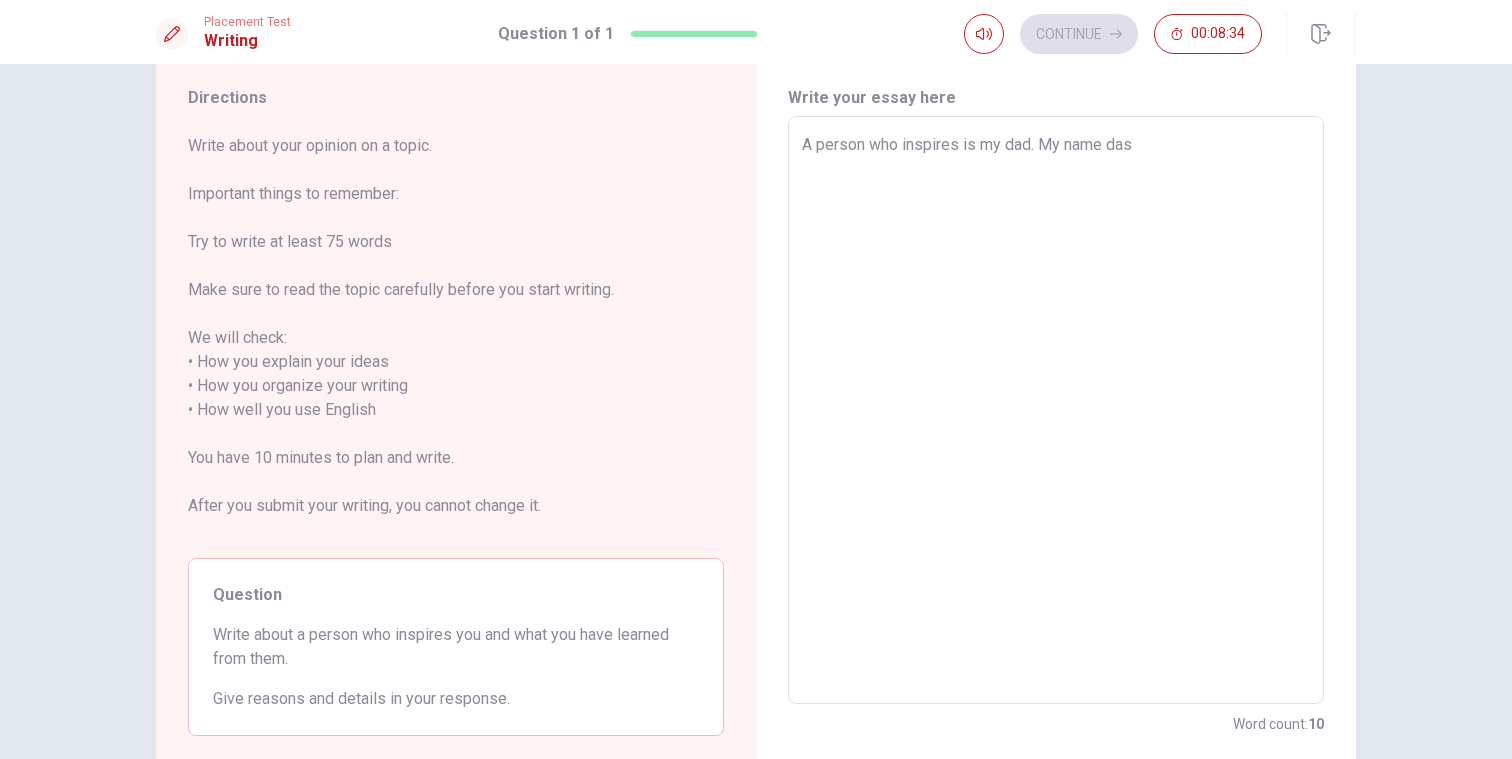 type on "A person who inspires is my dad. My name da" 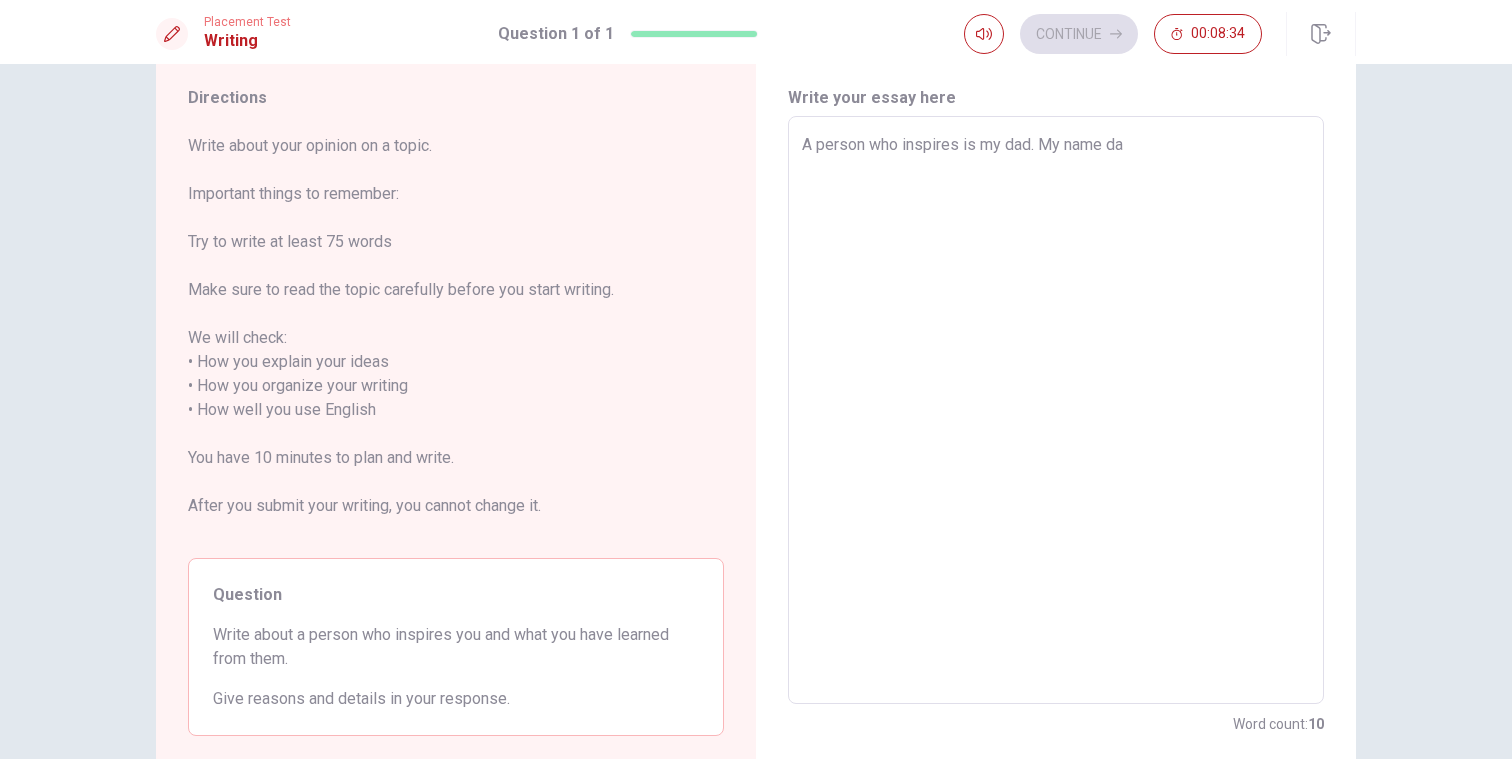 type on "x" 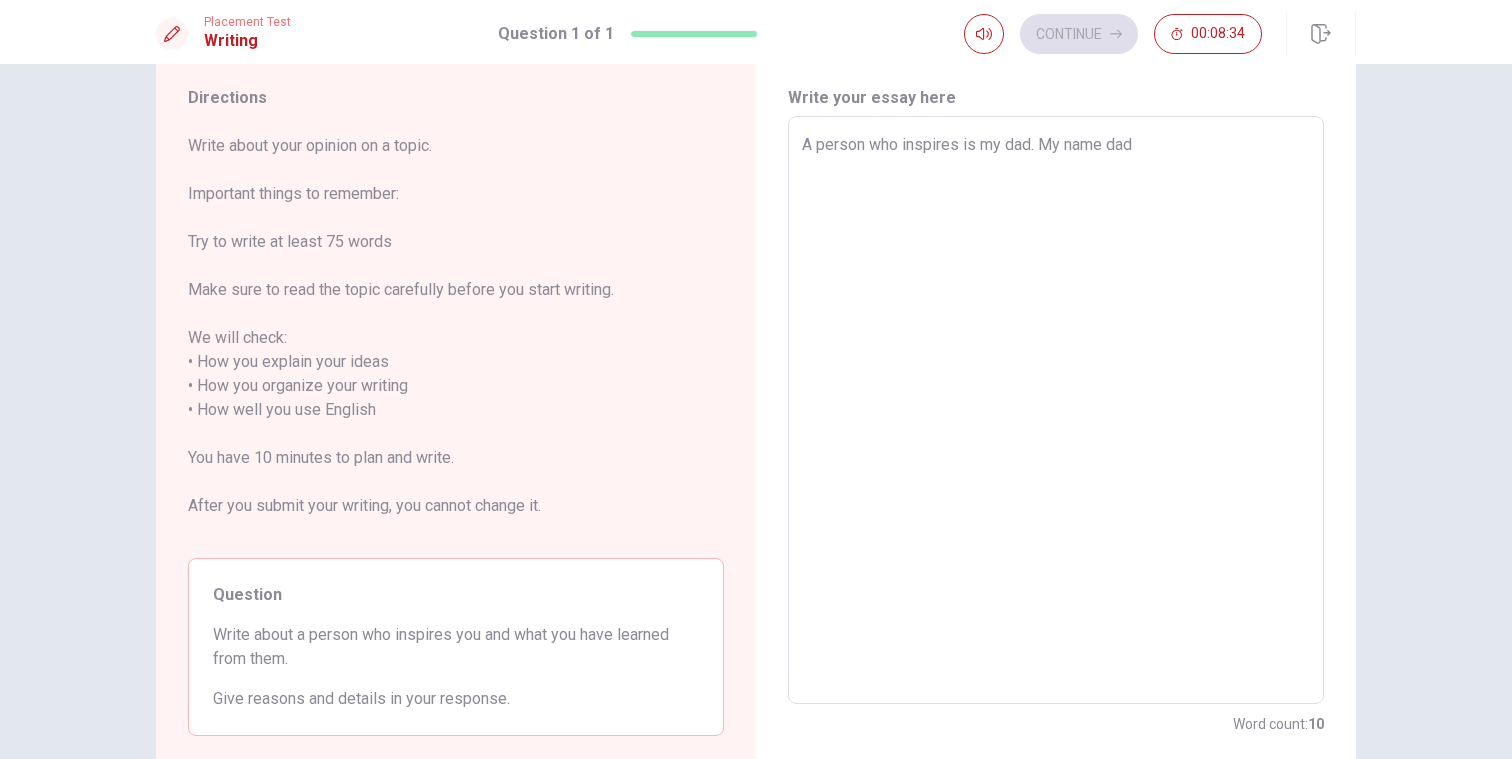 type on "x" 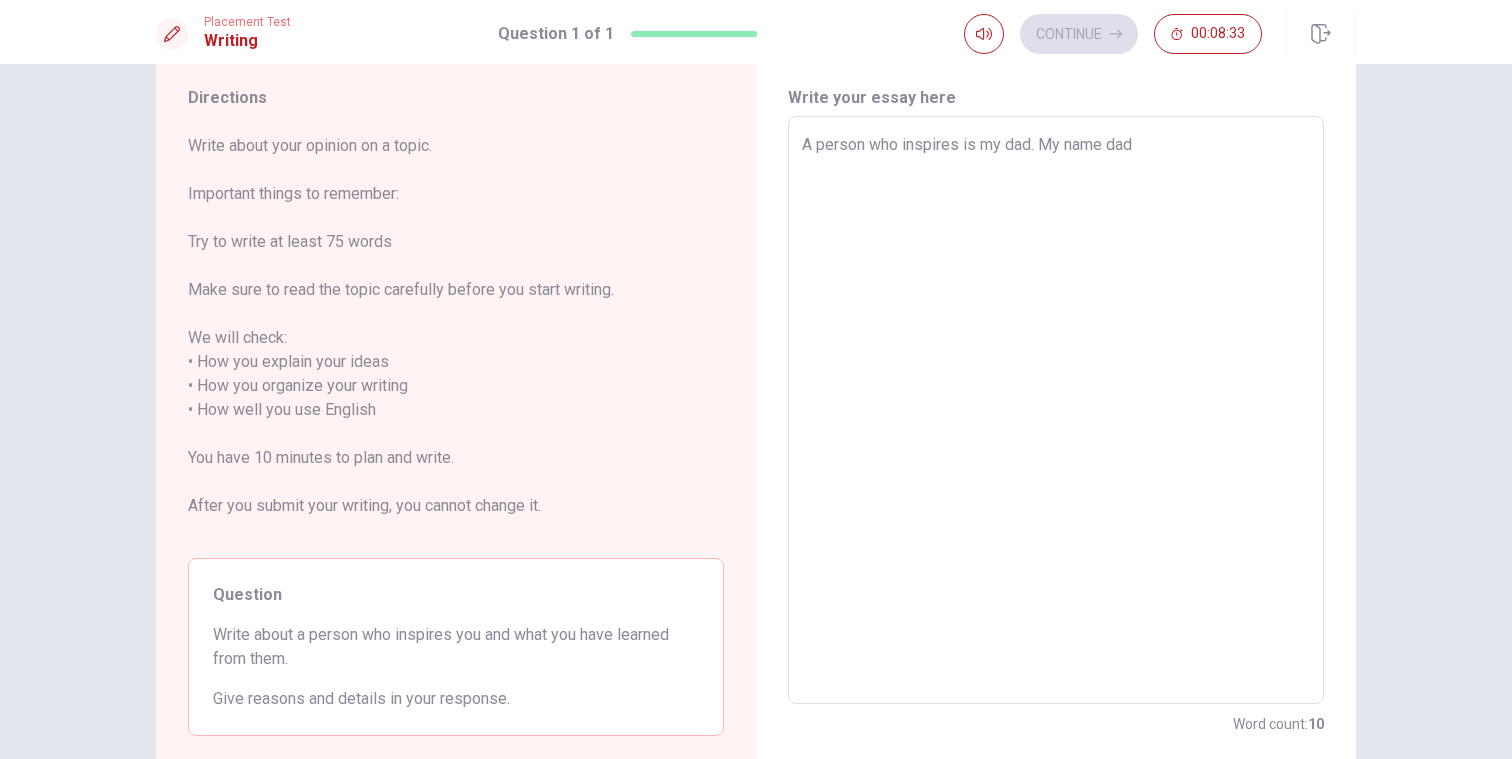 type on "A person who inspires is my dad. My name dad i" 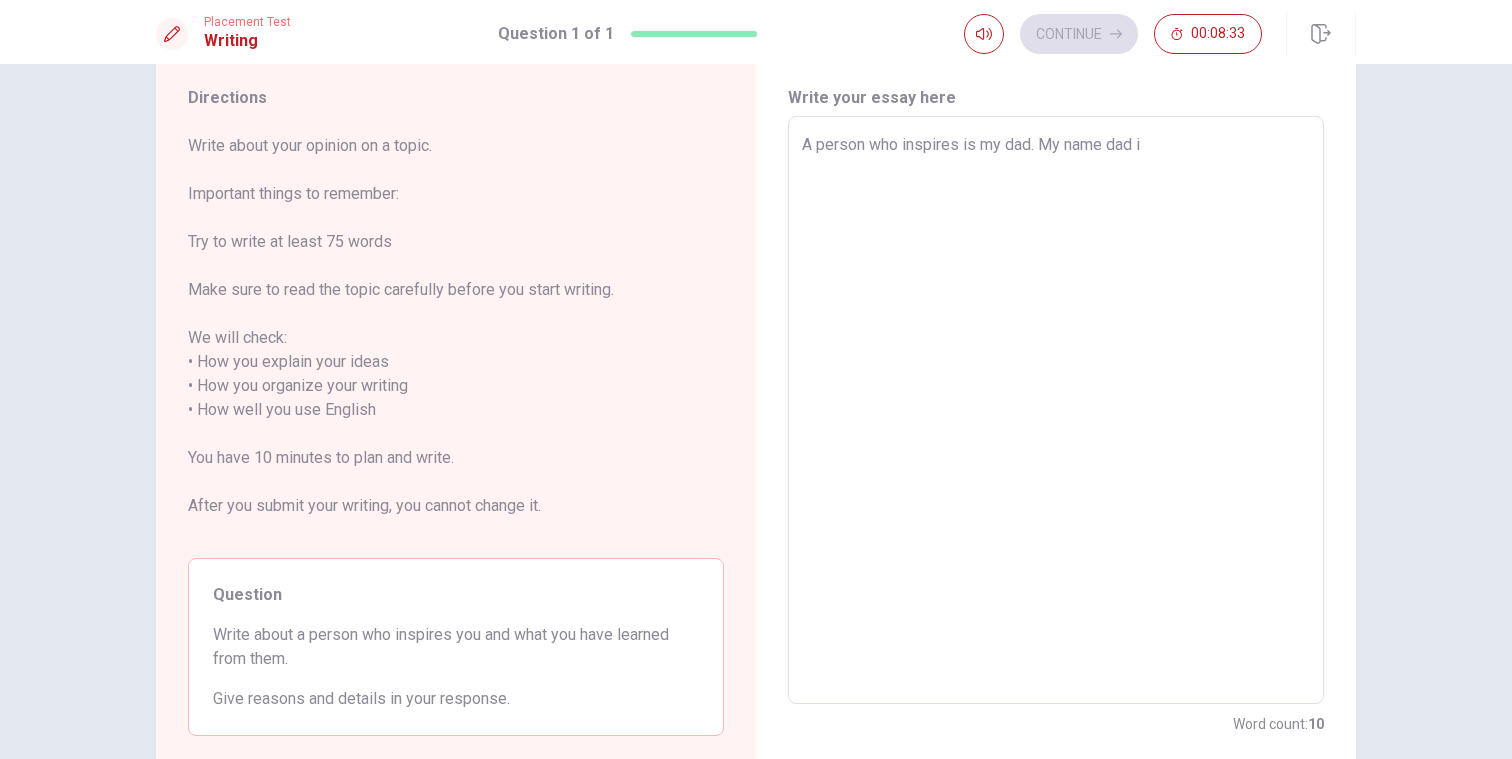 type on "x" 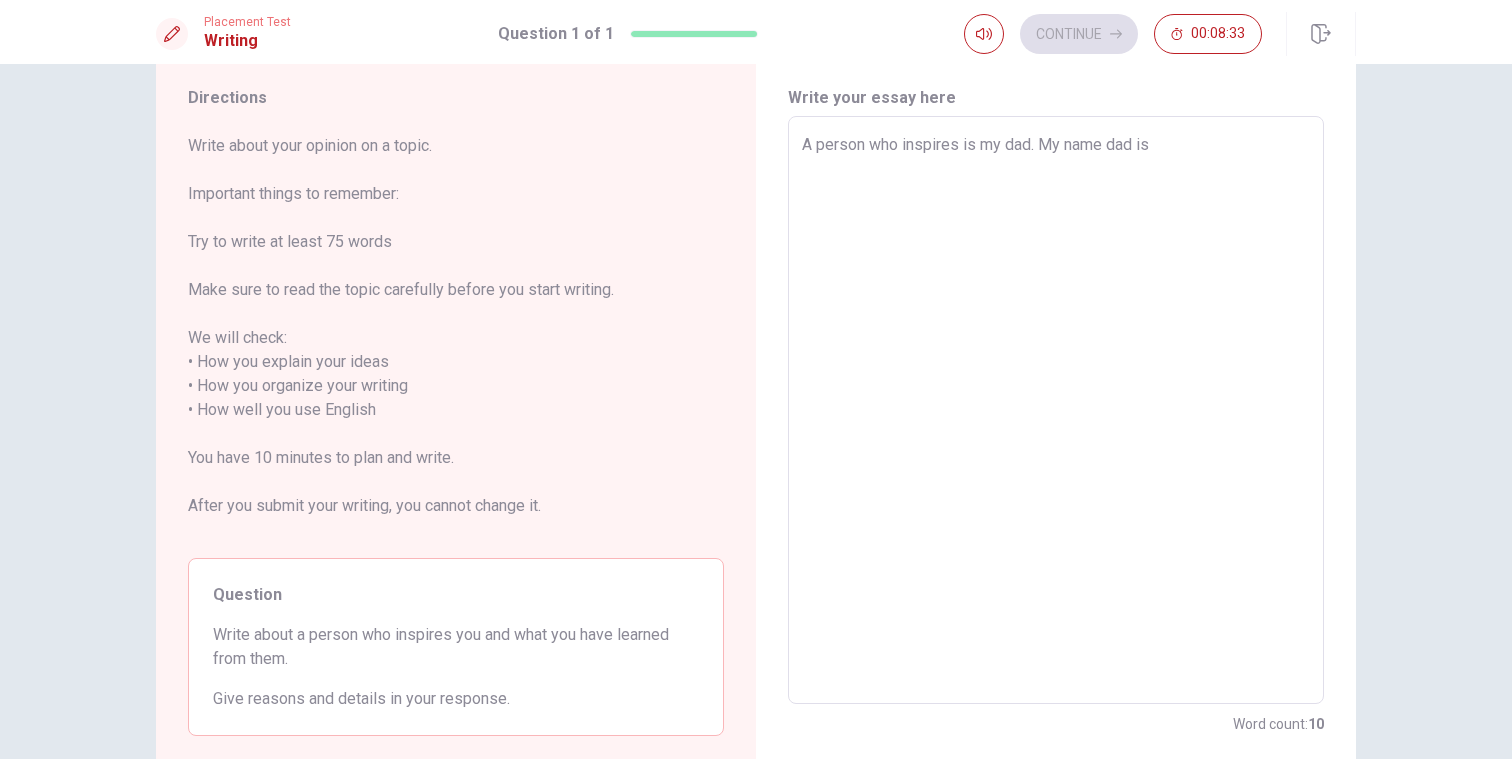 type on "x" 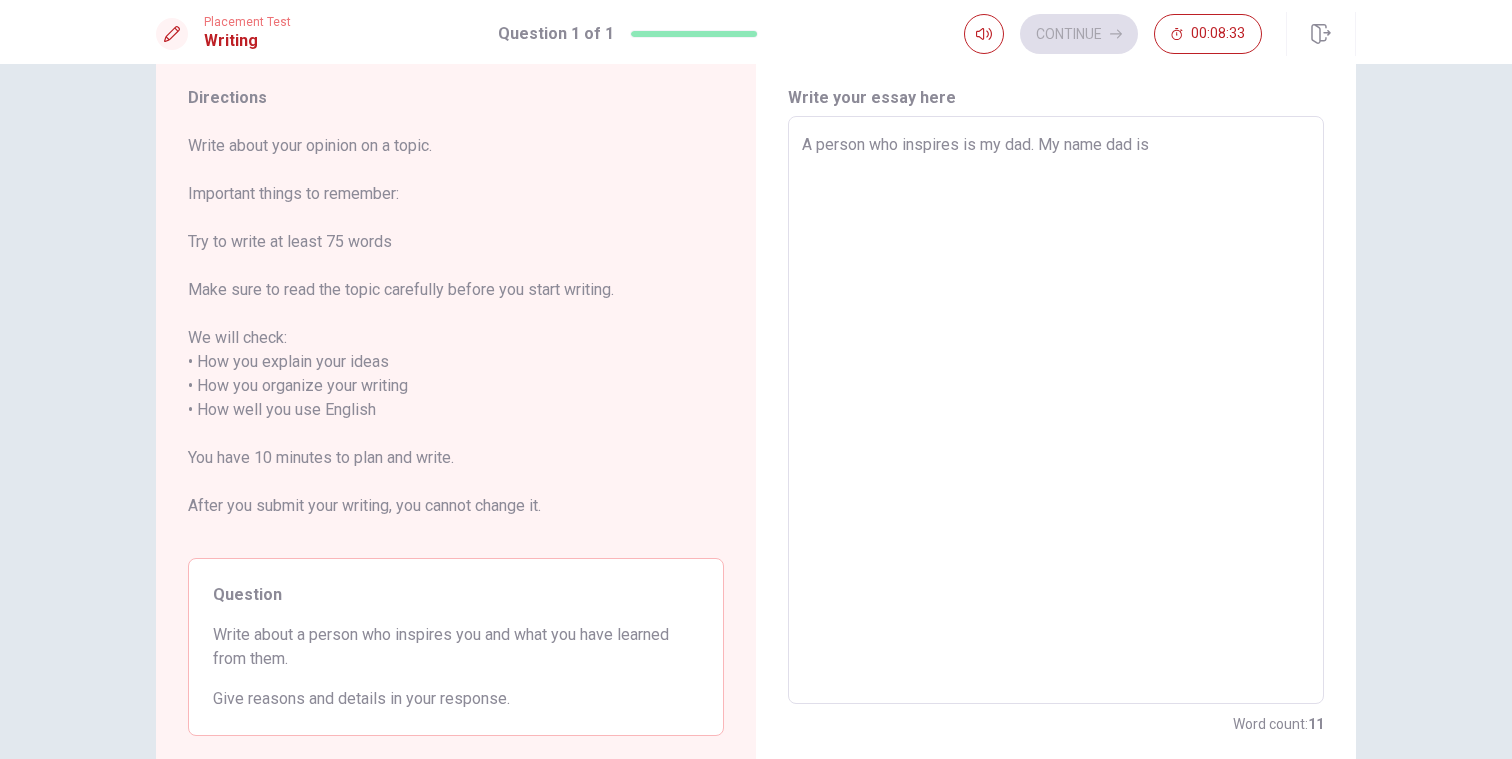 type on "A person who inspires is my dad. My name dad is" 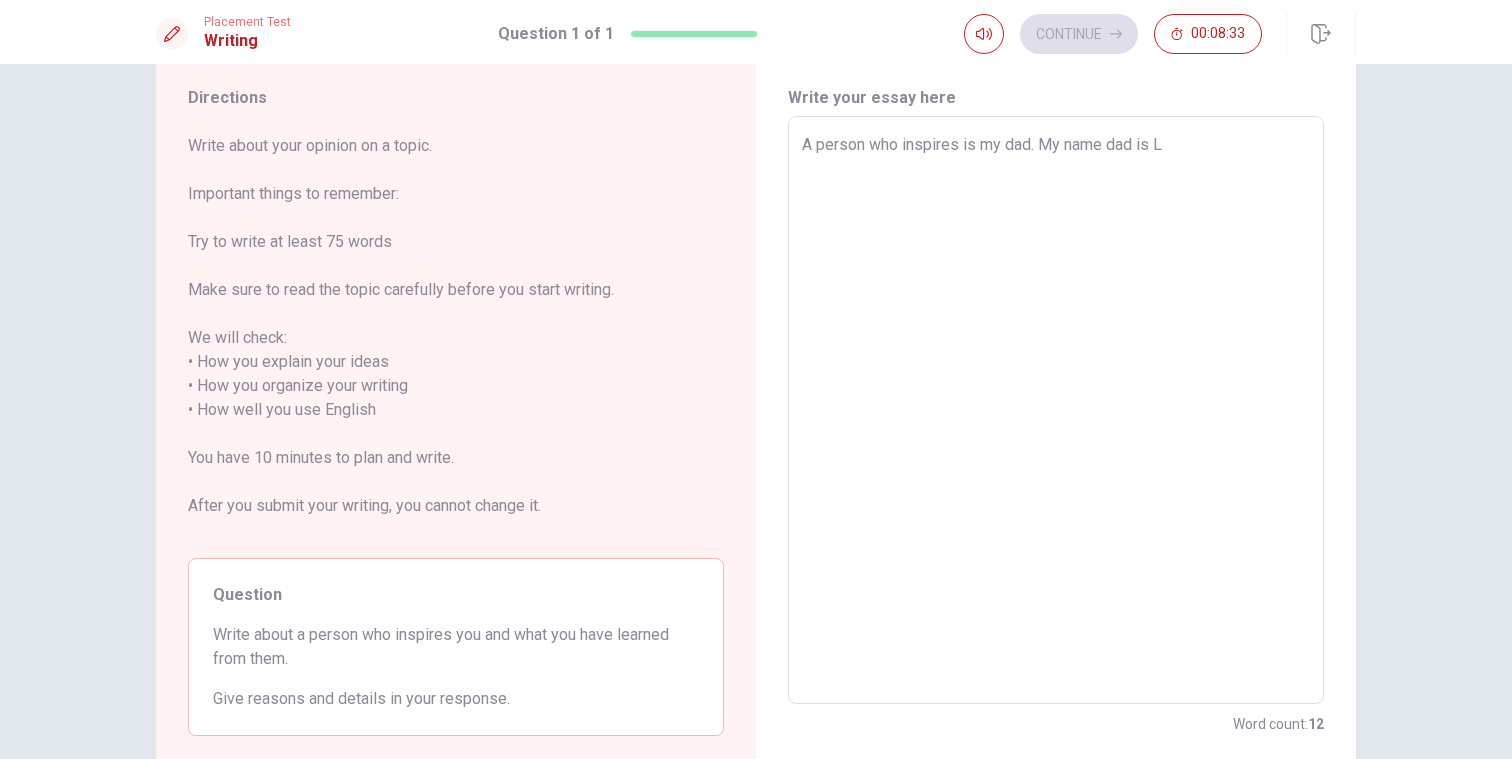 type on "x" 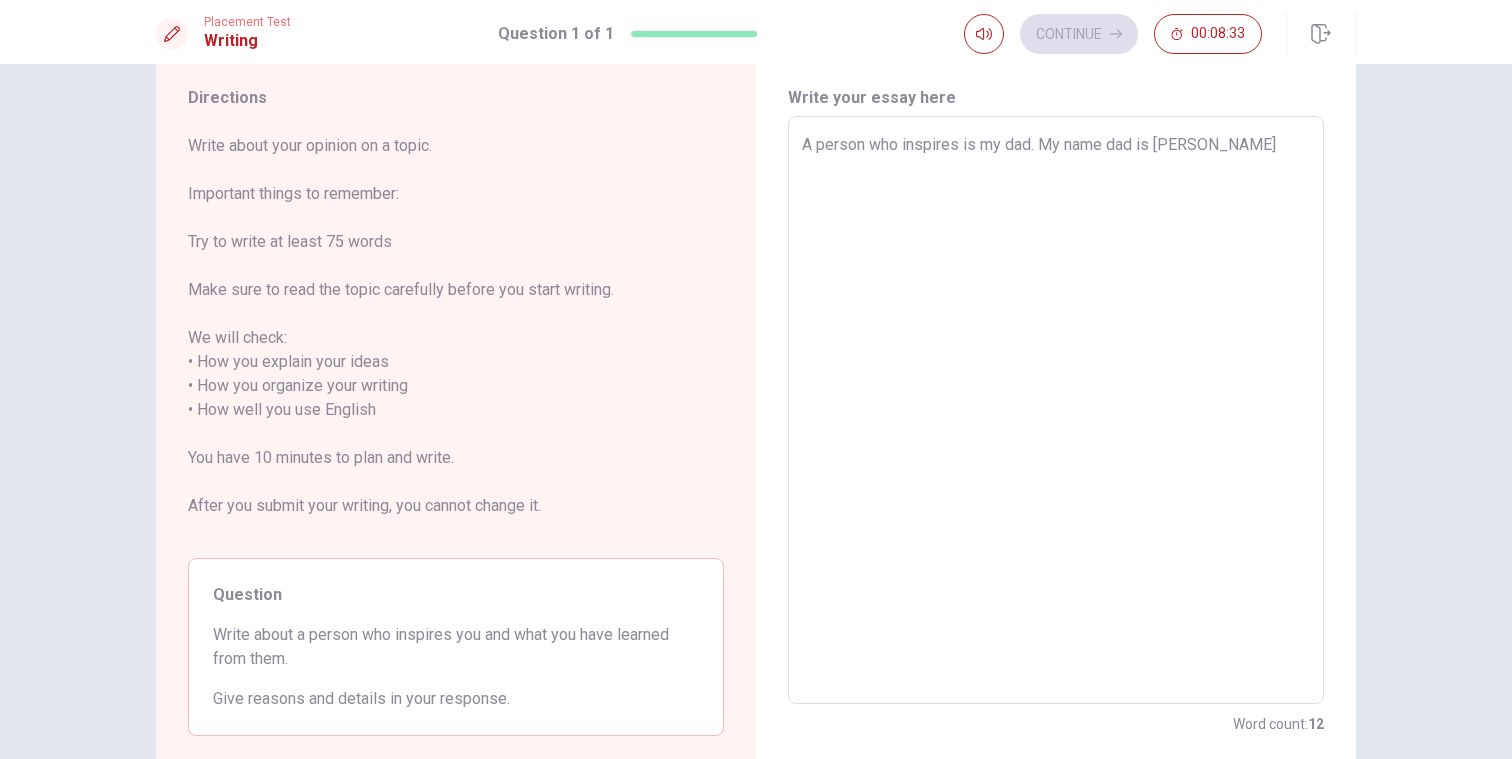 type on "x" 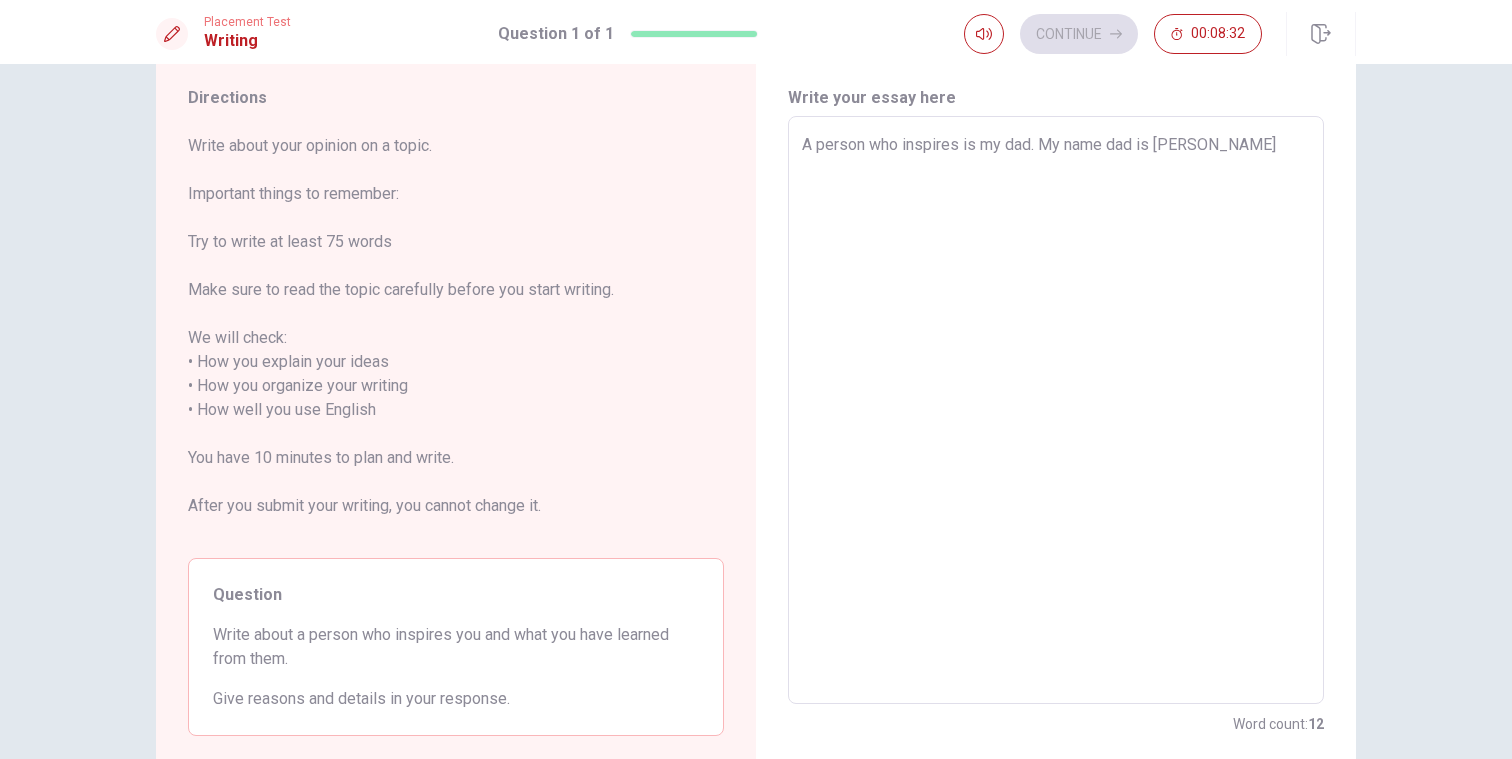 type on "A person who inspires is my dad. My name dad is [PERSON_NAME]" 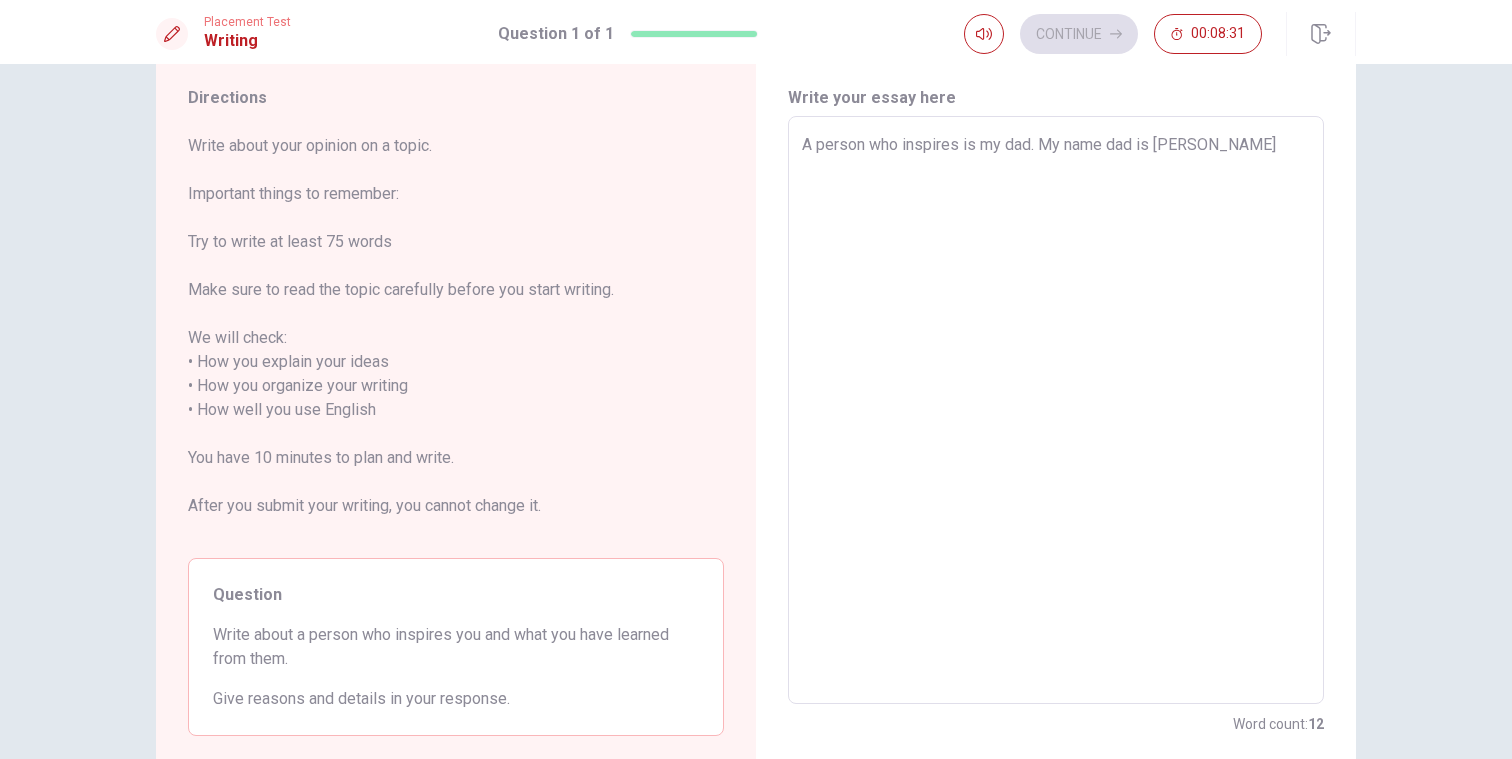 type on "A person who inspires is my dad. My name dad is [PERSON_NAME]" 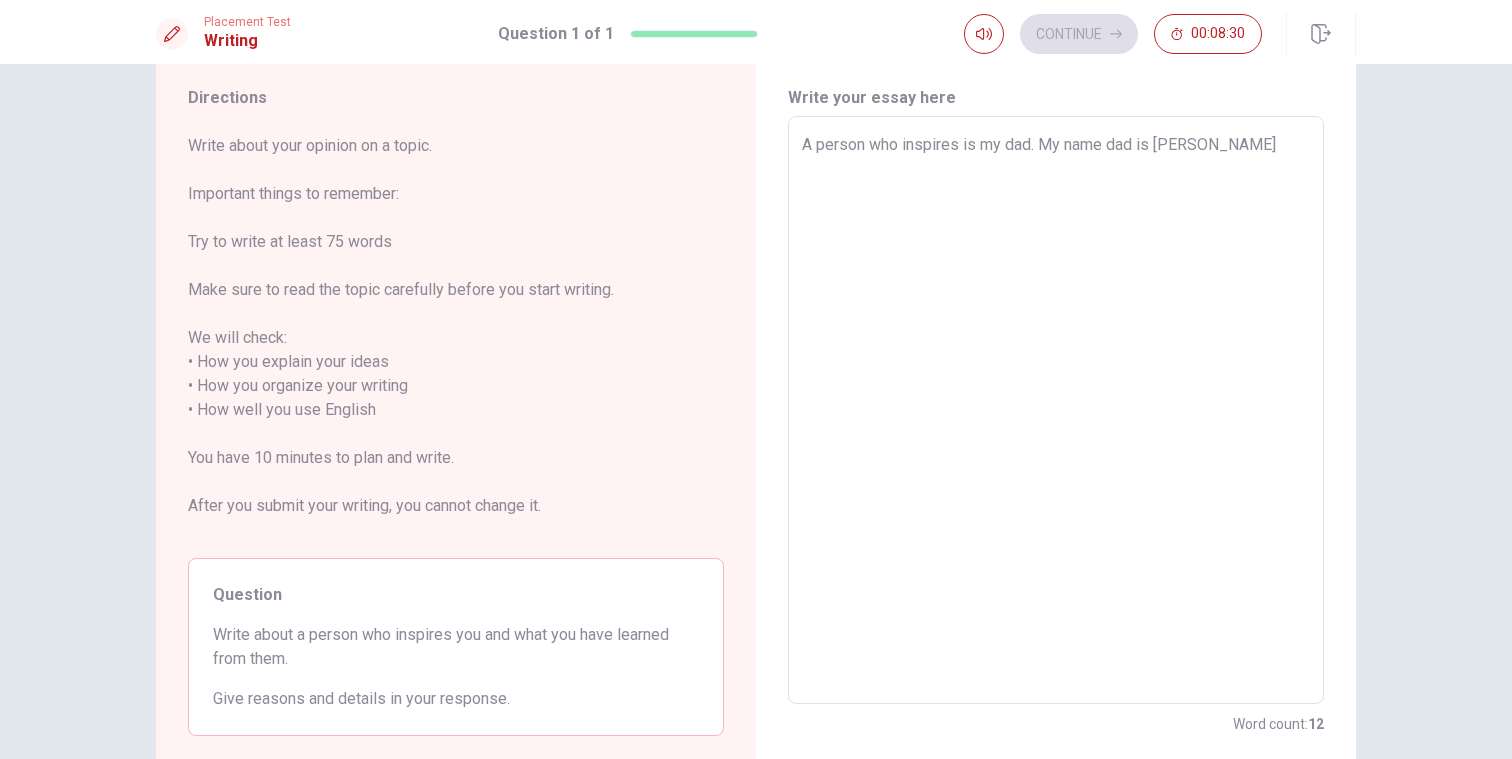type on "A person who inspires is my dad. My name dad is [PERSON_NAME]" 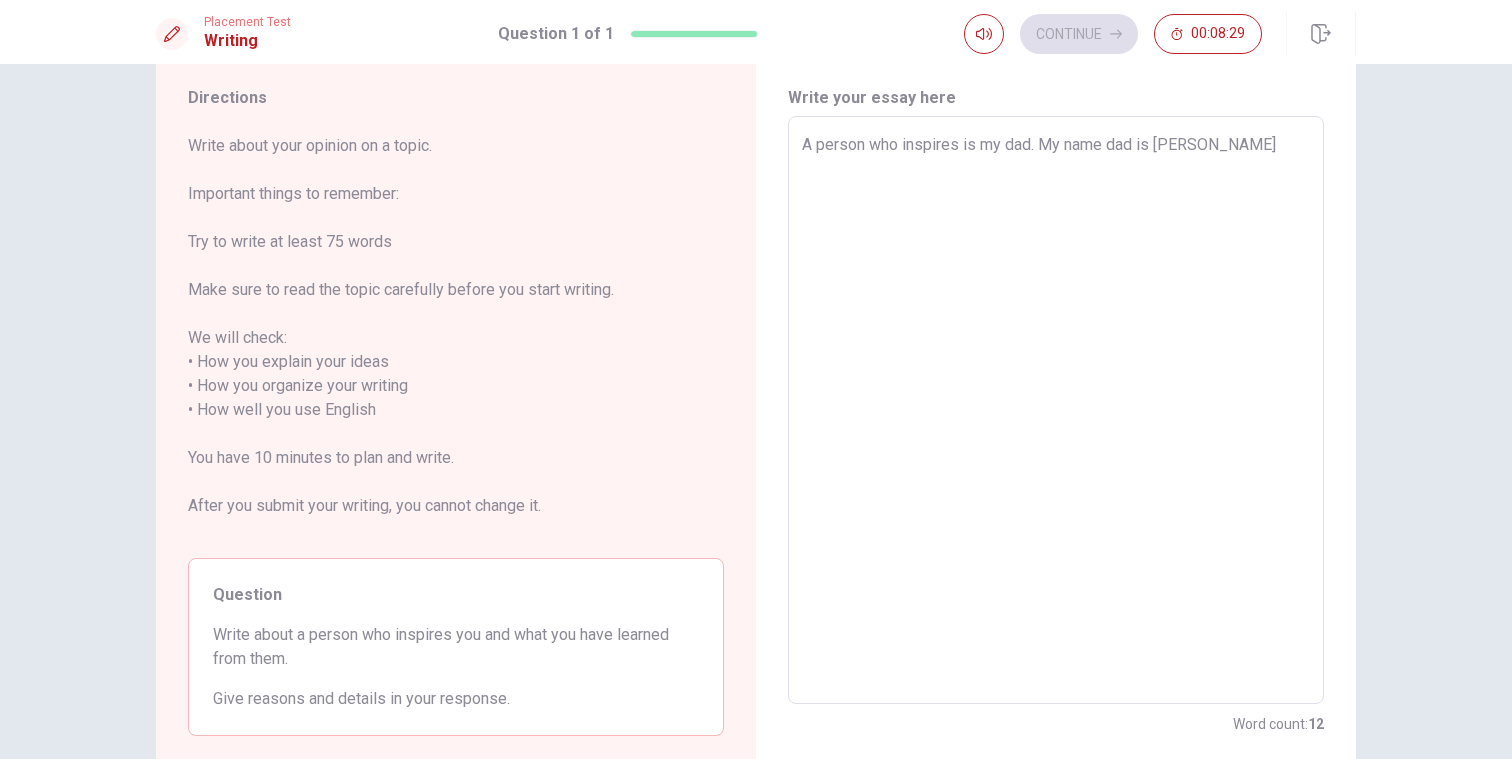 type on "x" 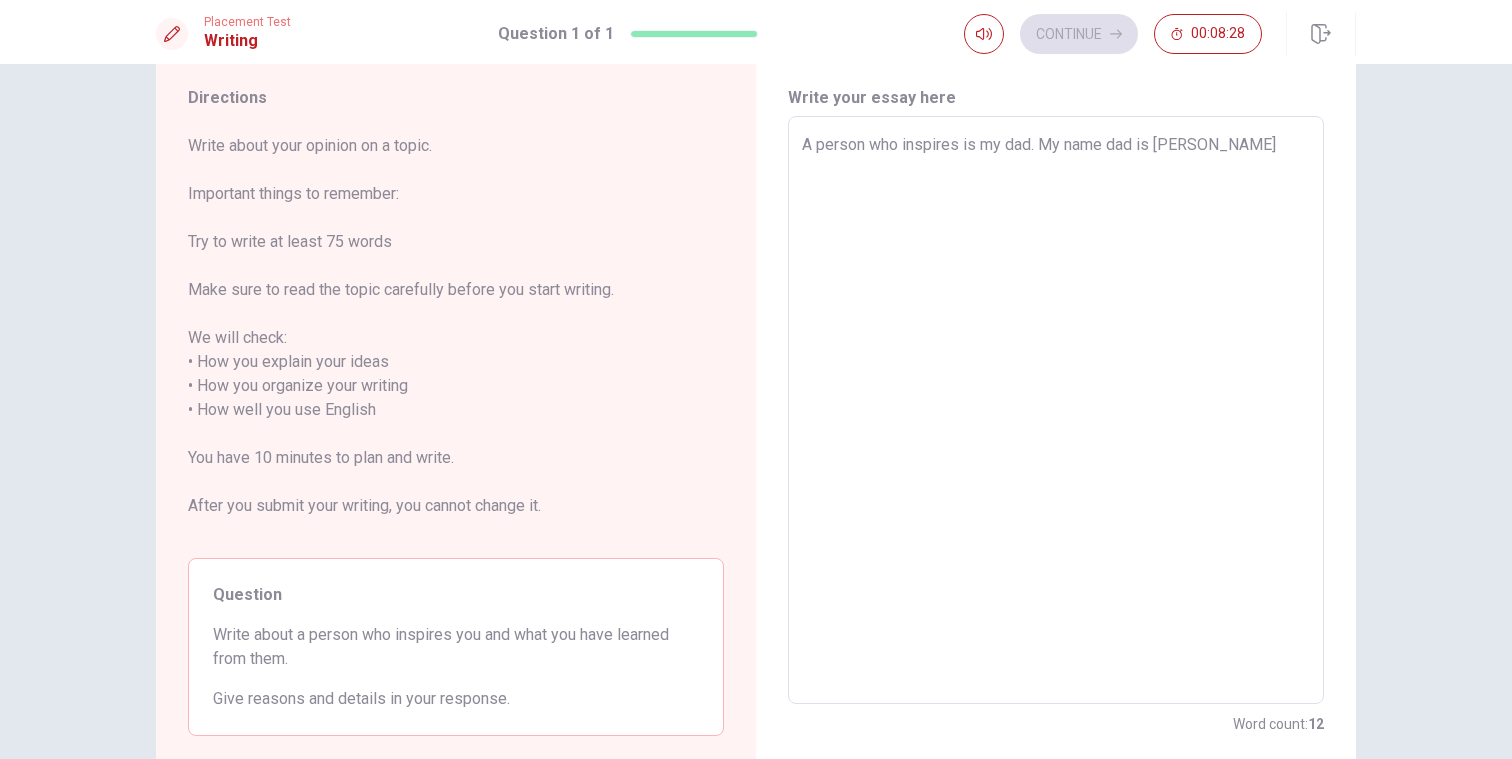 type on "A person who inspires is my dad. My name dad is [PERSON_NAME]." 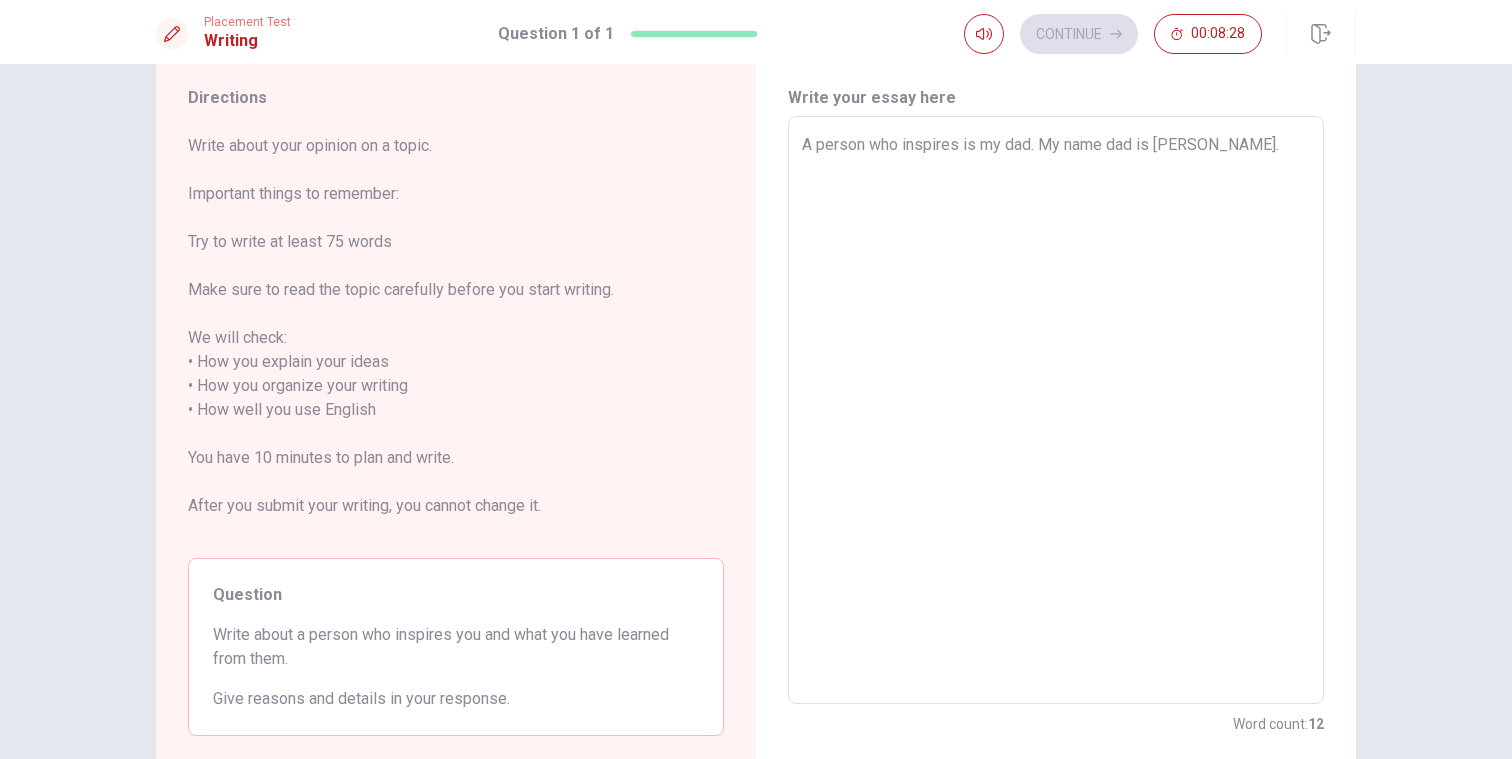 type on "x" 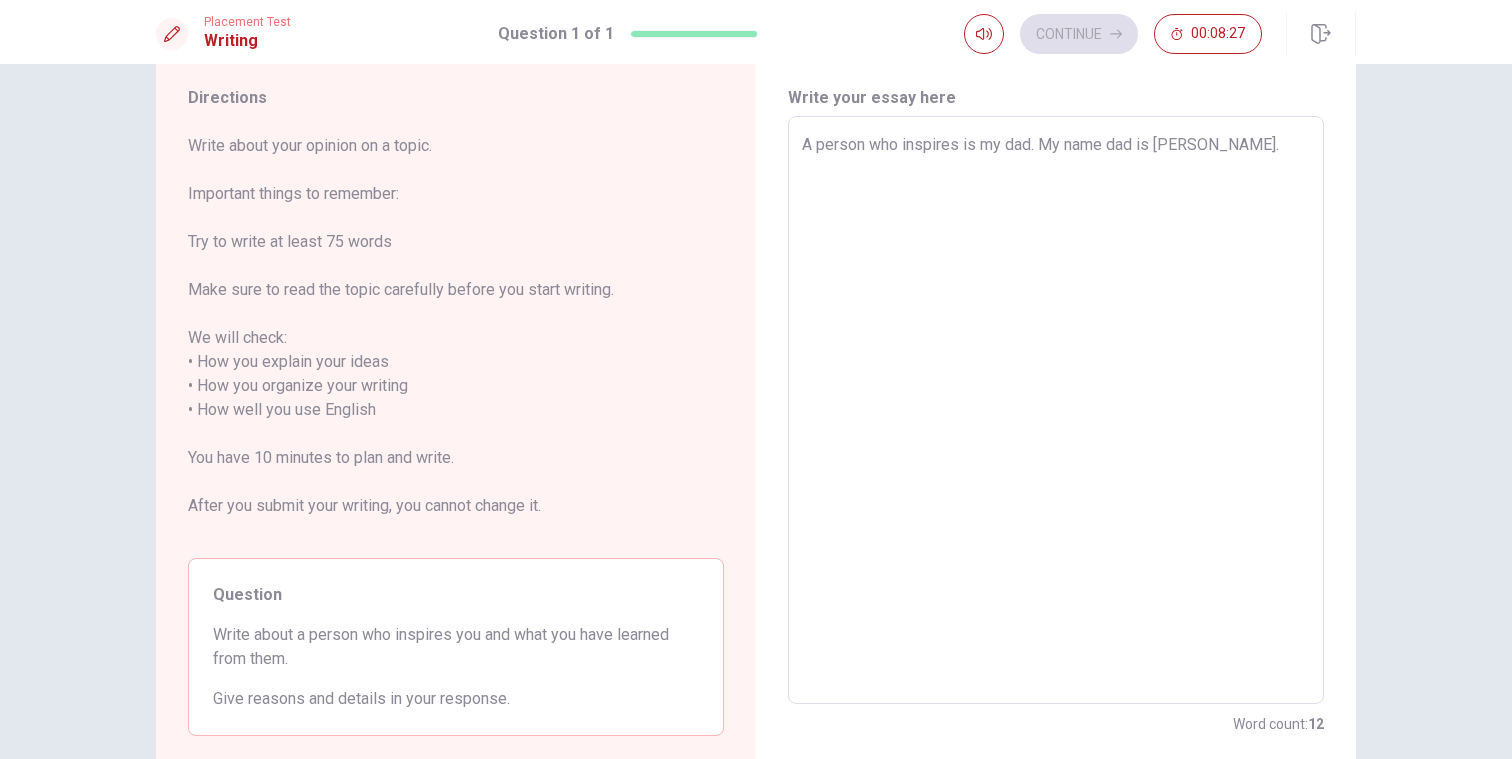 type on "A person who inspires is my dad. My name dad is [PERSON_NAME]." 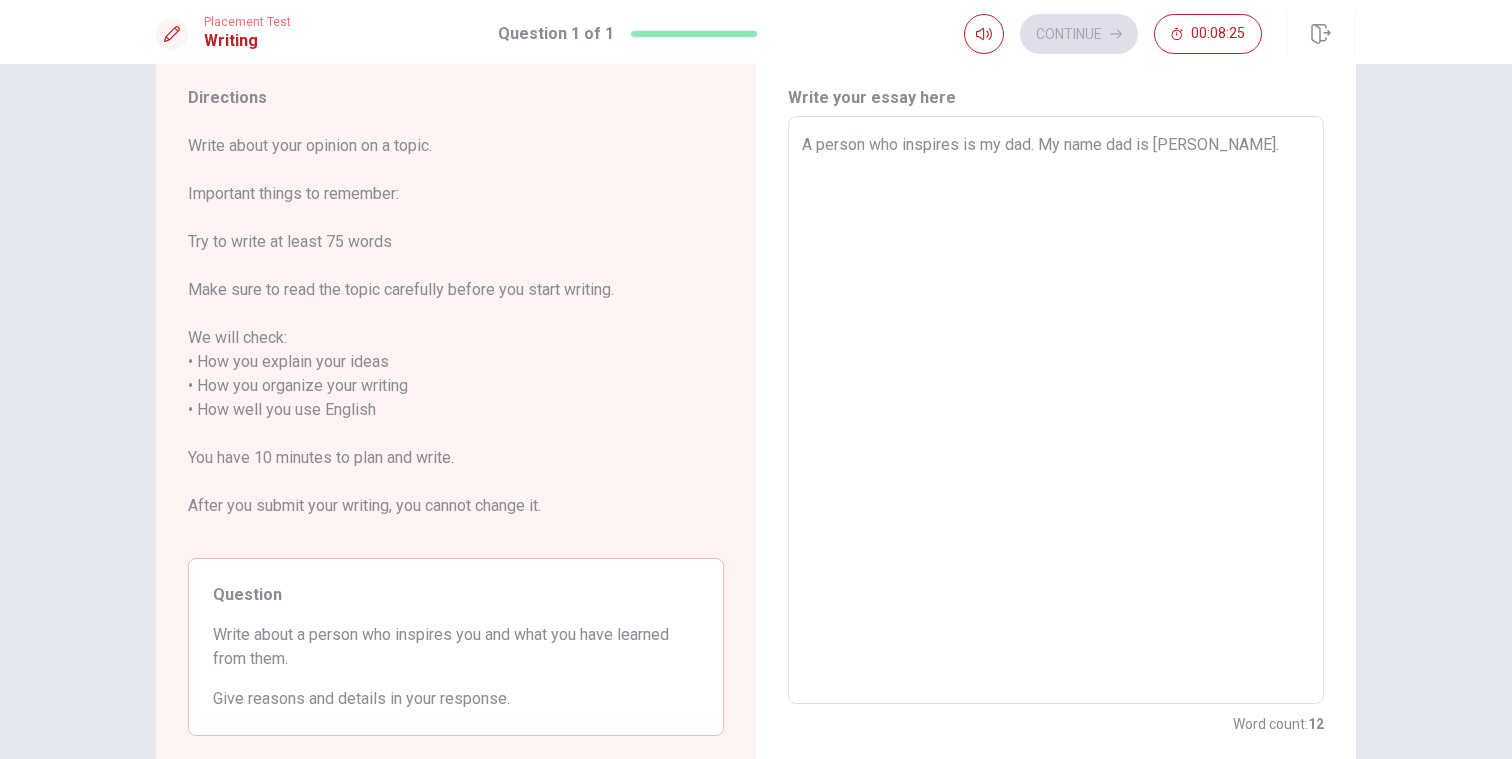 type on "x" 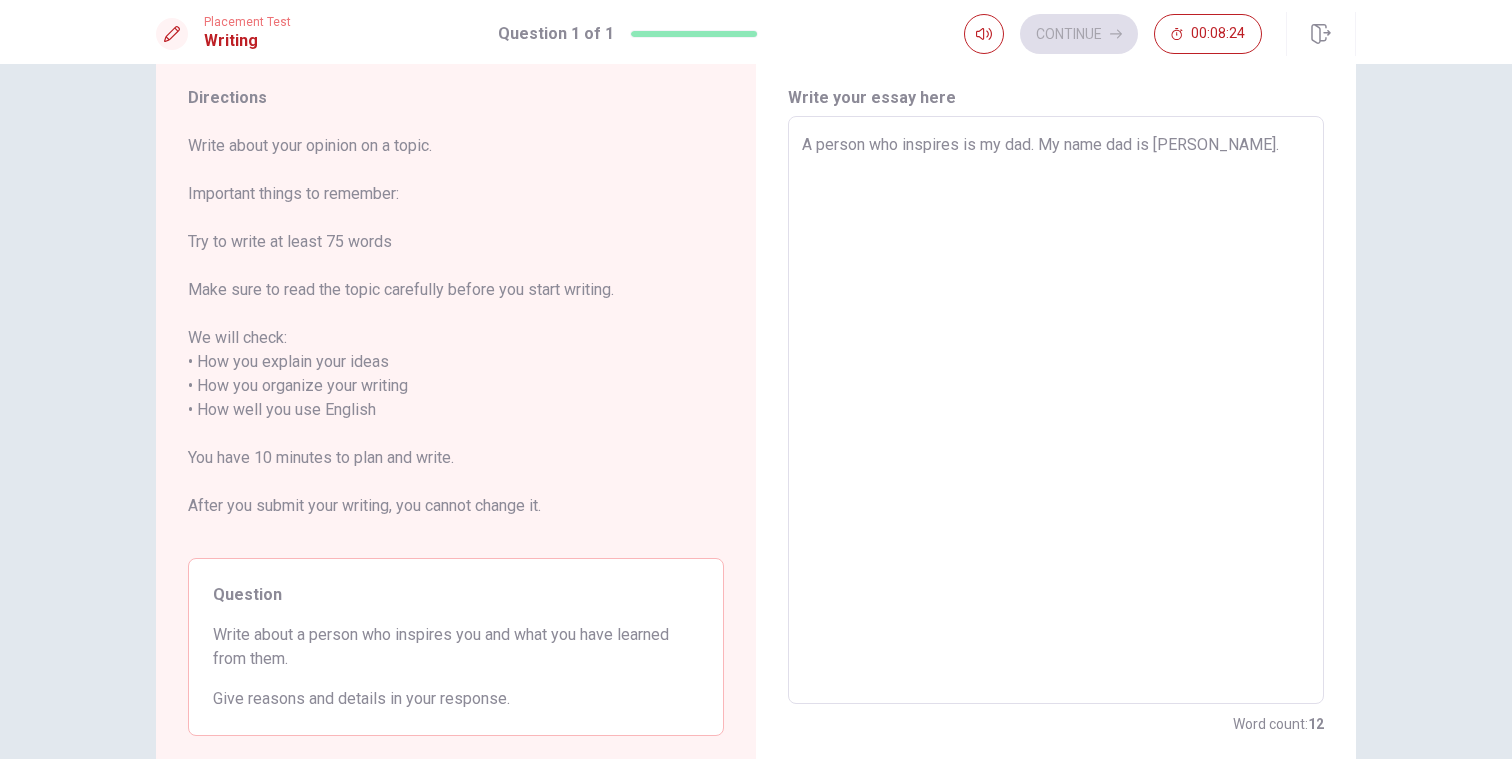type on "A person who inspires is my dad. My name dad is [PERSON_NAME]. H" 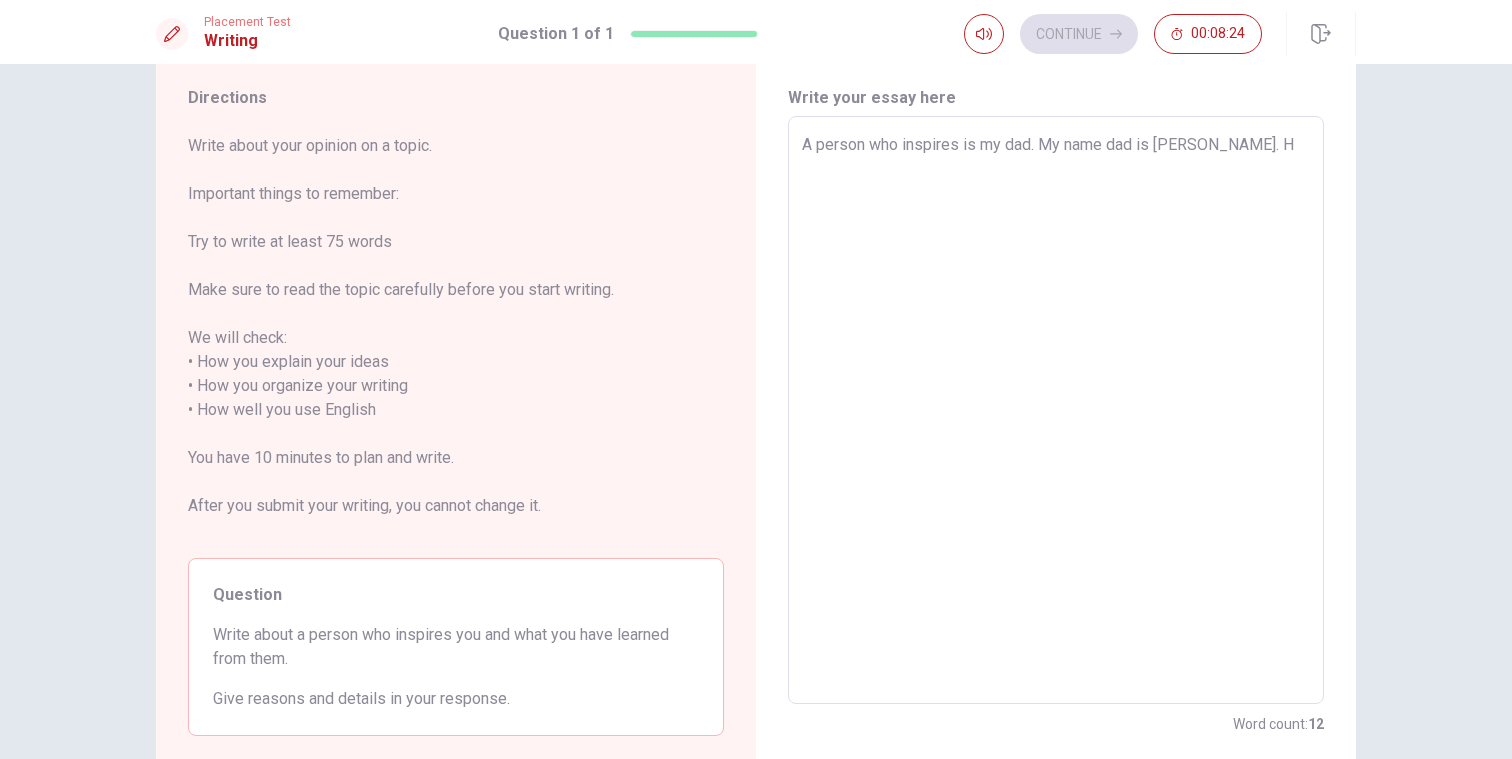 type on "x" 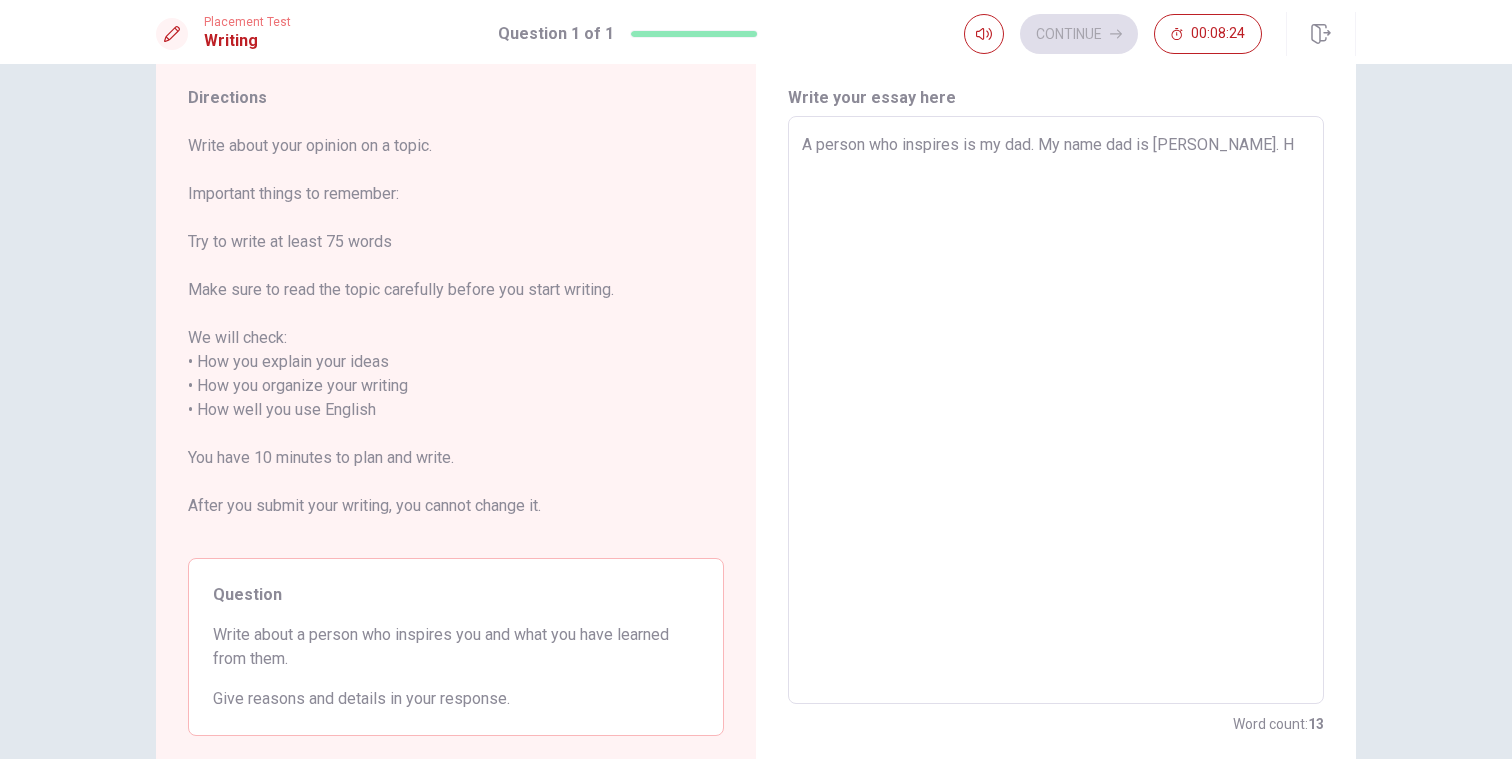 type on "A person who inspires is my dad. My name dad is [PERSON_NAME]. He" 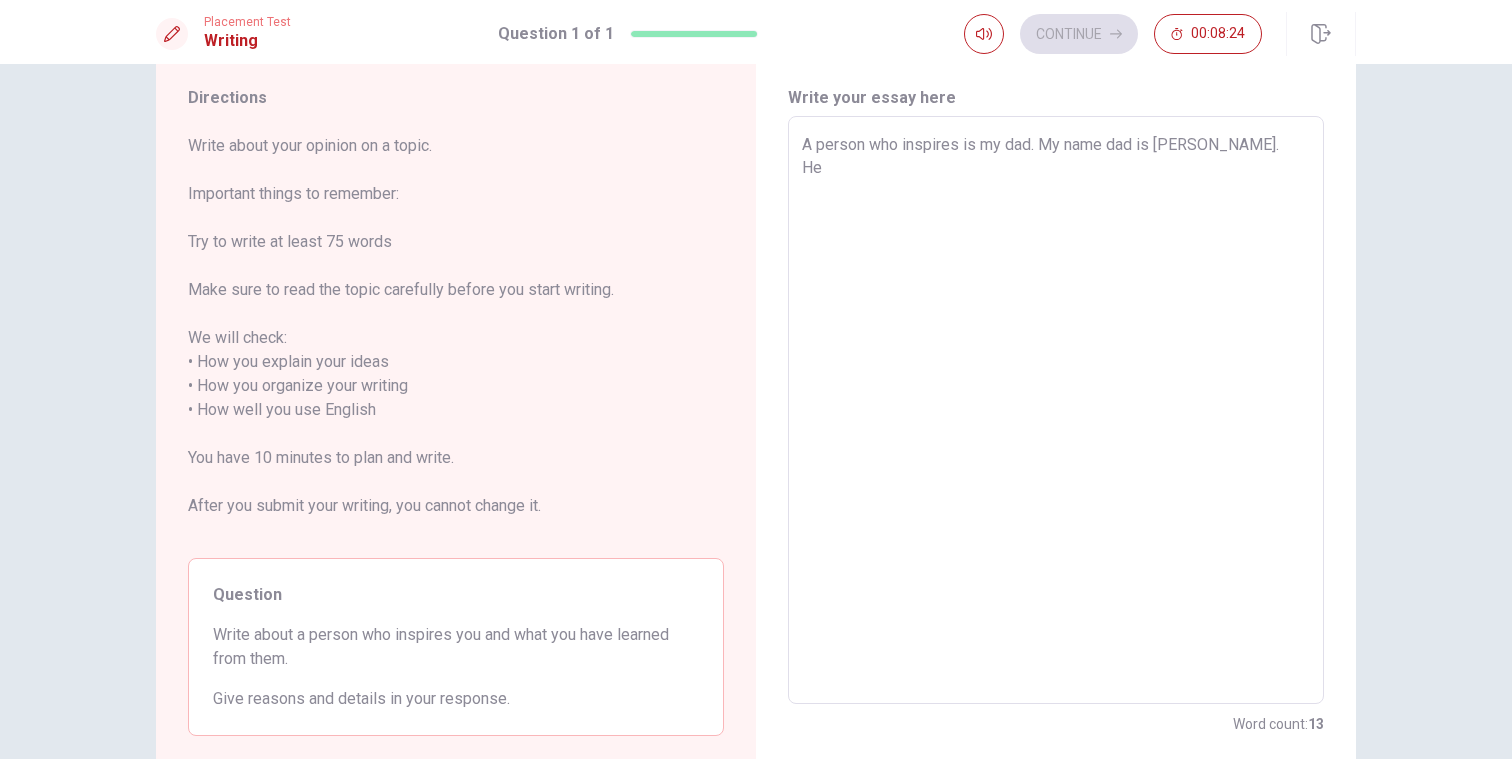 type on "x" 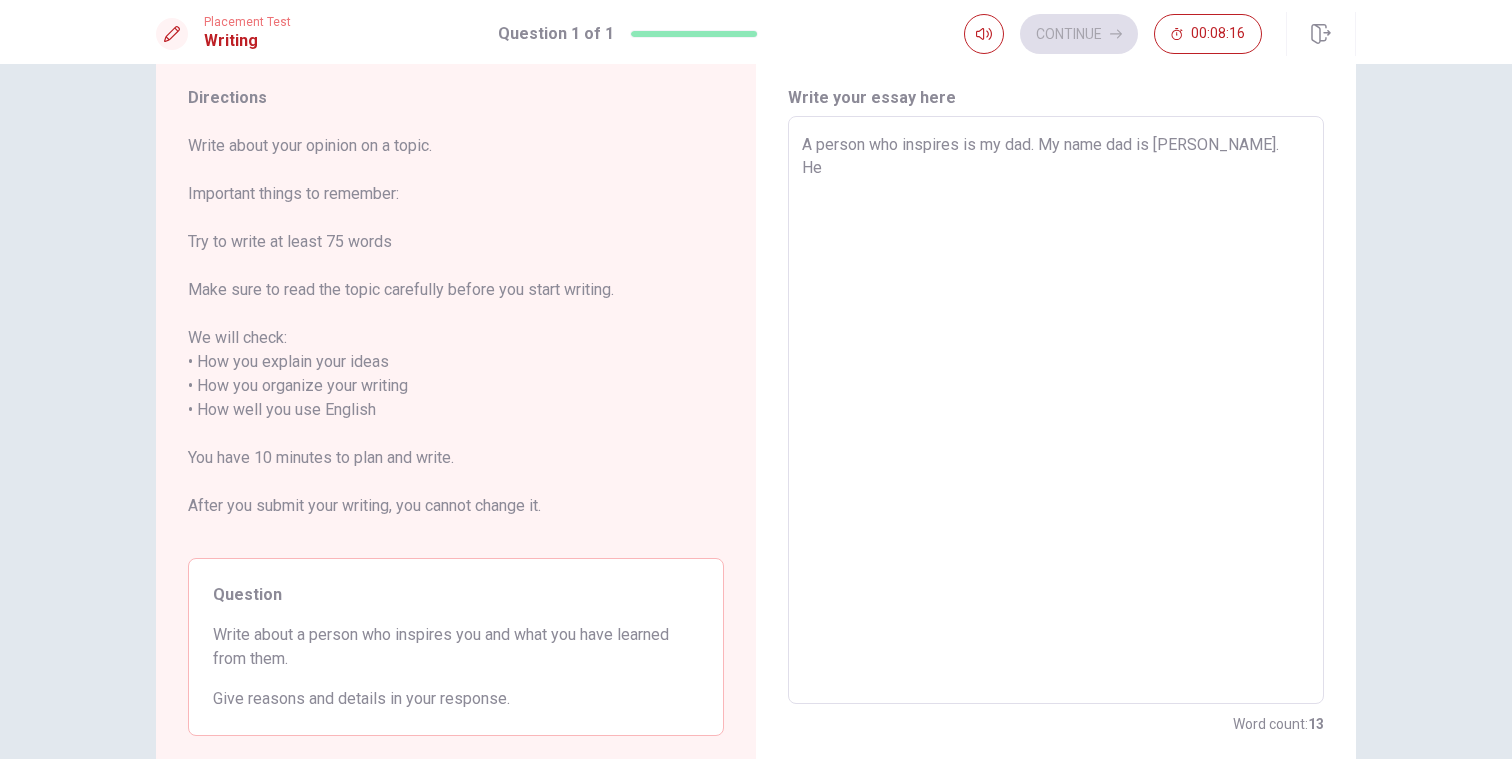 click on "A person who inspires is my dad. My name dad is [PERSON_NAME]. He" at bounding box center (1056, 410) 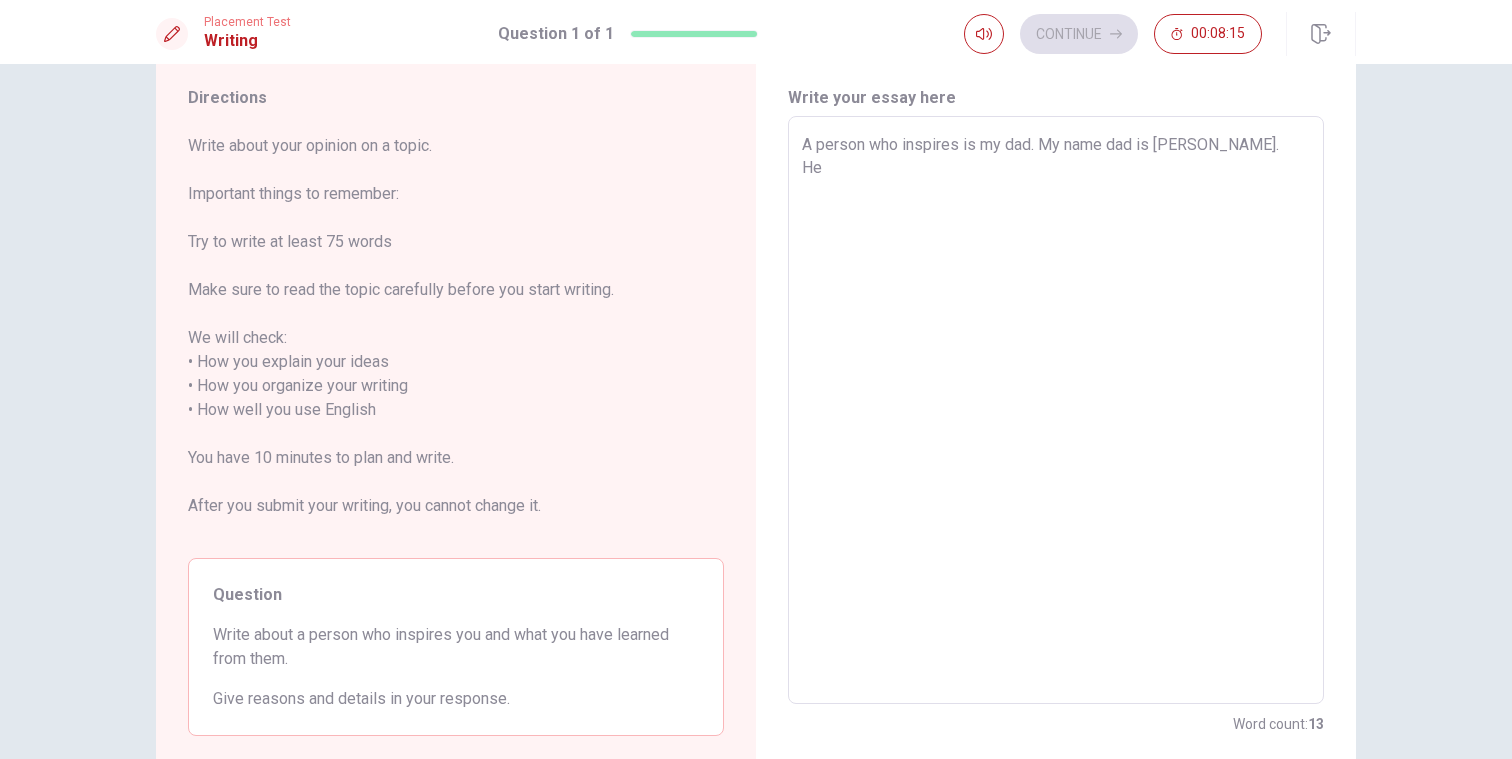 click on "A person who inspires is my dad. My name dad is [PERSON_NAME]. He" at bounding box center (1056, 410) 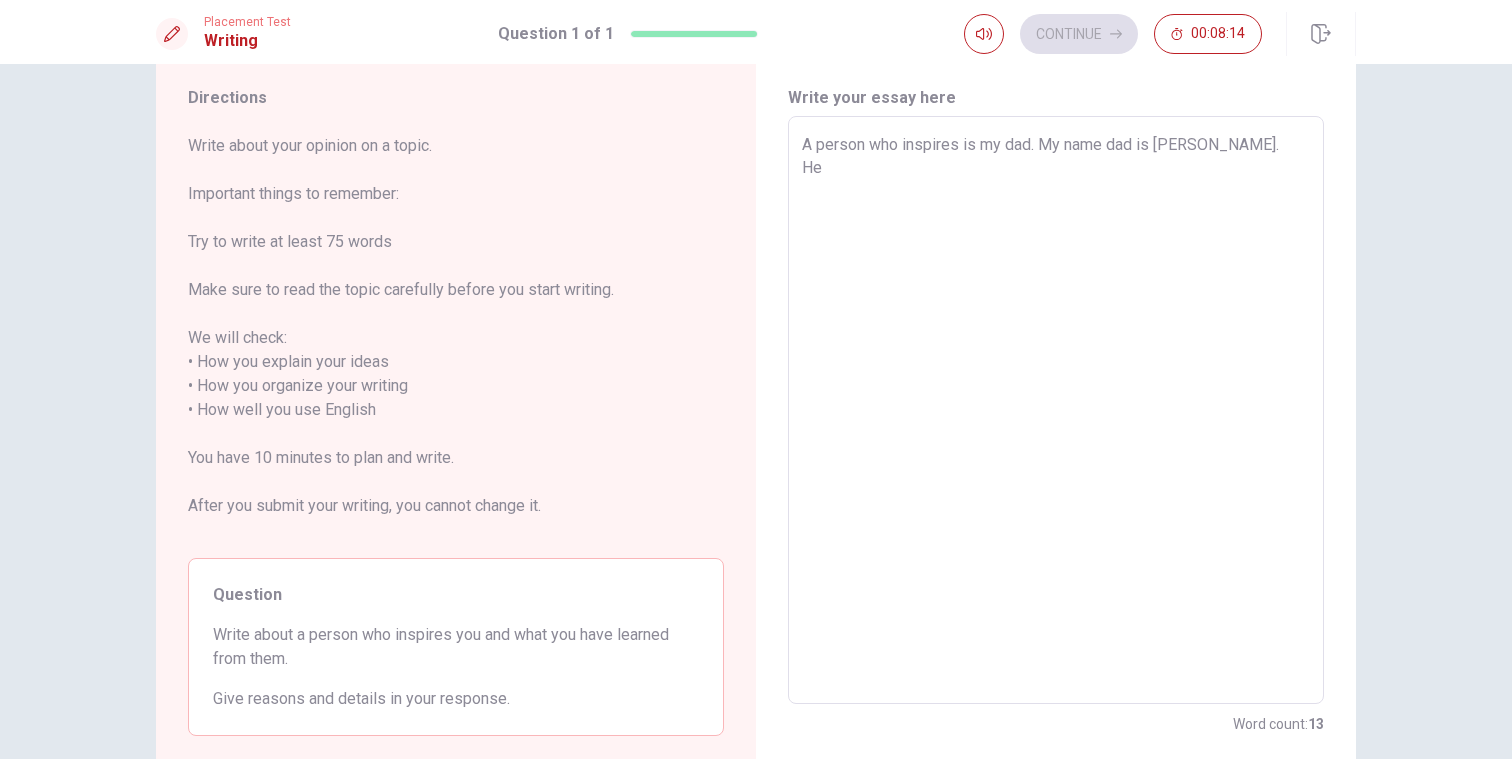 type on "A person who inspires is my dad. H name dad is [PERSON_NAME]. He" 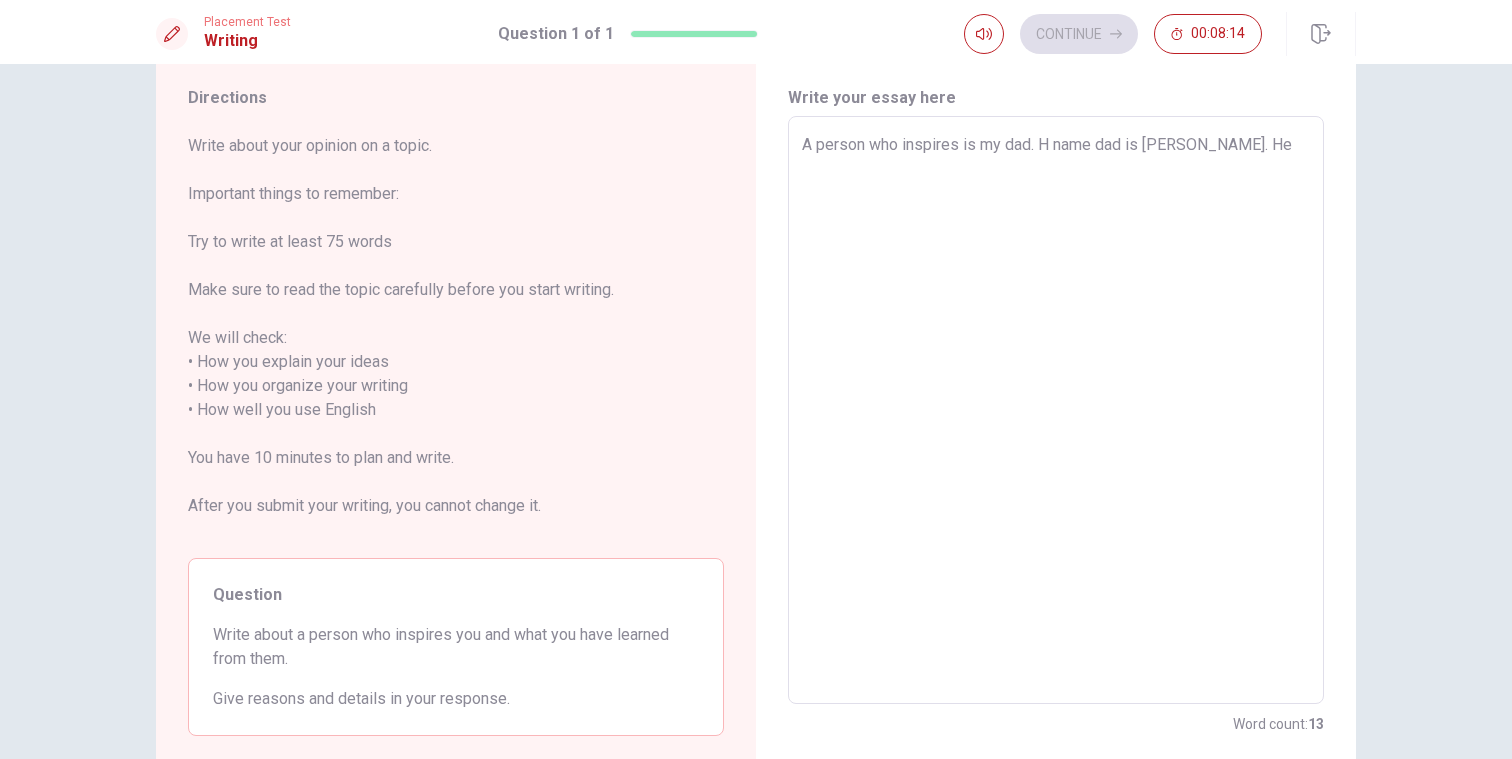 type on "x" 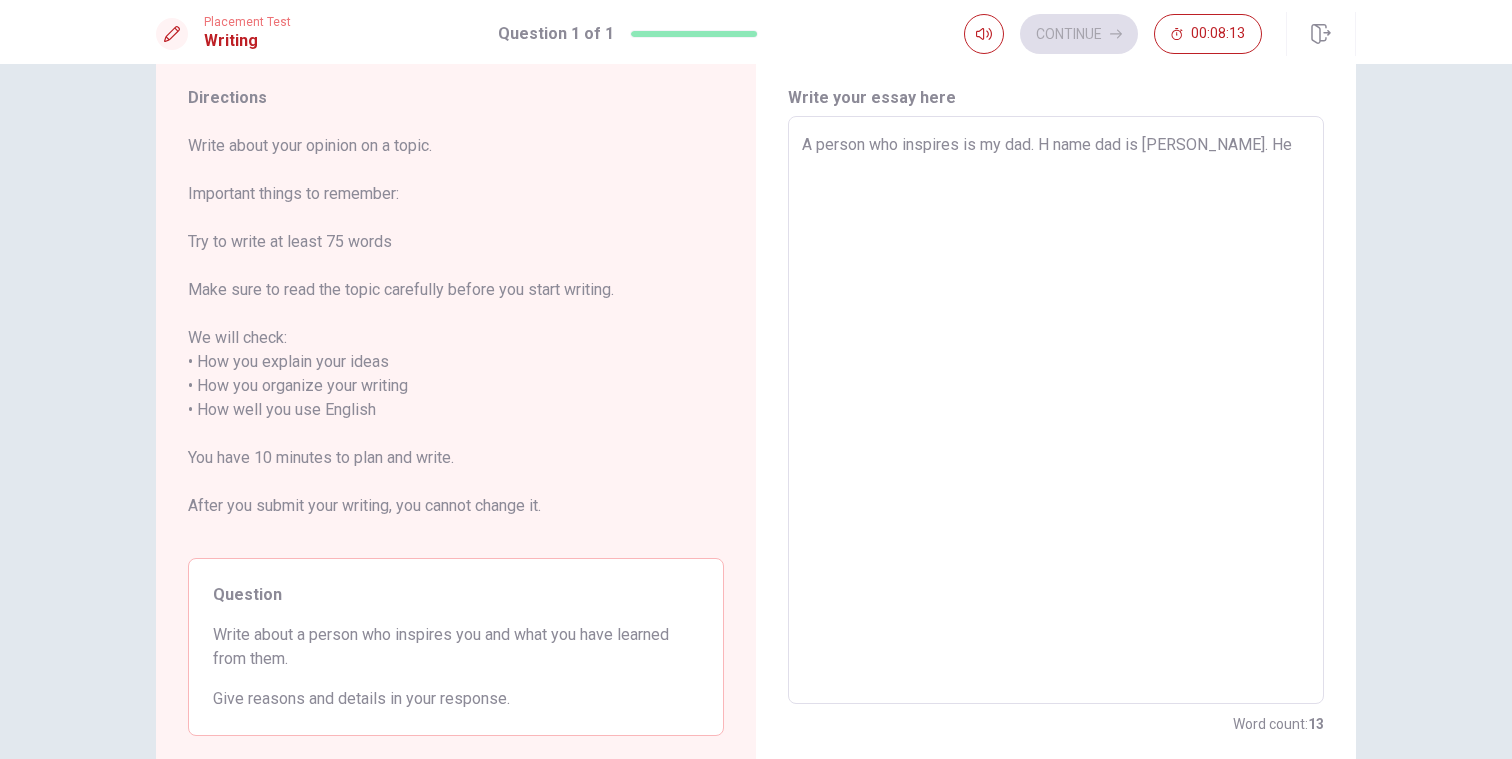 type on "A person who inspires is my dad. He name dad is [PERSON_NAME]. He" 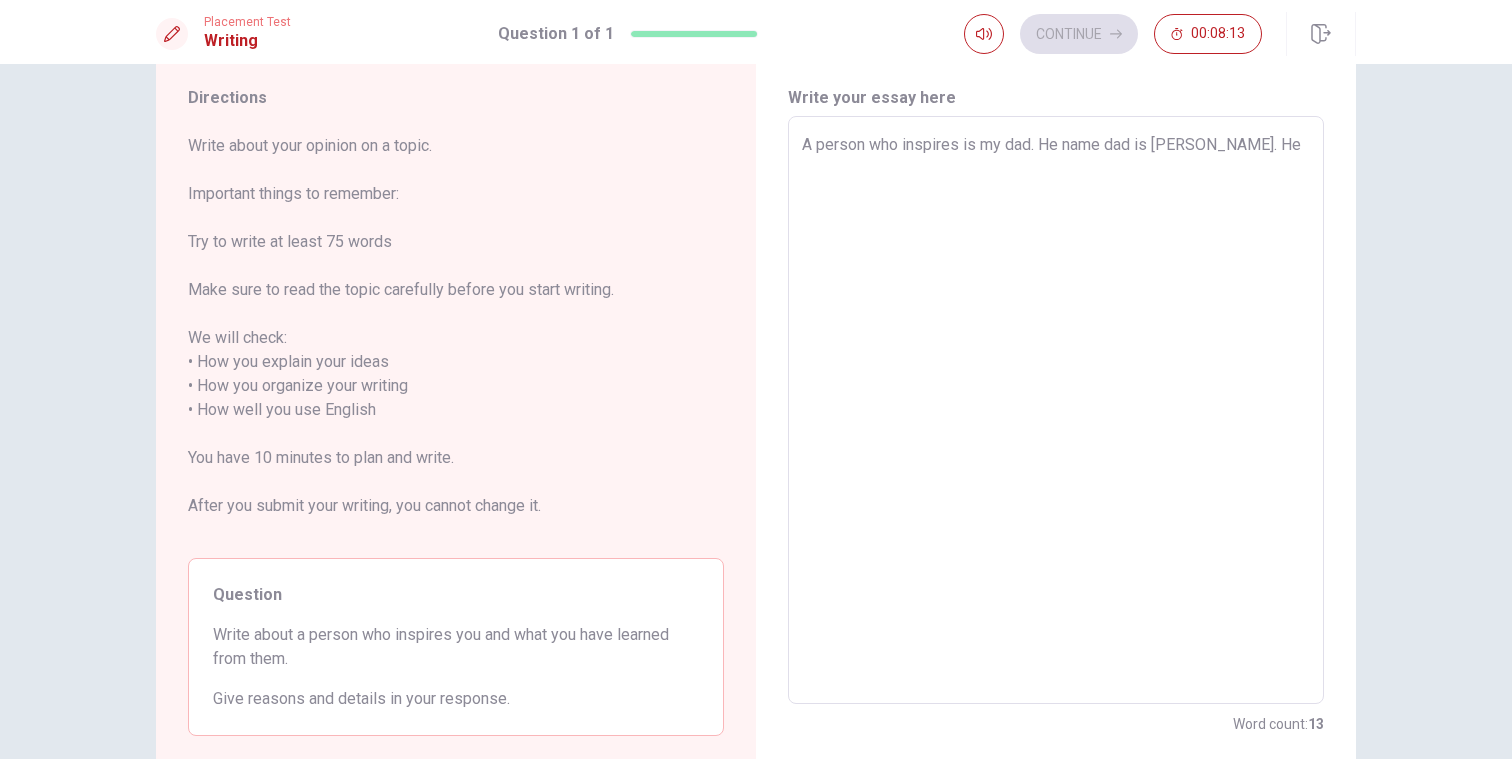 type on "x" 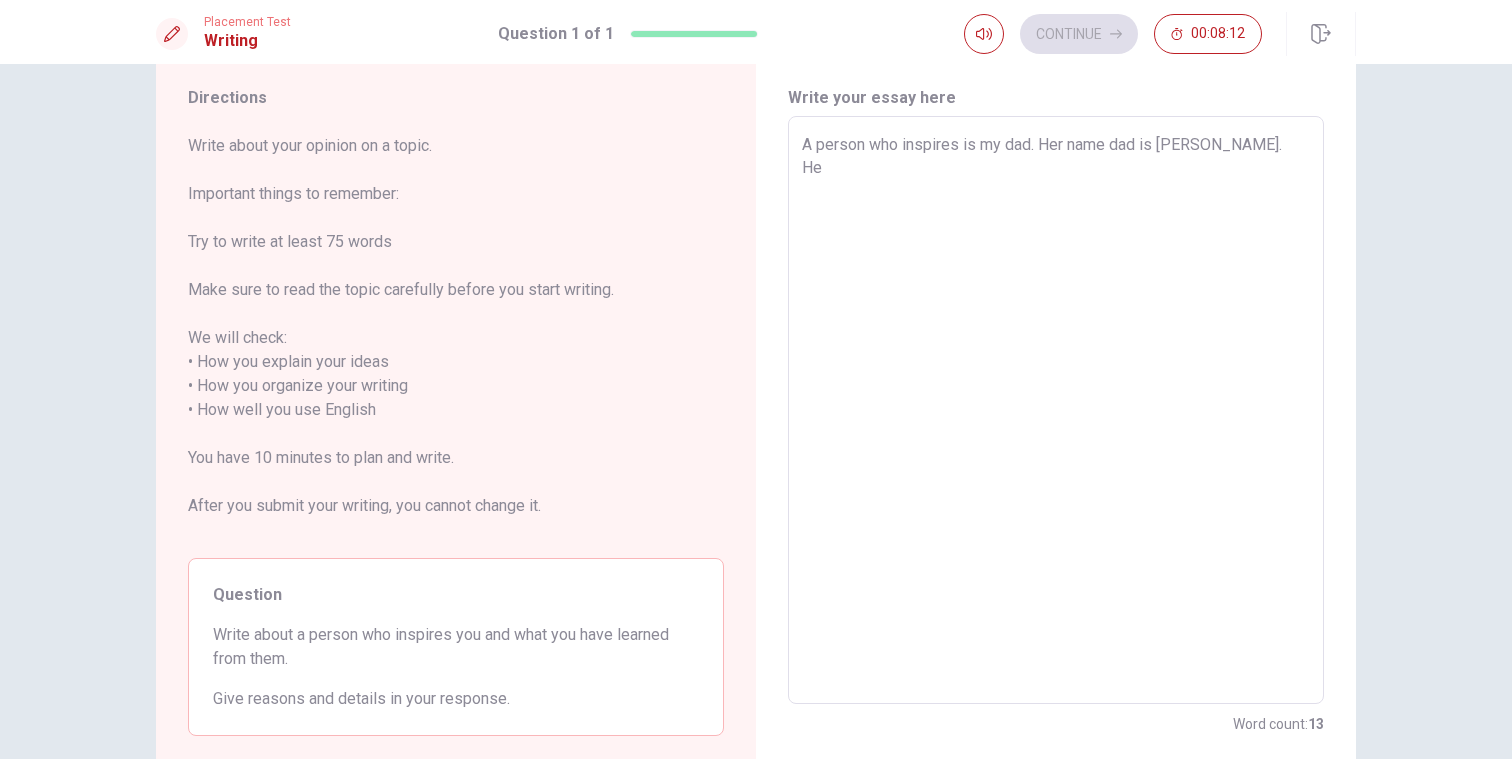 type on "x" 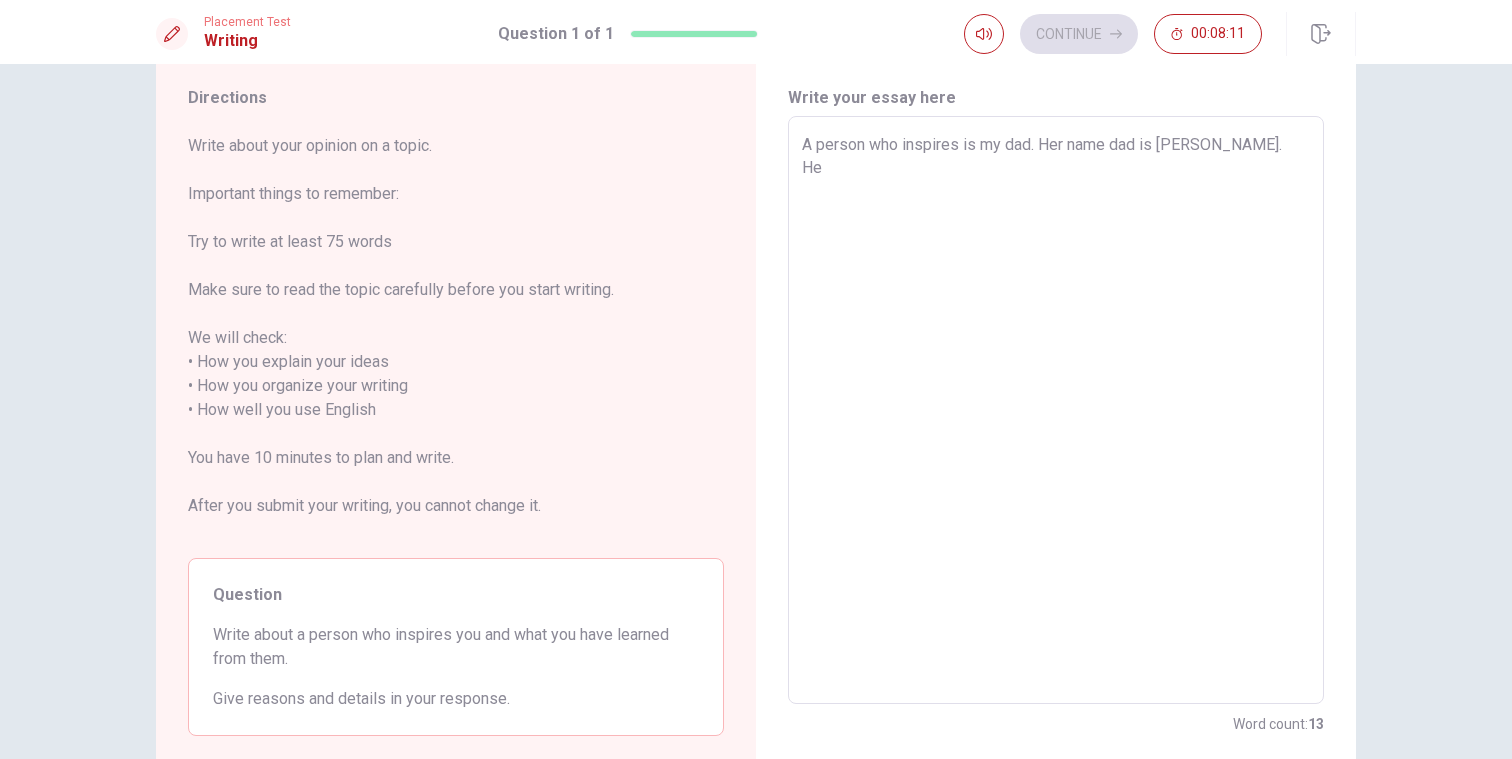 type on "A person who inspires is my dad. He name dad is [PERSON_NAME]. He" 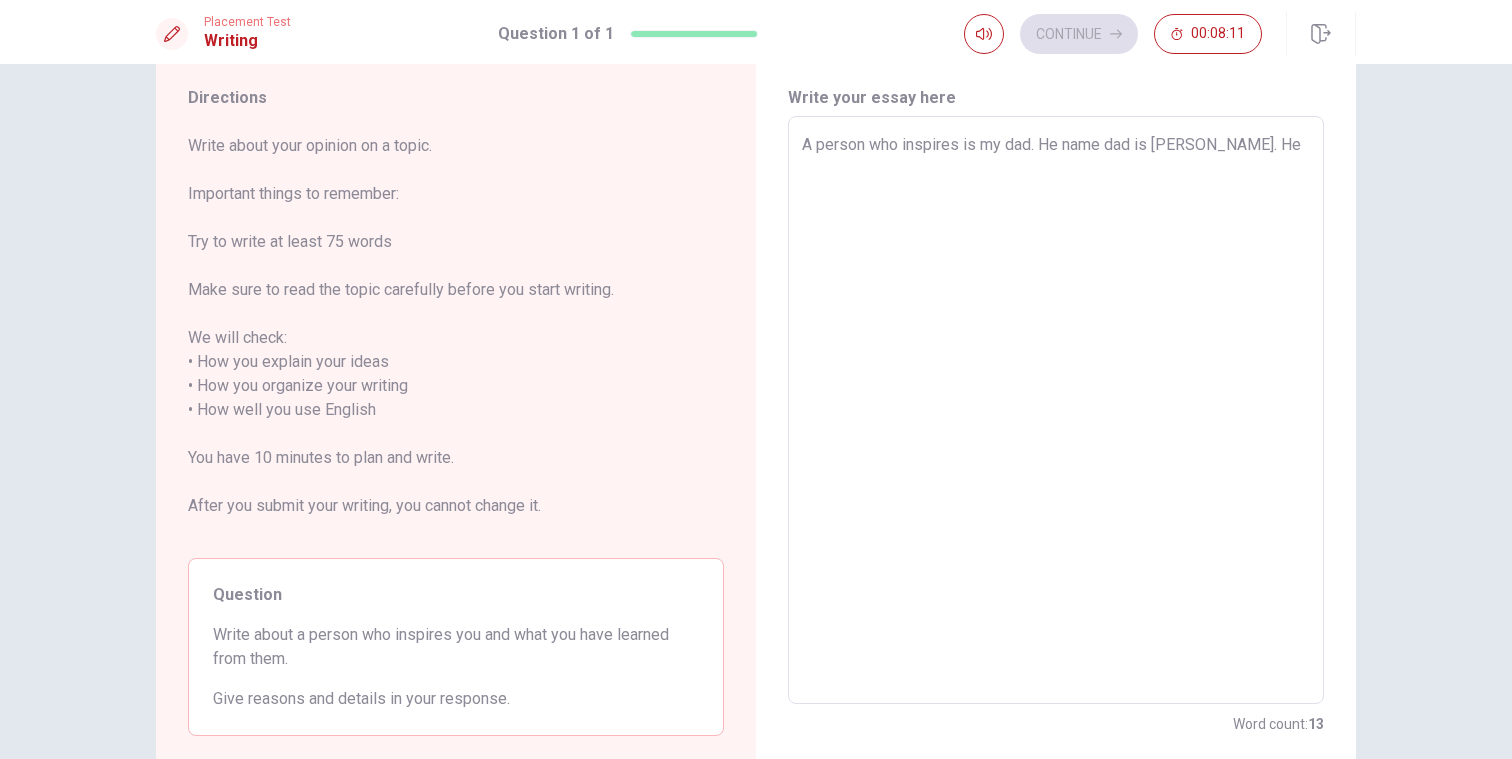type on "x" 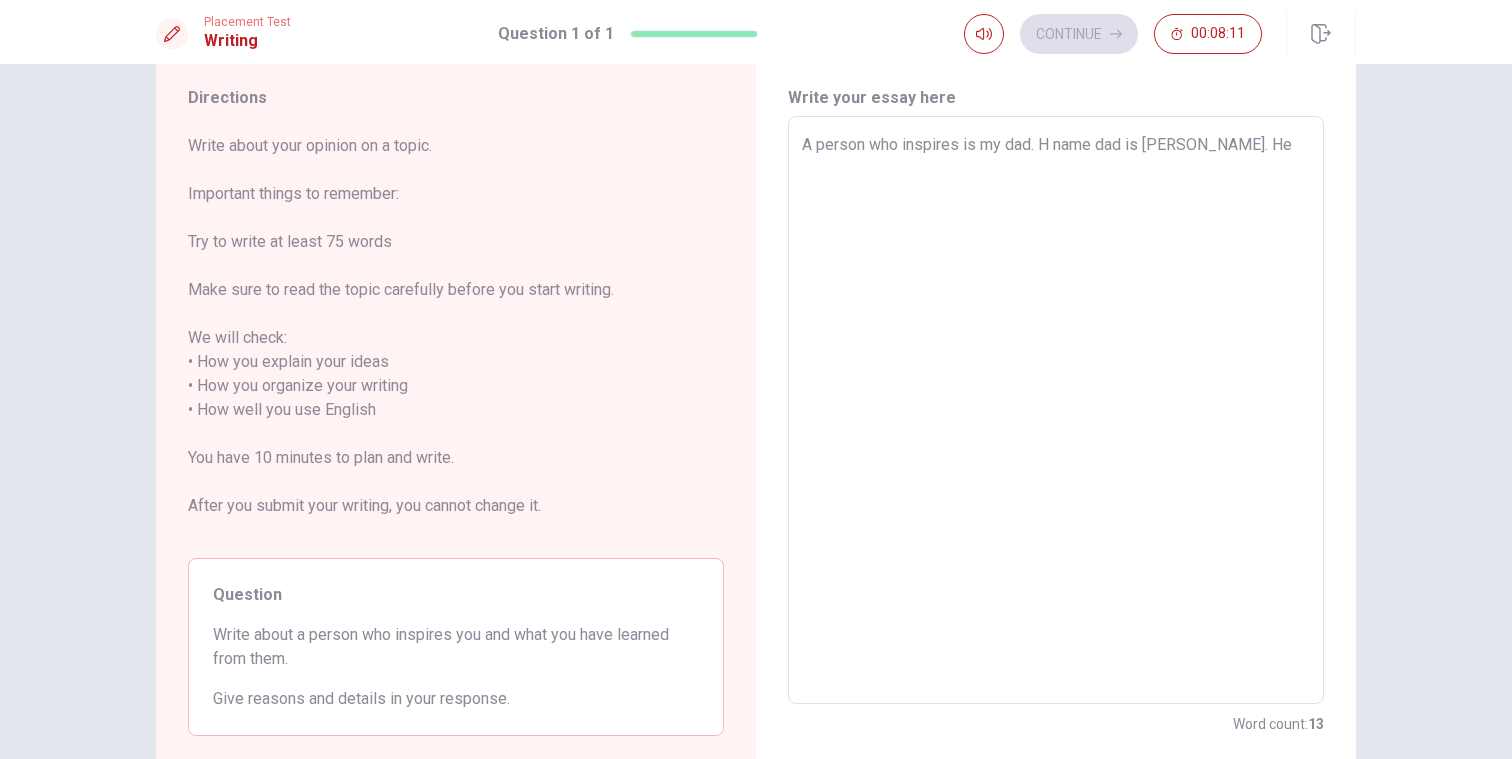 type on "x" 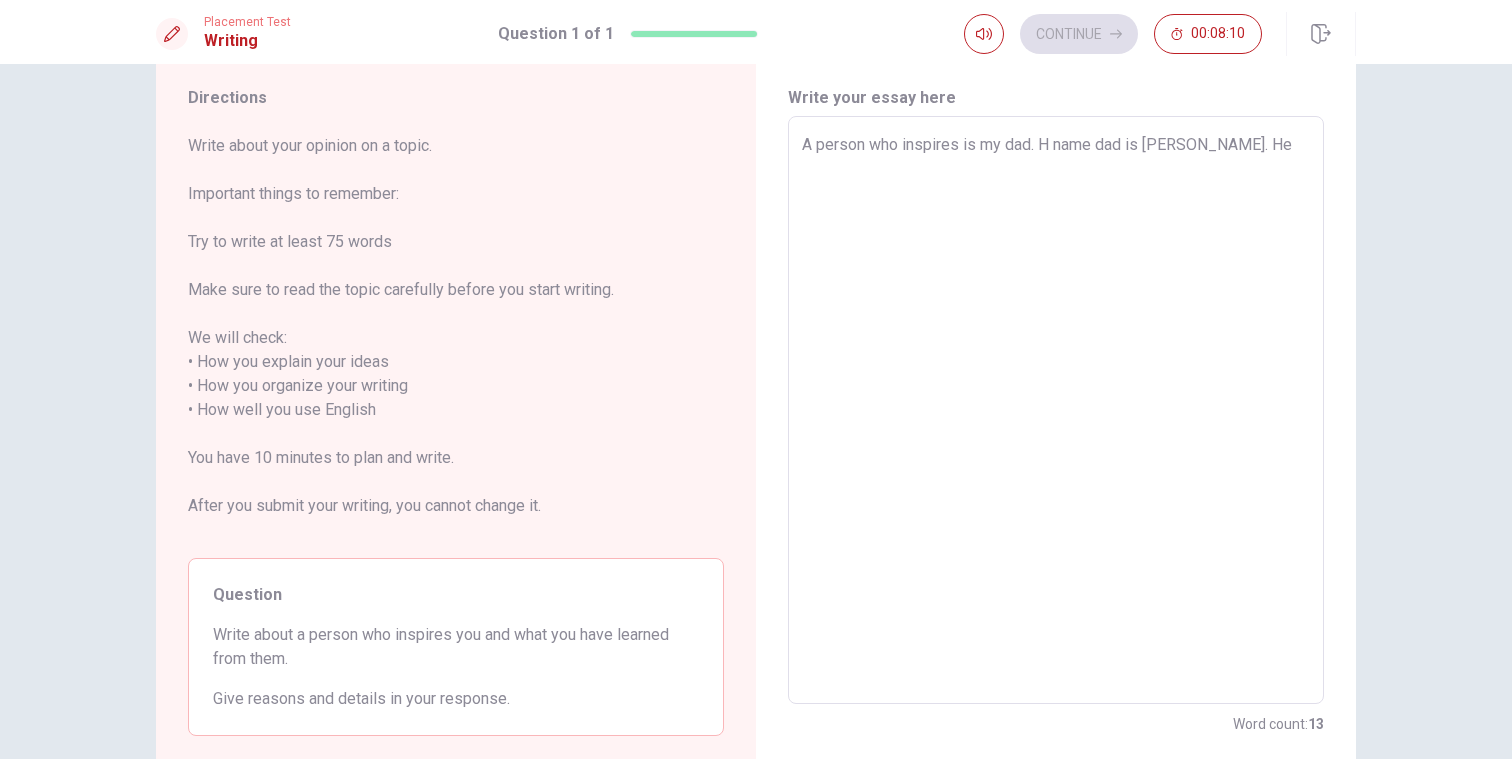 type on "A person who inspires is my dad. [PERSON_NAME] name dad is [PERSON_NAME]. He" 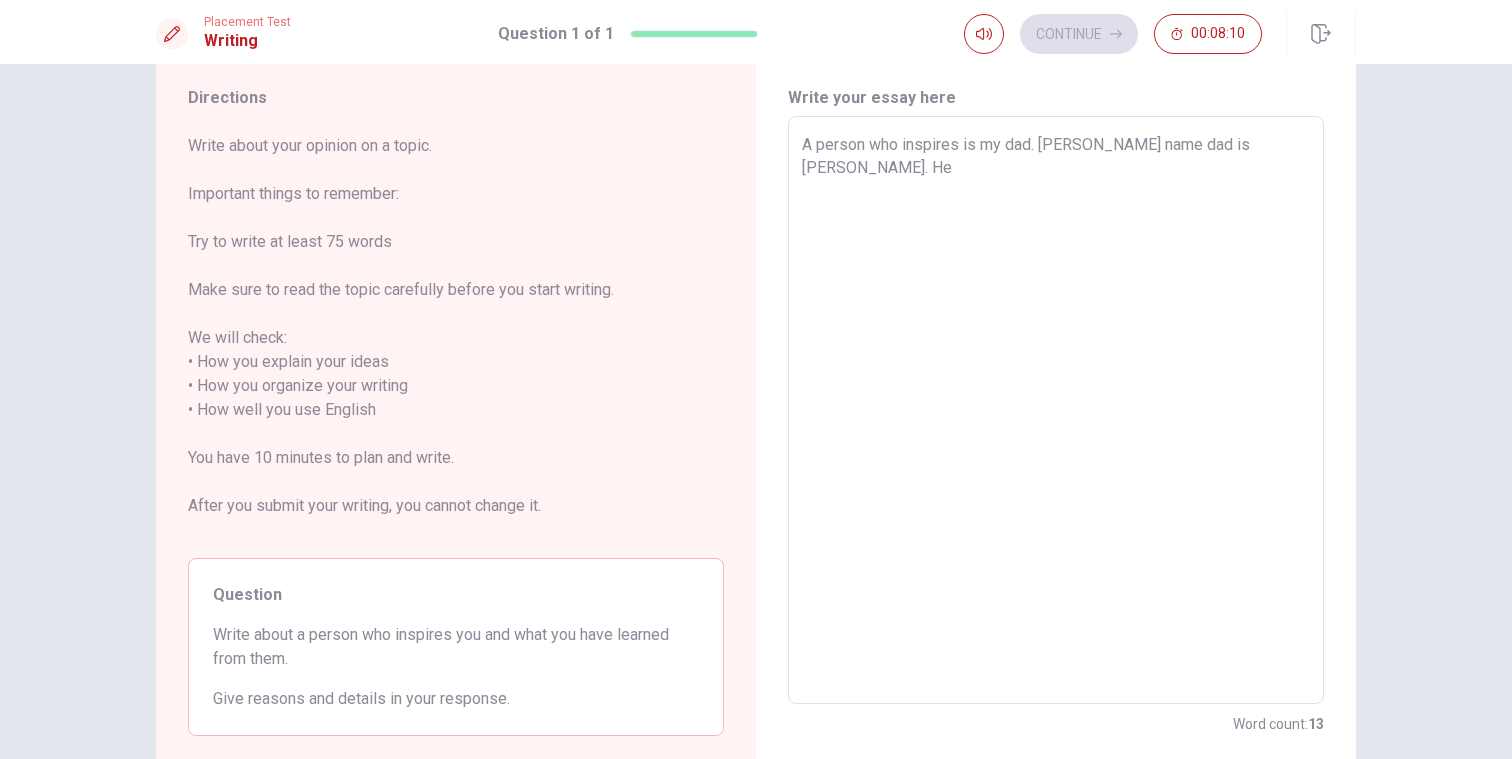 type on "x" 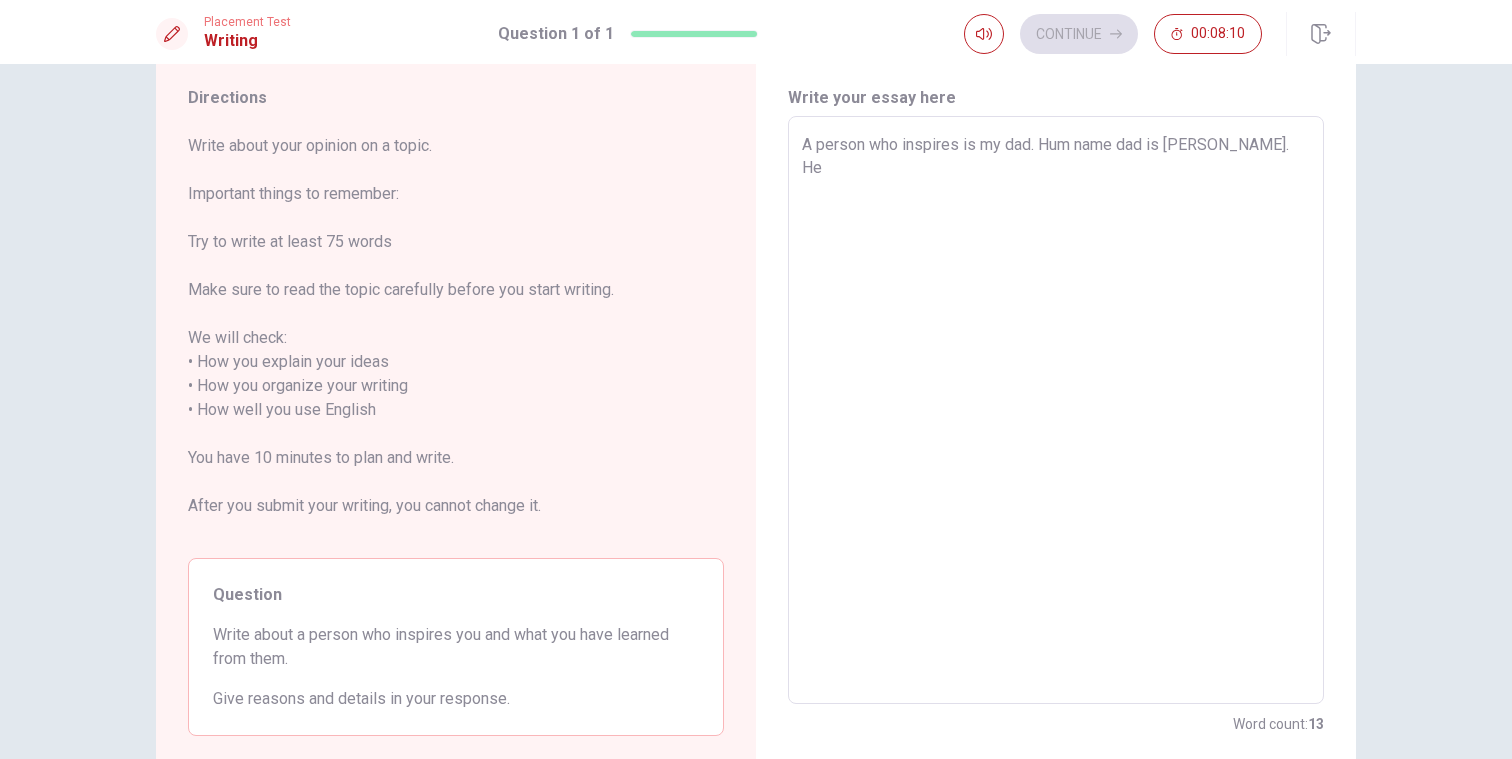 type on "x" 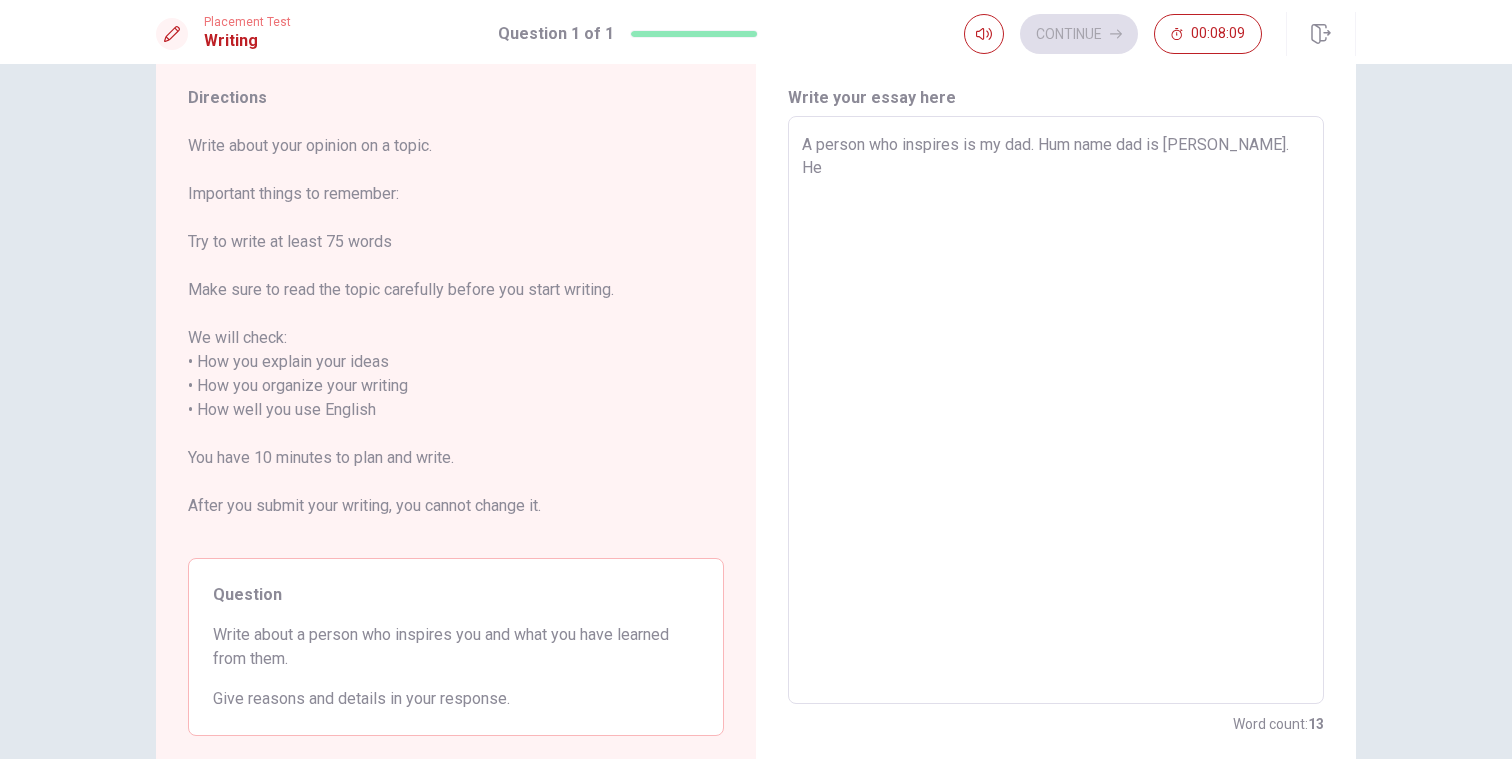 type on "A person who inspires is my dad. [PERSON_NAME] name dad is [PERSON_NAME]. He" 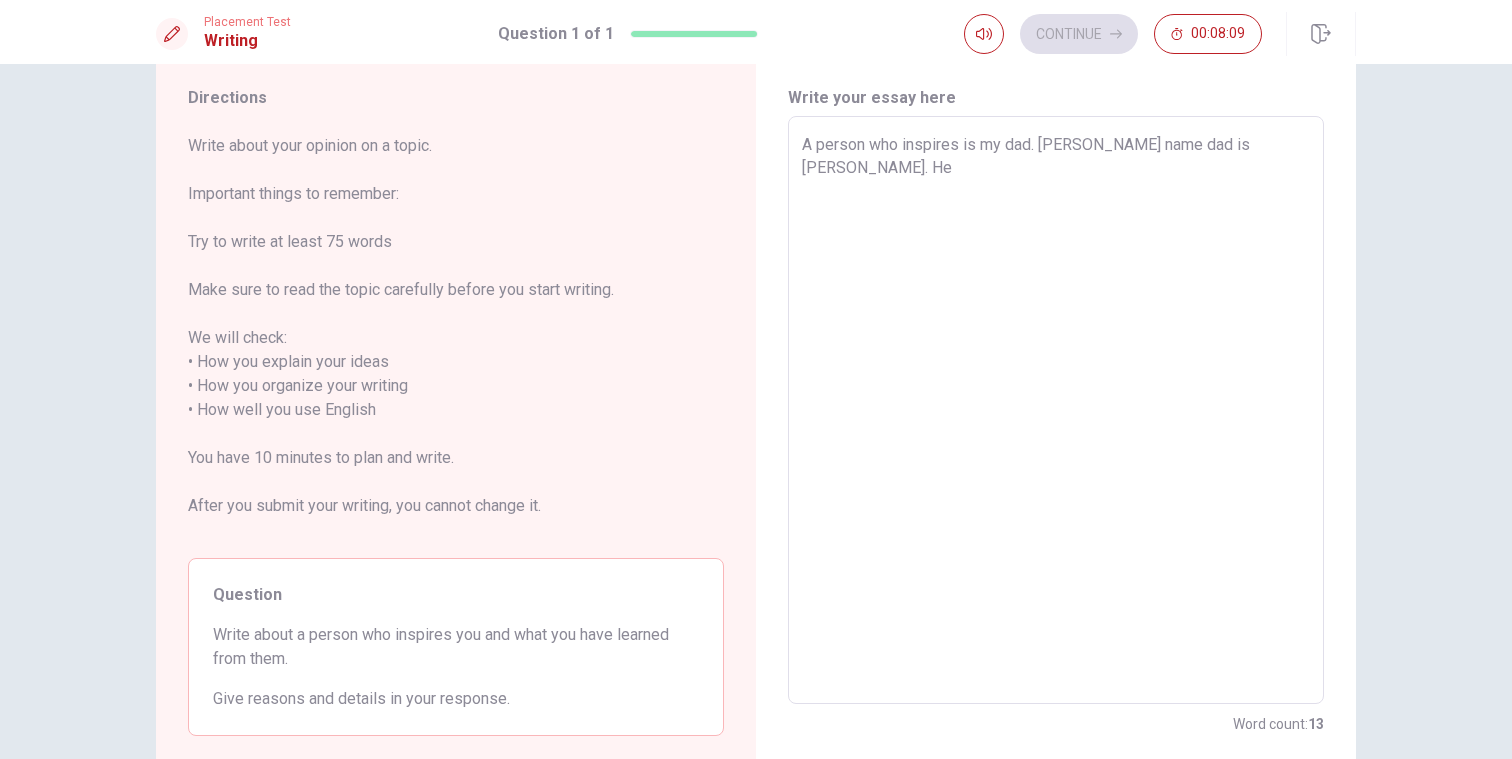 type on "x" 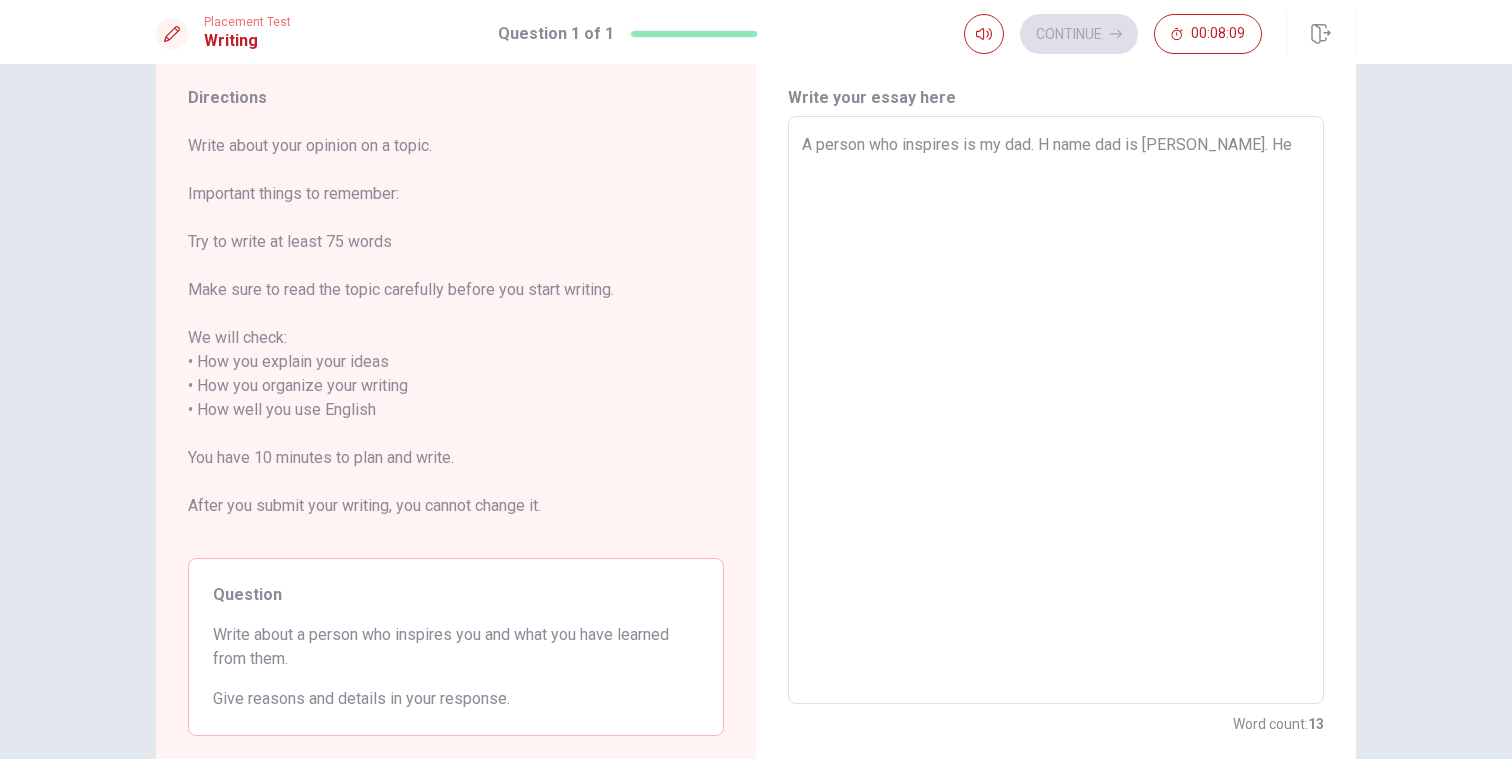 type on "x" 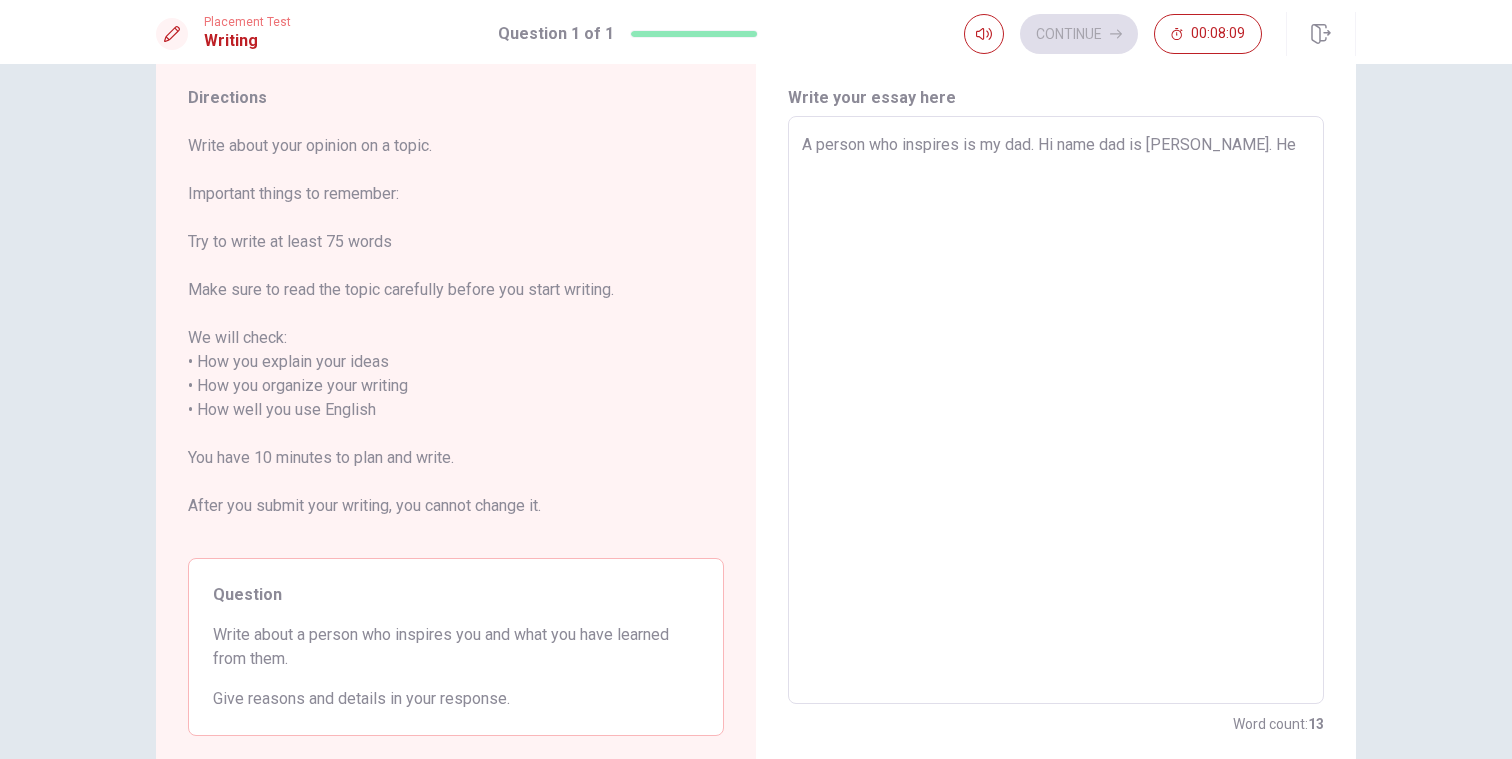 type on "x" 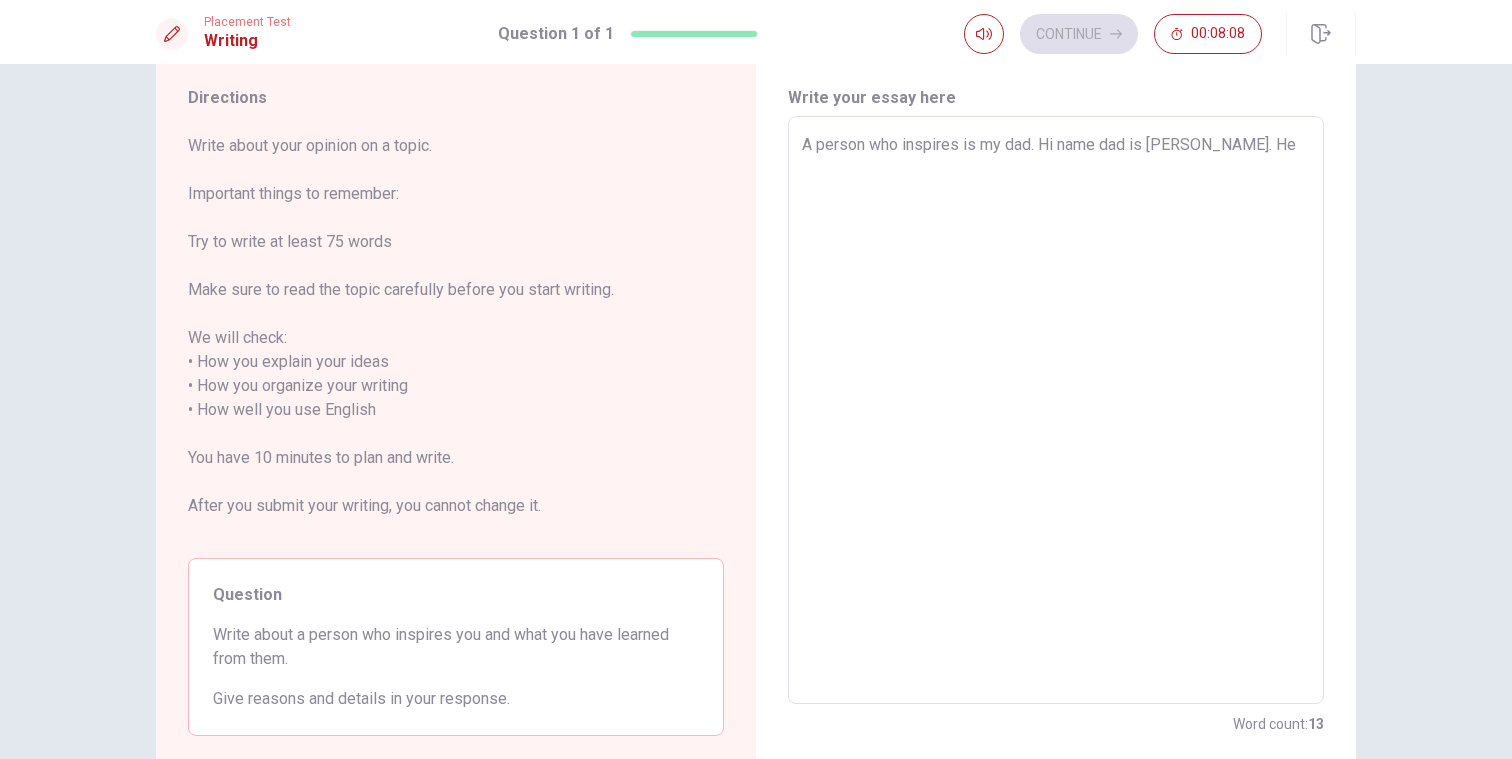 type on "A person who inspires is my dad. Him name dad is [PERSON_NAME]. He" 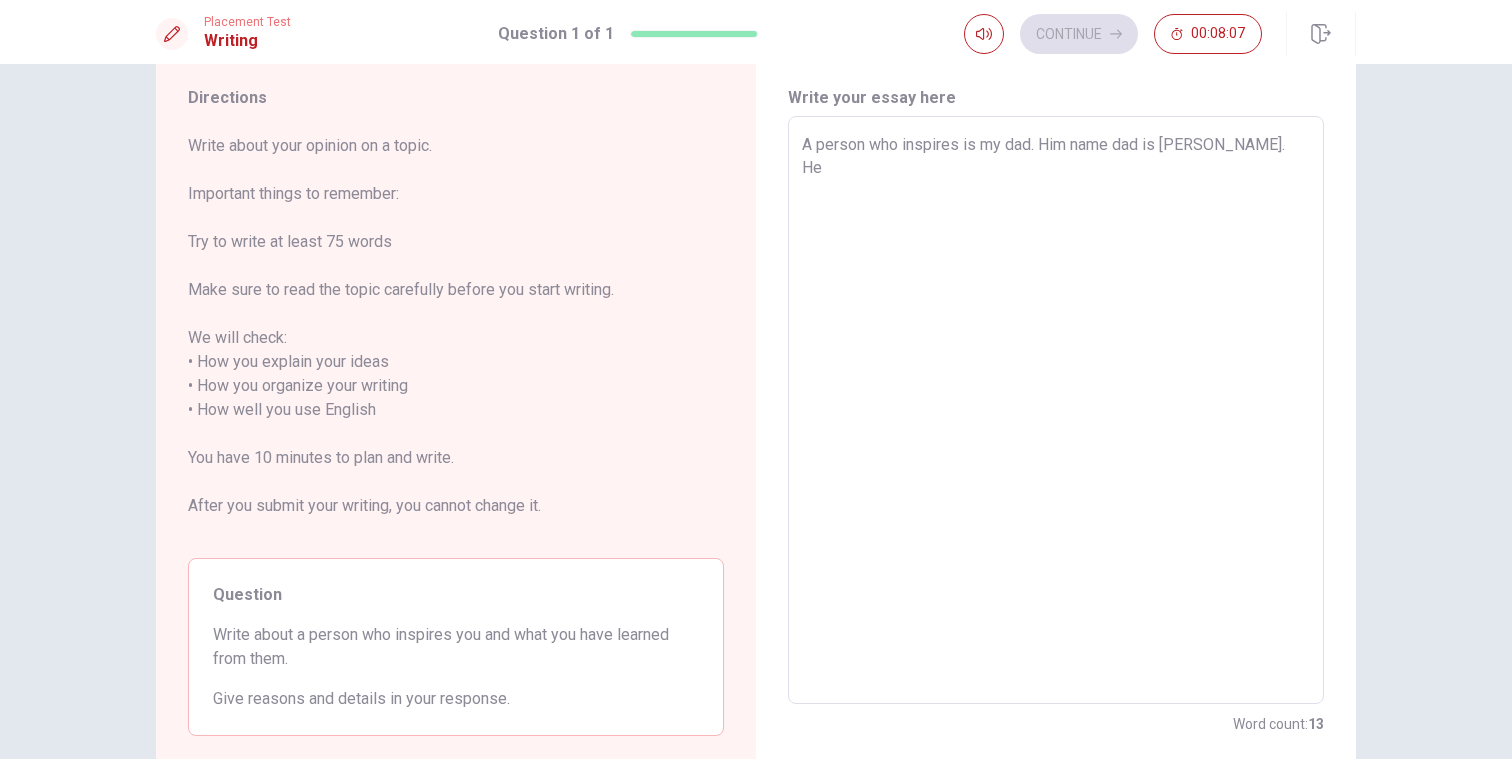 click on "A person who inspires is my dad. Him name dad is [PERSON_NAME]. He" at bounding box center (1056, 410) 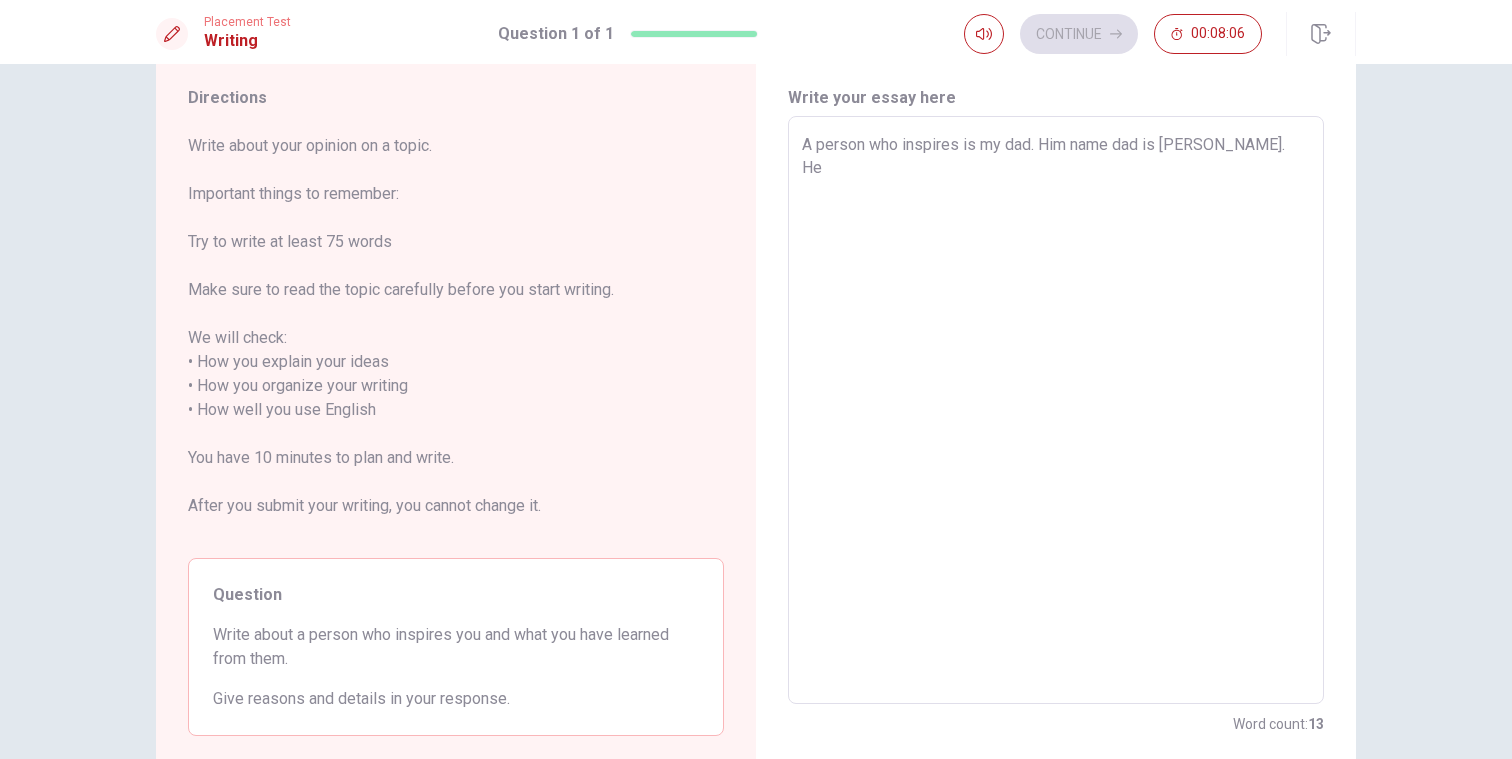type on "A person who inspires is my dad. Him names dad is [PERSON_NAME]. He" 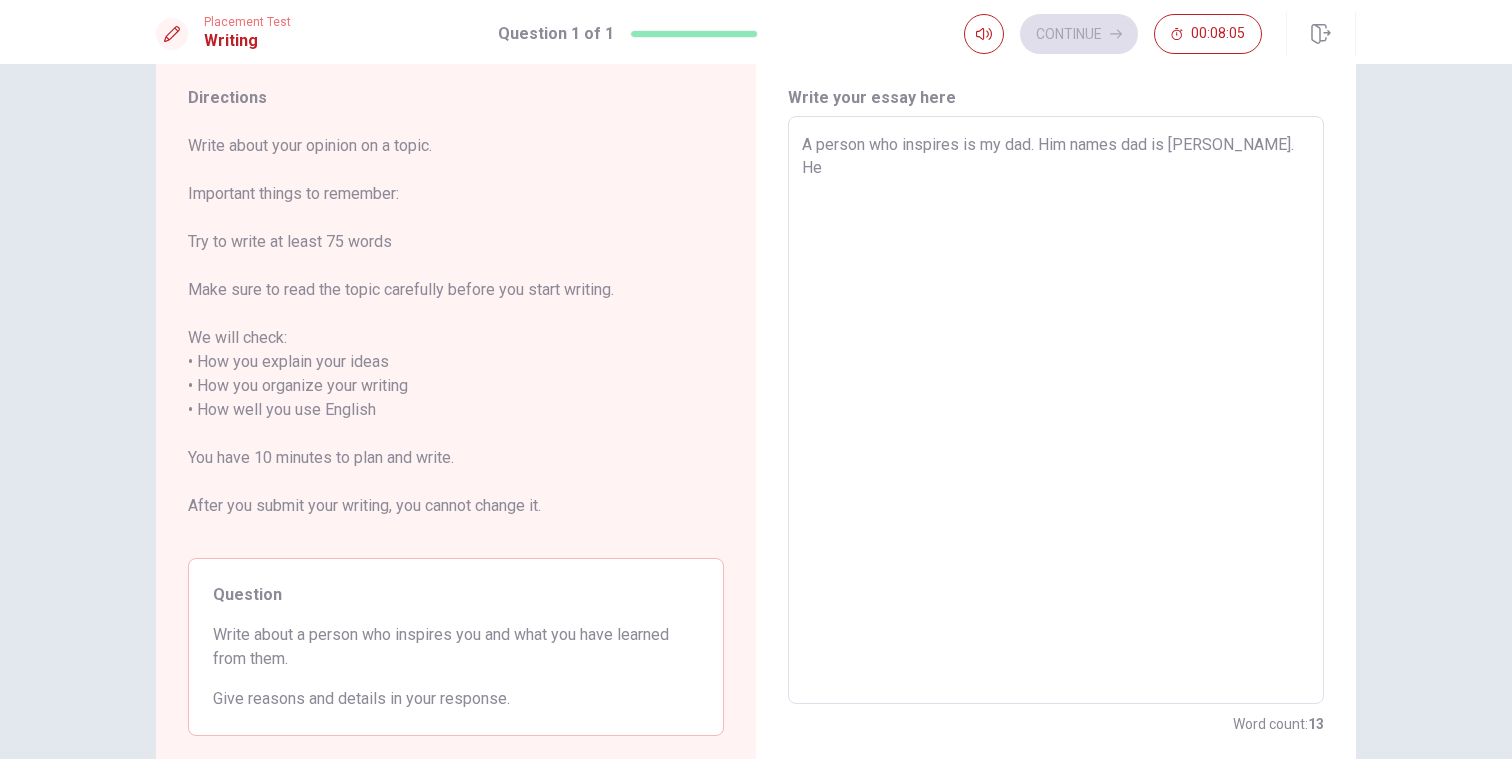 click on "A person who inspires is my dad. Him names dad is [PERSON_NAME]. He" at bounding box center [1056, 410] 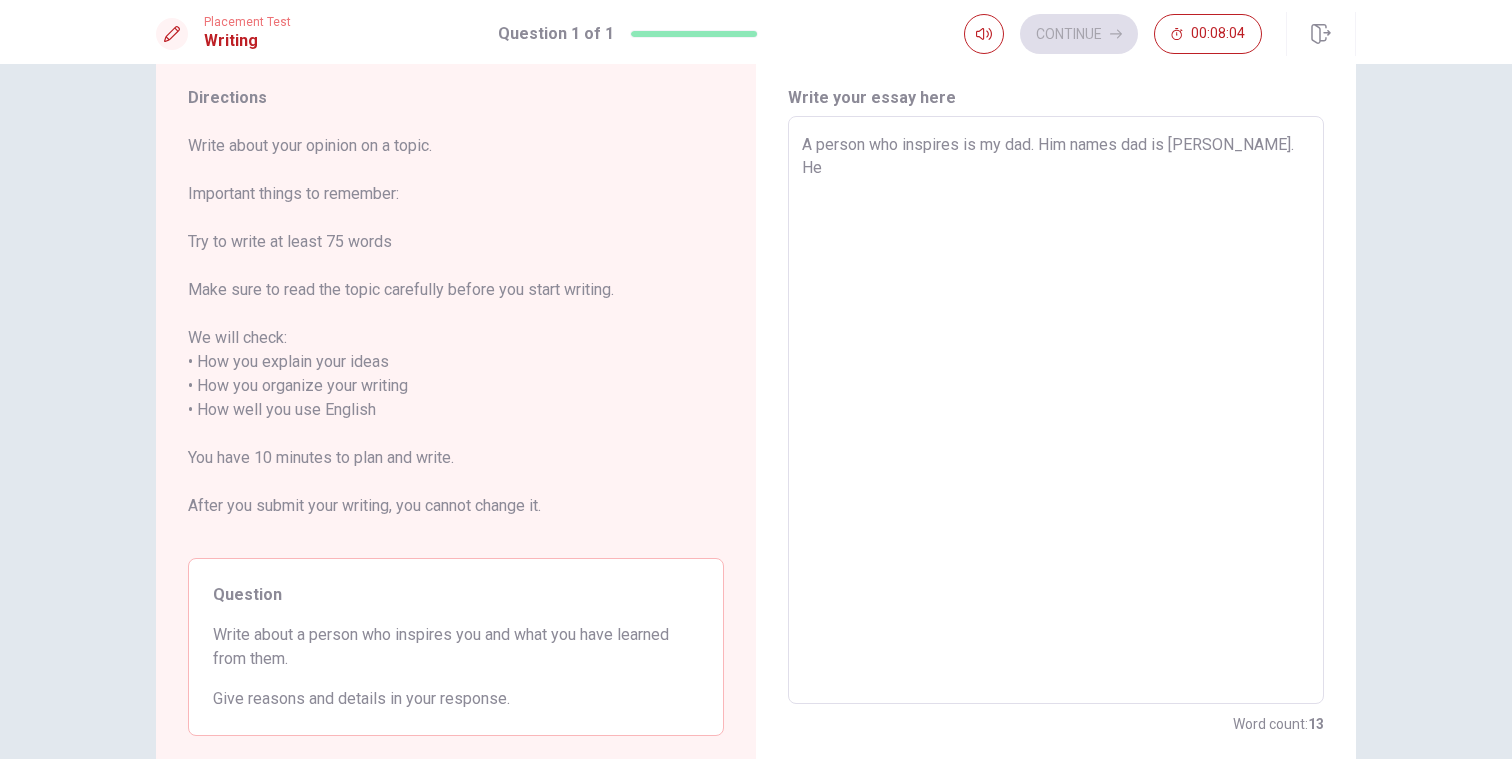type on "A person who inspires is my dad. Him names is [PERSON_NAME]. He" 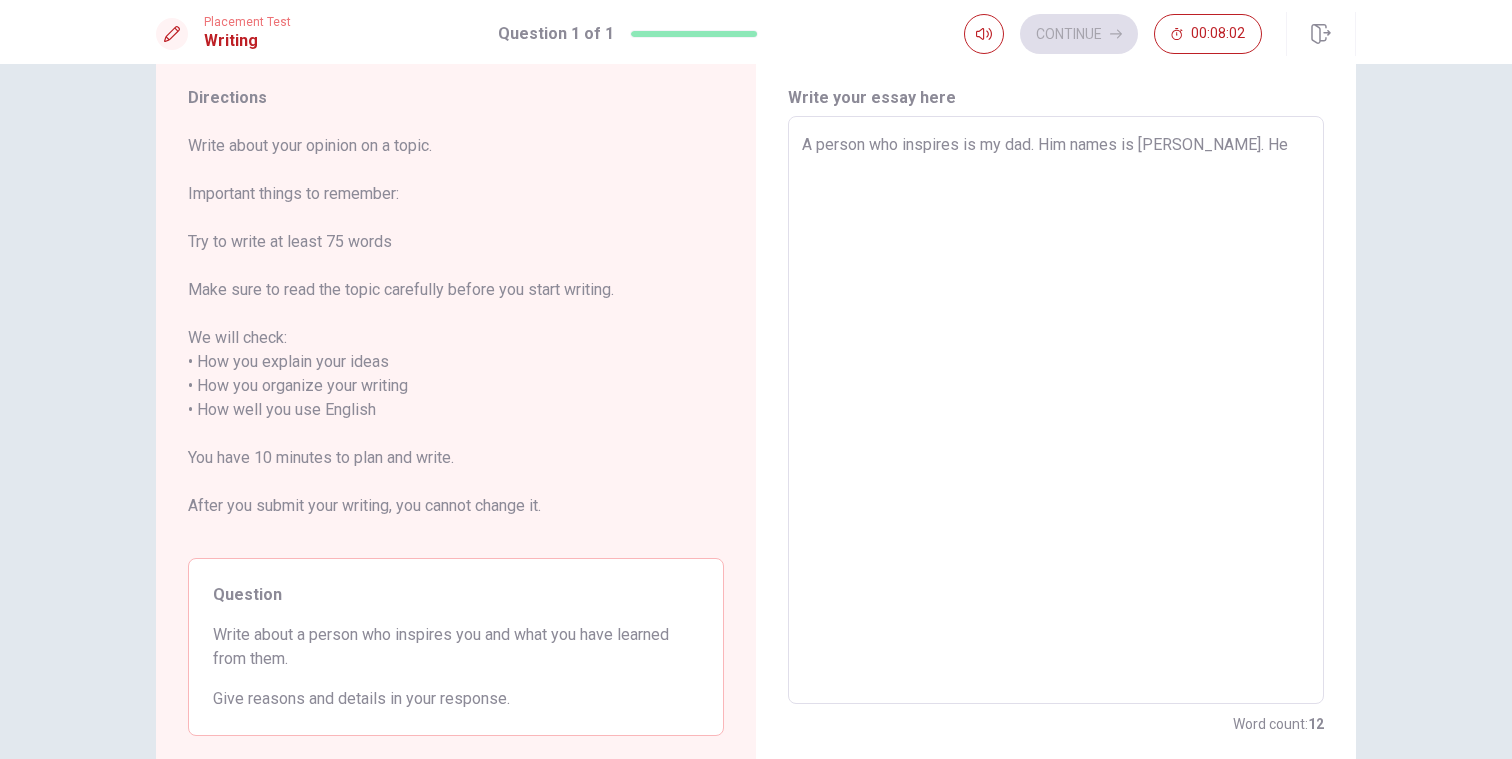 click on "A person who inspires is my dad. Him names is [PERSON_NAME]. He" at bounding box center [1056, 410] 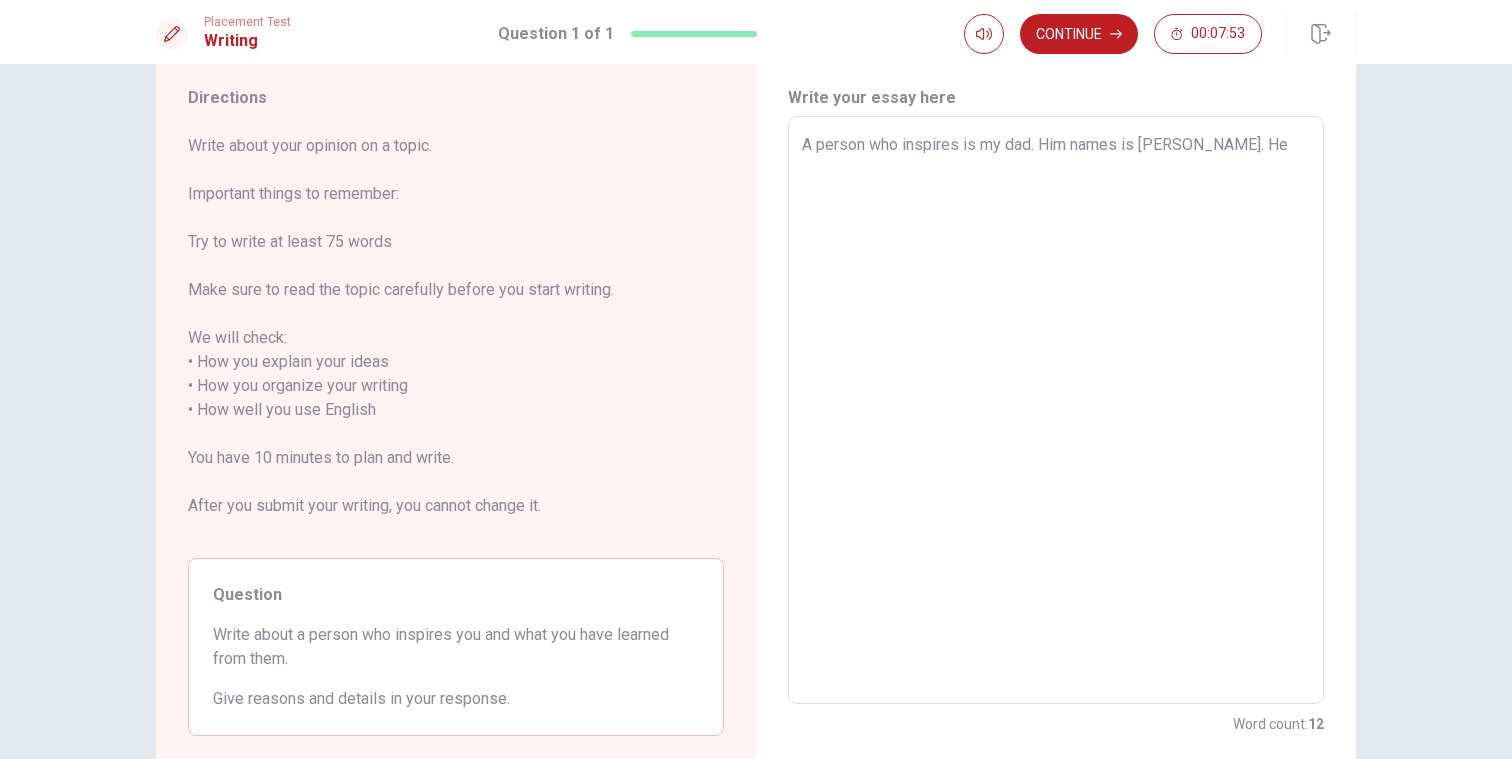 type on "x" 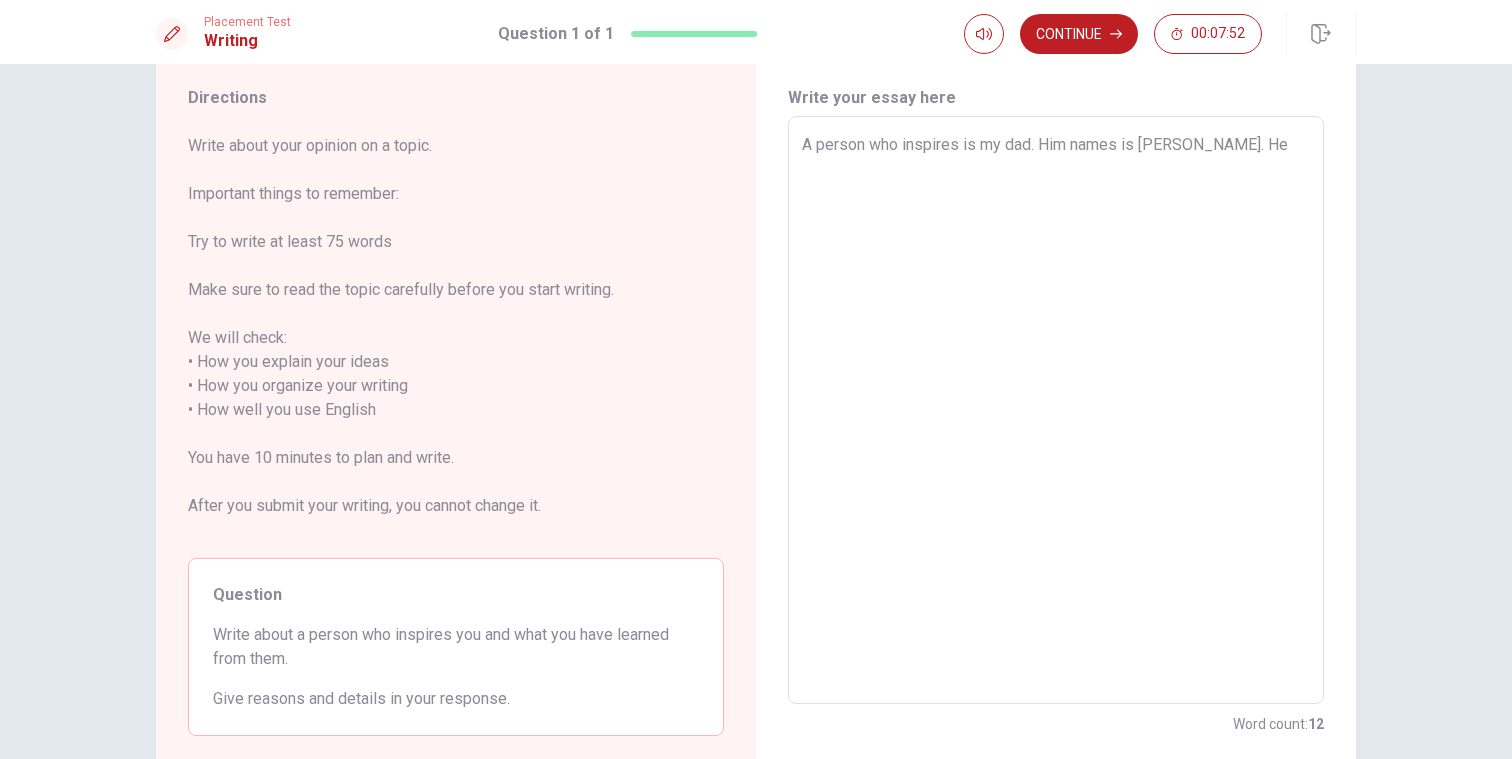 type on "A person who inspires is my dad. Him names is [PERSON_NAME]. He i" 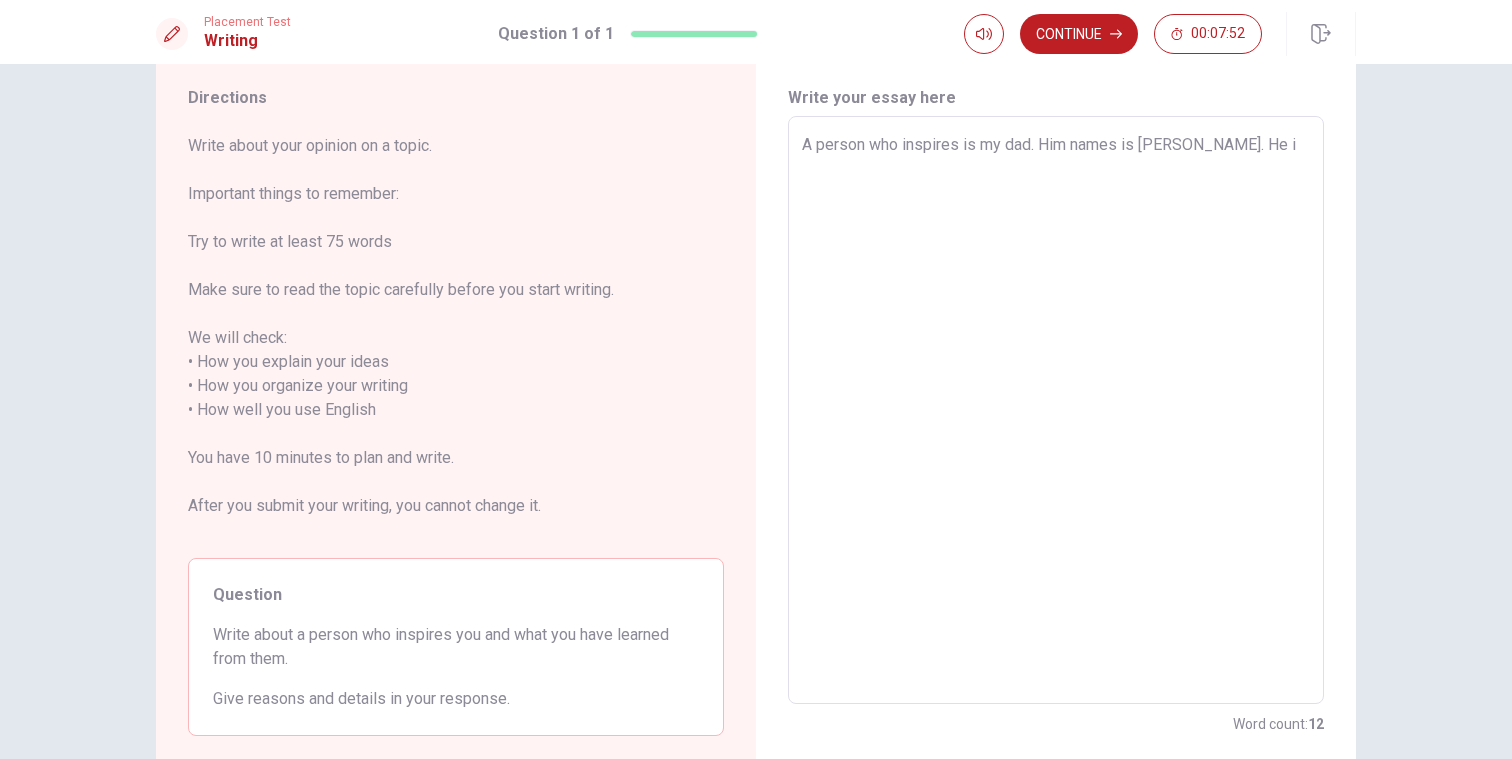 type on "x" 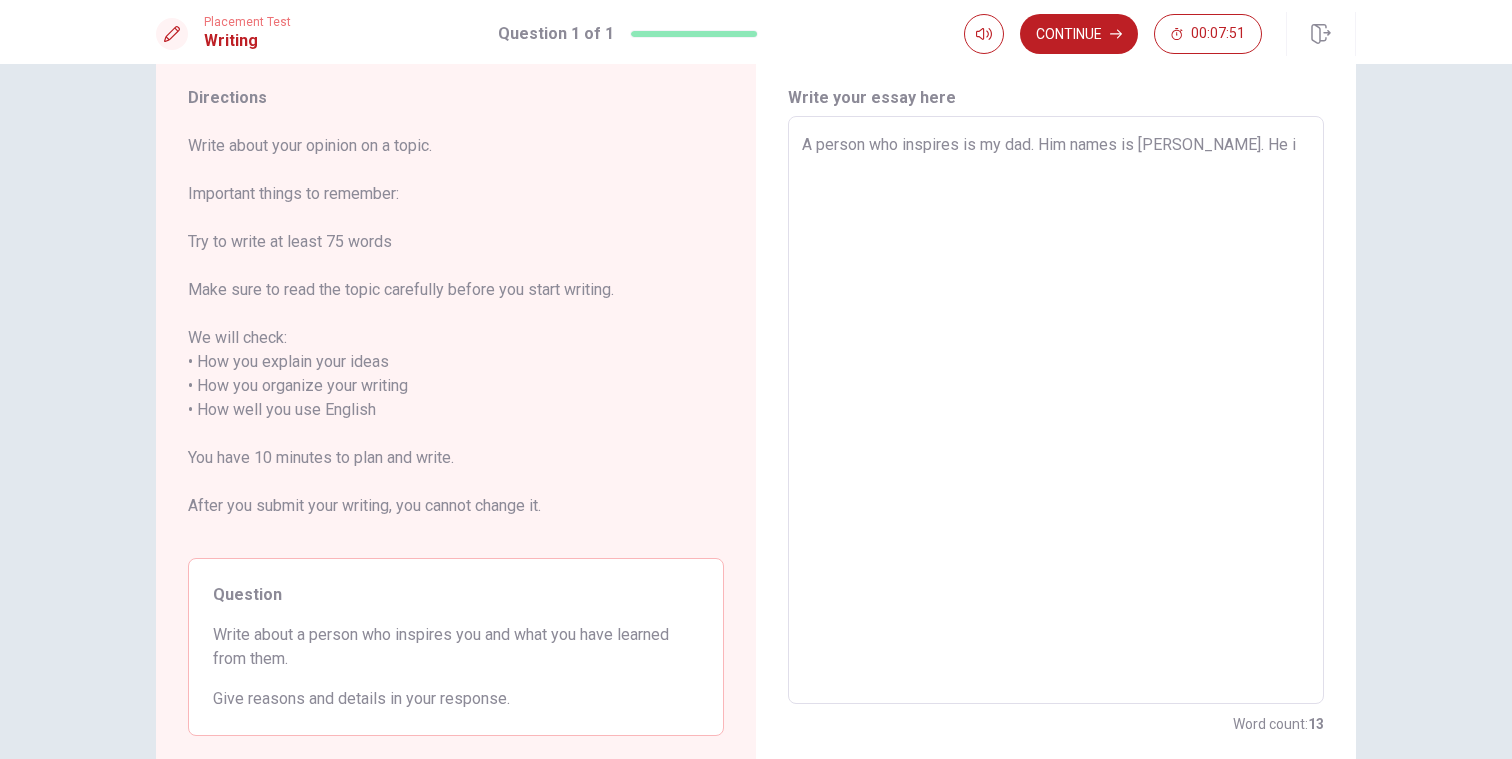 type on "A person who inspires is my dad. Him names is [PERSON_NAME]. He in" 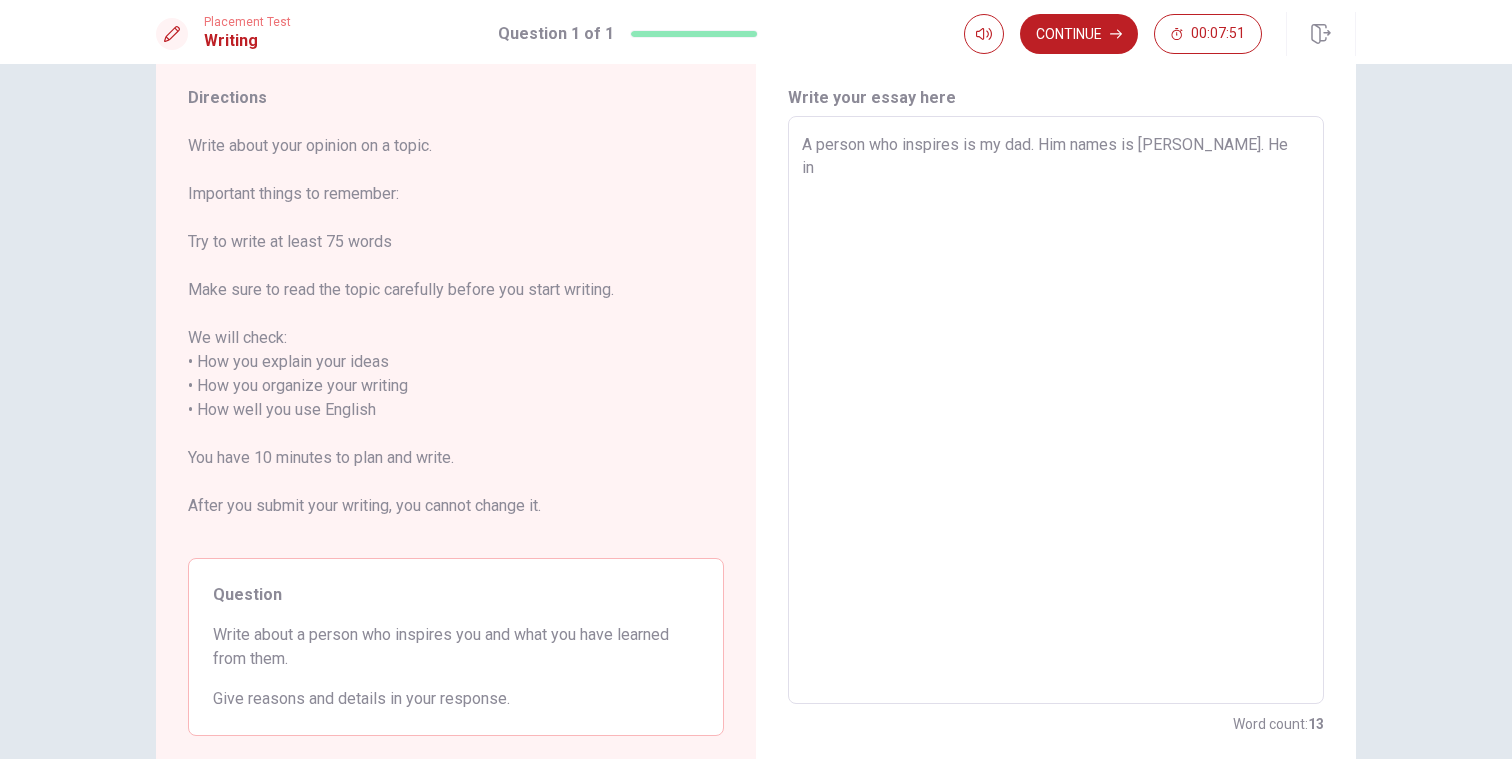 type on "x" 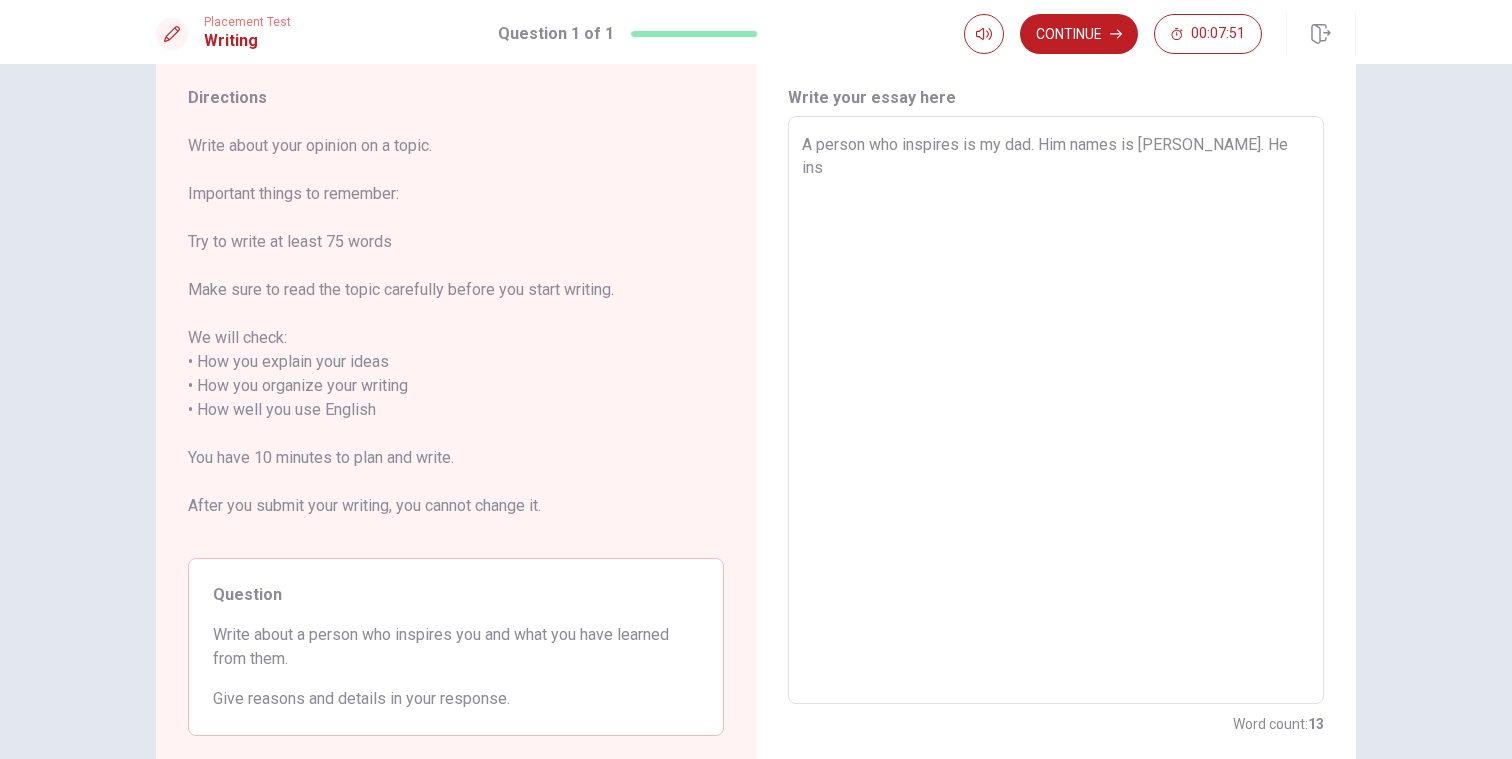 type on "x" 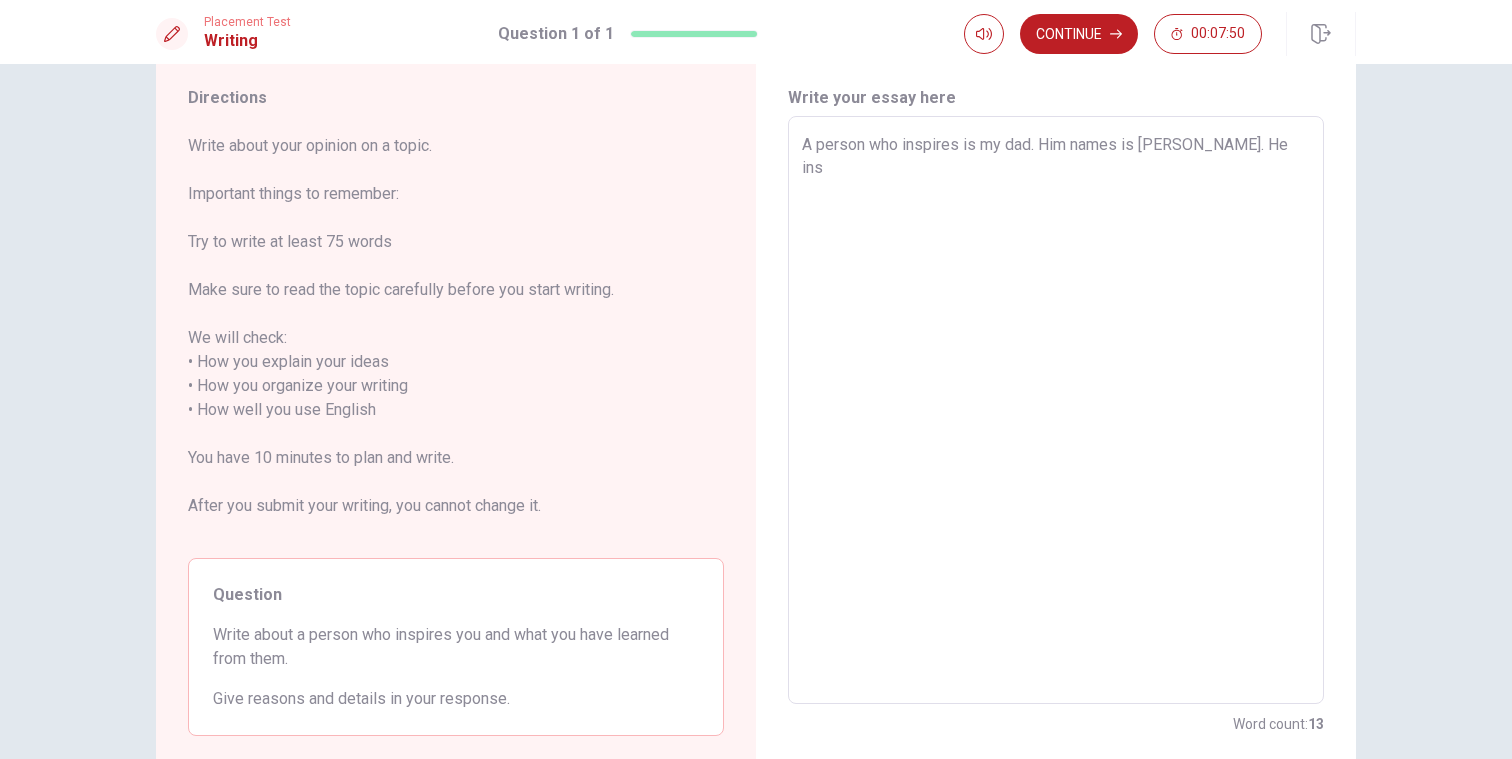 type on "A person who inspires is my dad. Him names is [PERSON_NAME]. He insp" 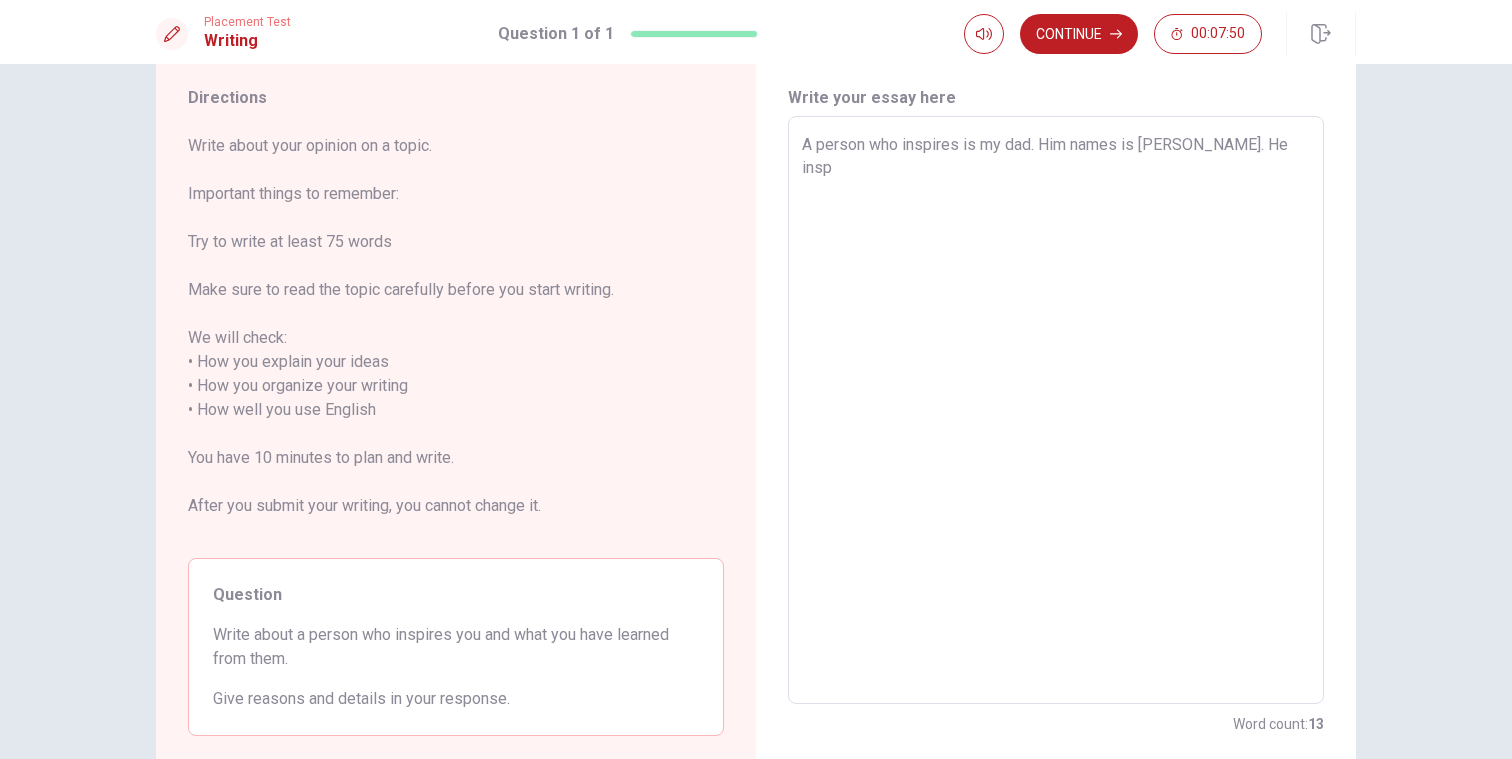 type on "x" 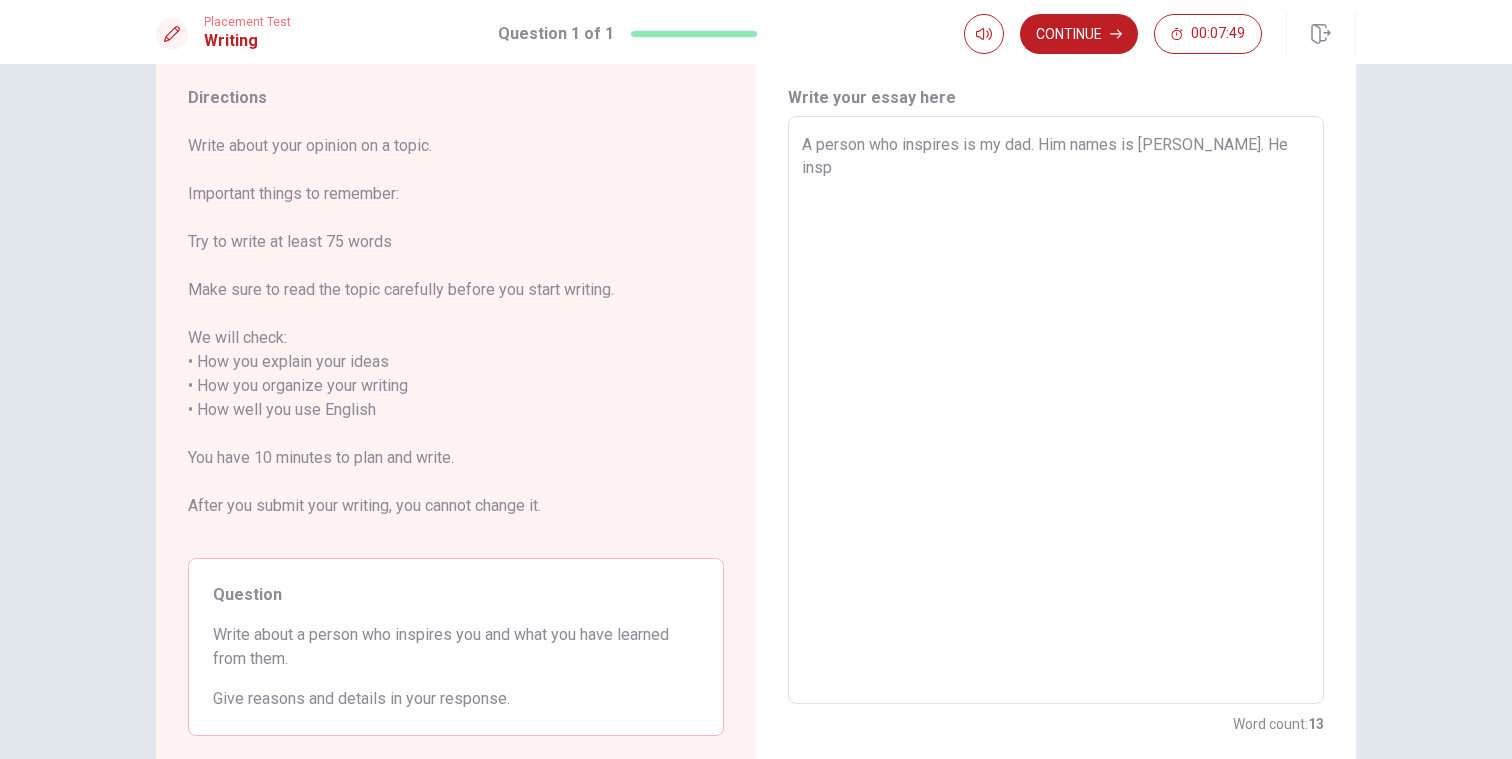 type on "A person who inspires is my dad. Him names is [PERSON_NAME]. He inspi" 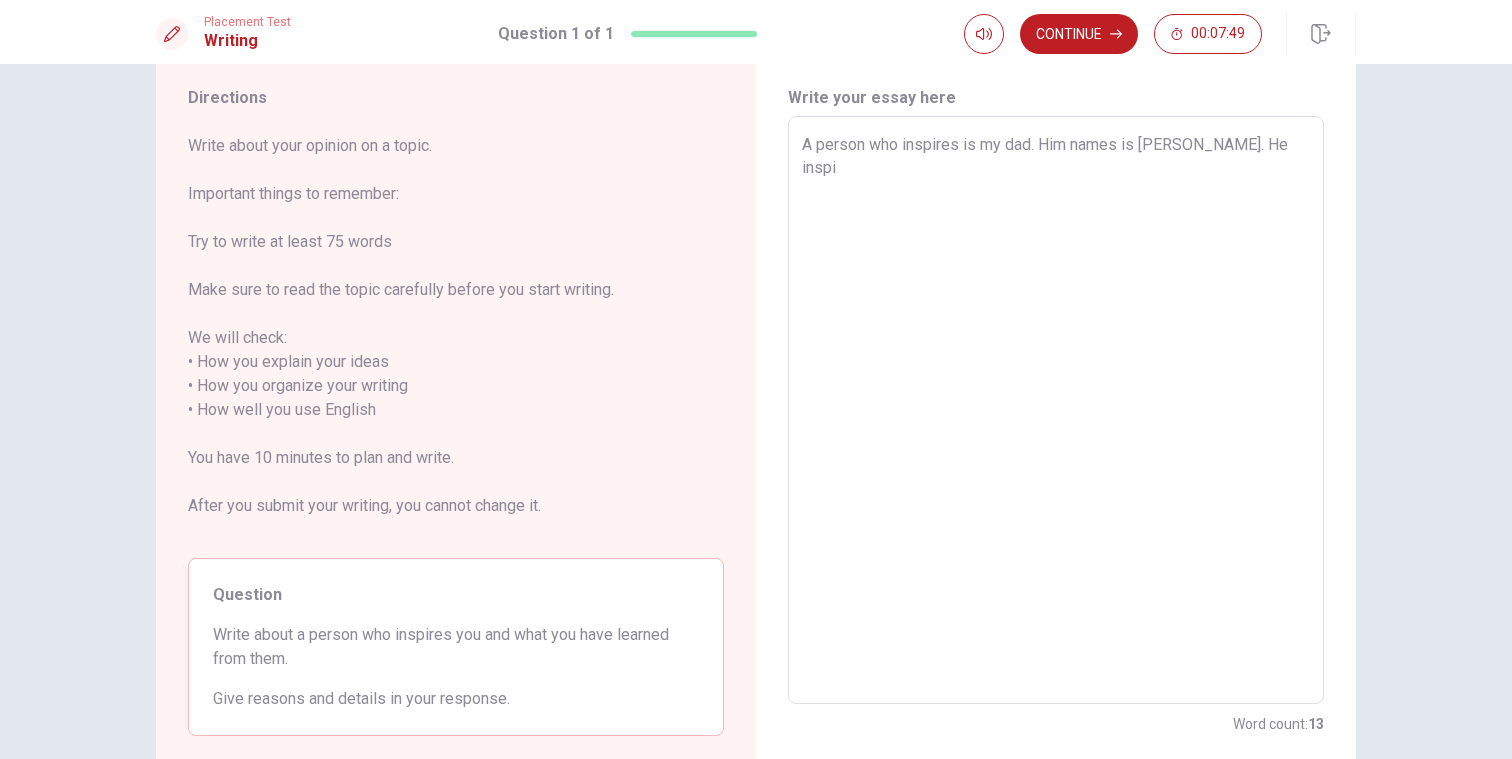 type on "x" 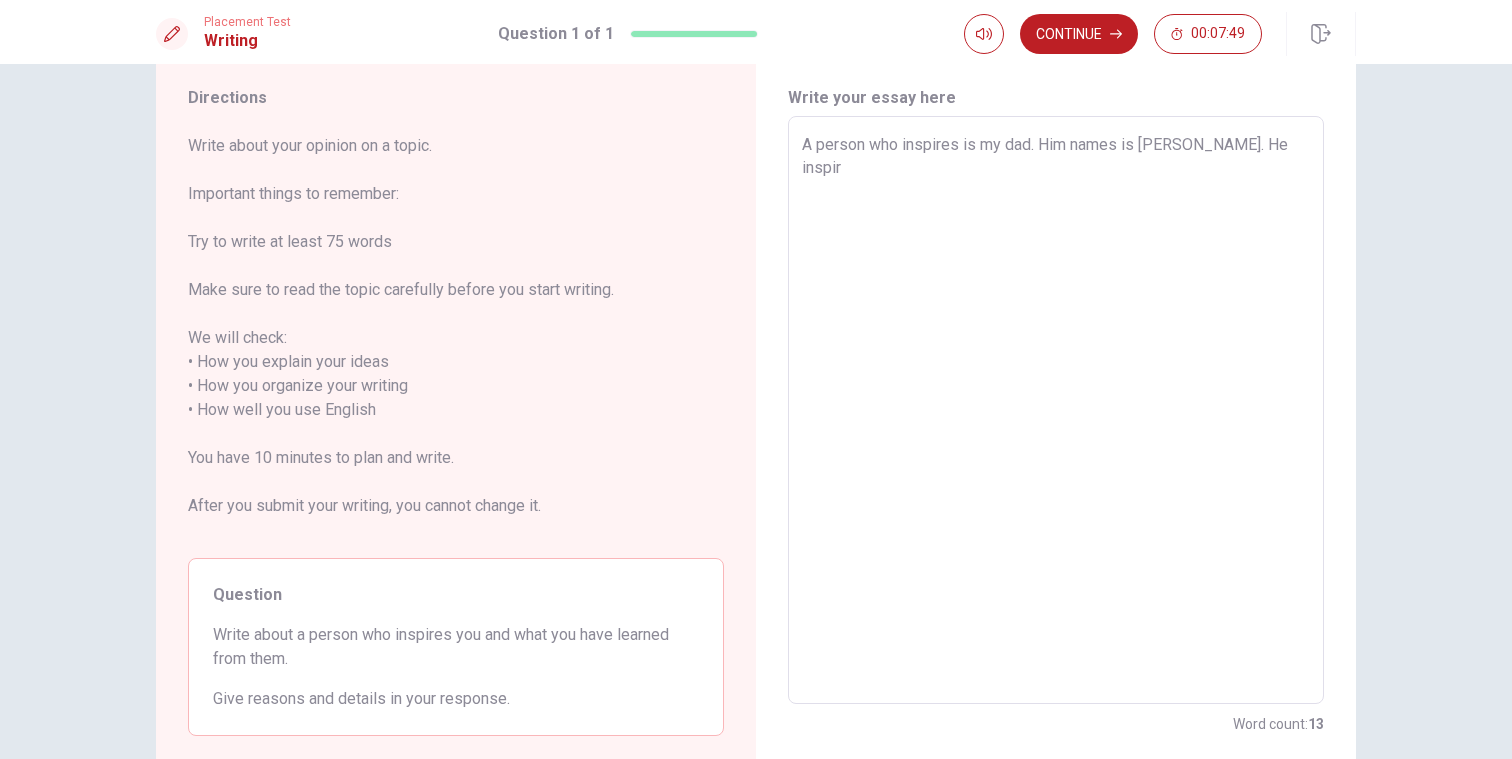 type on "x" 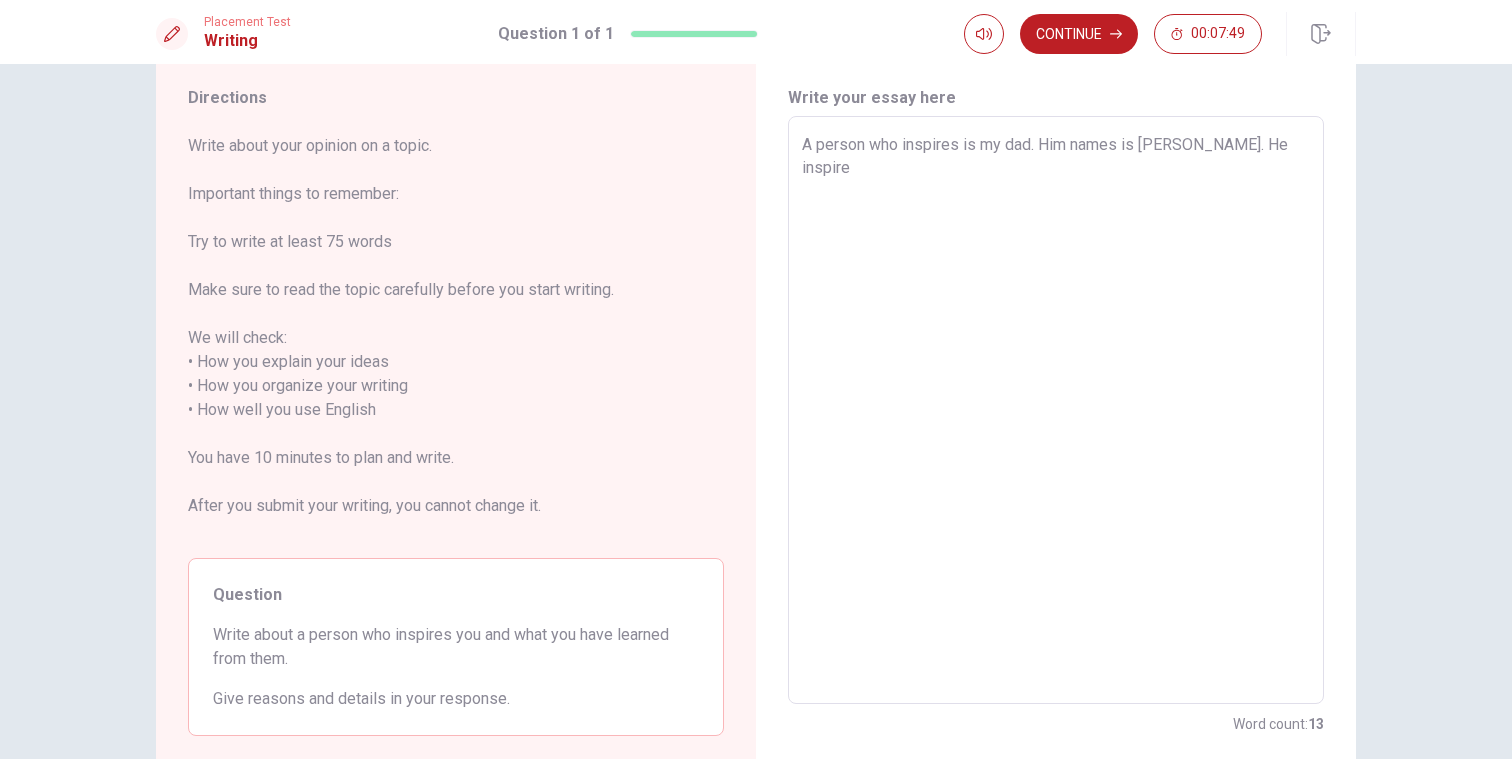 type on "x" 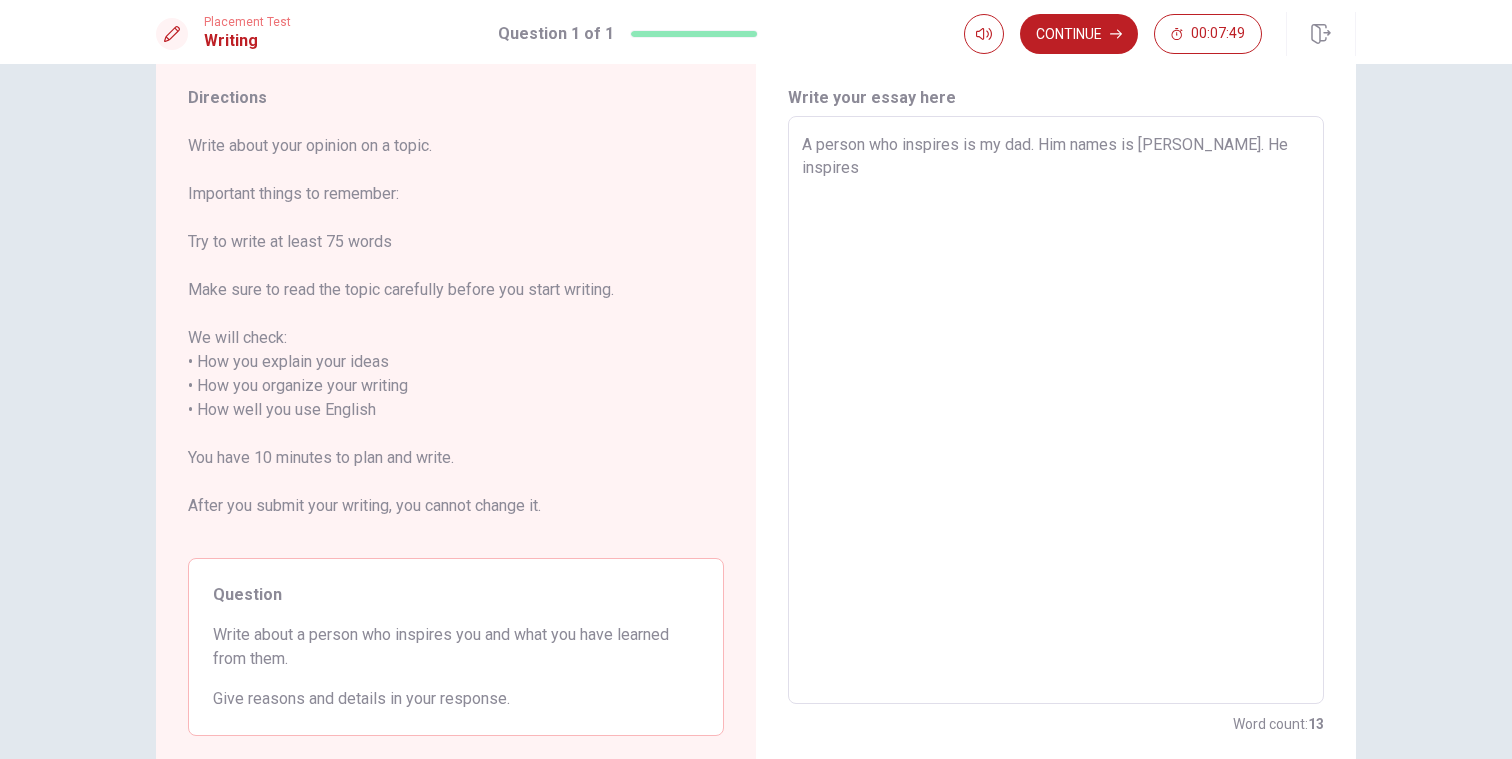 type on "x" 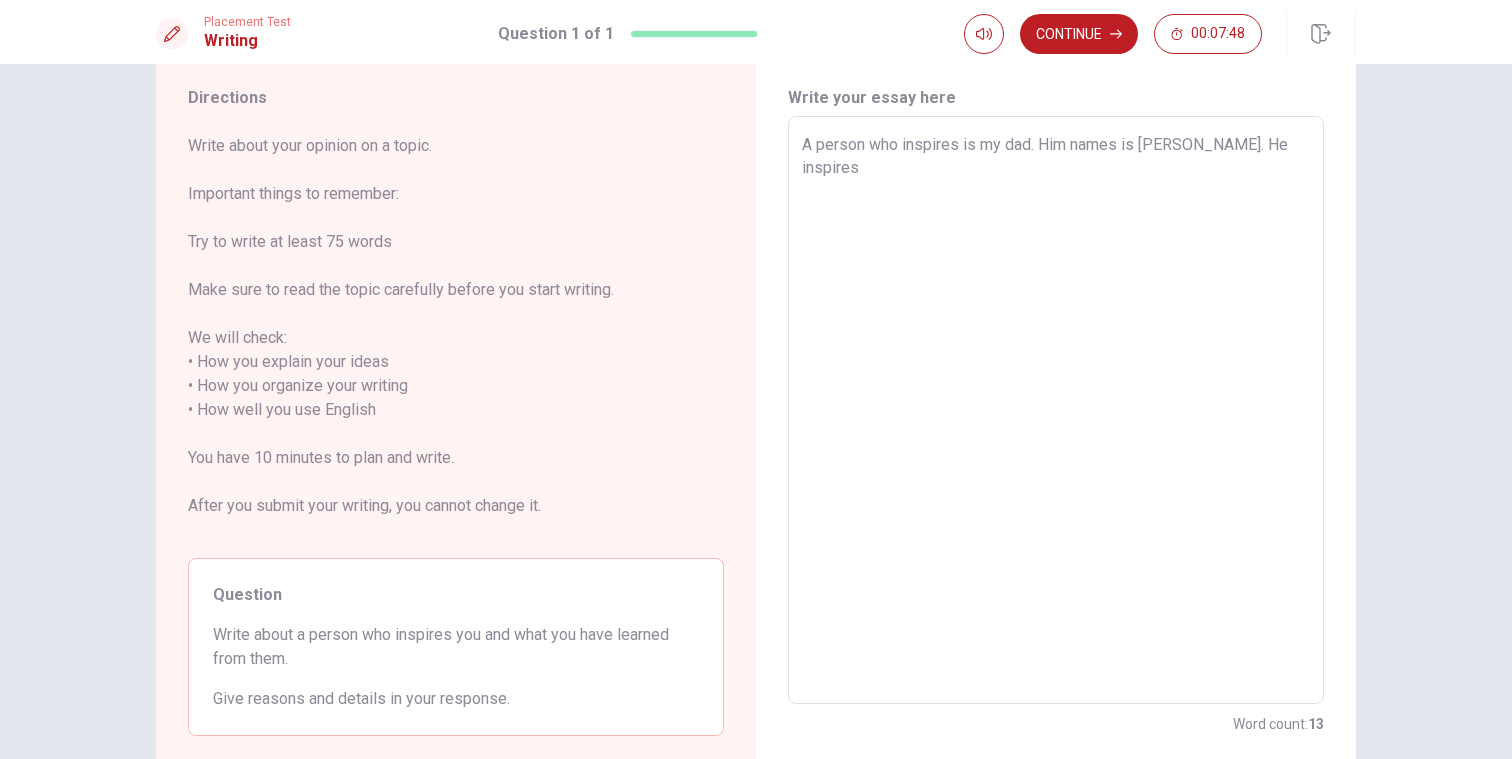 type on "A person who inspires is my dad. Him names is [PERSON_NAME]. He inspires" 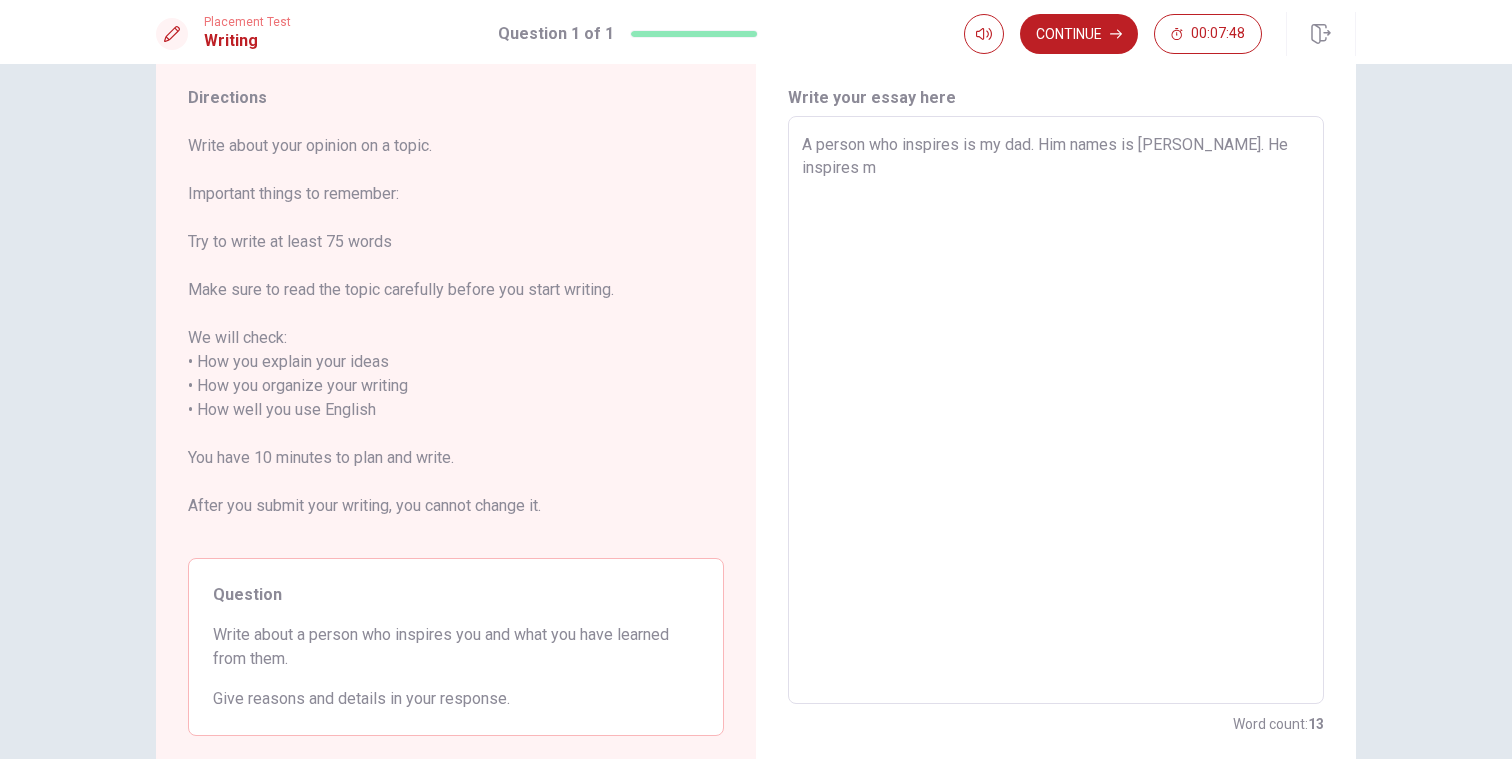 type on "x" 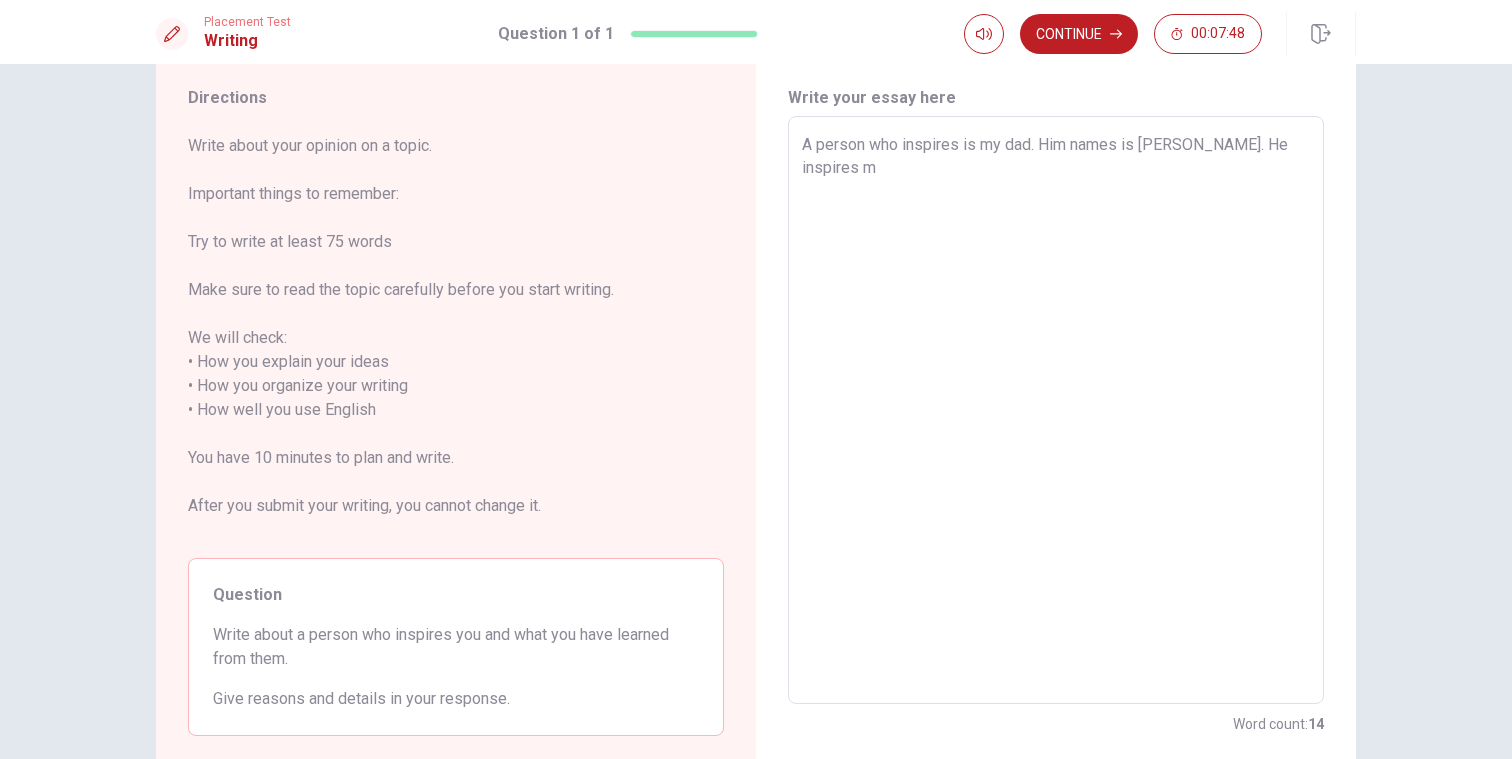 type on "A person who inspires is my dad. Him names is [PERSON_NAME]. He inspires me" 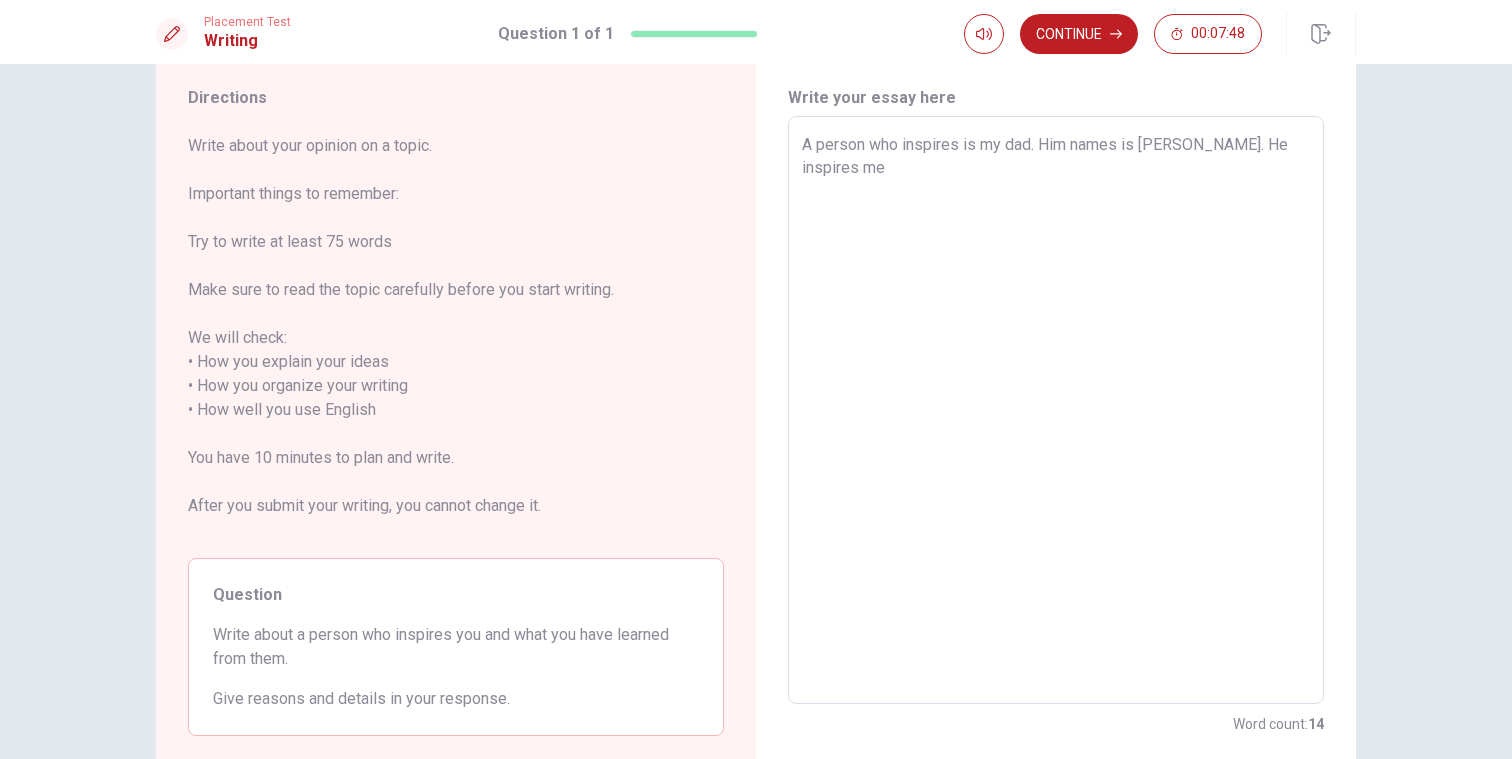 type on "x" 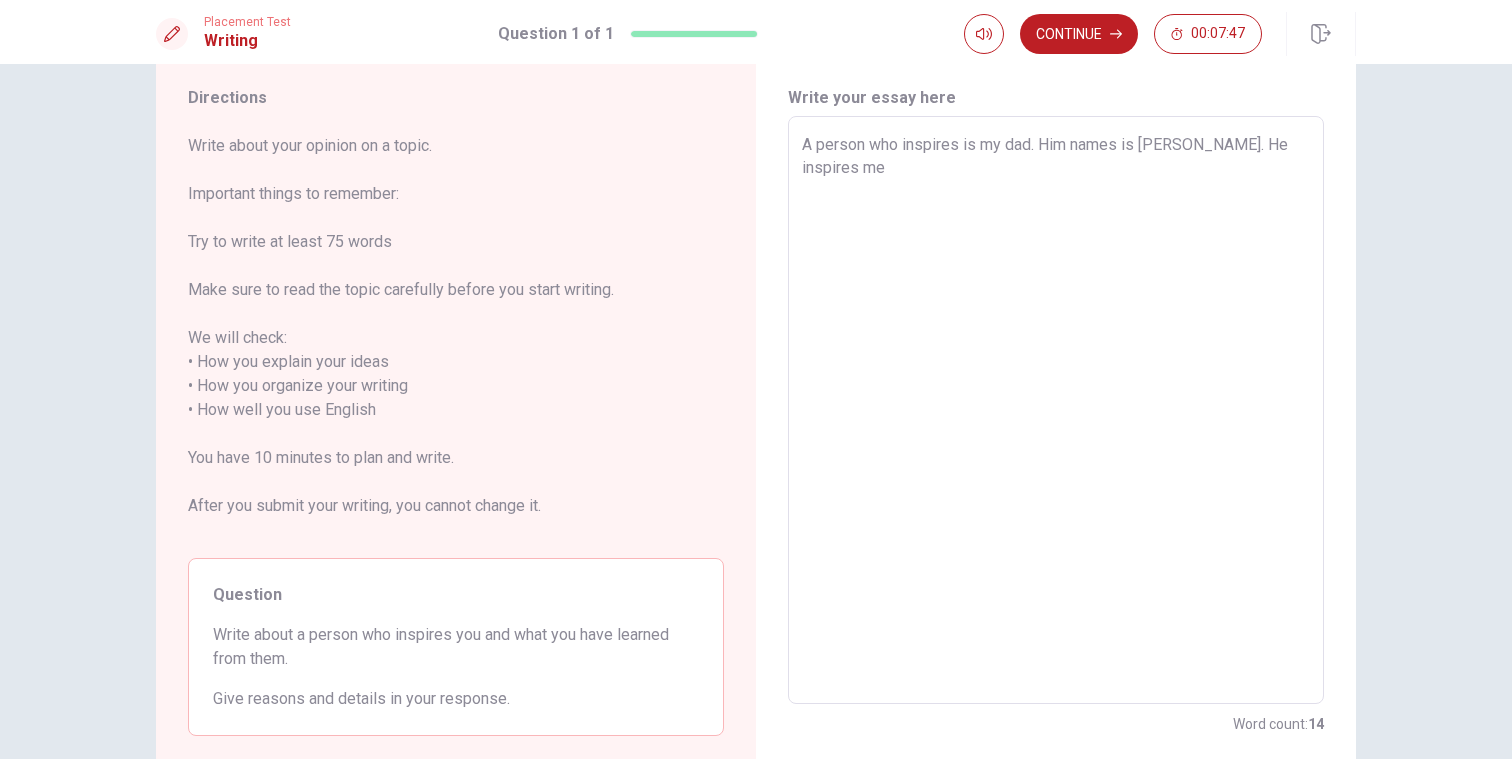 type on "A person who inspires is my dad. Him names is [PERSON_NAME]. He inspires me" 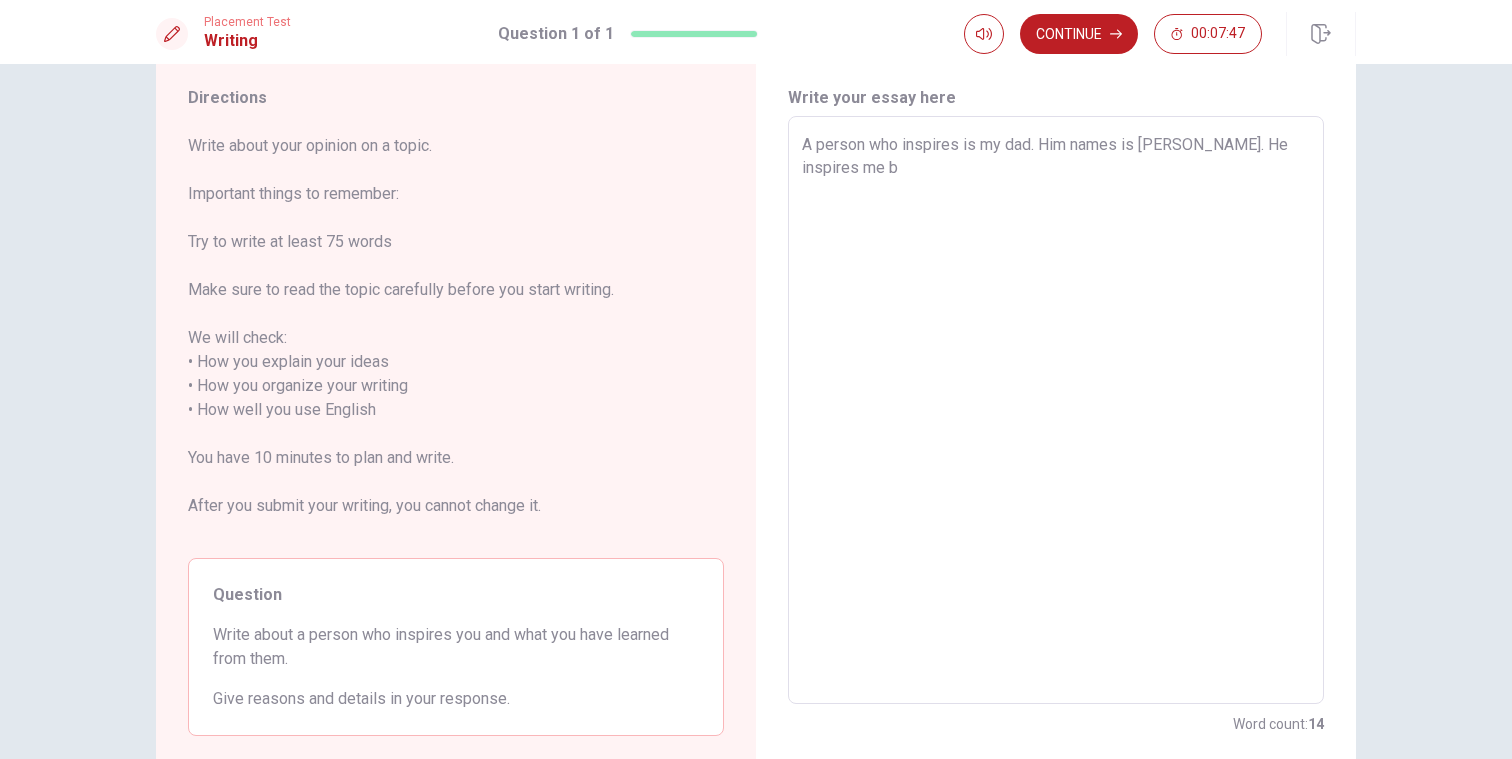 type on "x" 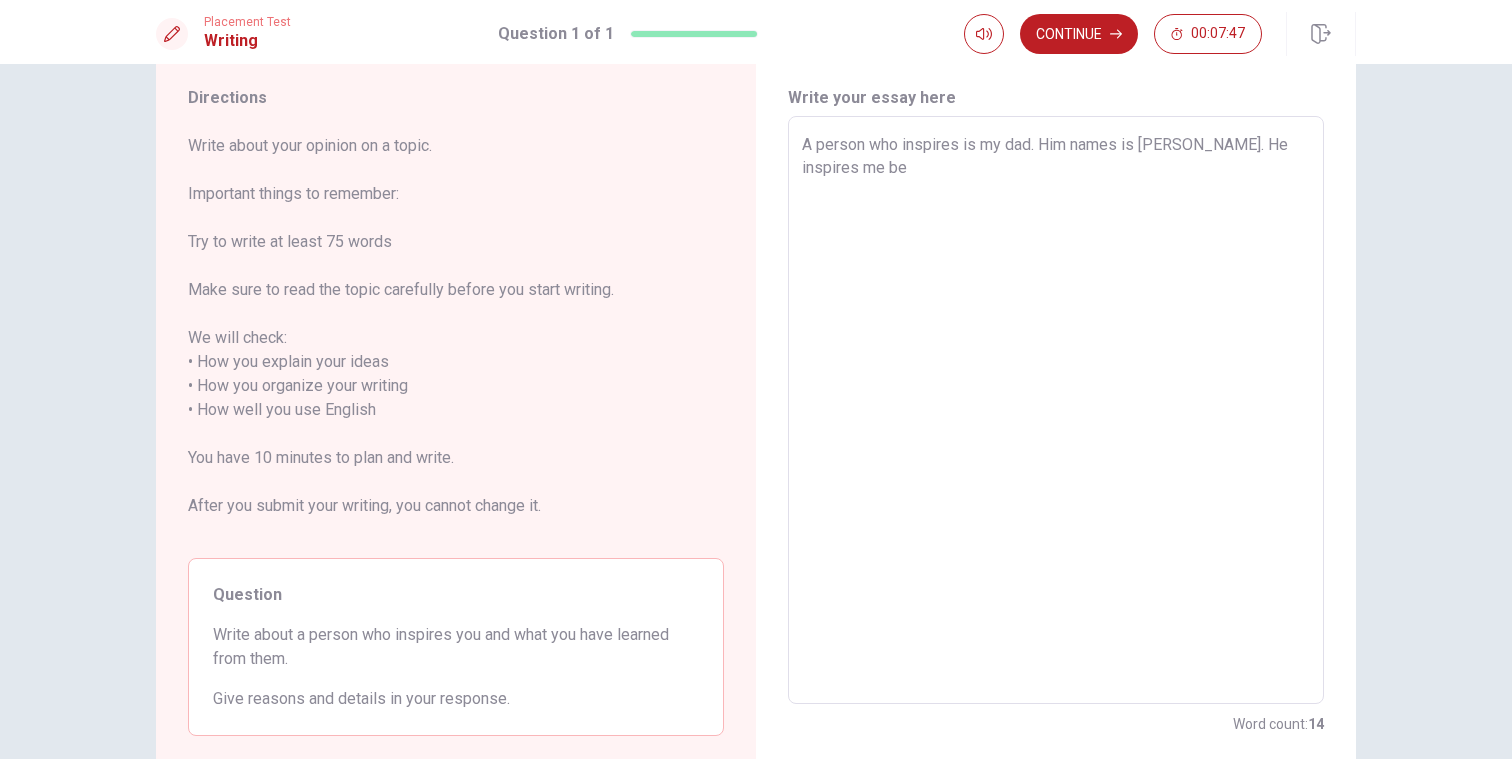 type on "x" 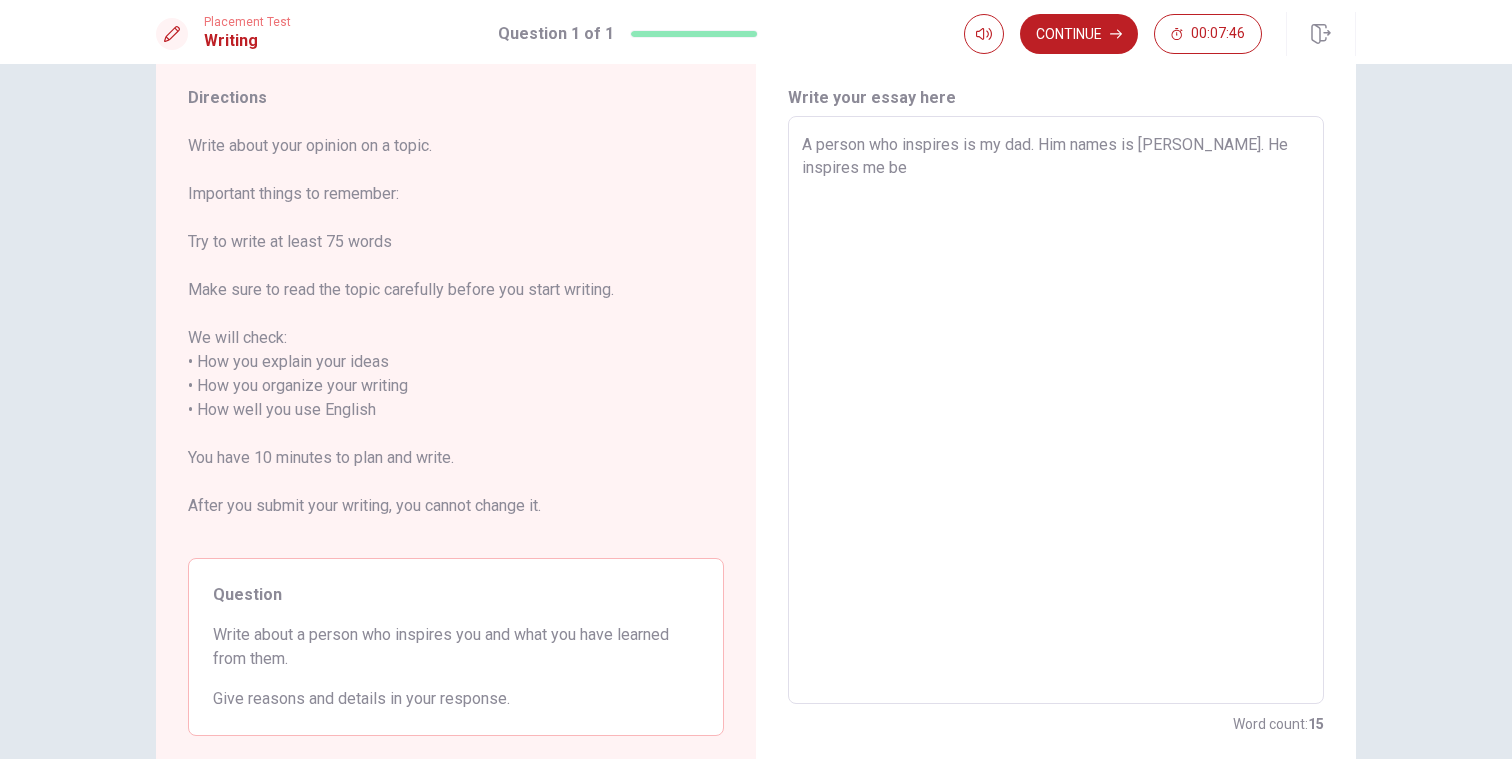 type on "A person who inspires is my dad. Him names is [PERSON_NAME]. He inspires me bea" 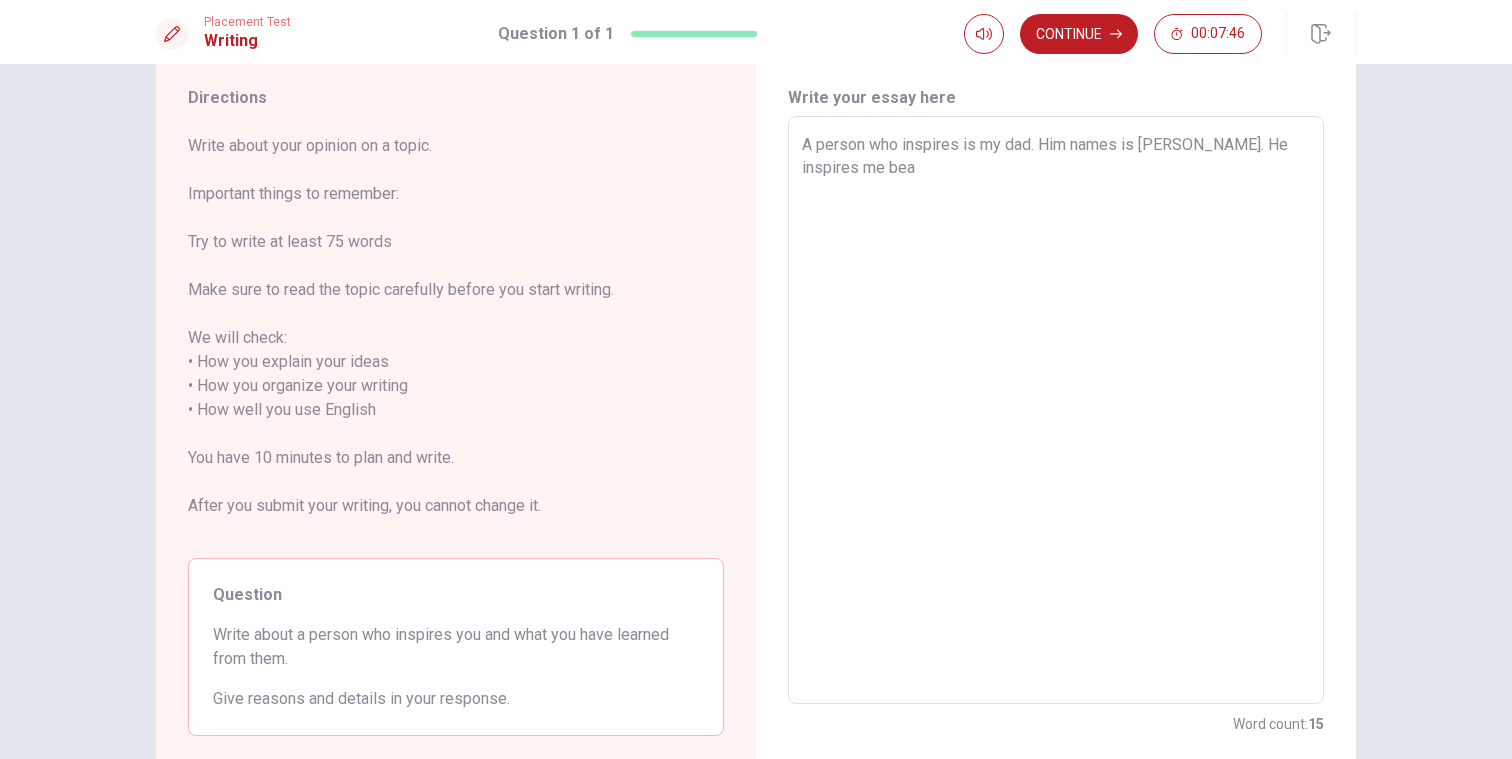 type on "A person who inspires is my dad. Him names is [PERSON_NAME]. He inspires me beac" 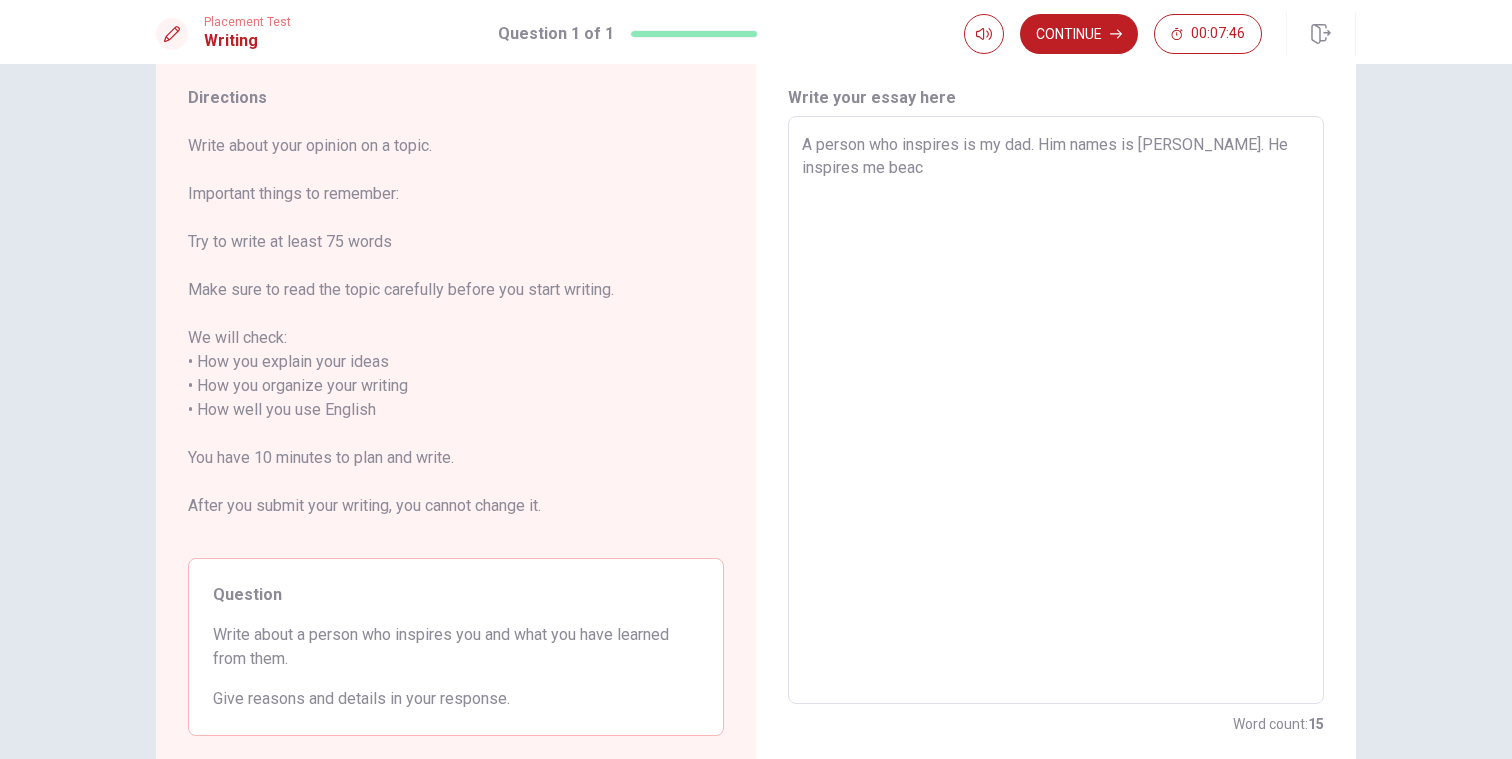 type on "x" 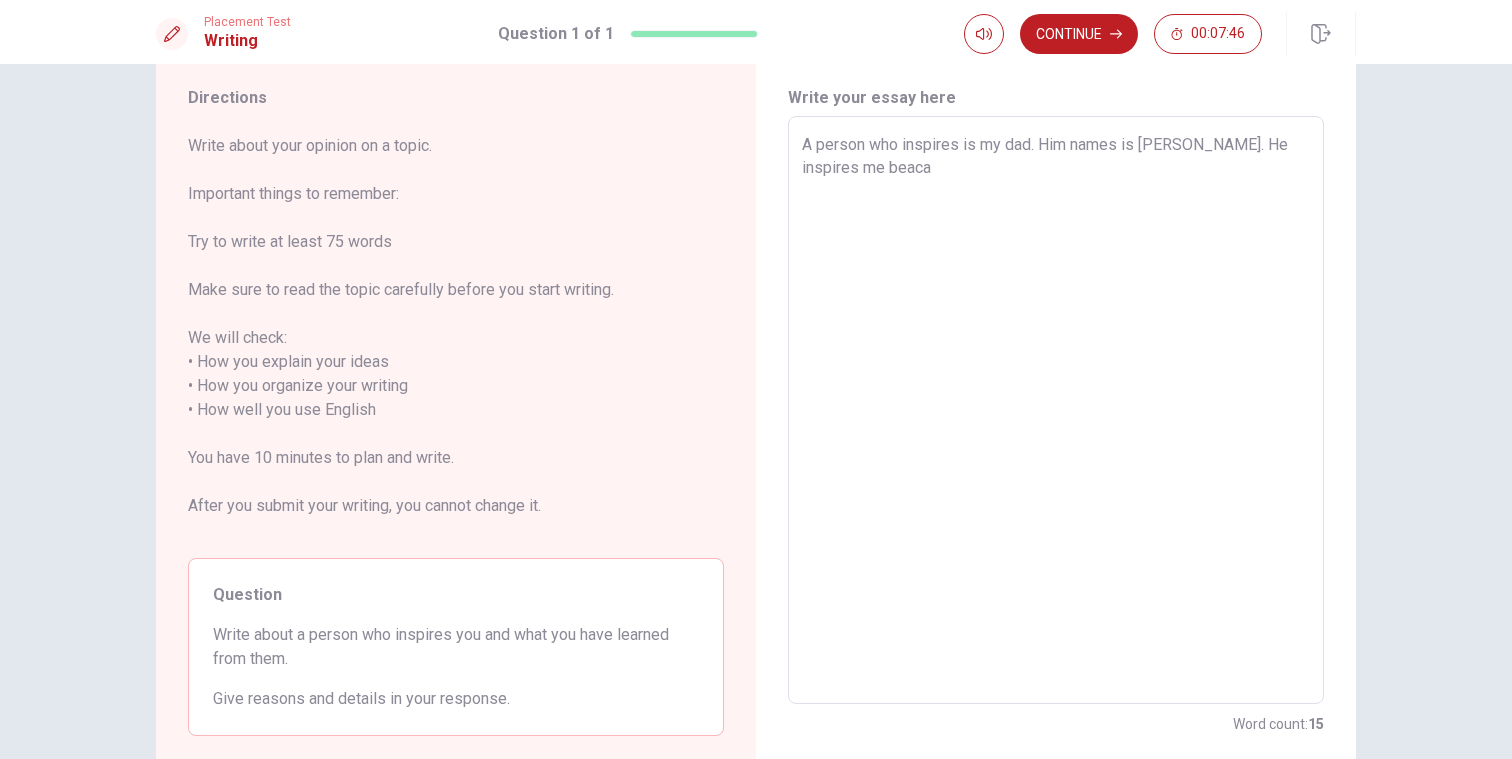 type on "x" 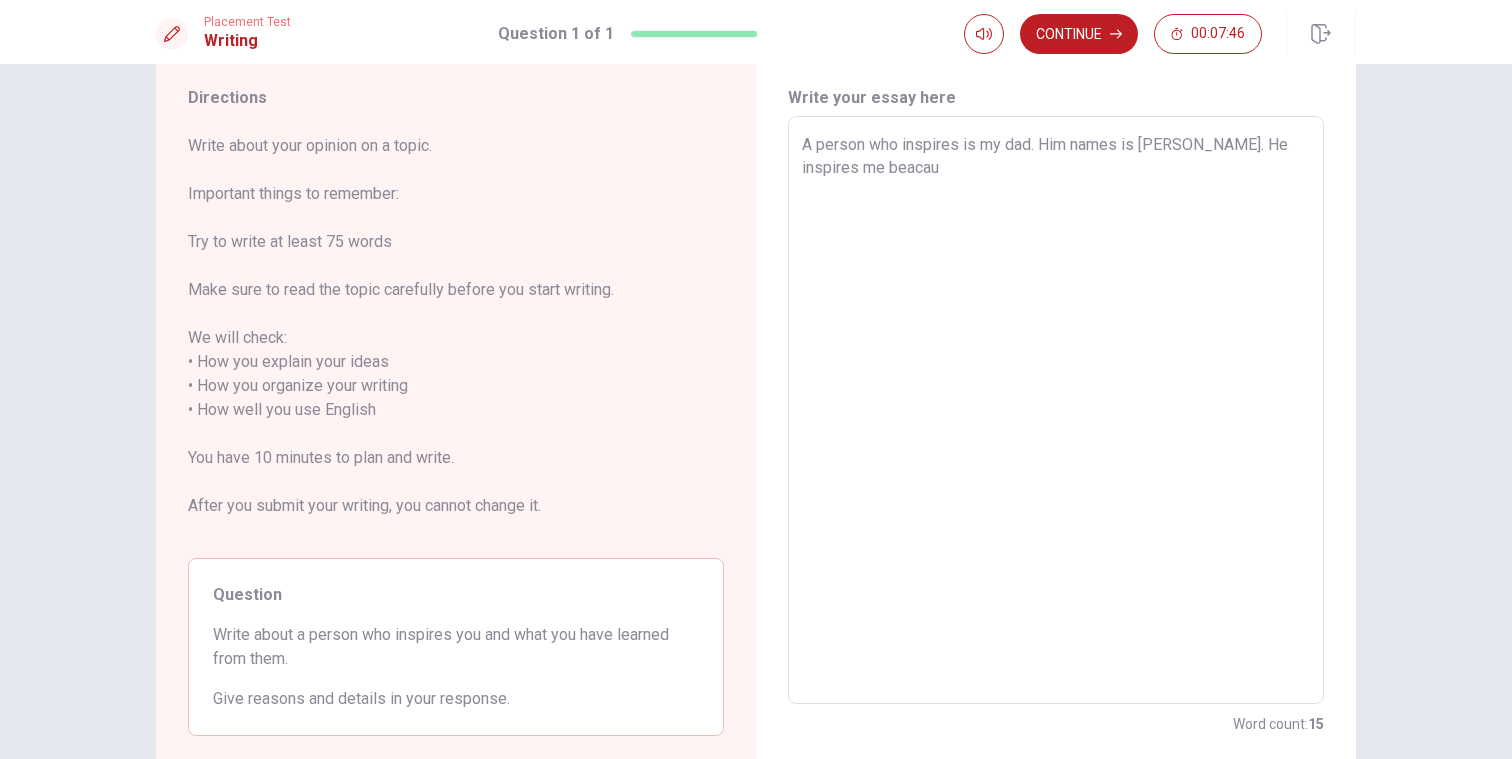 type on "x" 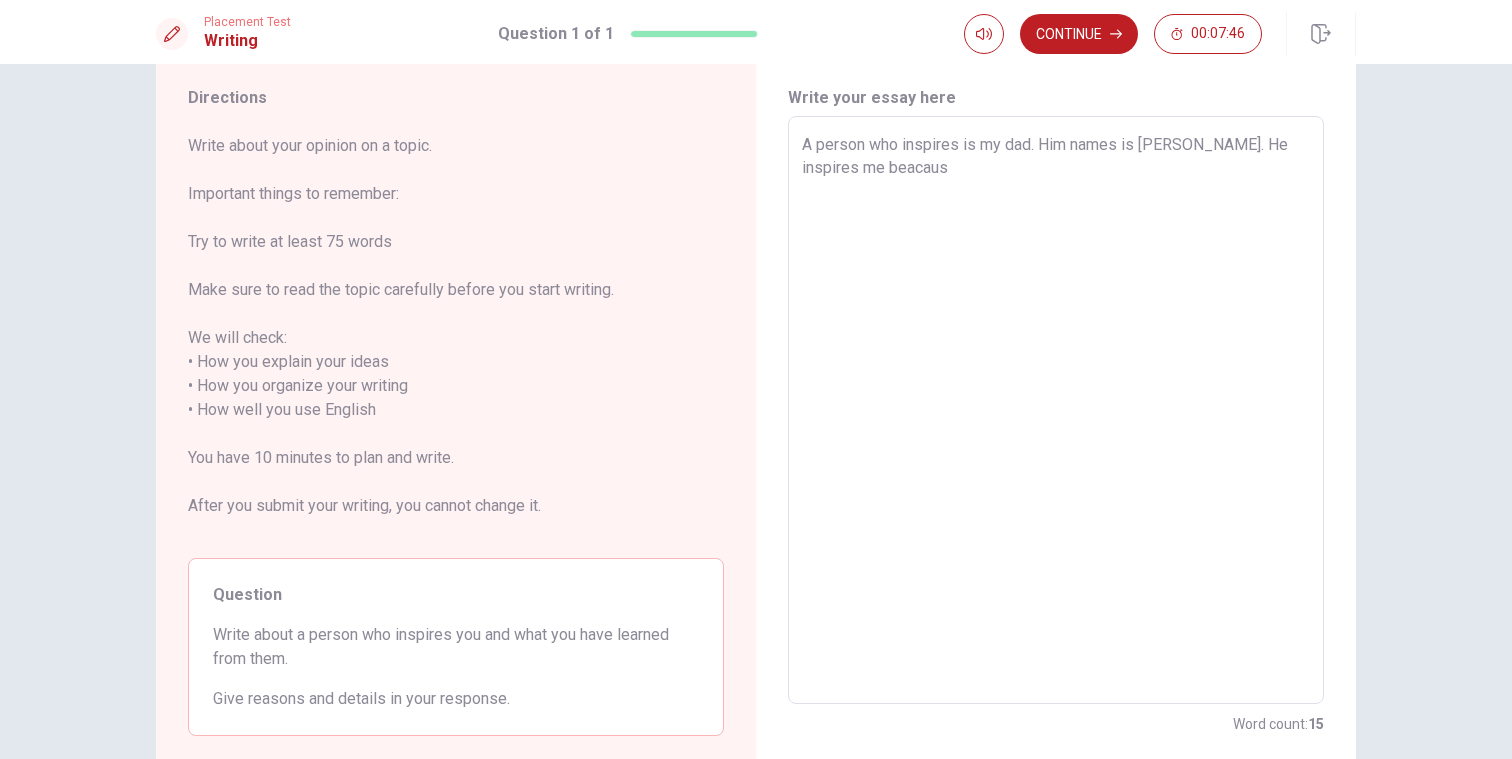 type on "x" 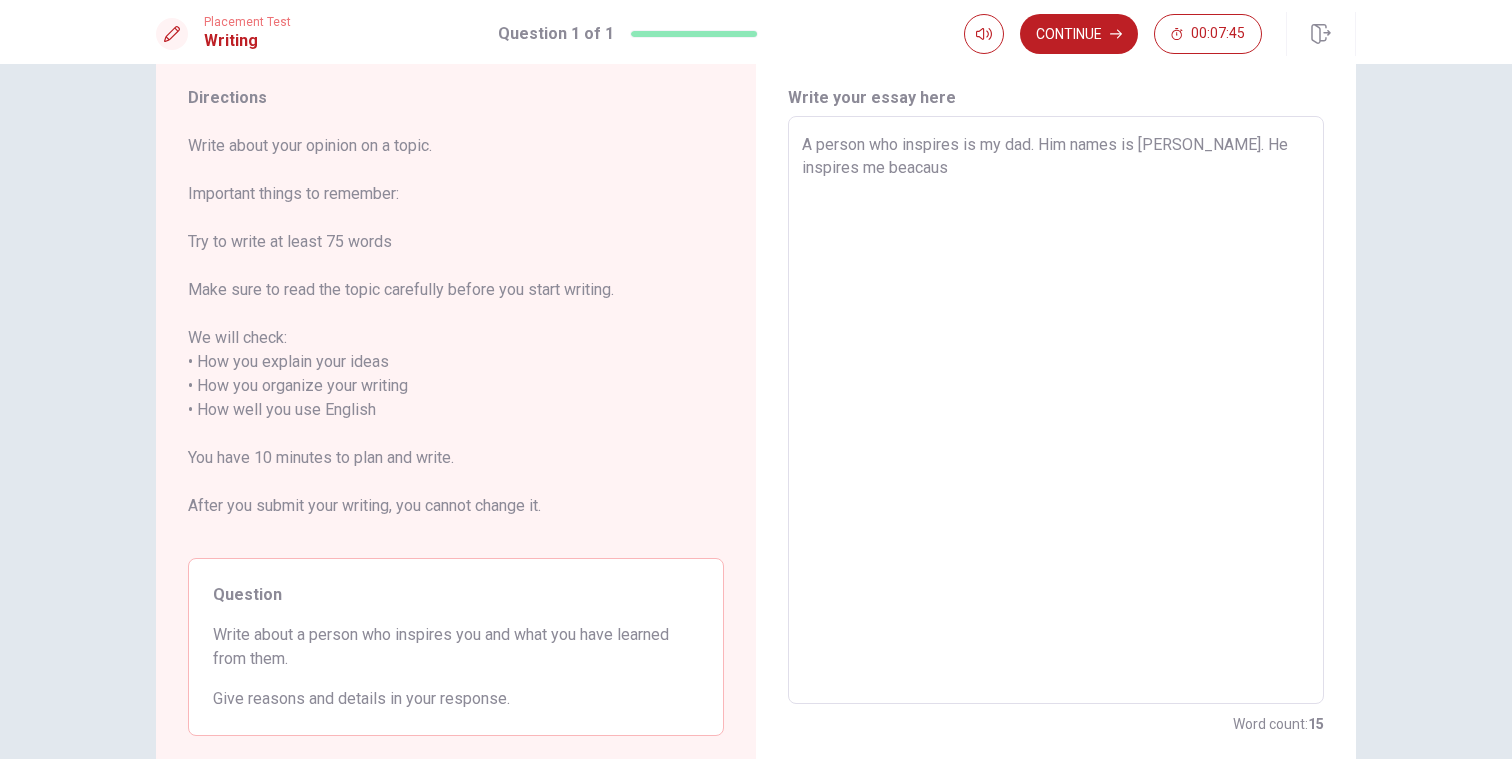 type on "A person who inspires is my dad. Him names is [PERSON_NAME]. He inspires me beacause" 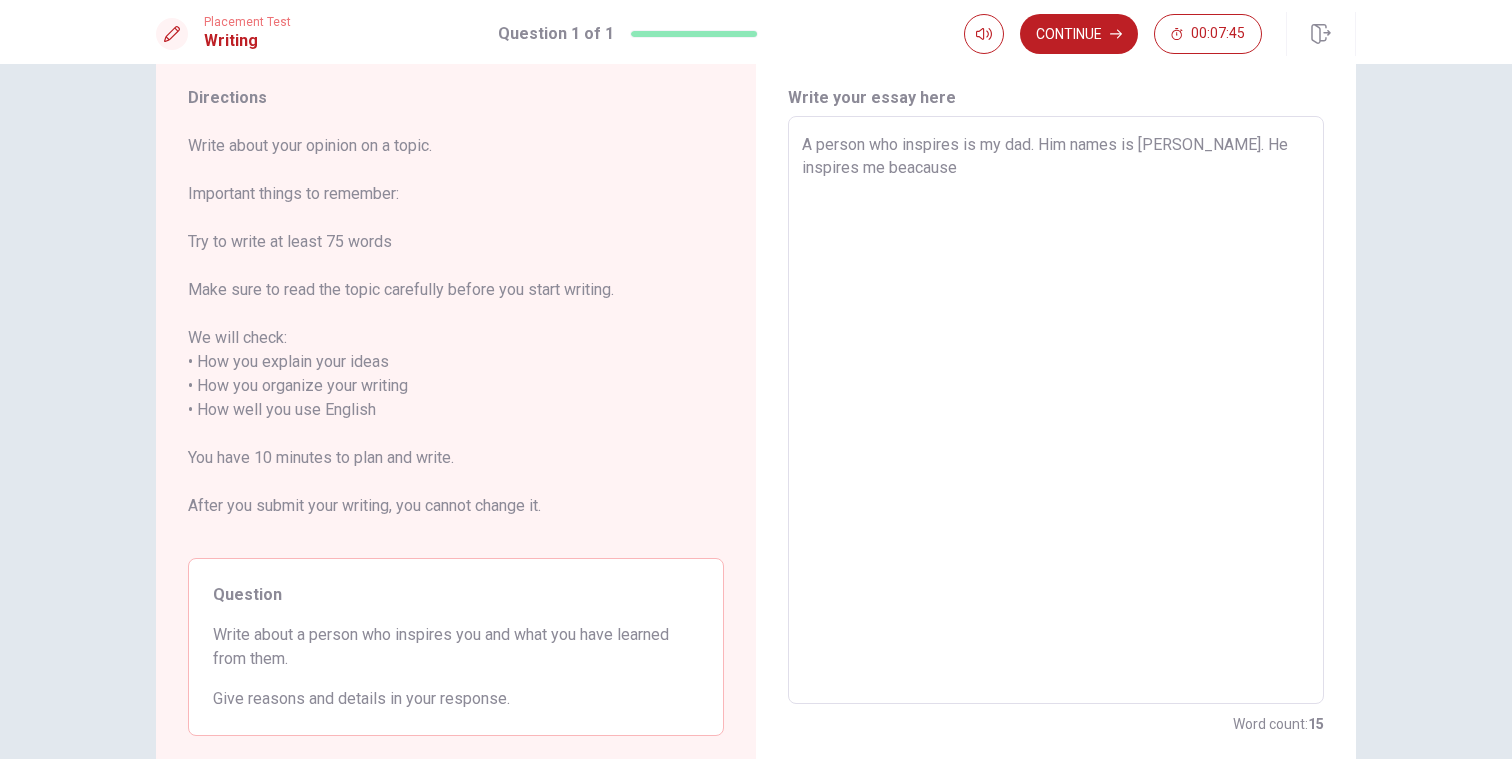 type on "x" 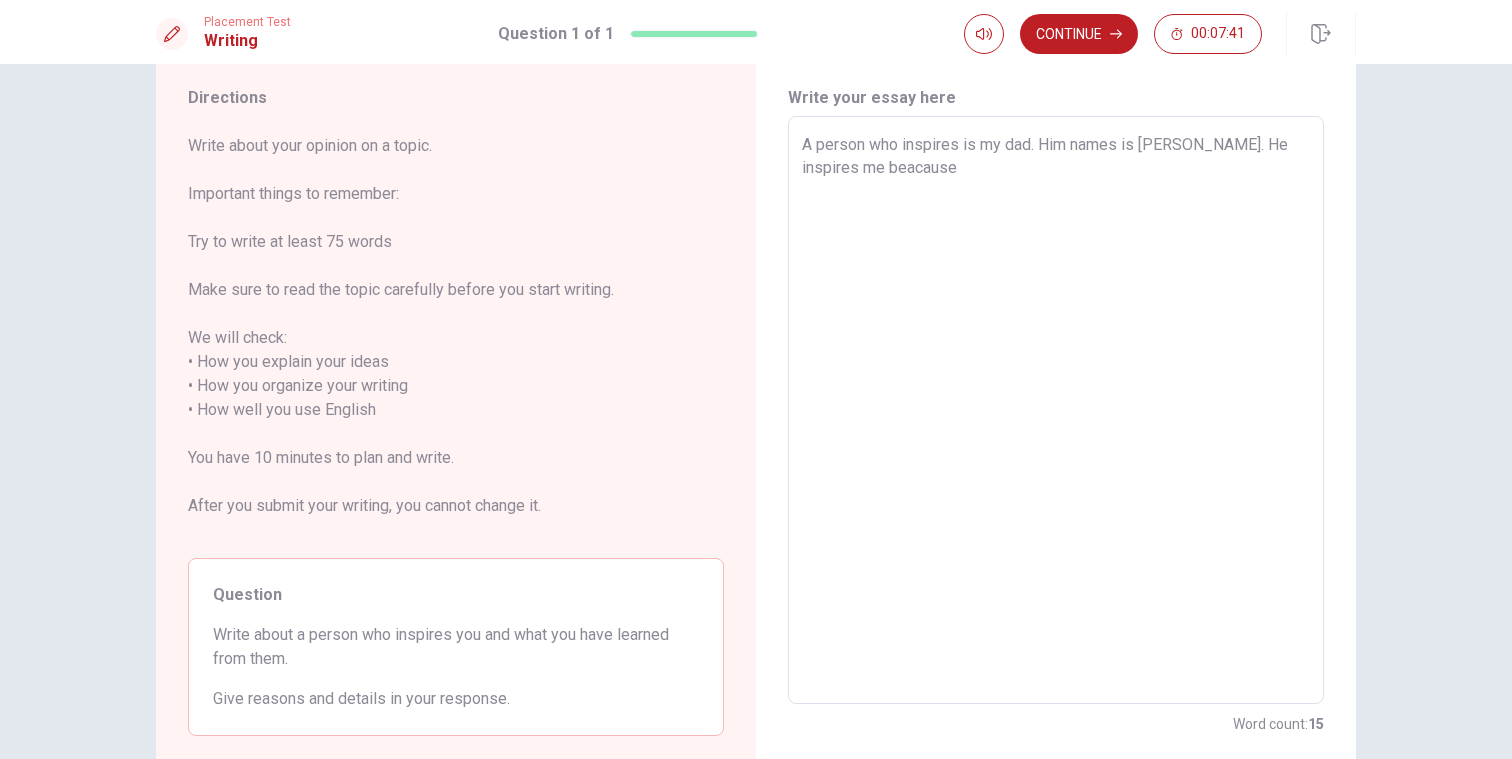 type on "x" 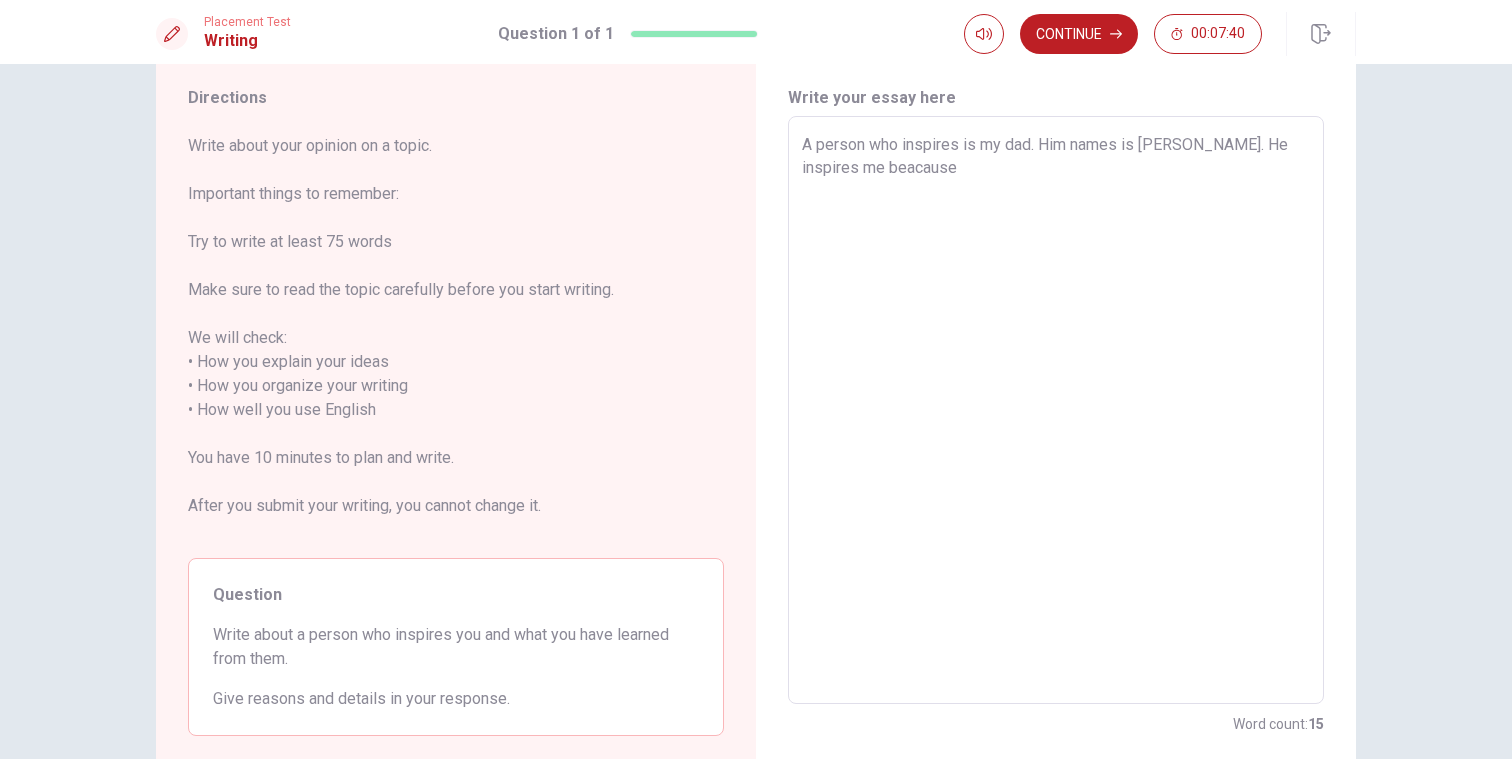 type on "A person who inspires is my dad. Him names is [PERSON_NAME]. He inspires me beacause h" 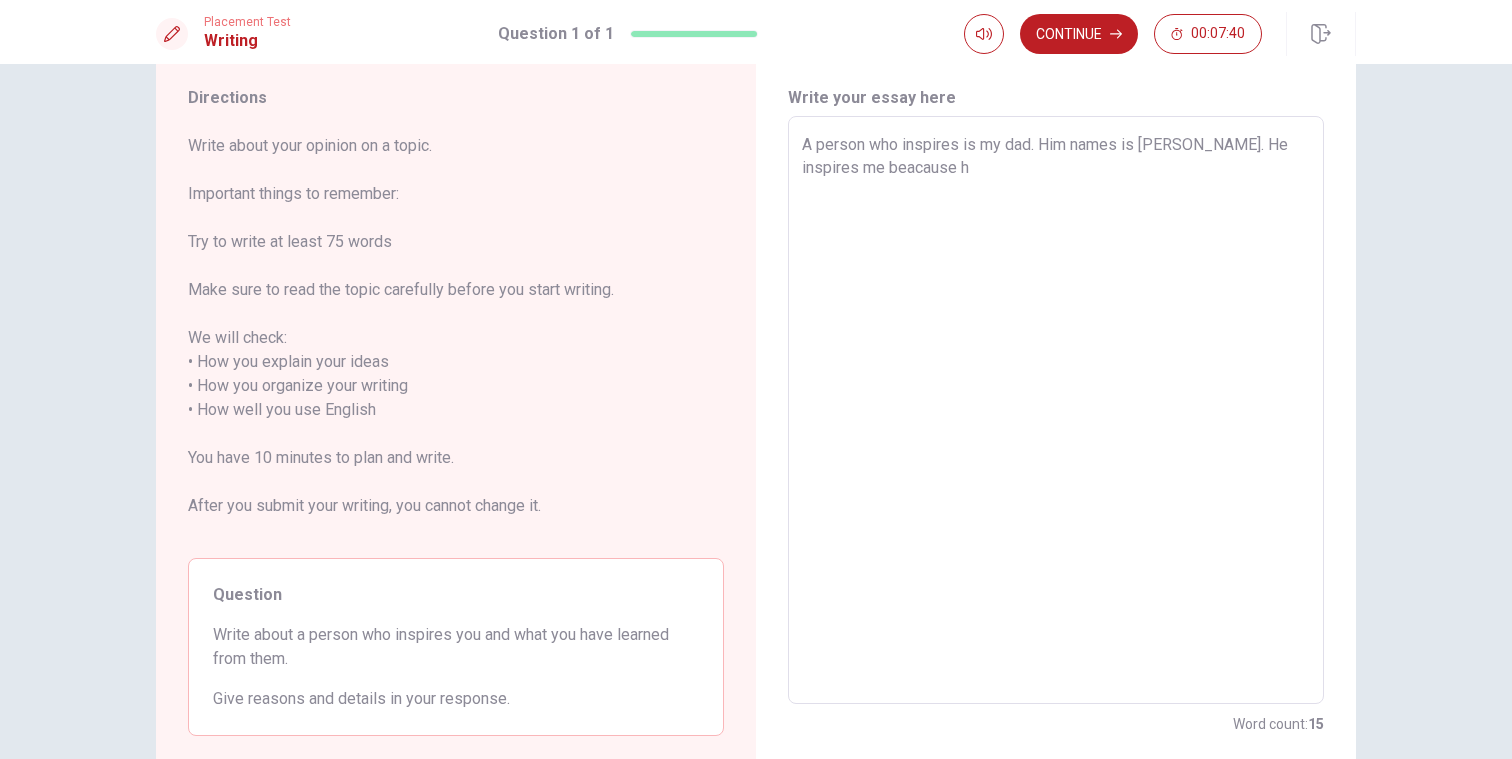 type on "x" 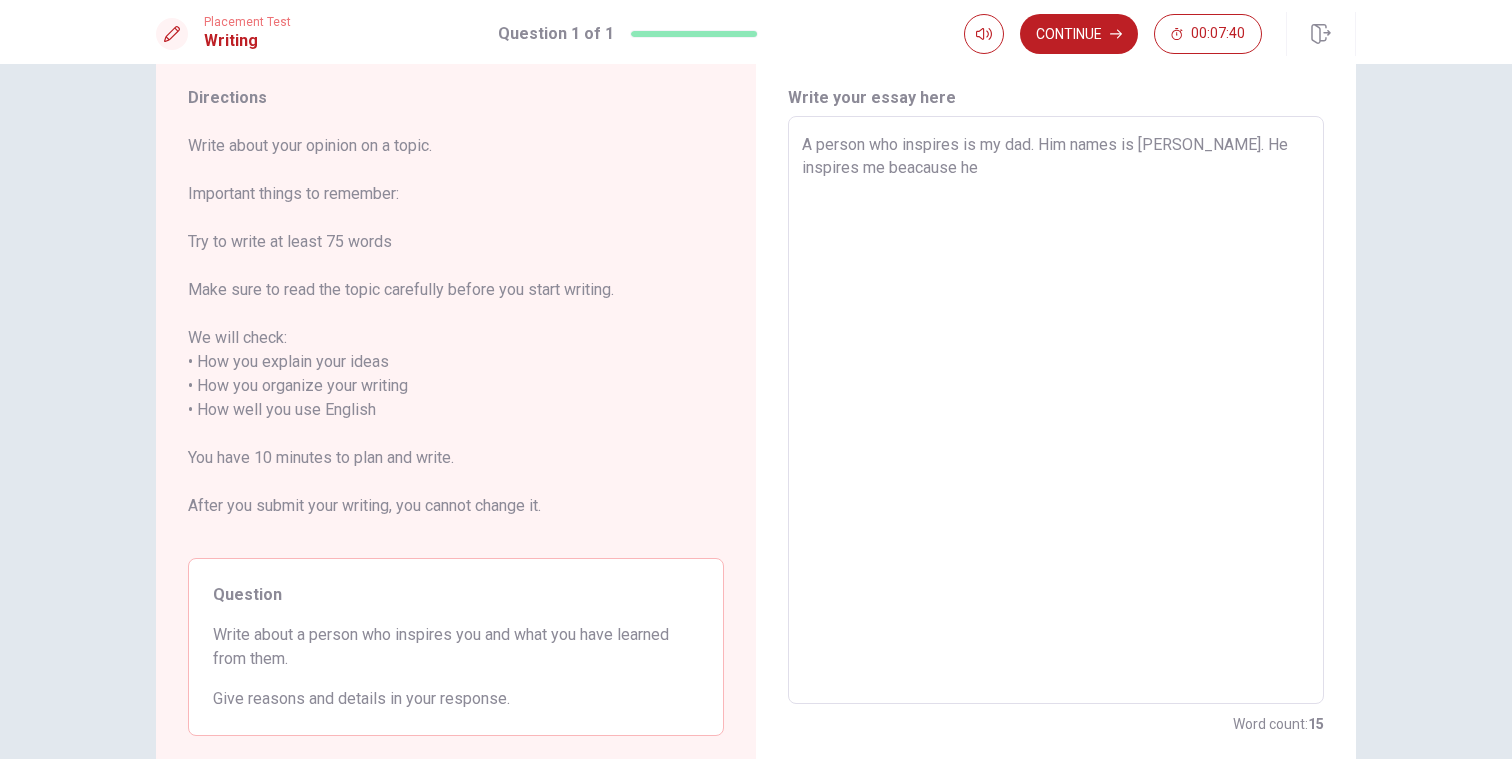 type 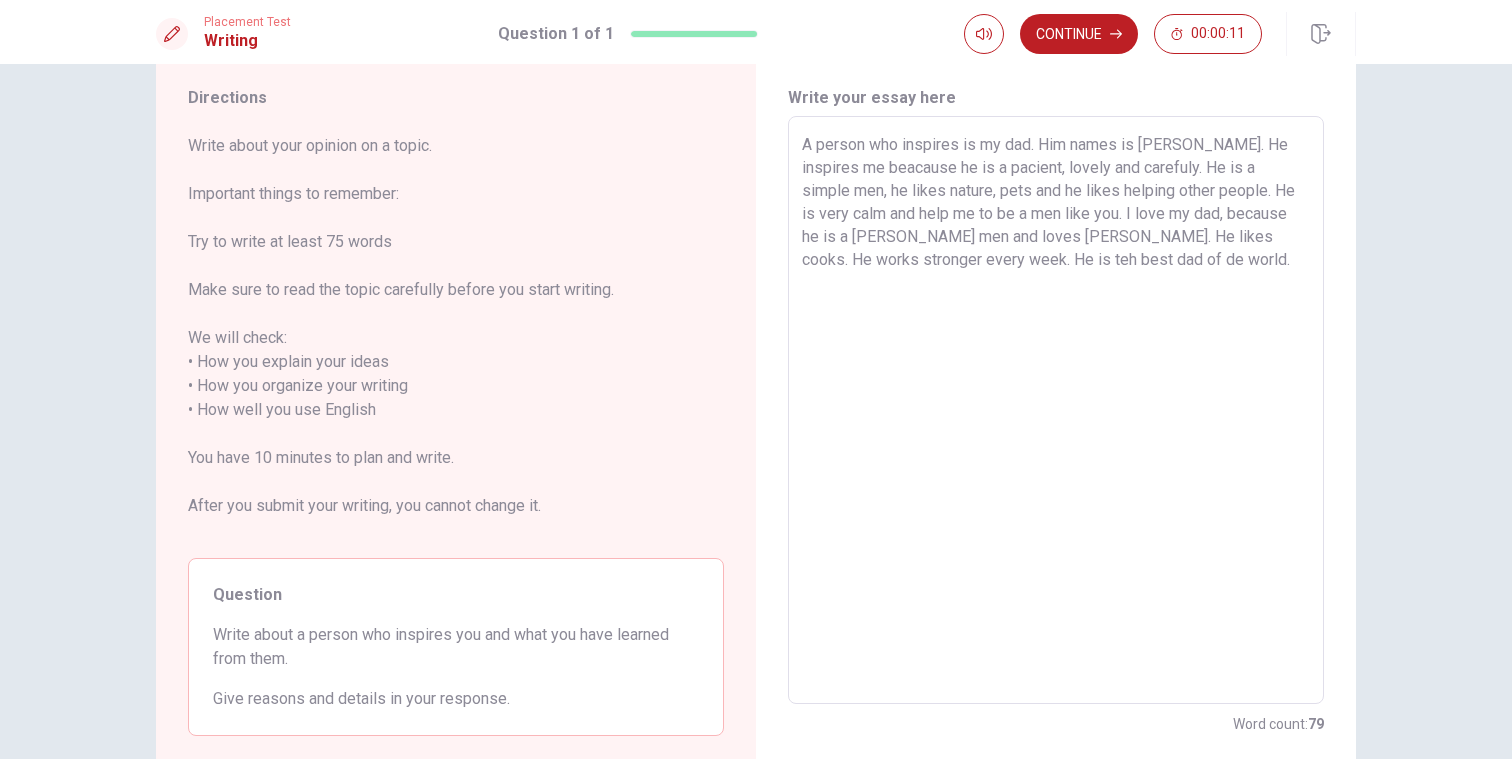 click on "A person who inspires is my dad. Him names is [PERSON_NAME]. He inspires me beacause he is a pacient, lovely and carefuly. He is a simple men, he likes nature, pets and he likes helping other people. He is very calm and help me to be a men like you. I love my dad, because he is a [PERSON_NAME] men and loves [PERSON_NAME]. He likes cooks. He works stronger every week. He is teh best dad of de world." at bounding box center (1056, 410) 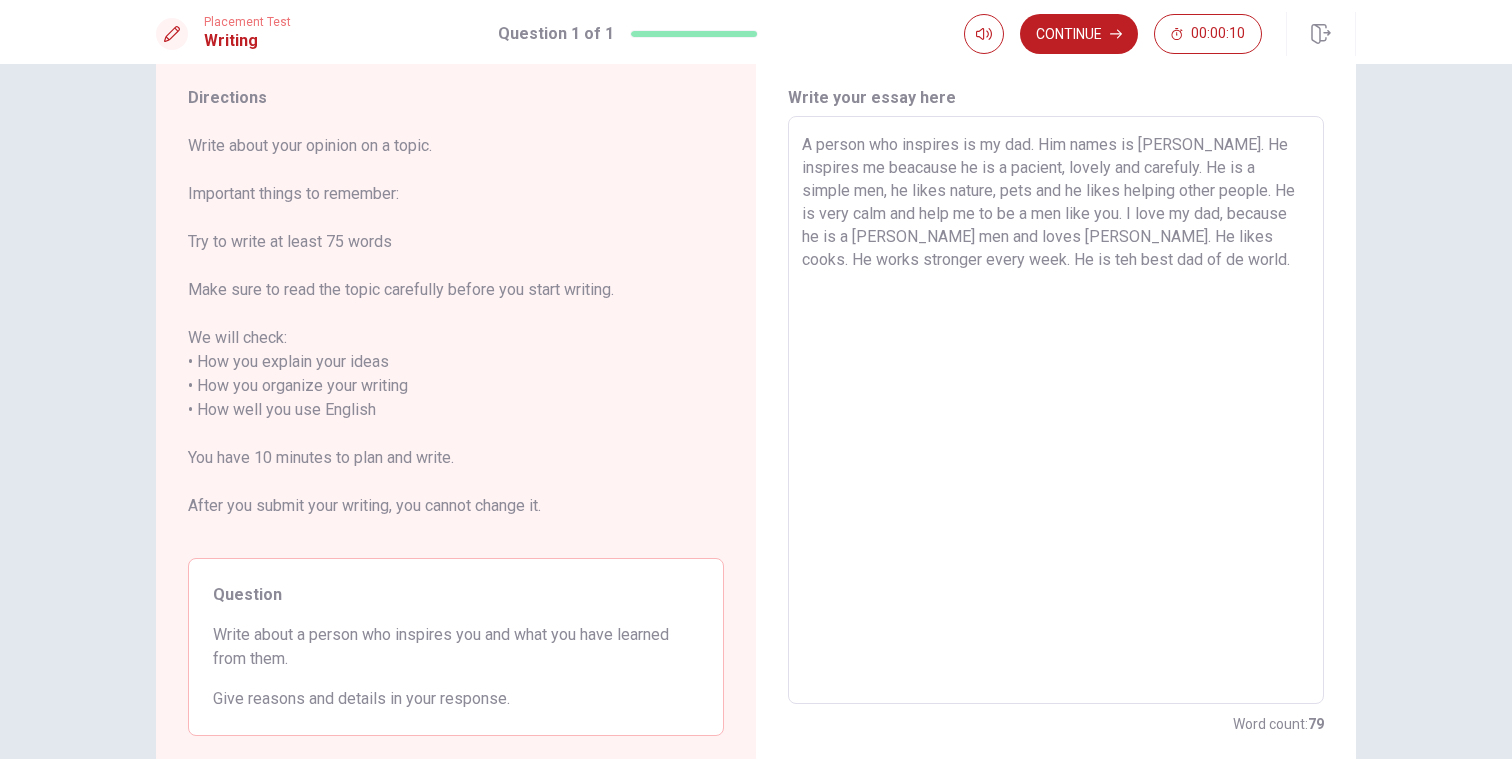 click on "A person who inspires is my dad. Him names is [PERSON_NAME]. He inspires me beacause he is a pacient, lovely and carefuly. He is a simple men, he likes nature, pets and he likes helping other people. He is very calm and help me to be a men like you. I love my dad, because he is a [PERSON_NAME] men and loves [PERSON_NAME]. He likes cooks. He works stronger every week. He is teh best dad of de world." at bounding box center (1056, 410) 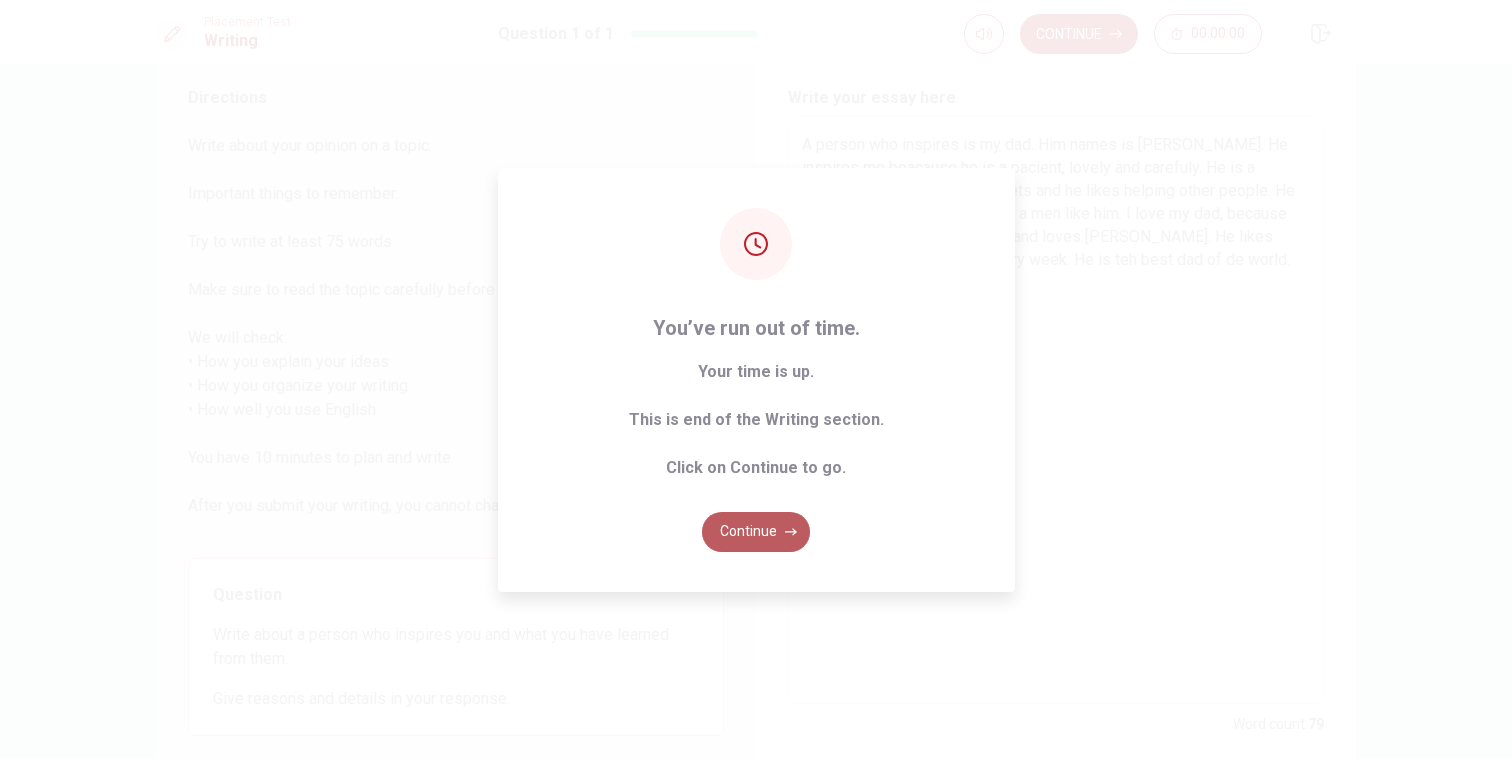 click on "Continue" at bounding box center [756, 532] 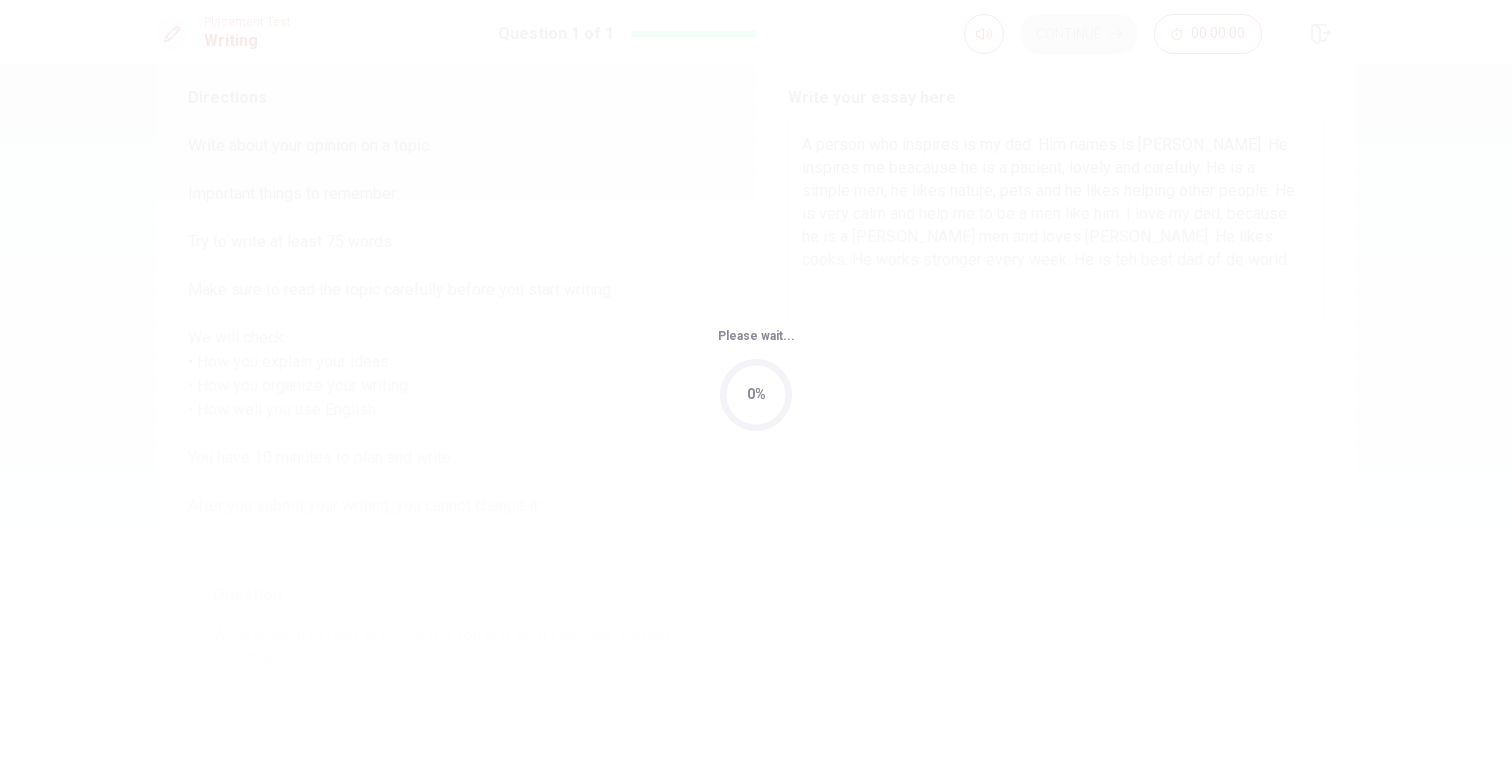 scroll, scrollTop: 0, scrollLeft: 0, axis: both 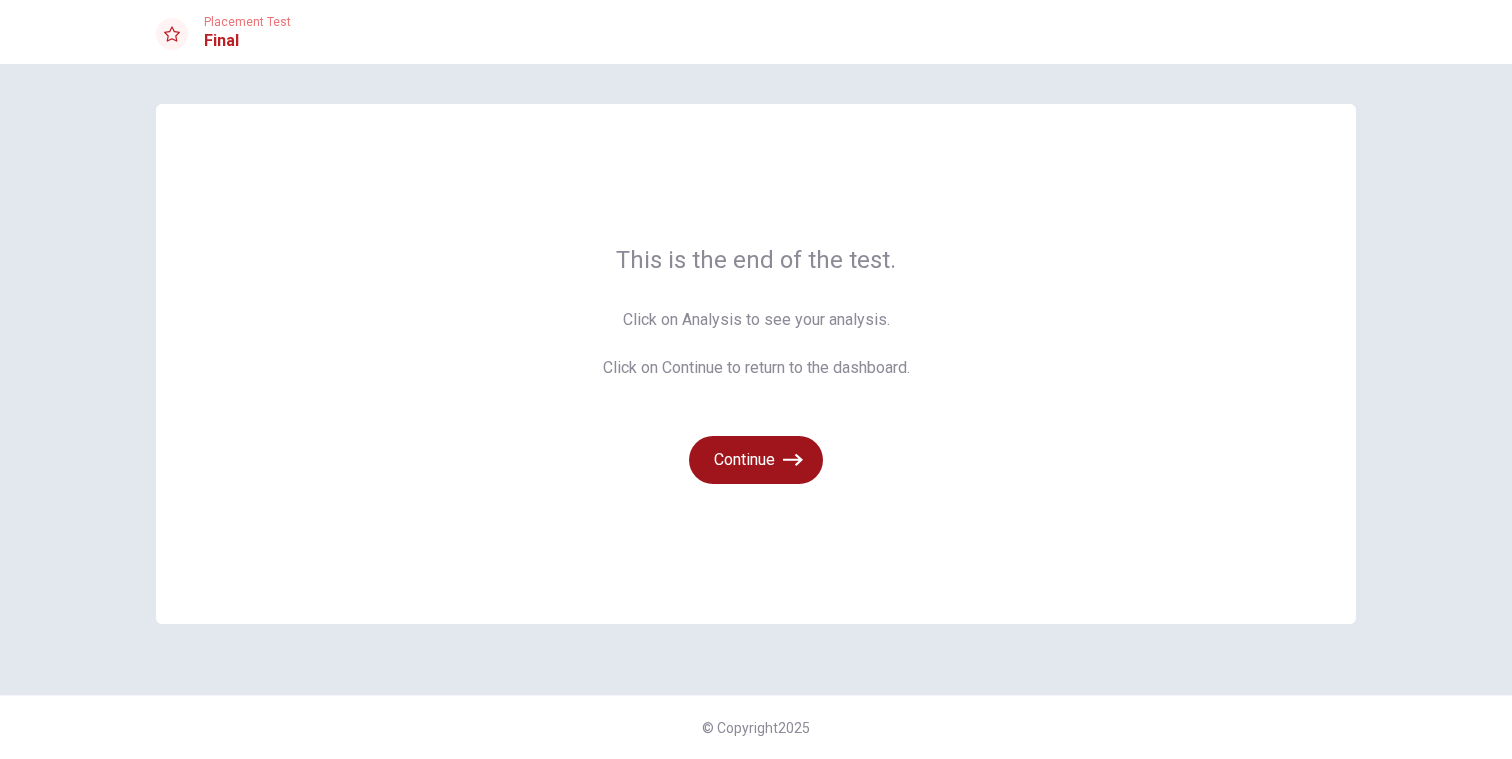 click on "Continue" at bounding box center [756, 460] 